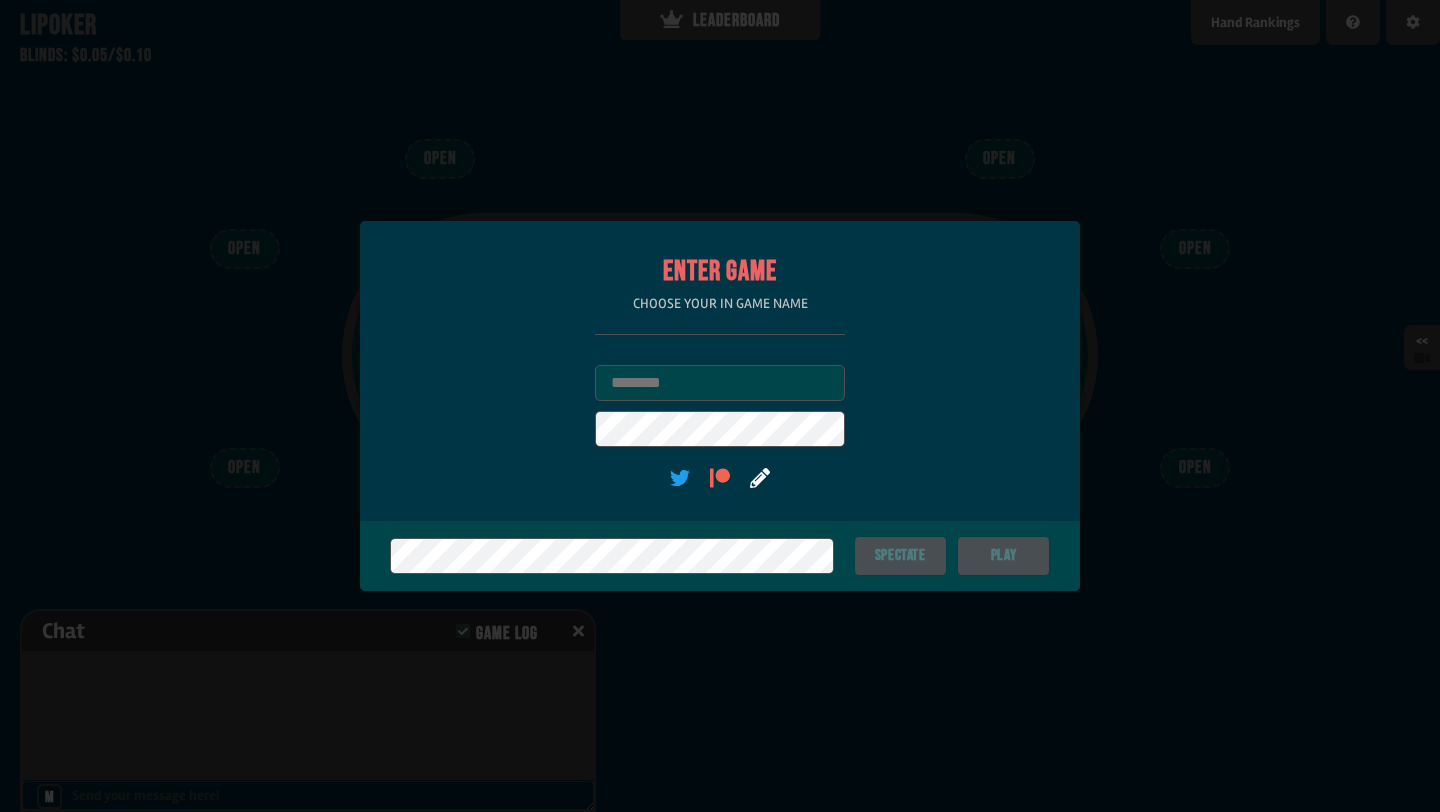 scroll, scrollTop: 0, scrollLeft: 0, axis: both 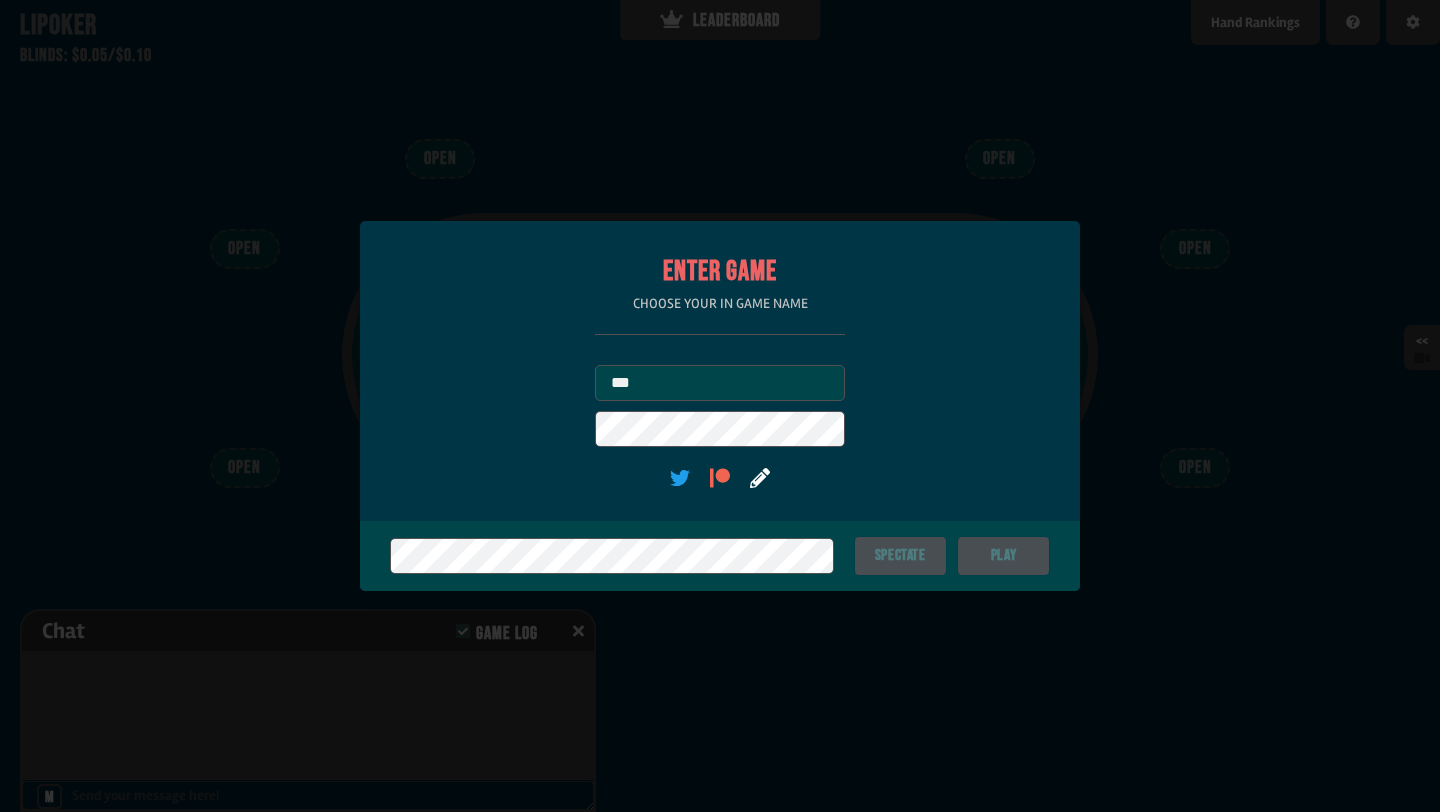 type on "***" 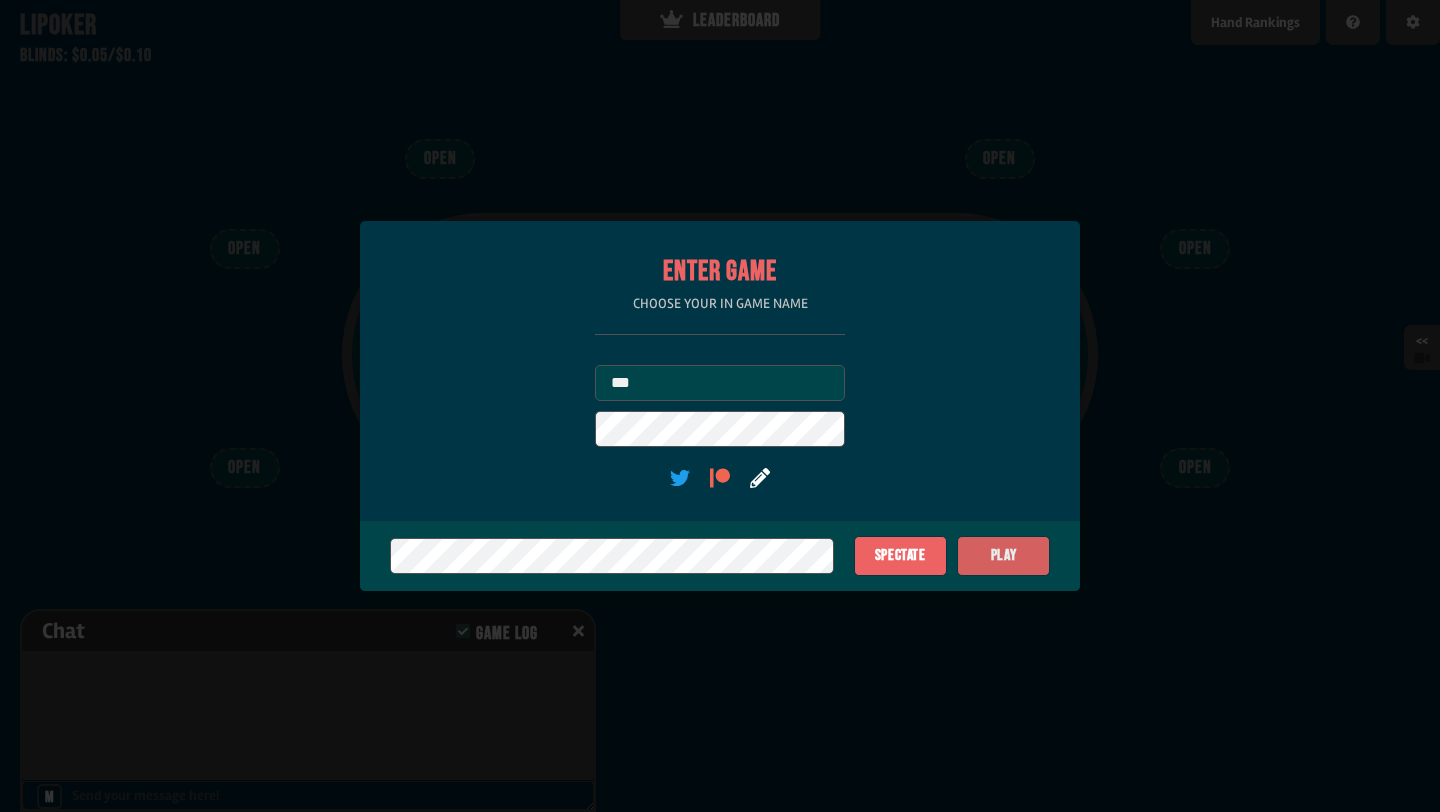 click on "Play" at bounding box center (1003, 556) 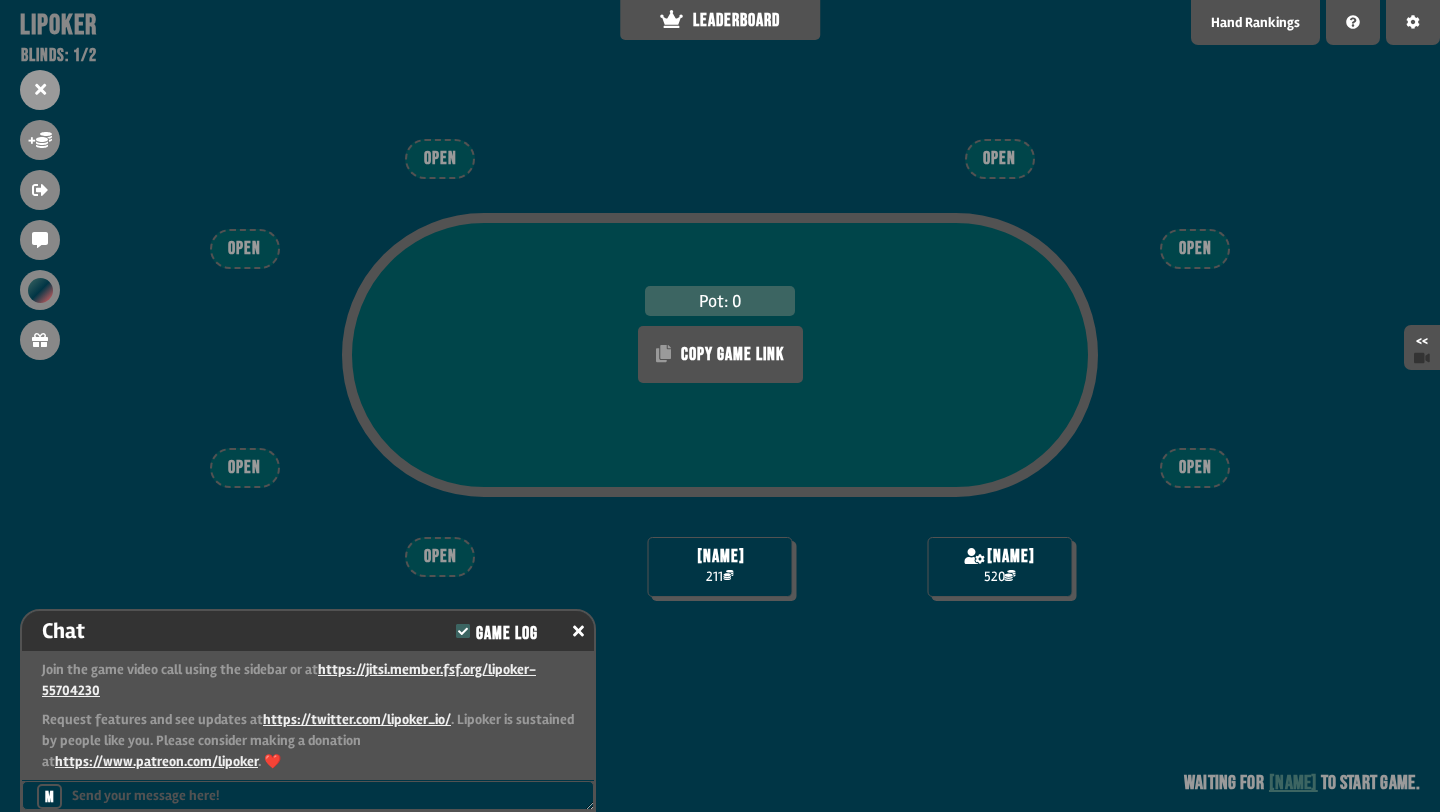 scroll, scrollTop: 5, scrollLeft: 0, axis: vertical 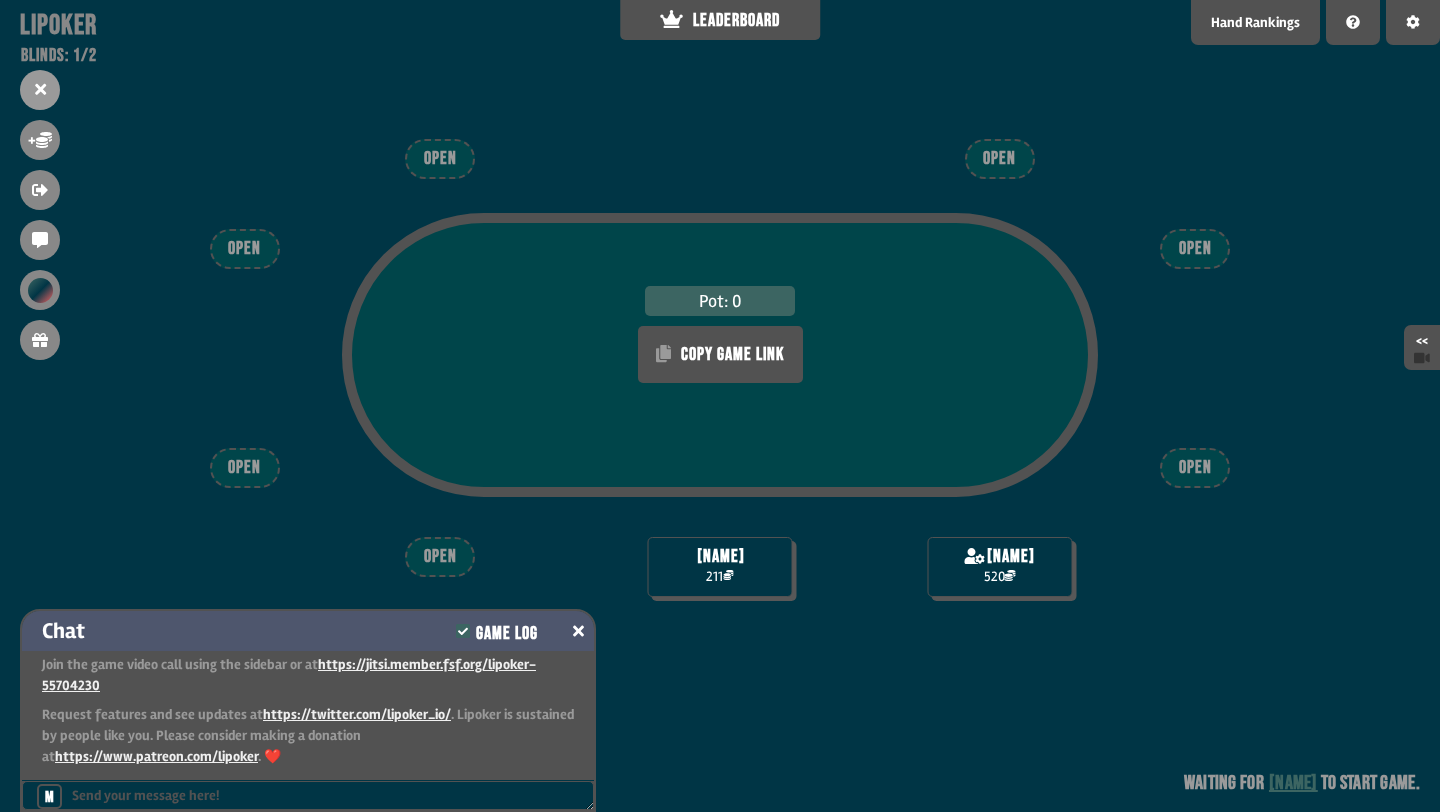 click 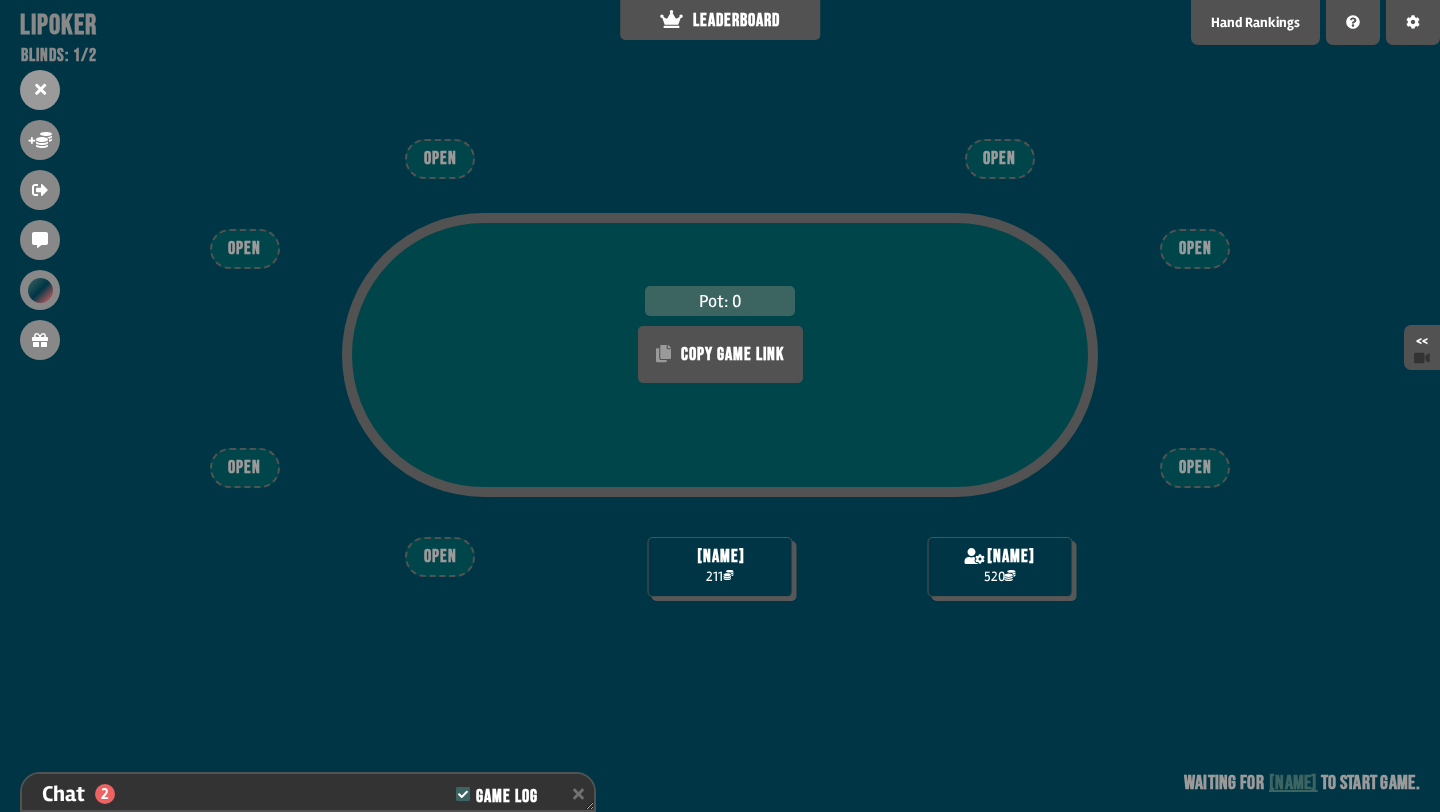 scroll, scrollTop: 187, scrollLeft: 0, axis: vertical 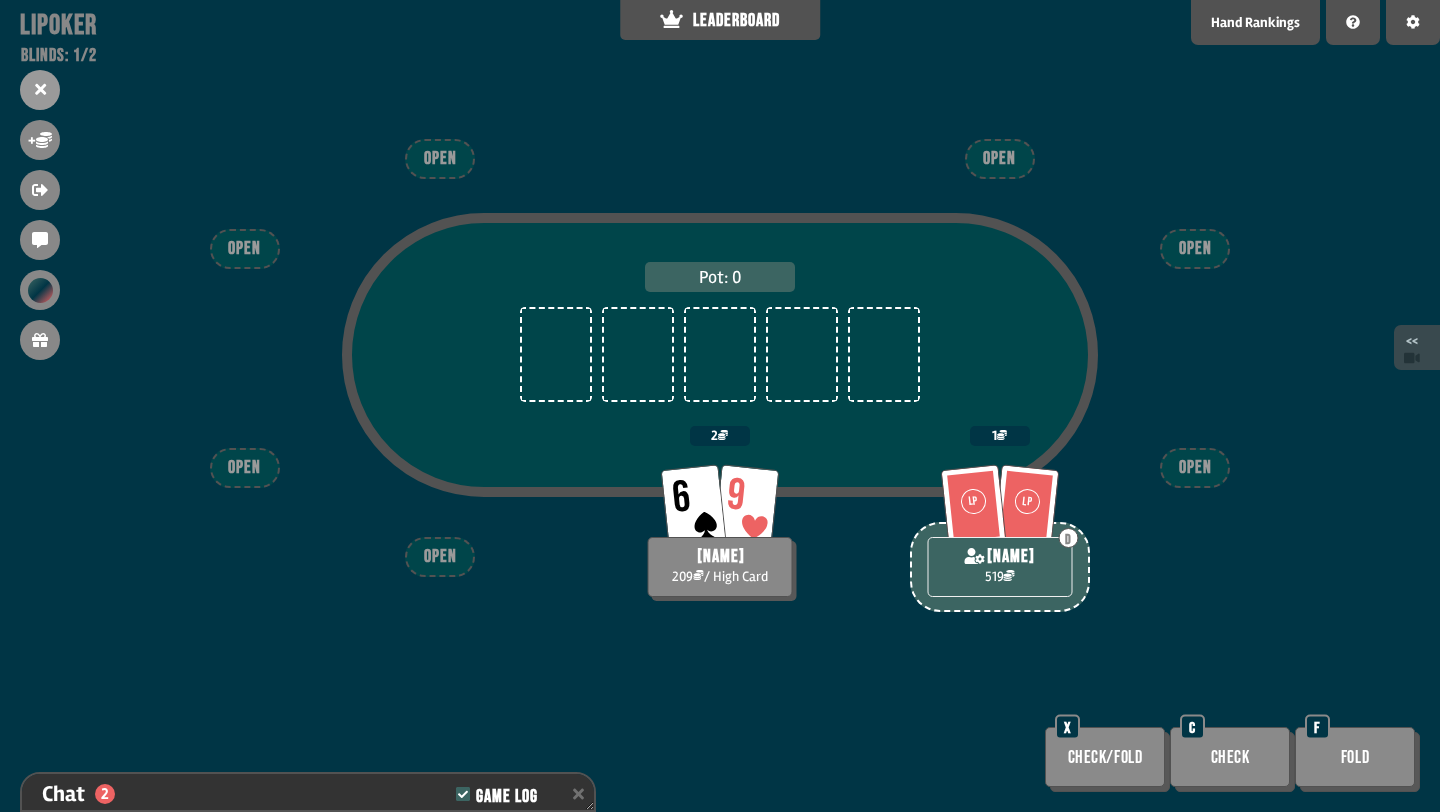 click on "<<" at bounding box center (1412, 347) 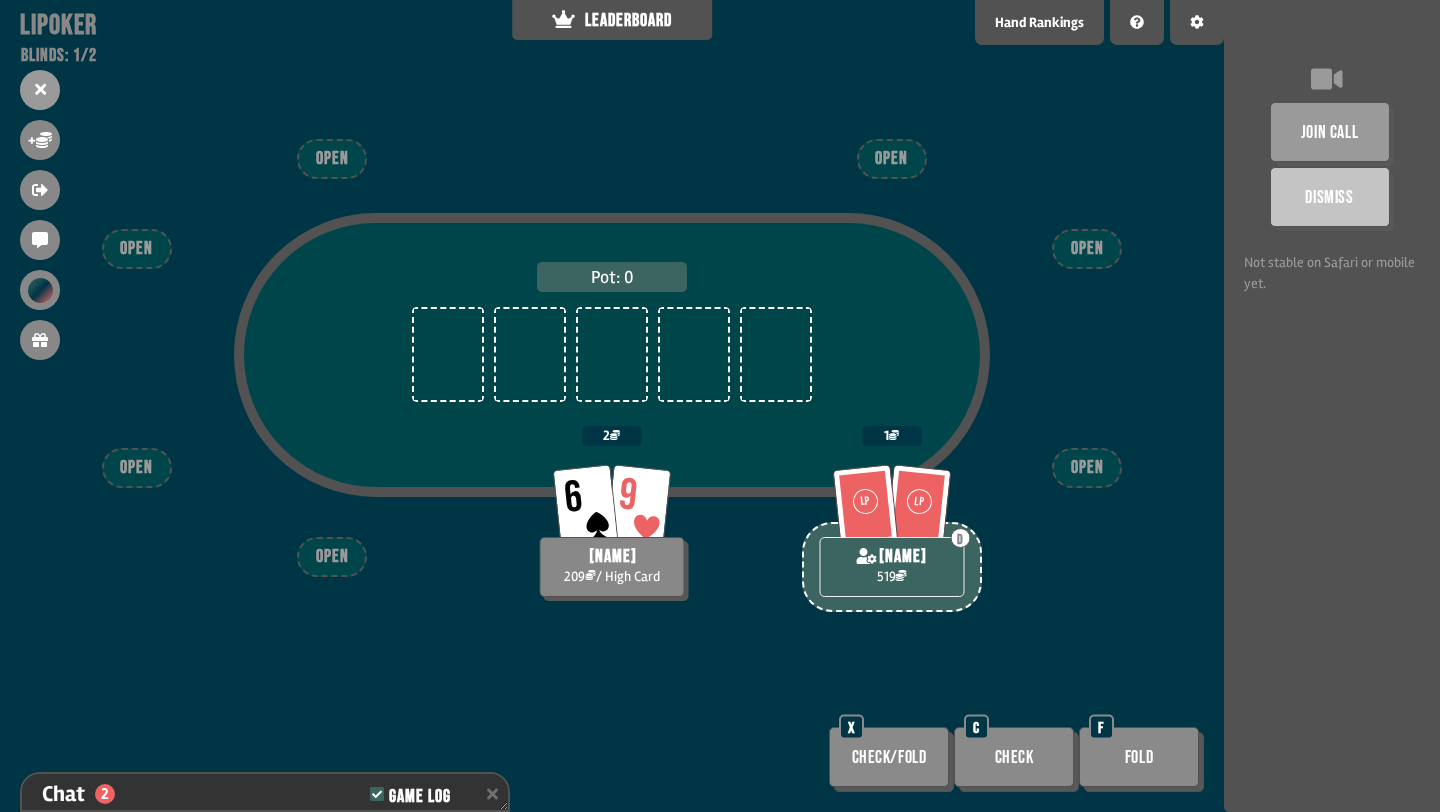 click on "join call" at bounding box center (1330, 132) 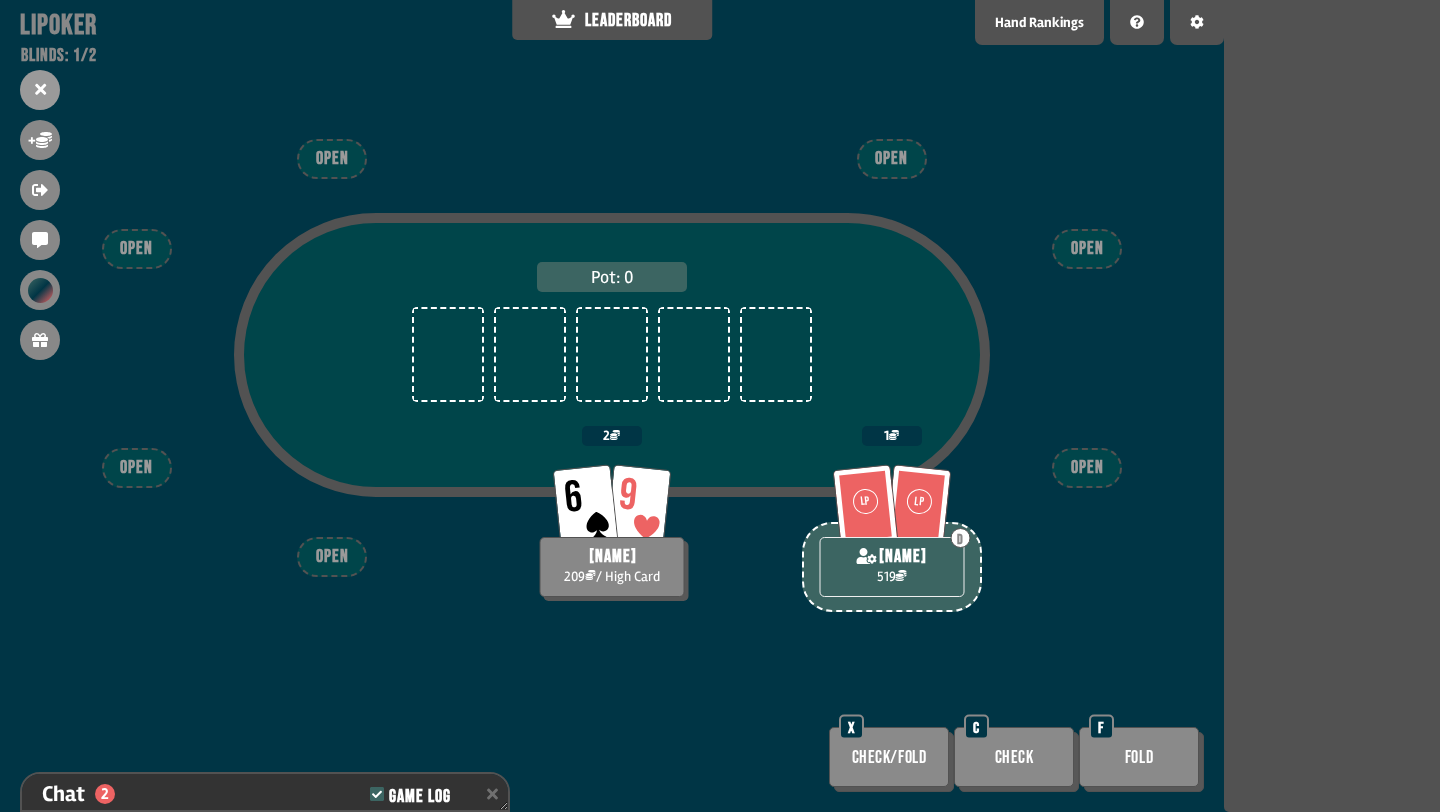 scroll, scrollTop: 216, scrollLeft: 0, axis: vertical 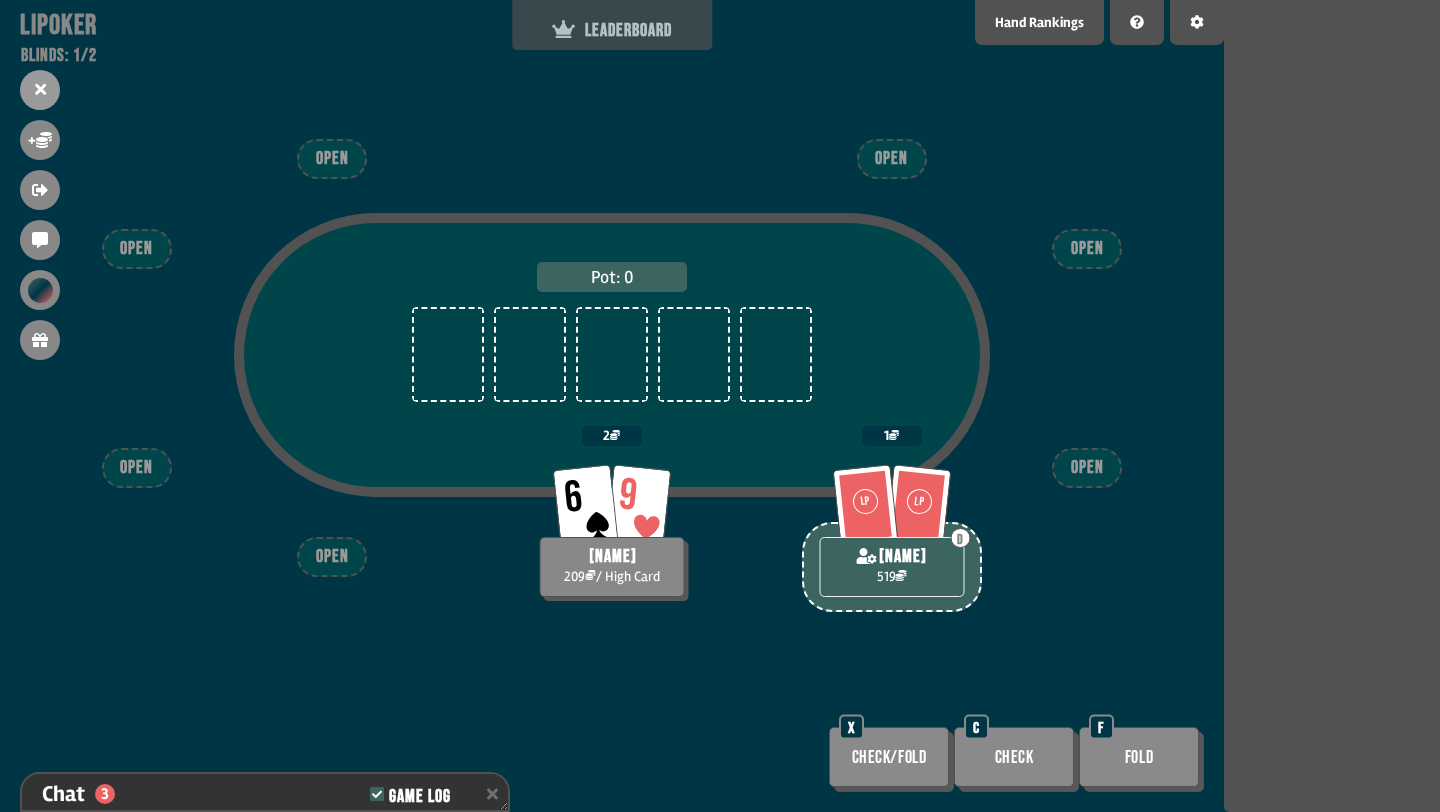 click on "LEADERBOARD" at bounding box center [612, 30] 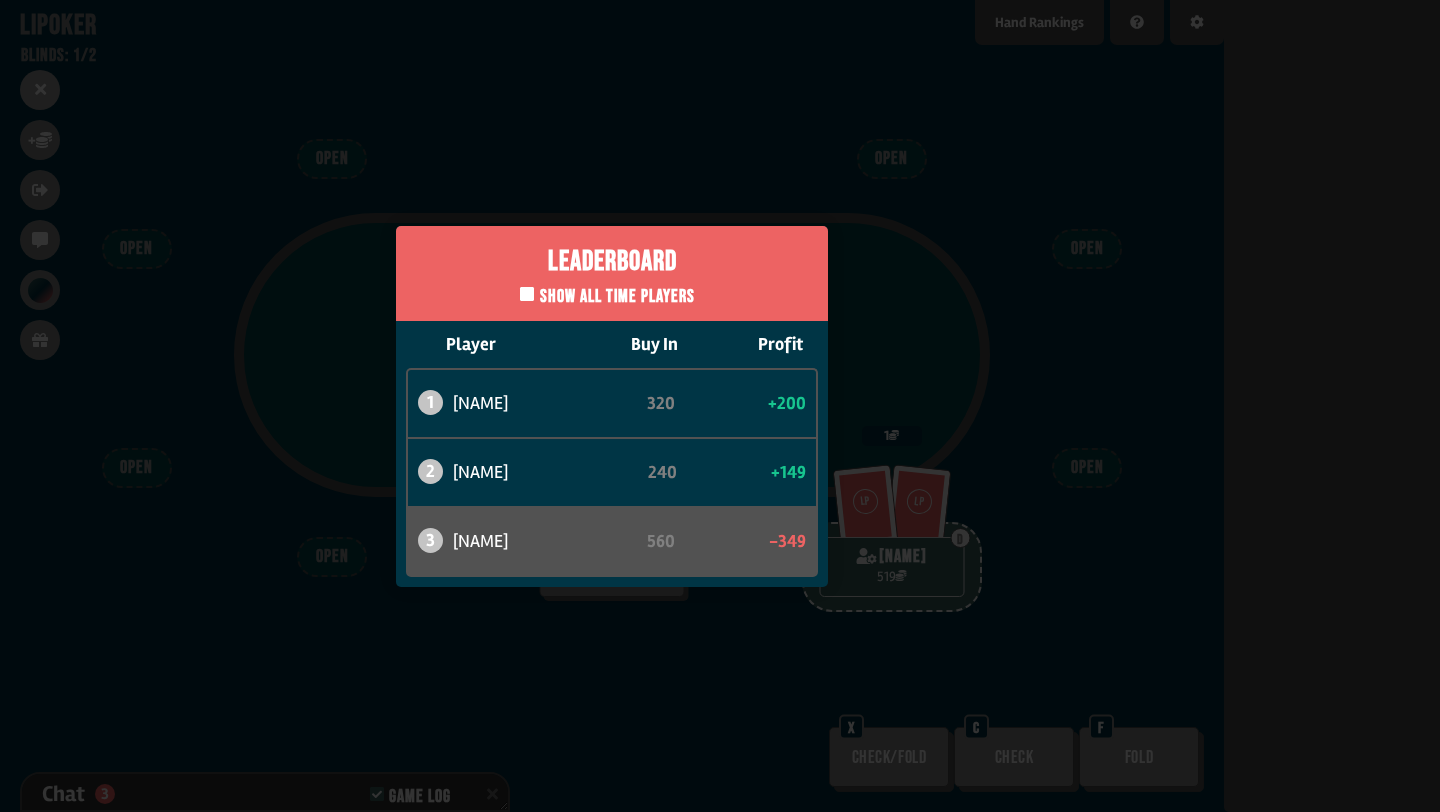 scroll, scrollTop: 245, scrollLeft: 0, axis: vertical 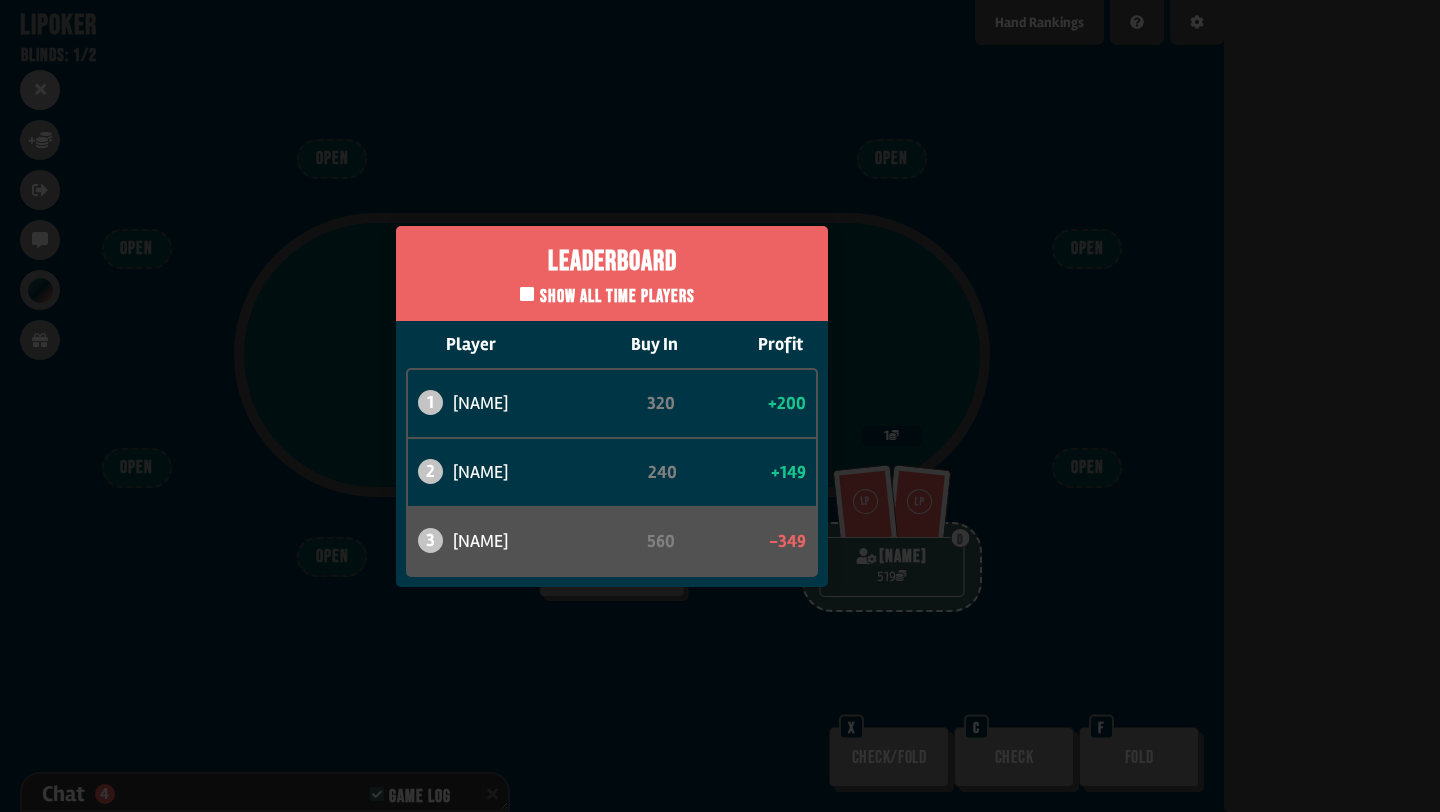 click on "Leaderboard   Show all time players Player Buy In Profit 1 [NAME] 320 +200 2 atabaso 240 +149 3 [NAME] 560 -349" at bounding box center [612, 406] 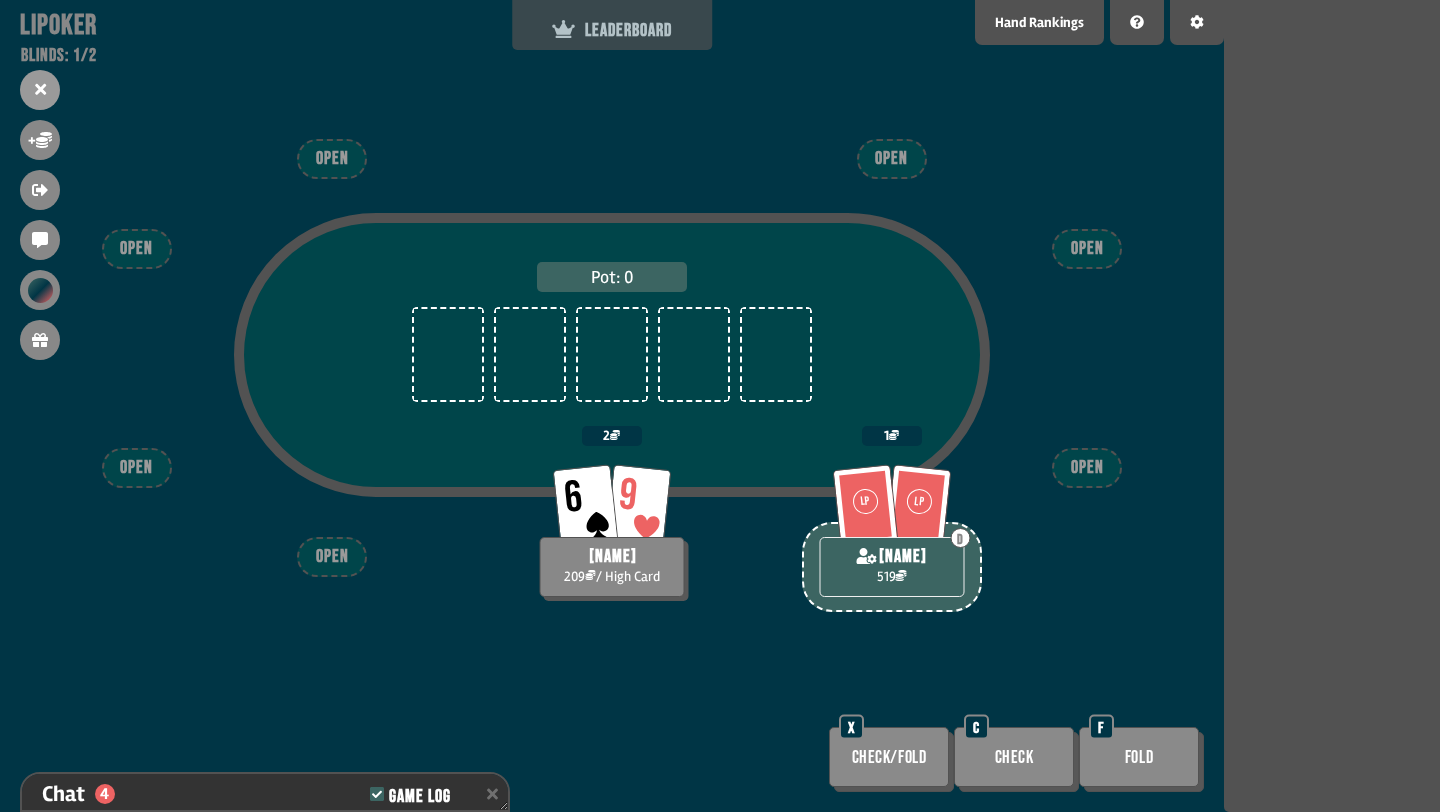 click on "LEADERBOARD" at bounding box center (612, 25) 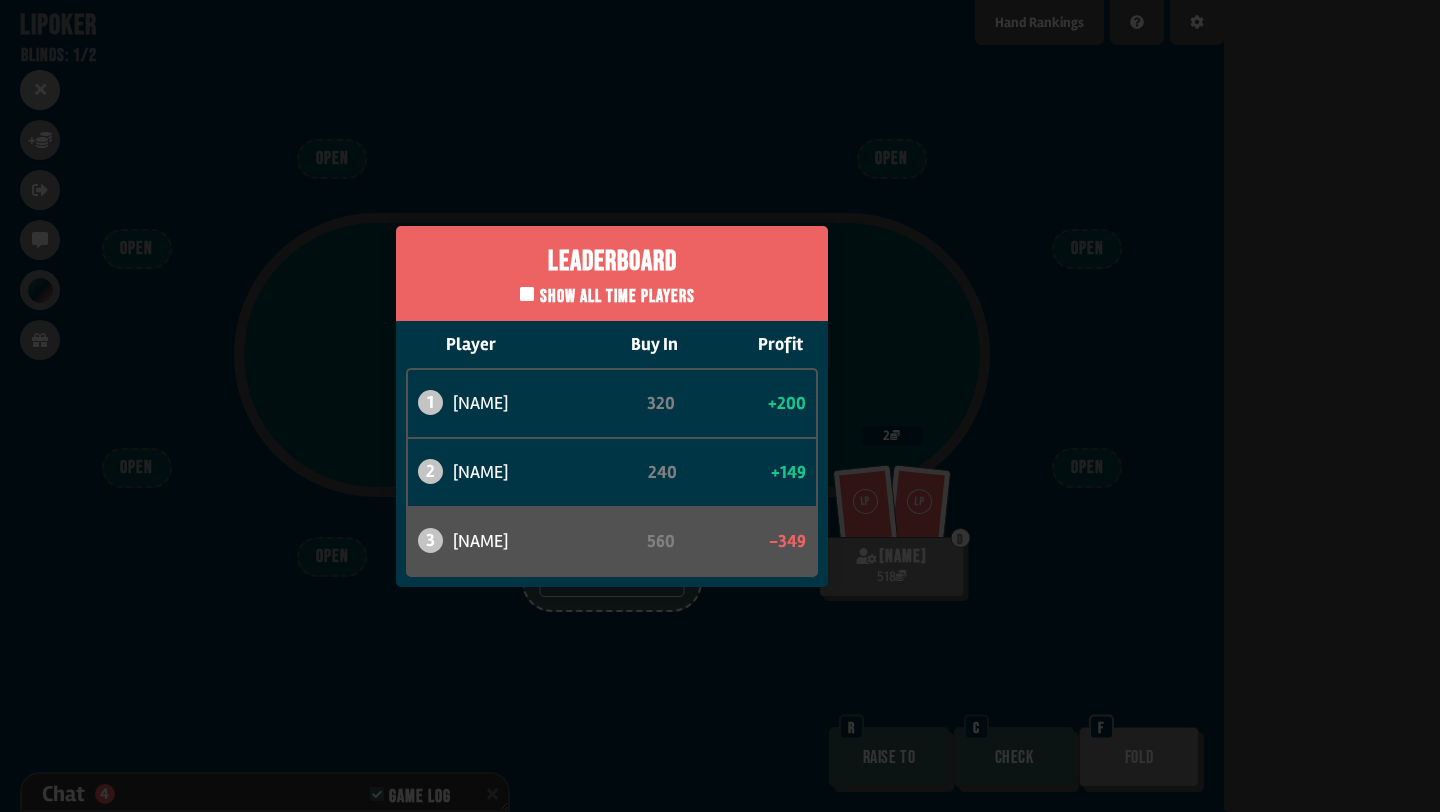 scroll, scrollTop: 274, scrollLeft: 0, axis: vertical 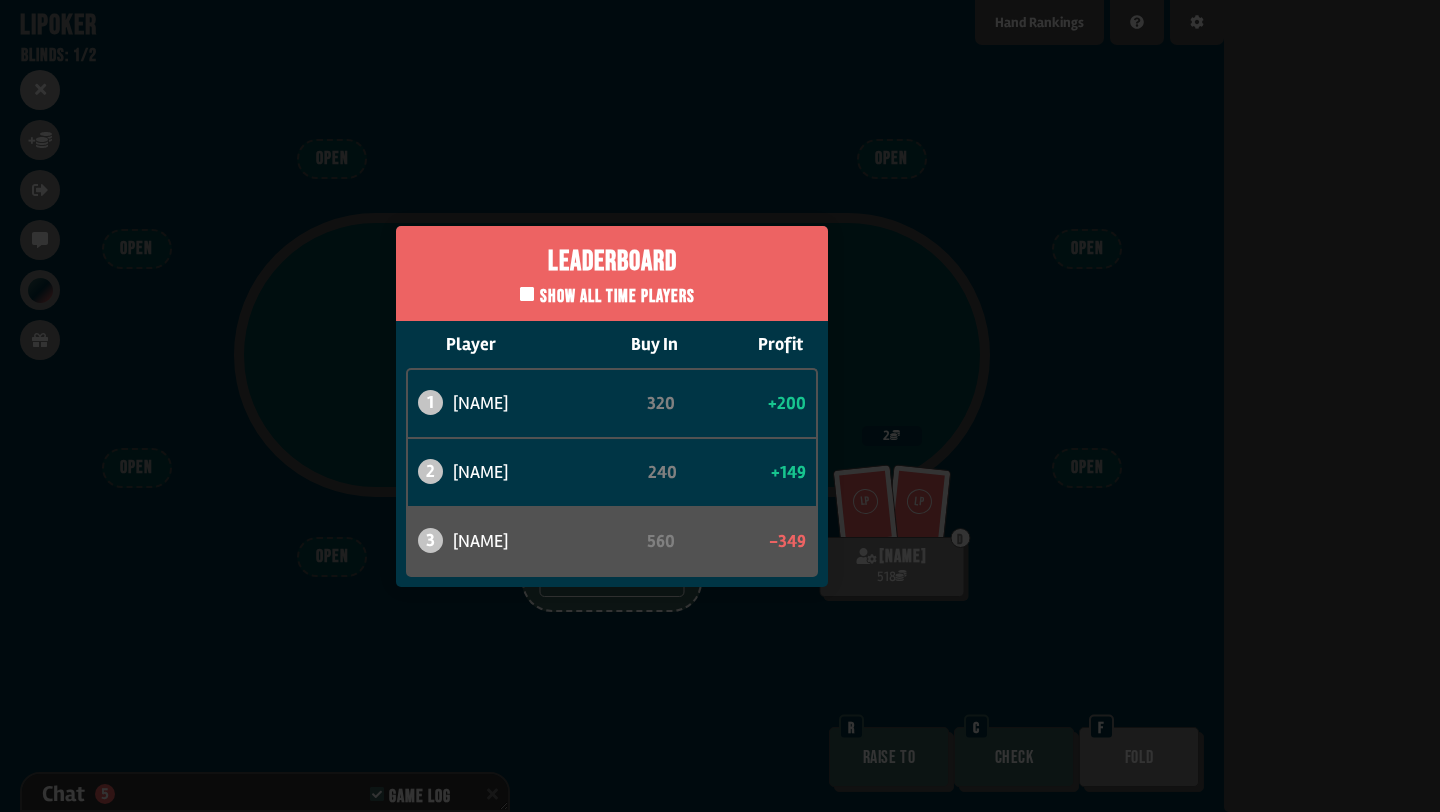 click on "Leaderboard   Show all time players Player Buy In Profit 1 [NAME] 320 +200 2 atabaso 240 +149 3 [NAME] 560 -349" at bounding box center (612, 406) 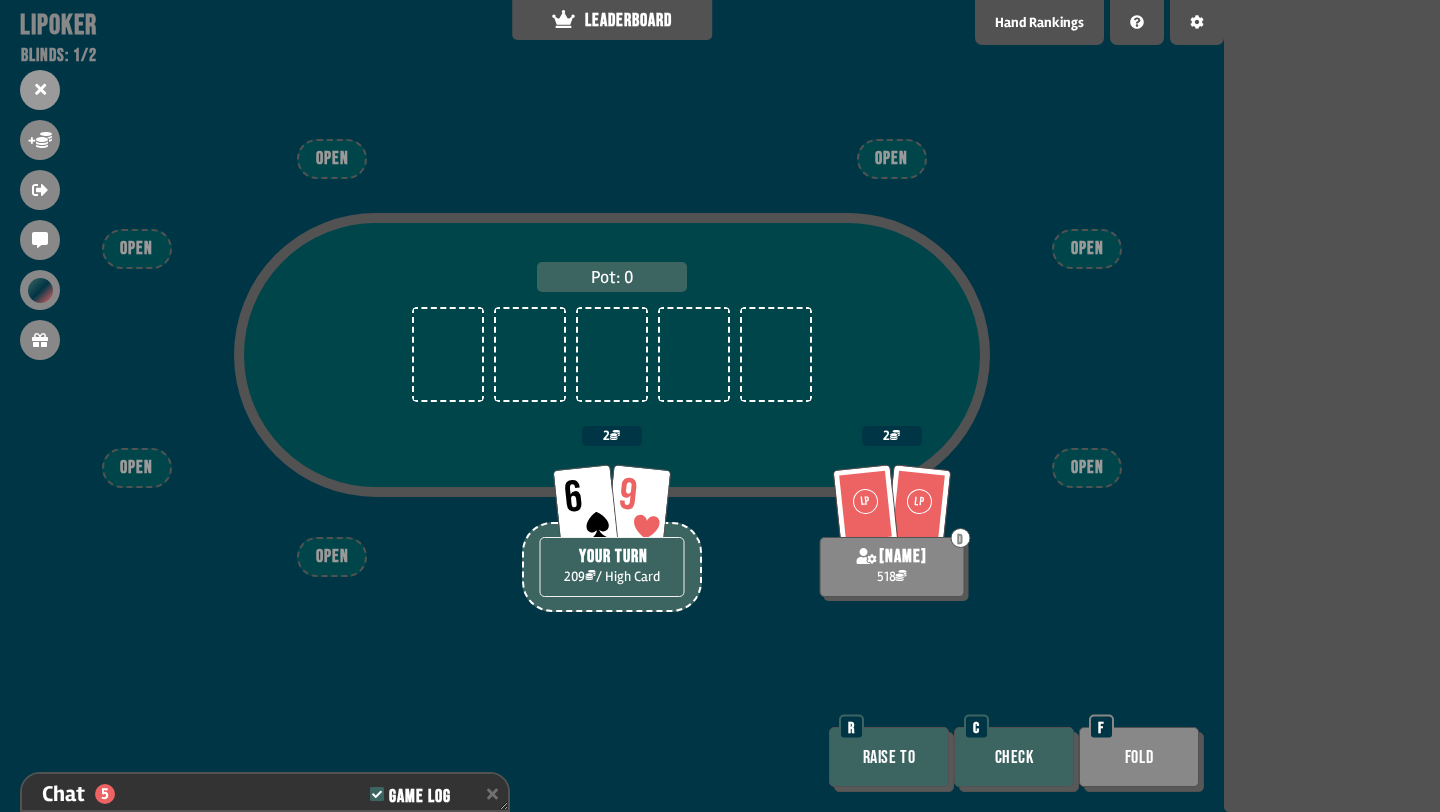 click on "Check" at bounding box center [1014, 757] 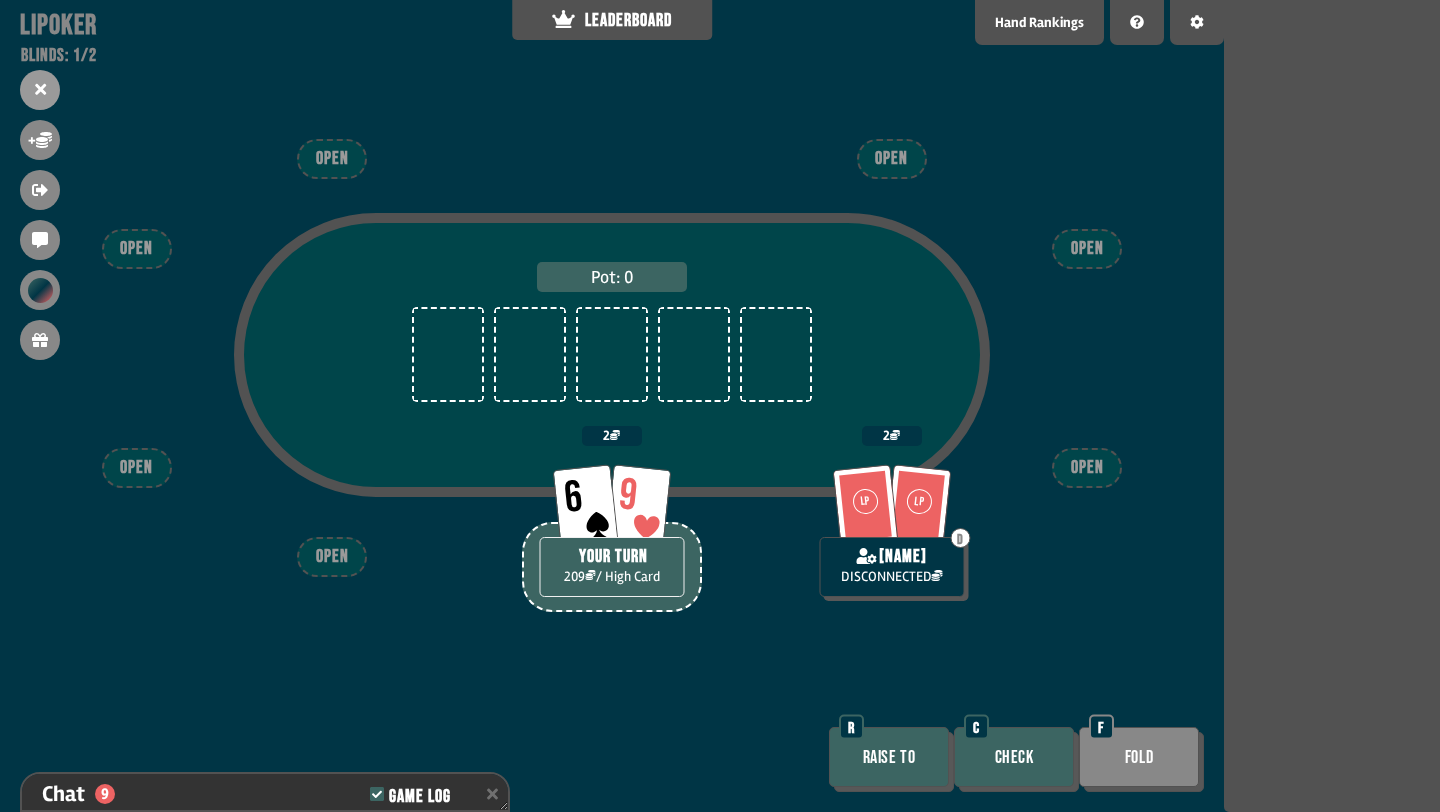 scroll, scrollTop: 419, scrollLeft: 0, axis: vertical 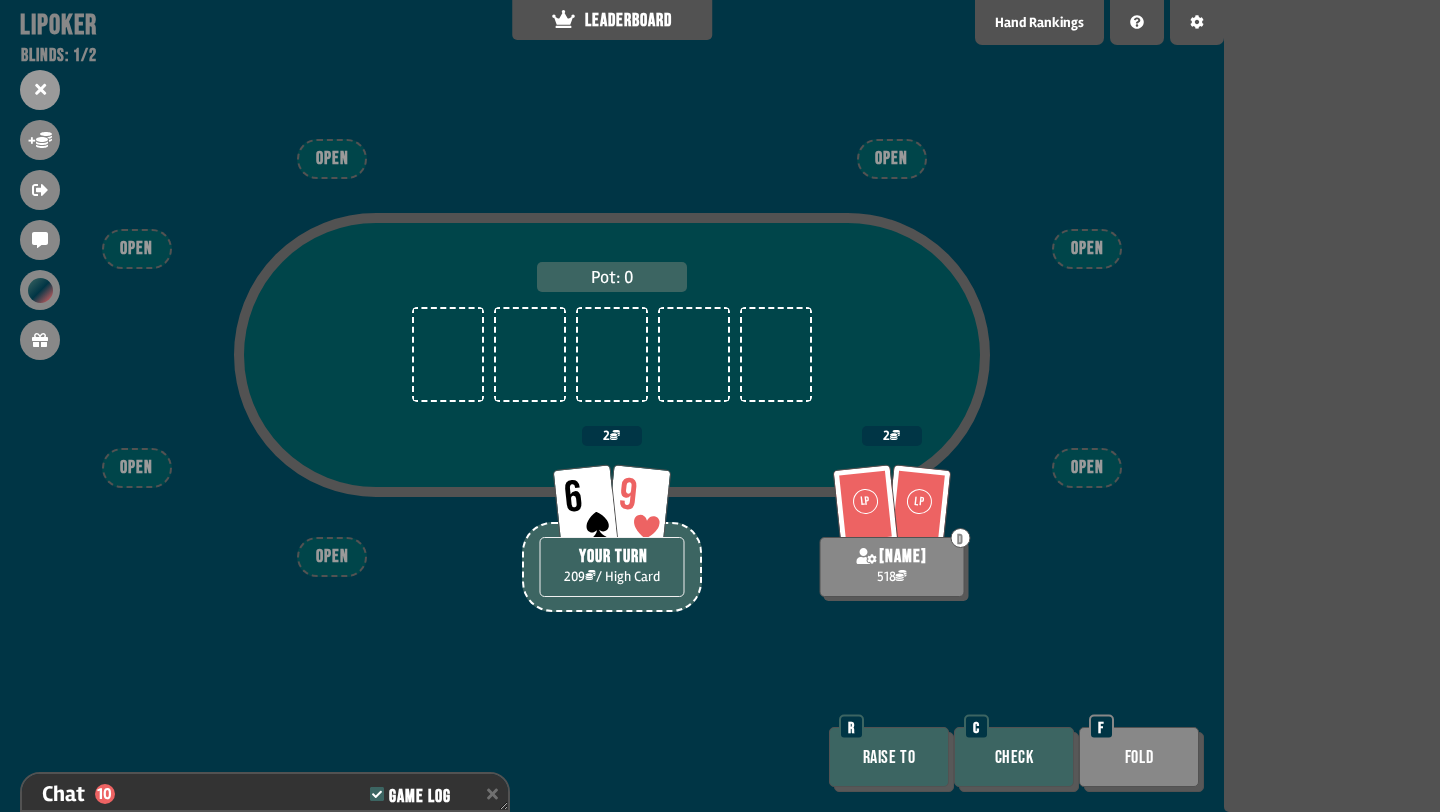 click on "Check" at bounding box center (1014, 757) 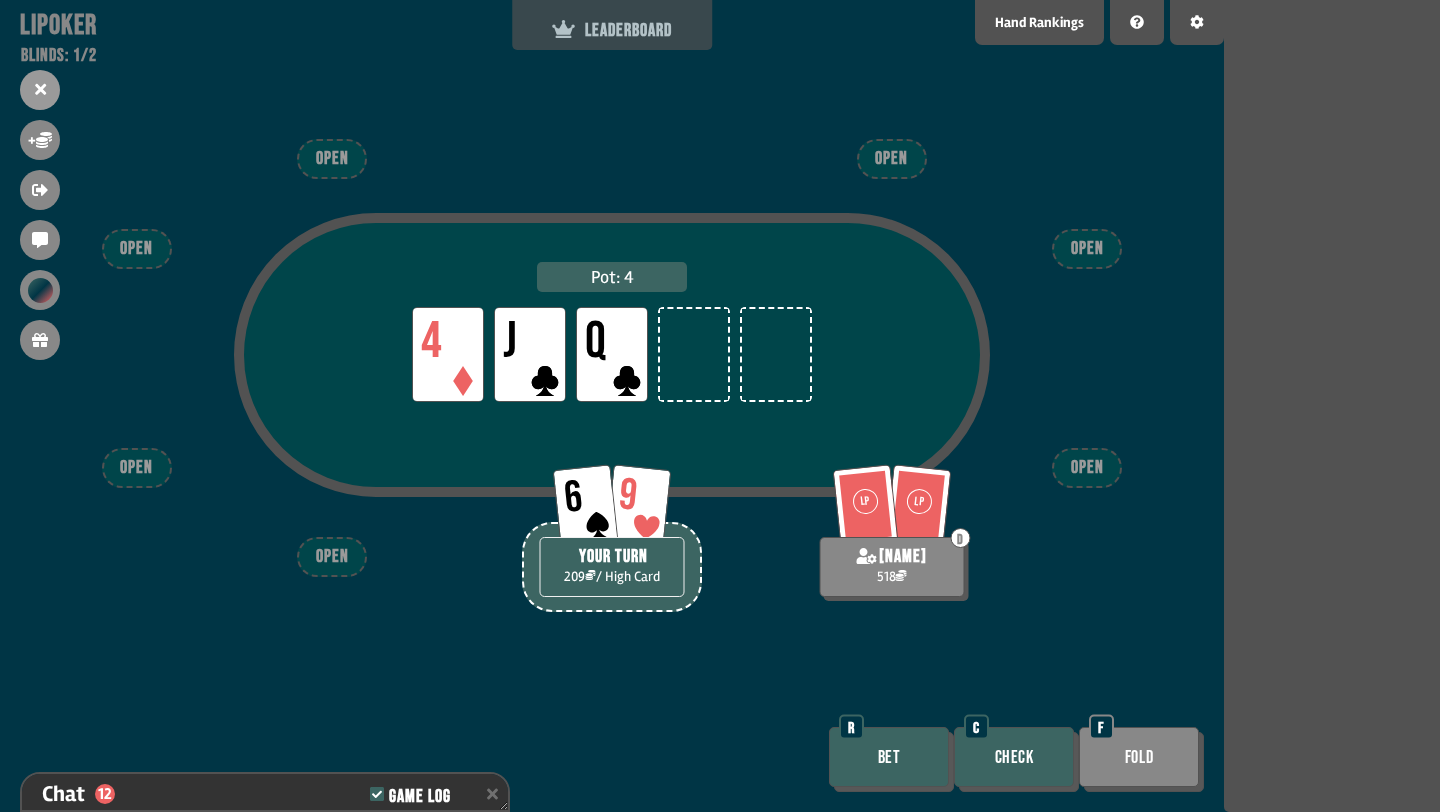 scroll, scrollTop: 506, scrollLeft: 0, axis: vertical 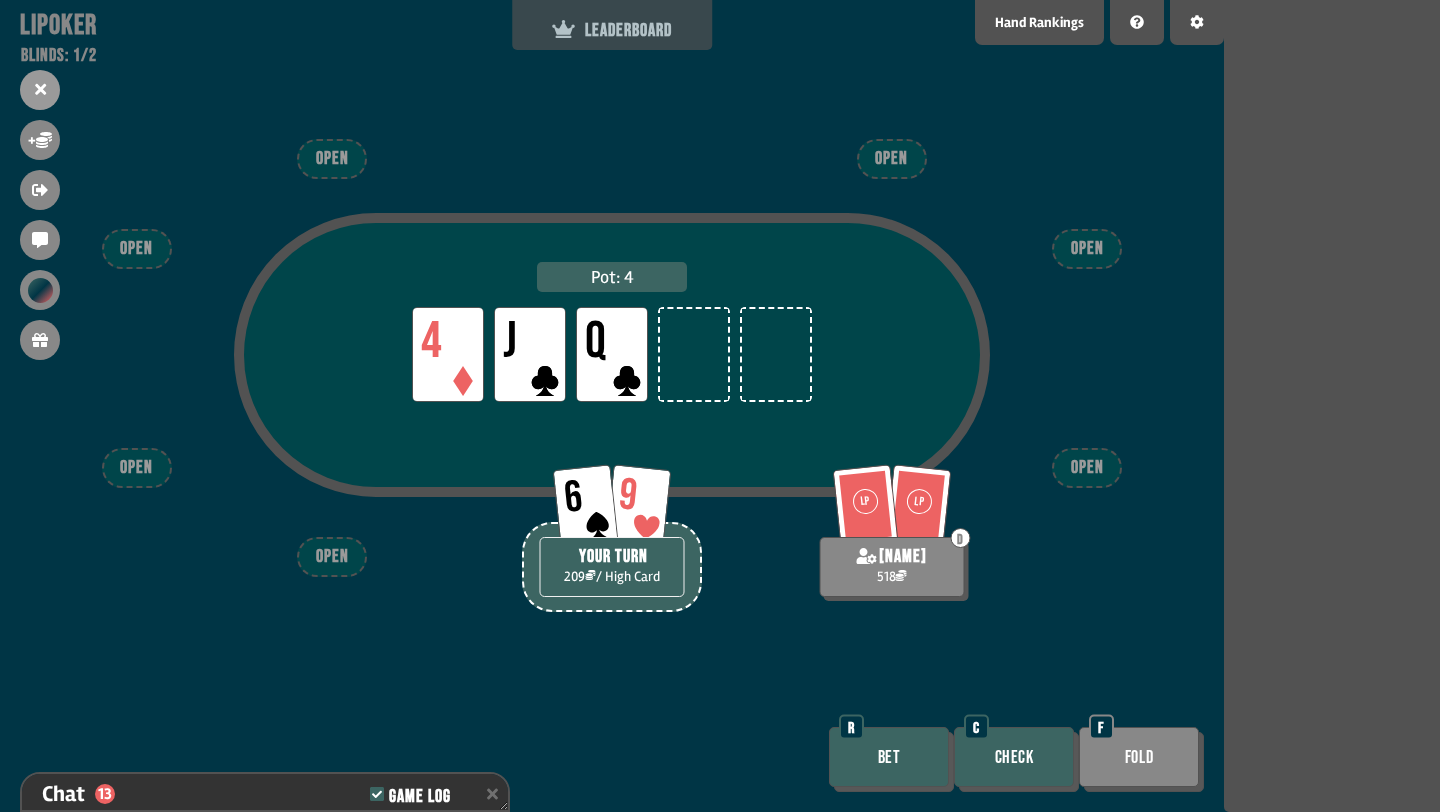 click on "LEADERBOARD" at bounding box center [612, 30] 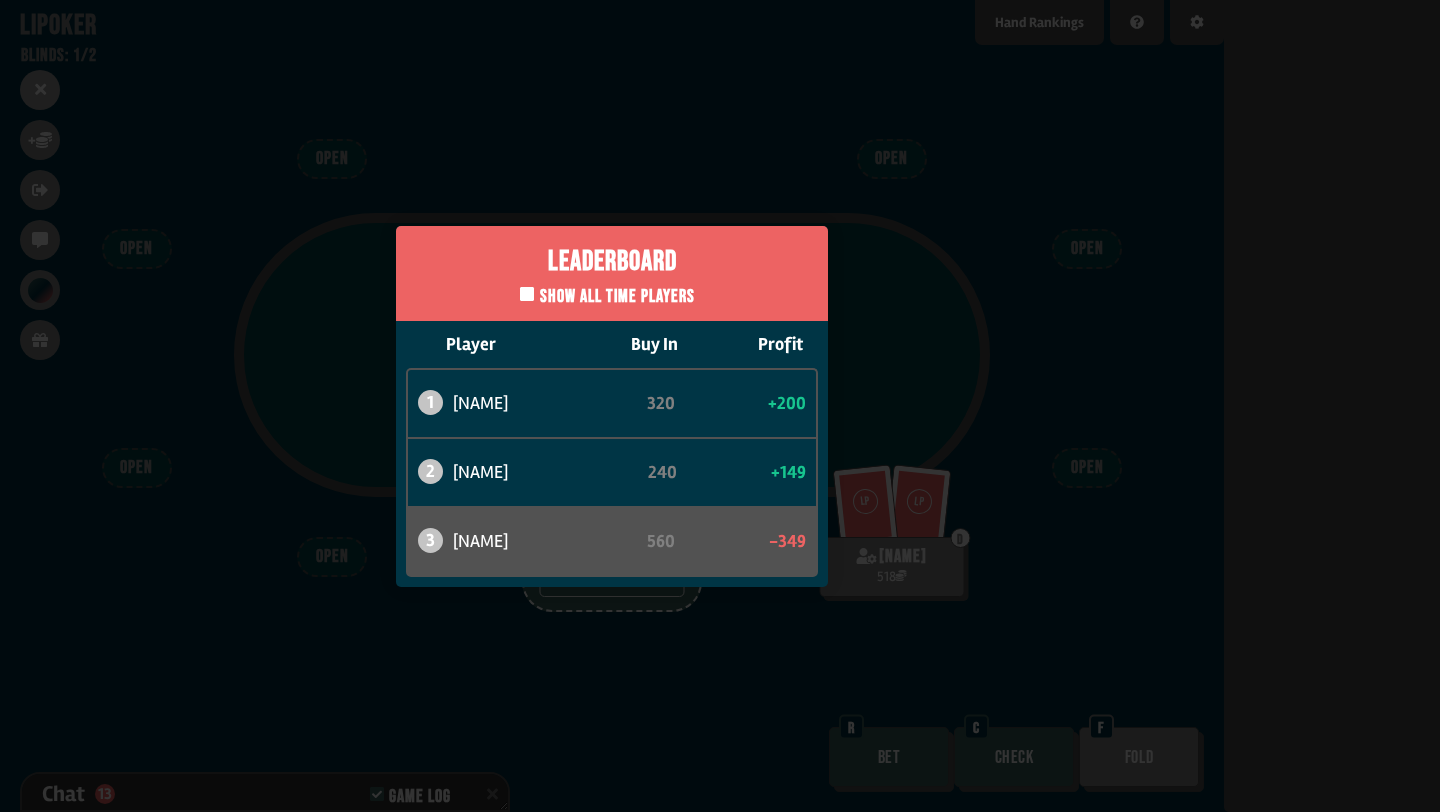 click on "Leaderboard   Show all time players Player Buy In Profit 1 [NAME] 320 +200 2 atabaso 240 +149 3 [NAME] 560 -349" at bounding box center (612, 406) 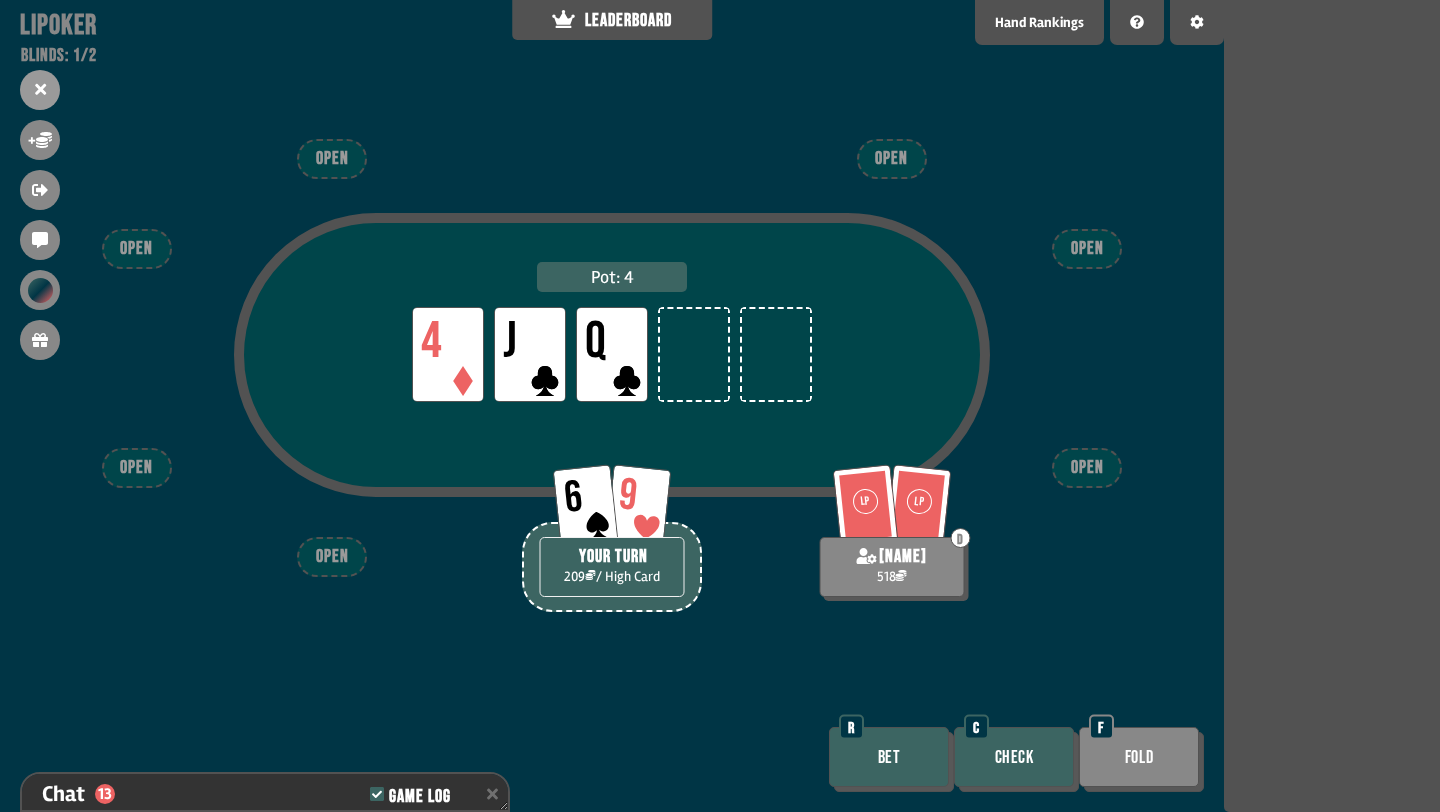 click on "Check" at bounding box center (1014, 757) 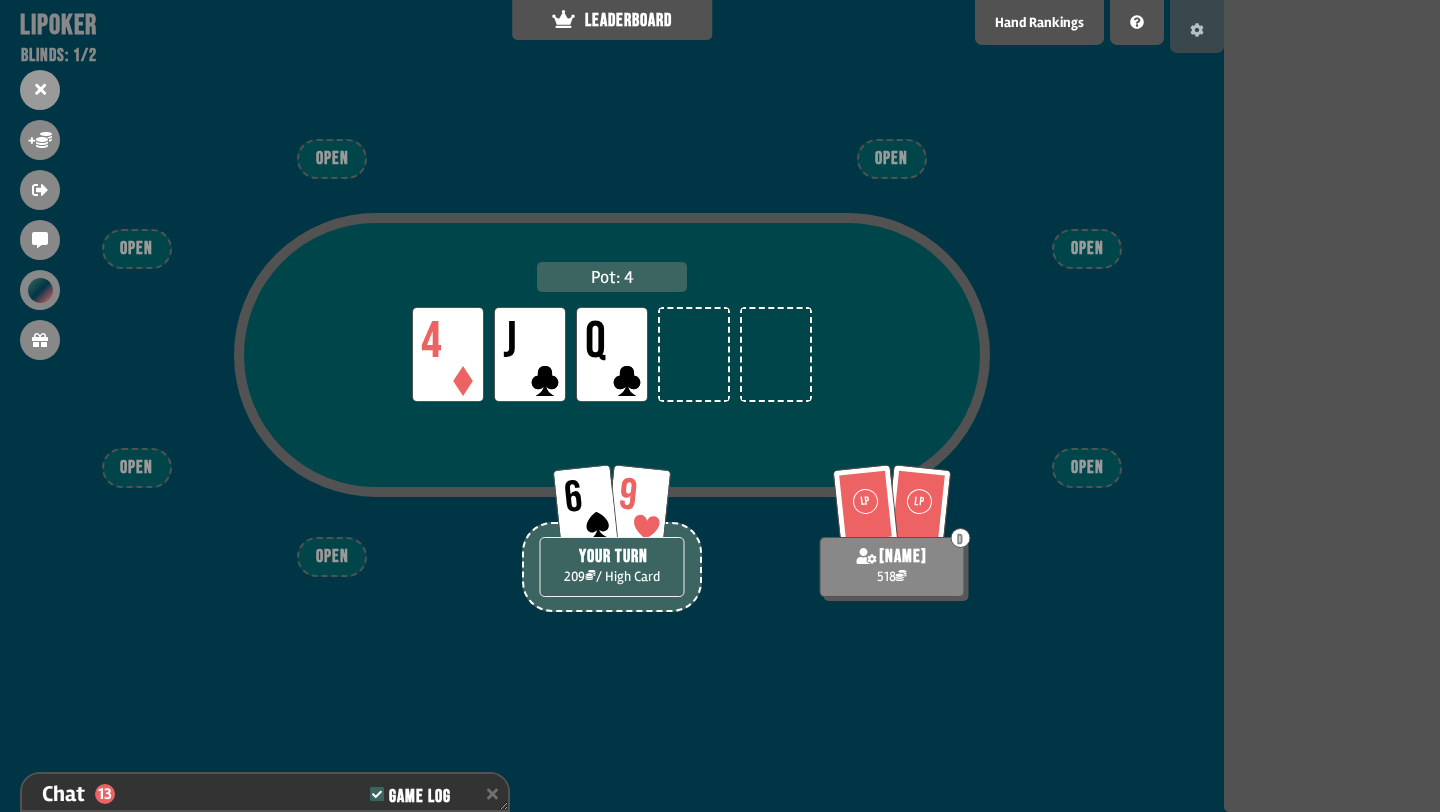 scroll, scrollTop: 535, scrollLeft: 0, axis: vertical 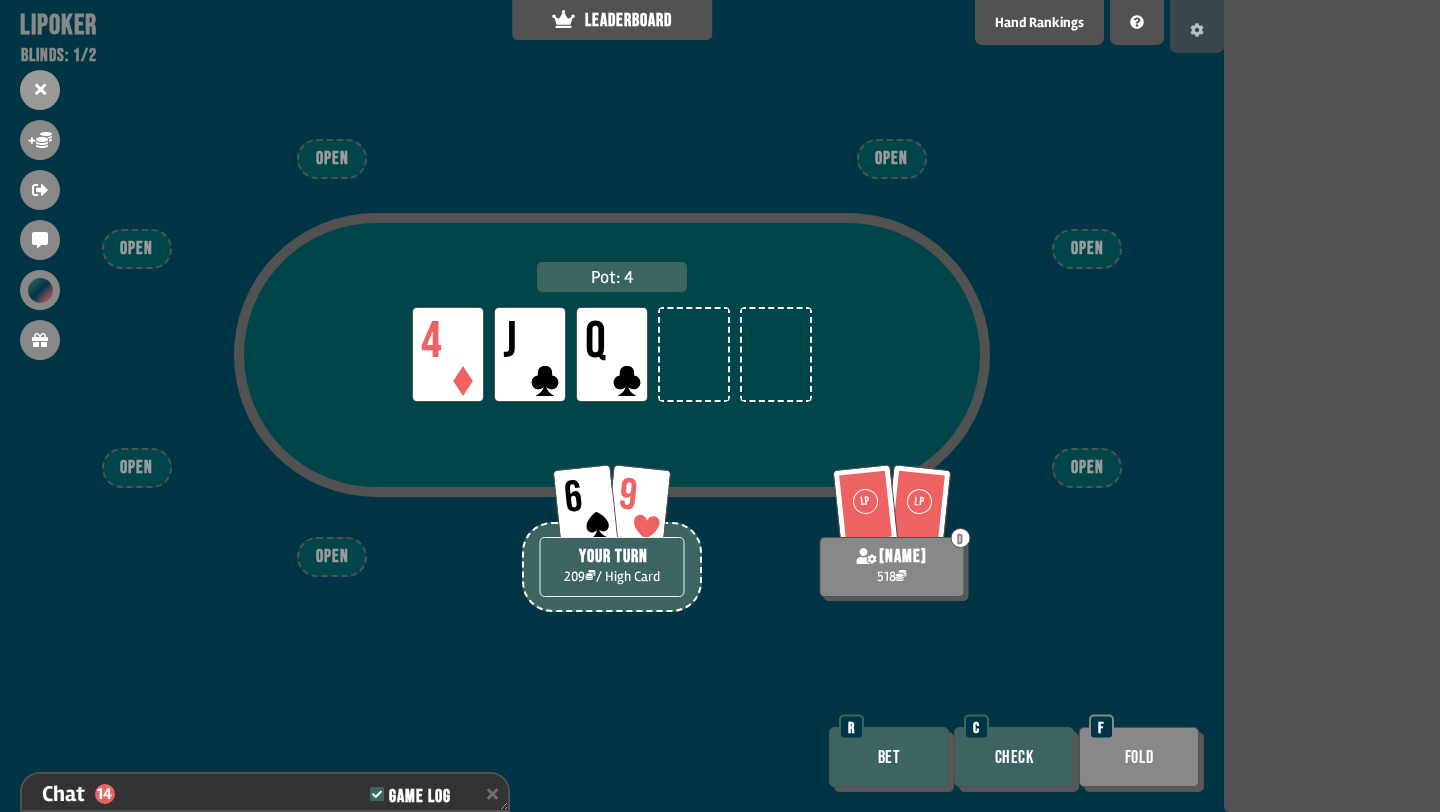 click at bounding box center [1197, 26] 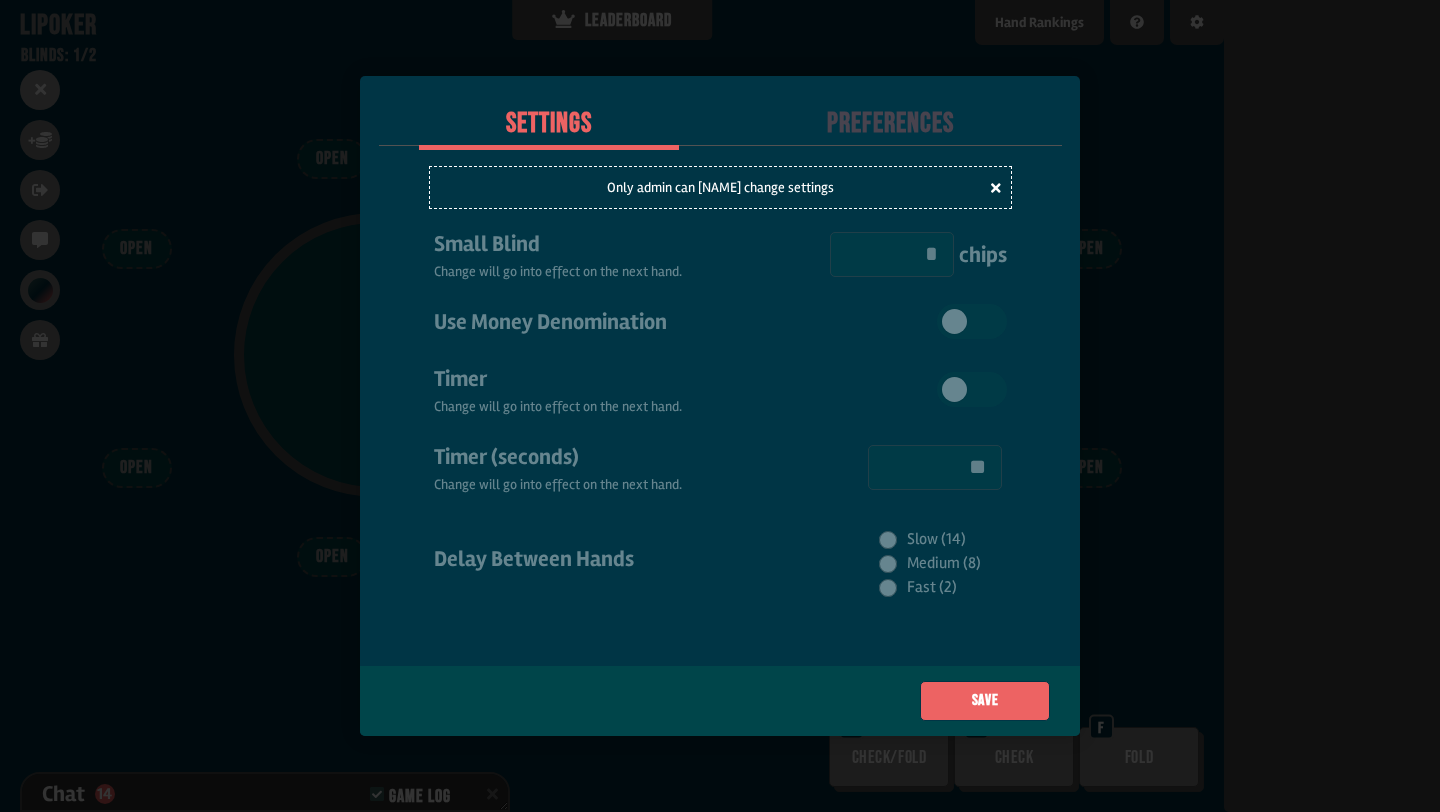 click at bounding box center (720, 406) 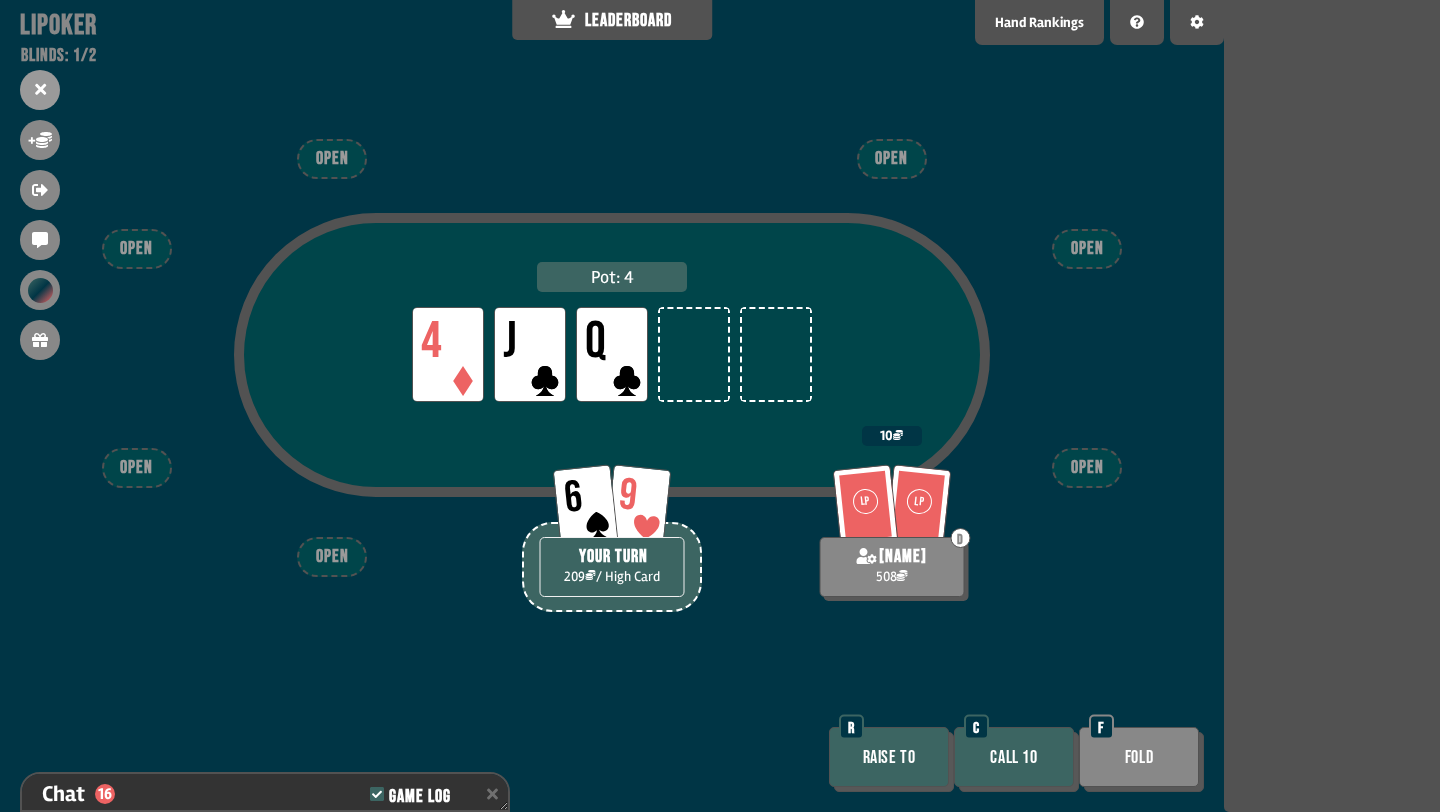 scroll, scrollTop: 593, scrollLeft: 0, axis: vertical 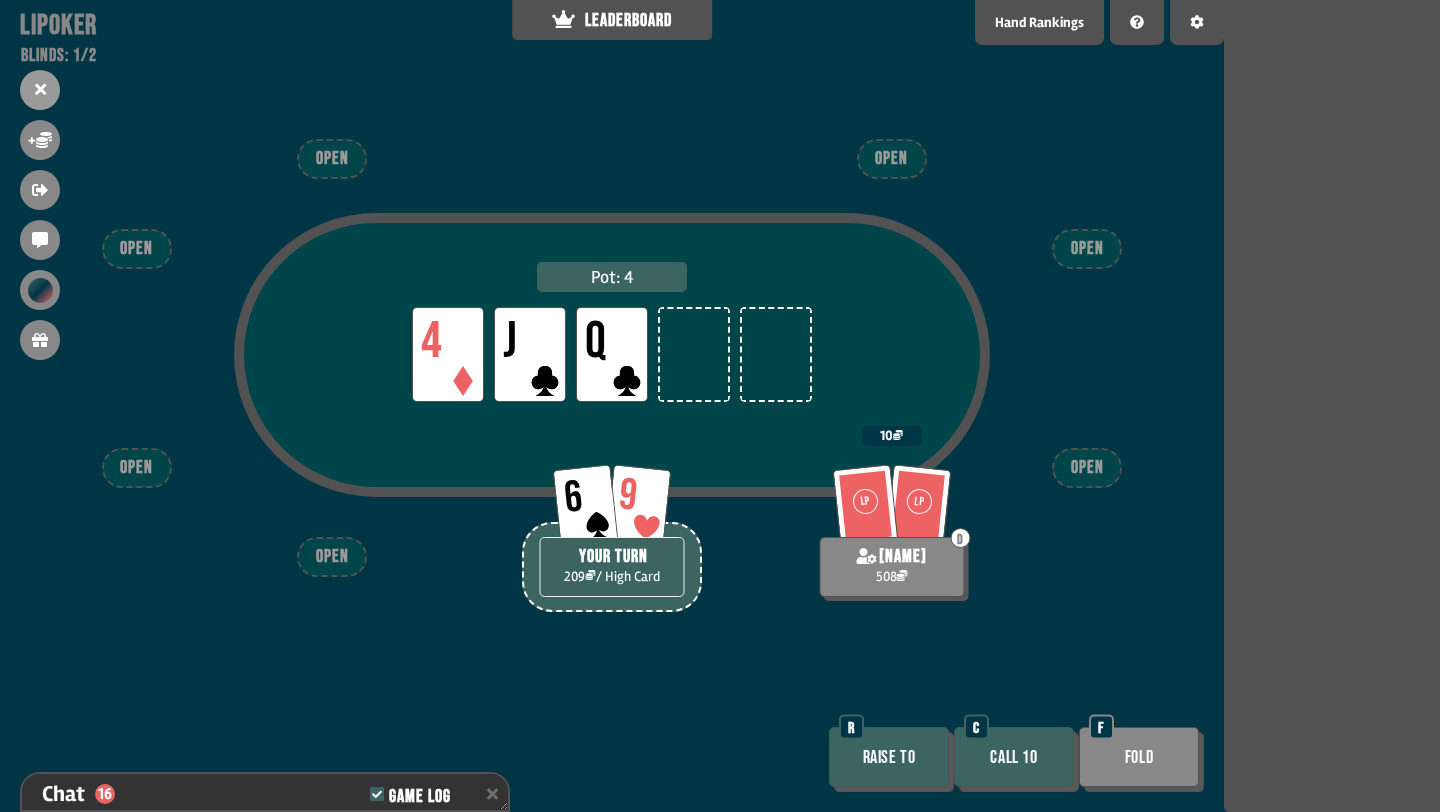 click on "Fold" at bounding box center (1139, 757) 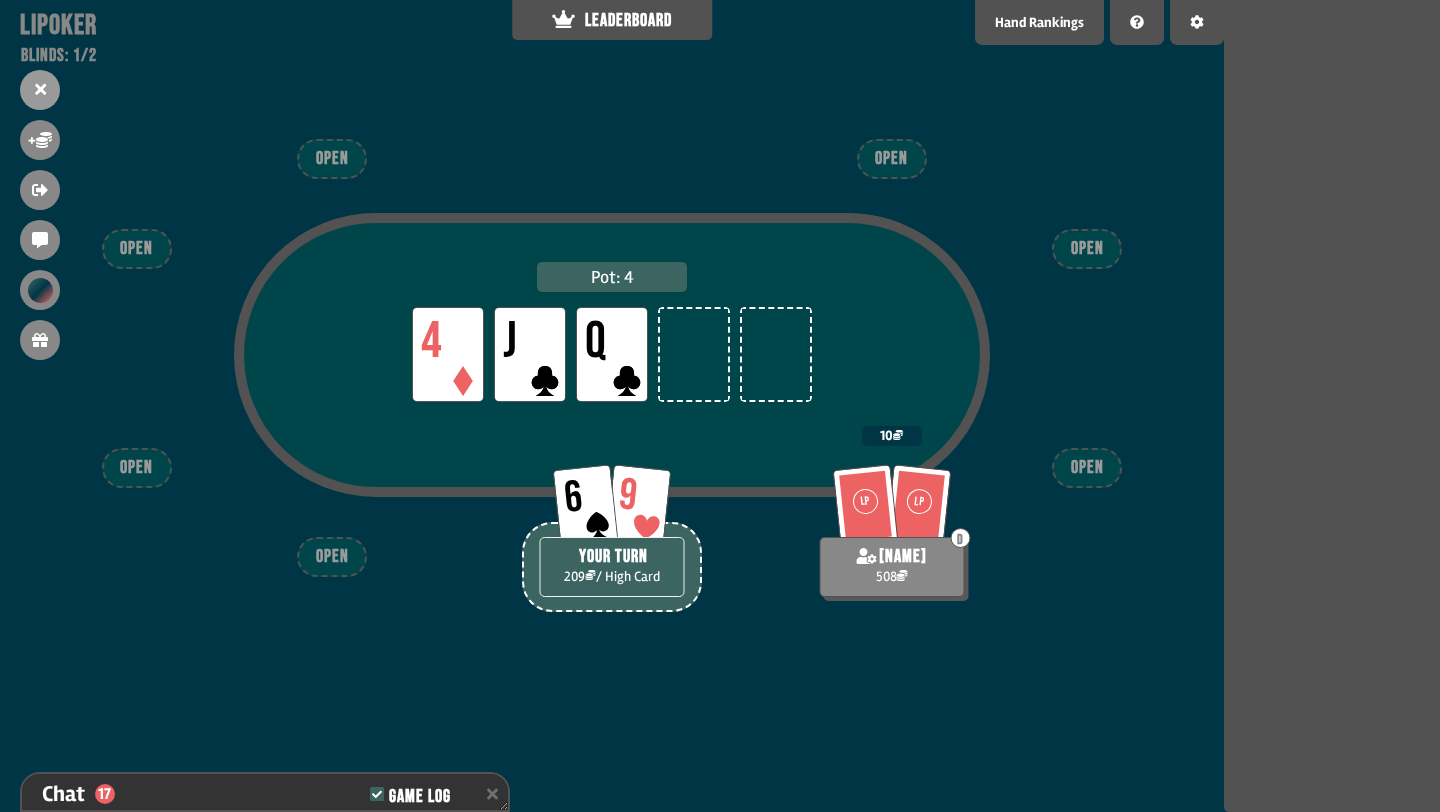 scroll, scrollTop: 651, scrollLeft: 0, axis: vertical 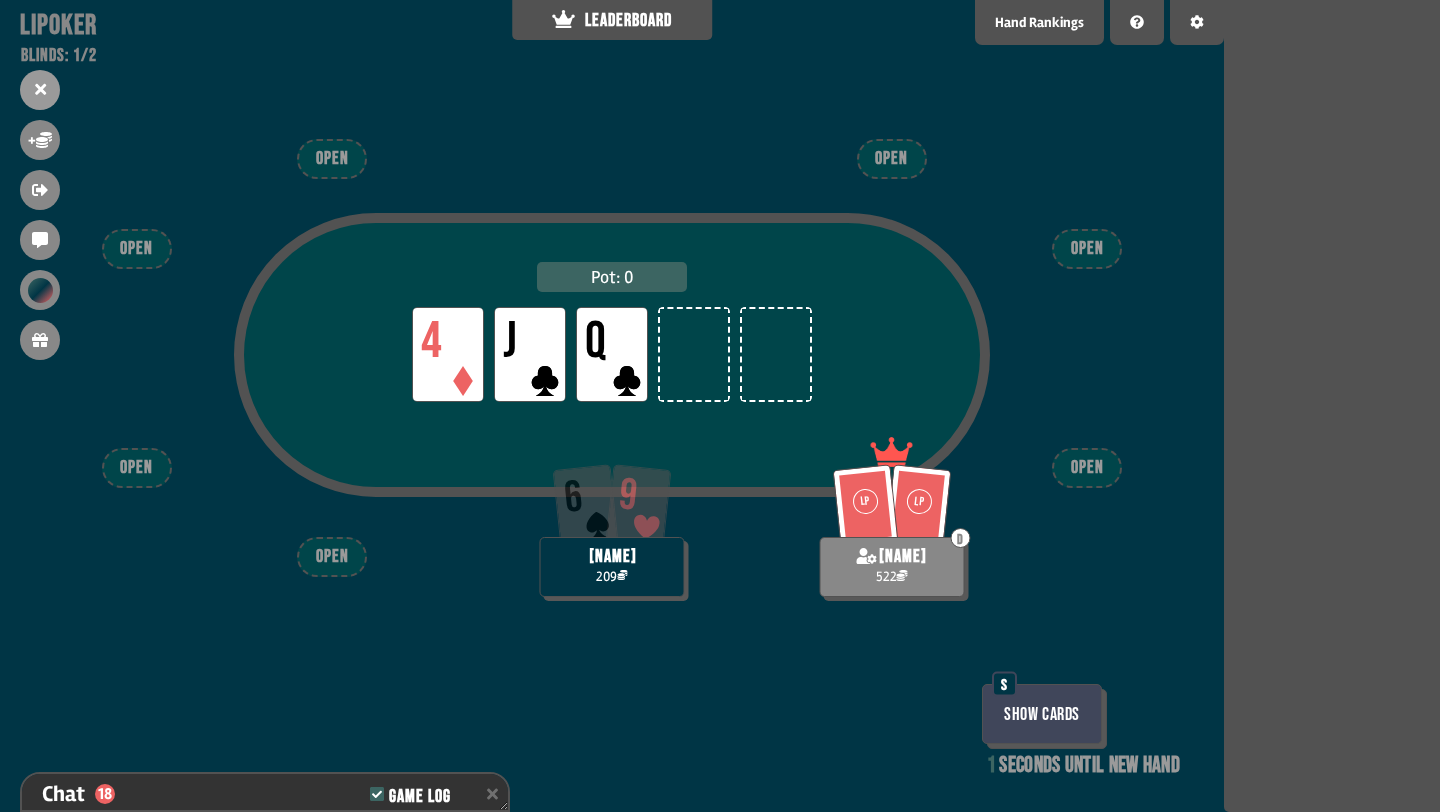 type on "*" 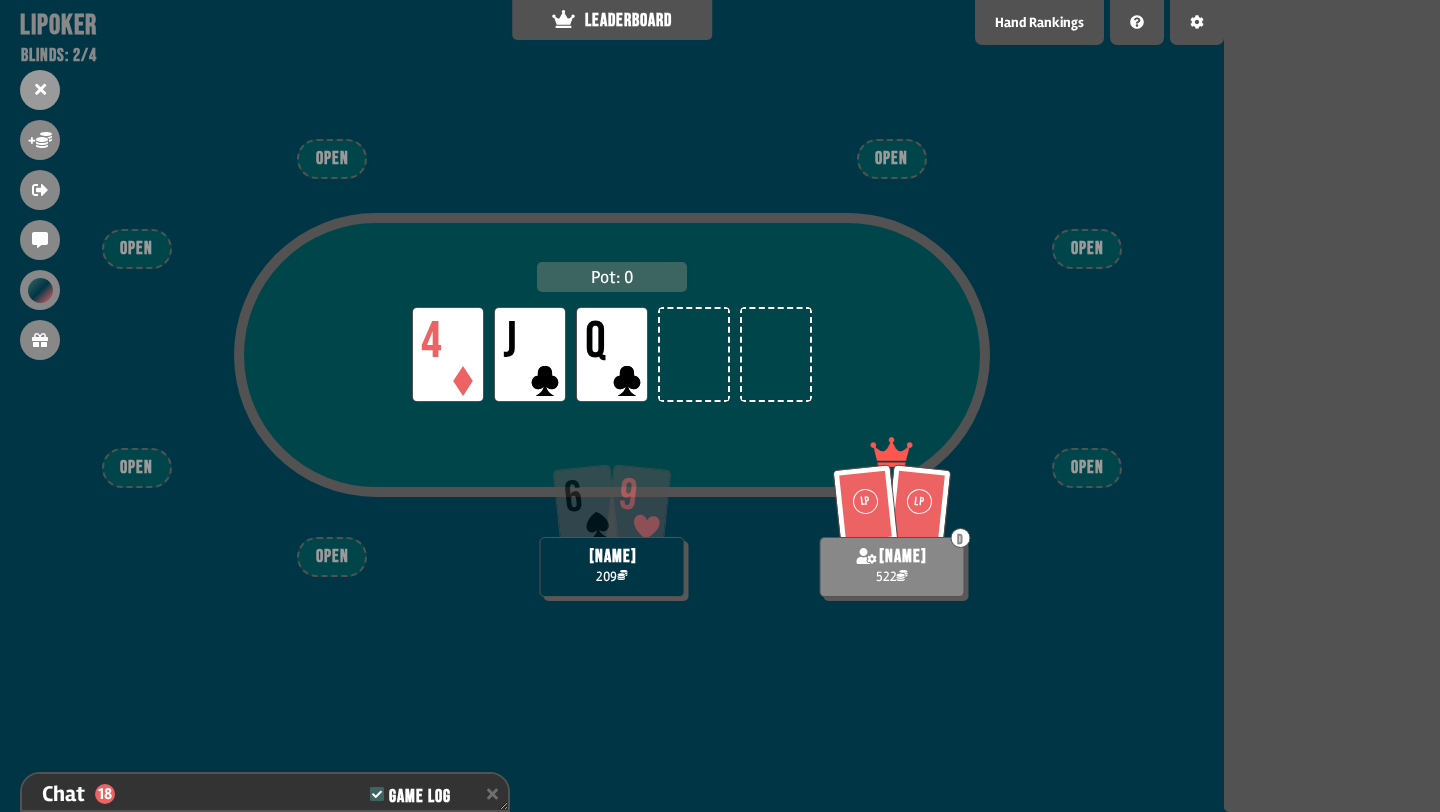 scroll, scrollTop: 738, scrollLeft: 0, axis: vertical 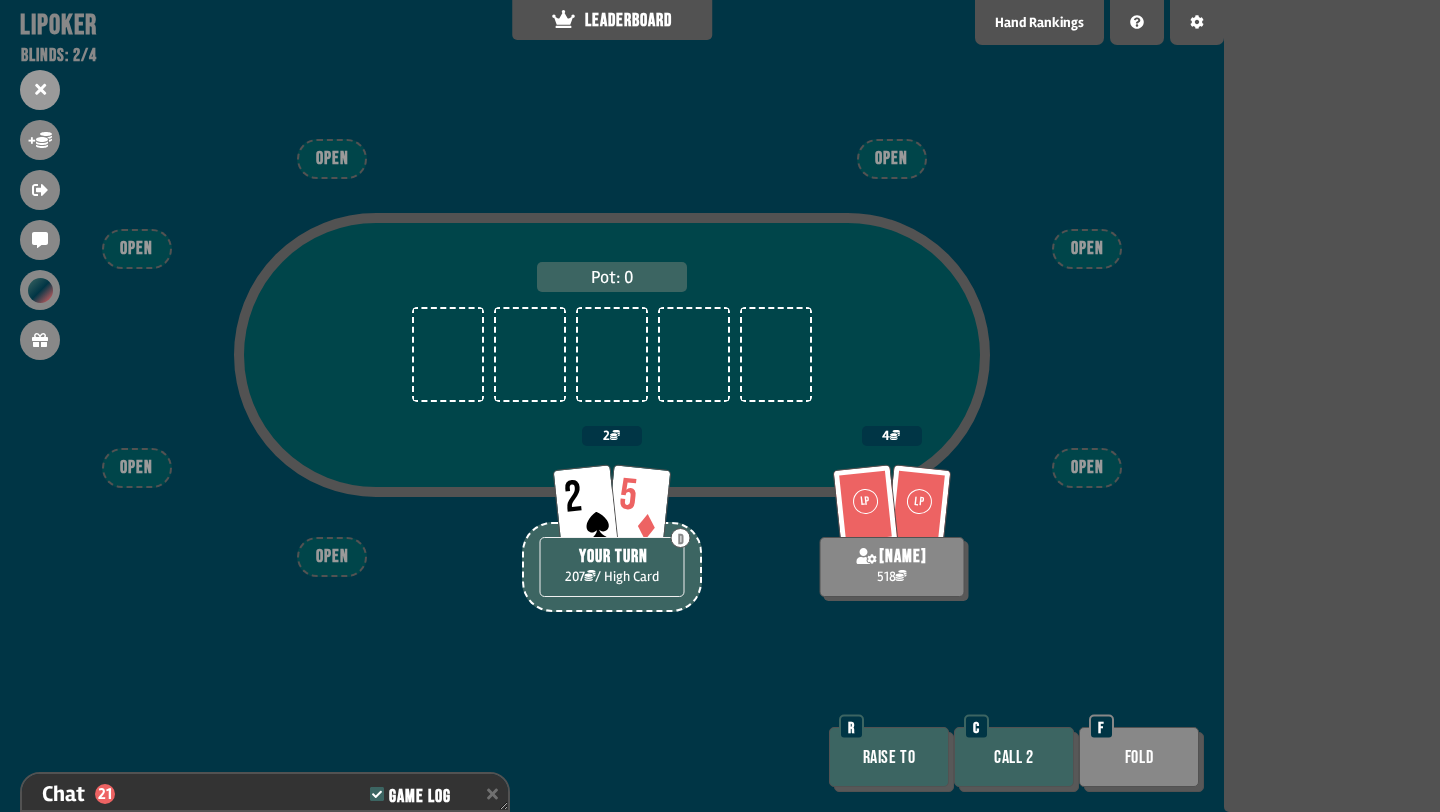 click on "Call 2" at bounding box center [1014, 757] 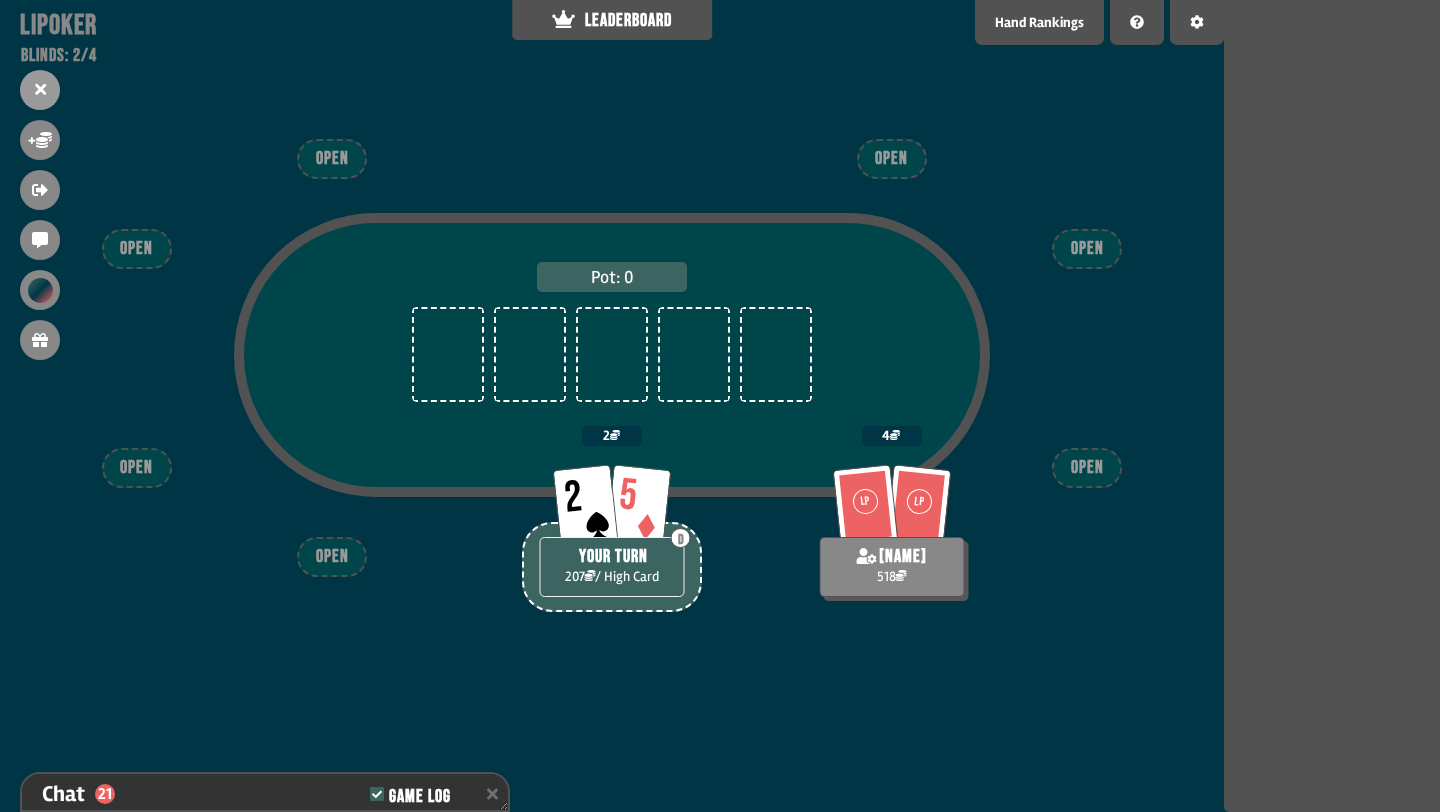 scroll, scrollTop: 767, scrollLeft: 0, axis: vertical 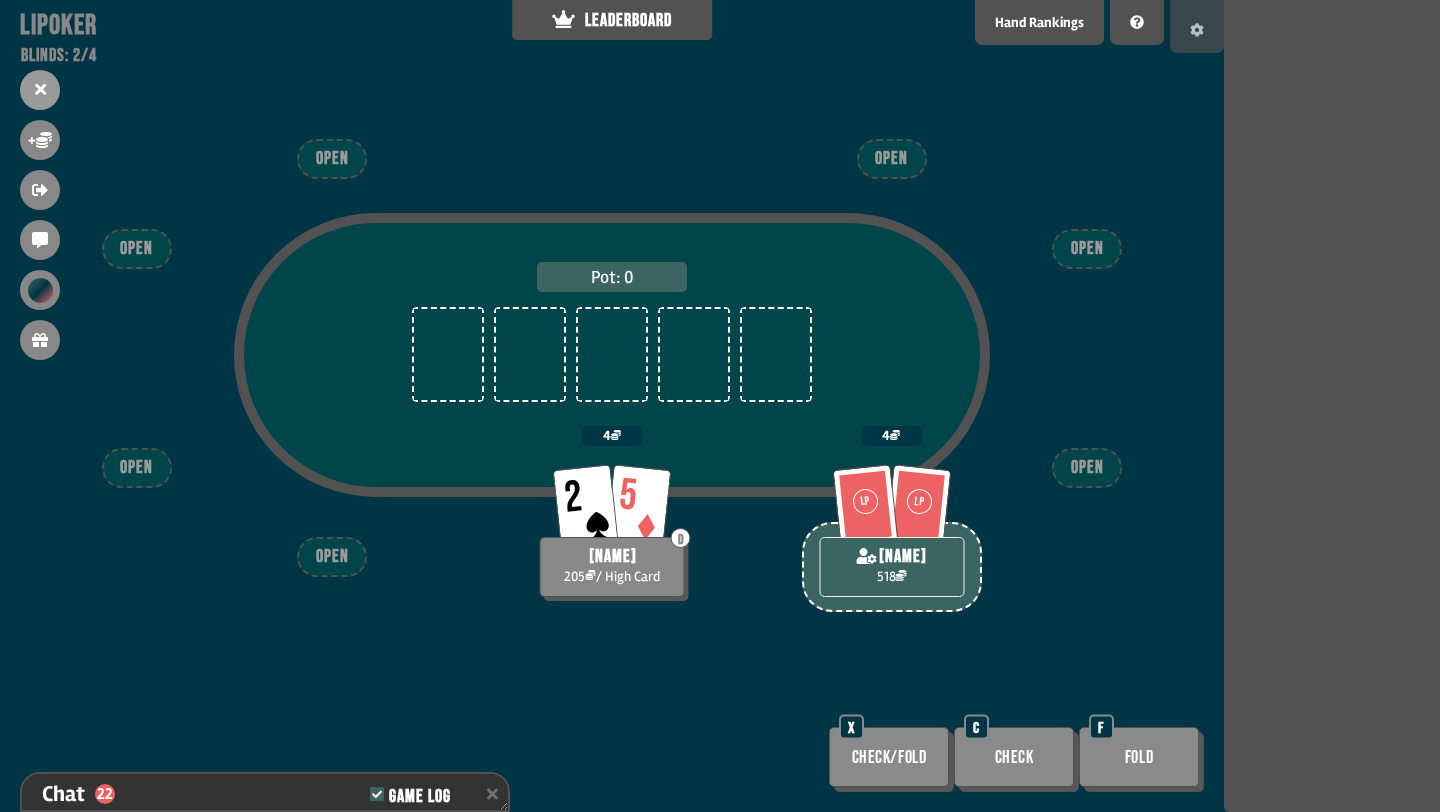 click at bounding box center [1197, 26] 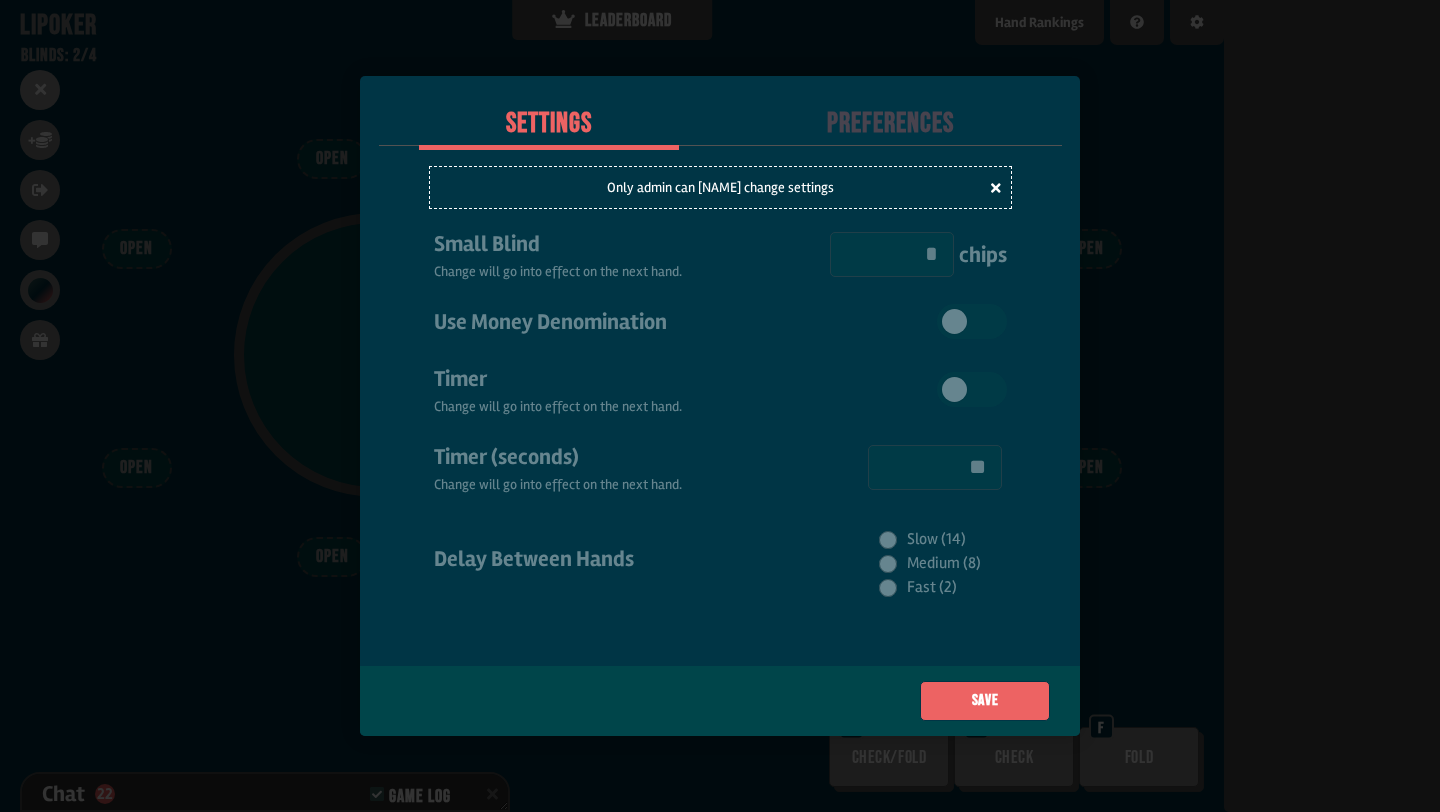click at bounding box center [720, 406] 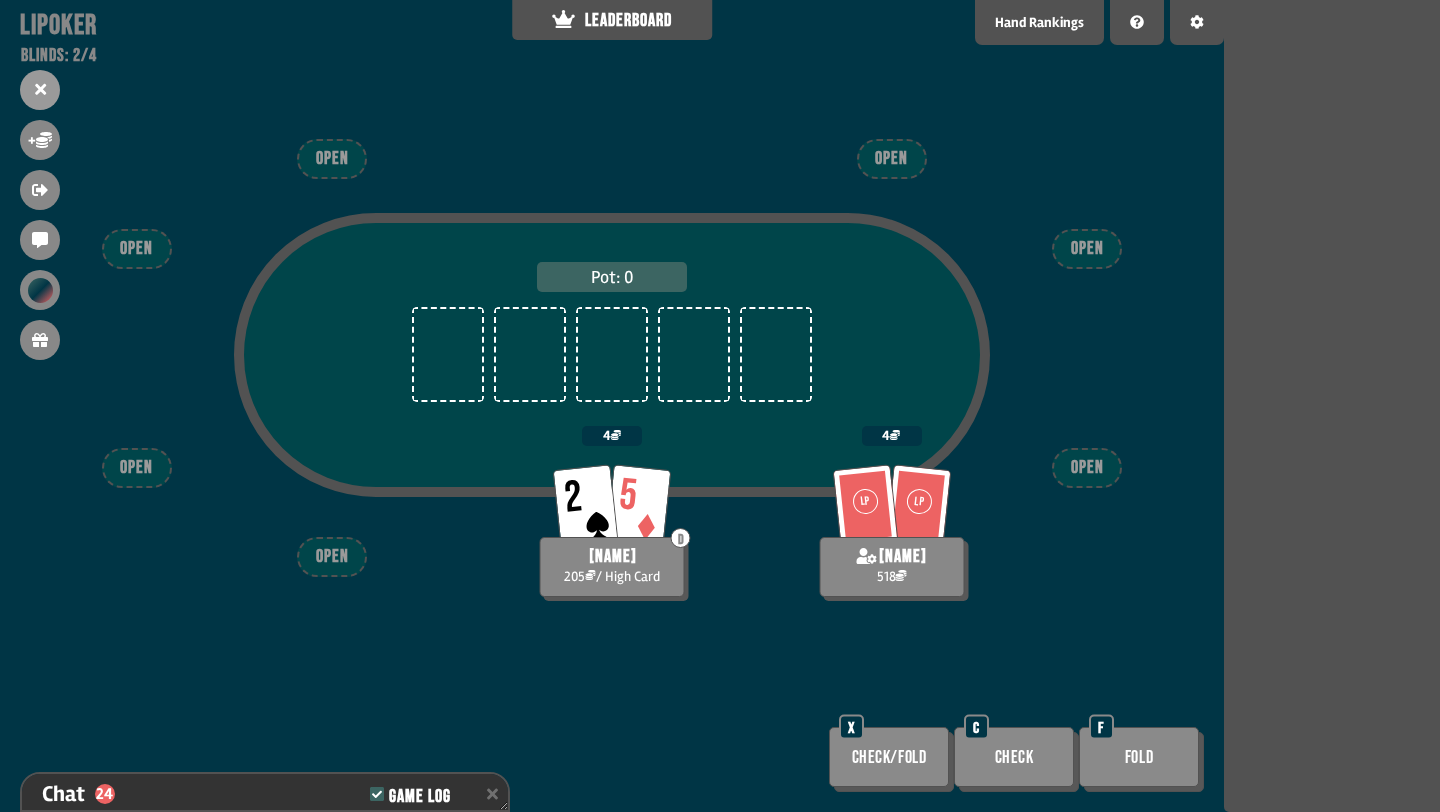 scroll, scrollTop: 825, scrollLeft: 0, axis: vertical 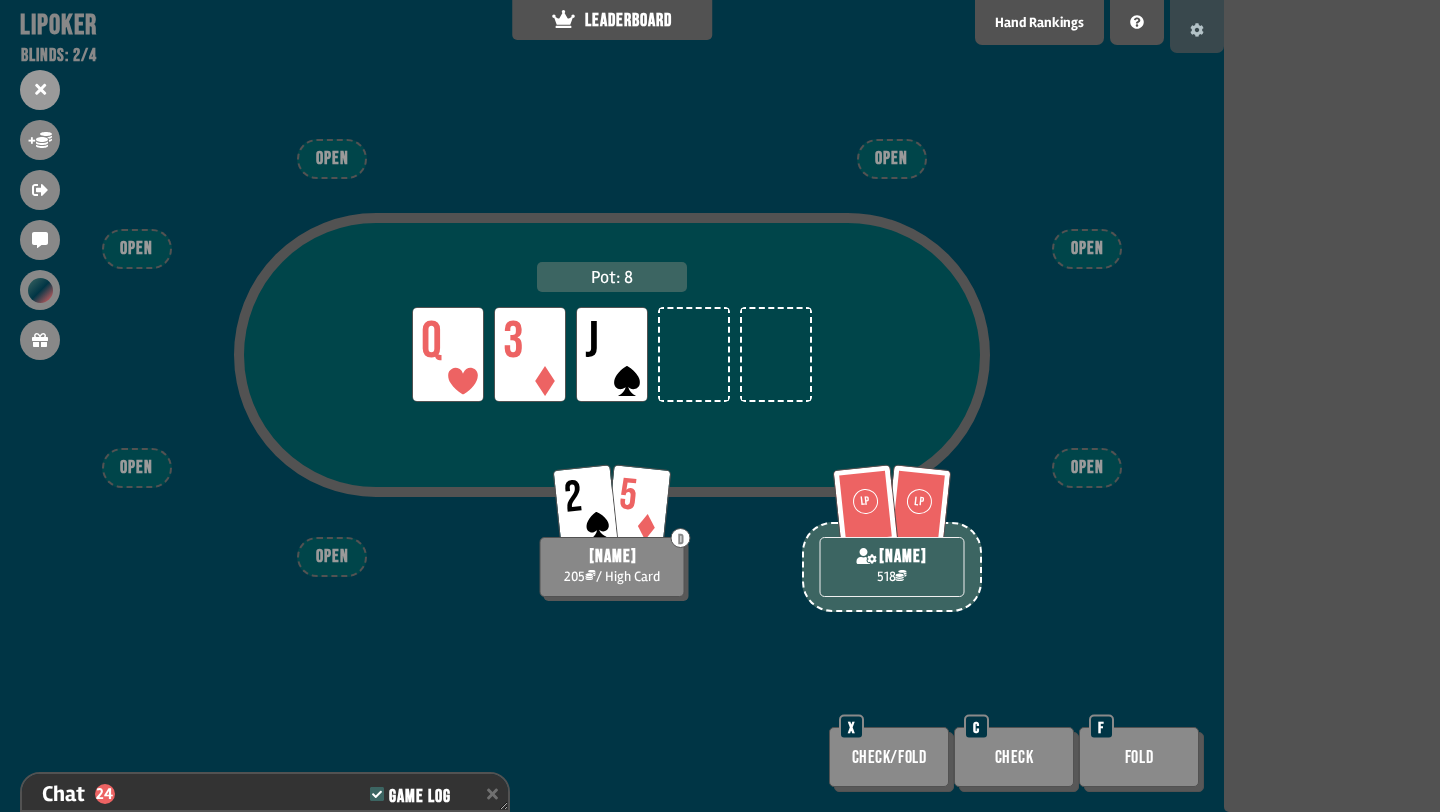 click at bounding box center (1197, 26) 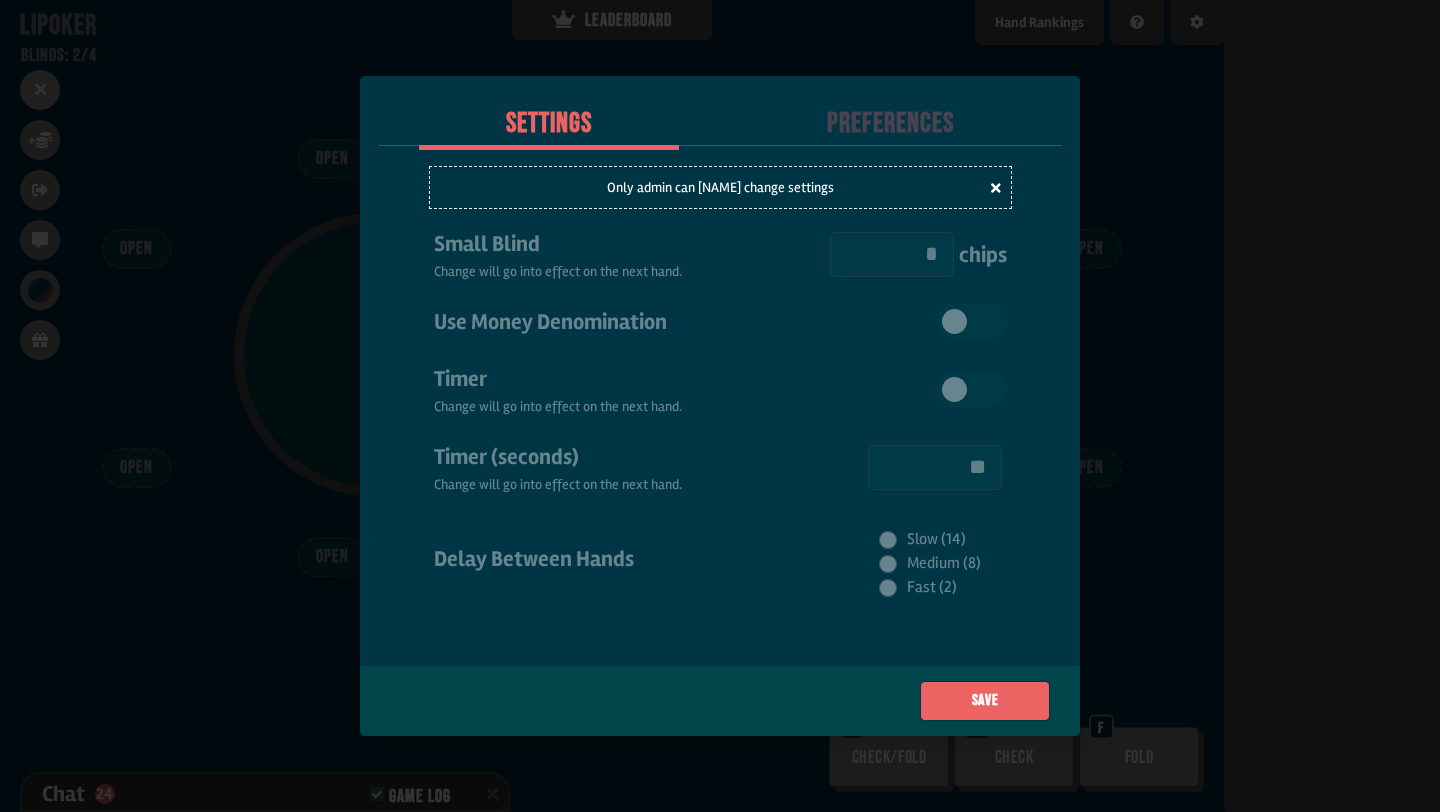 click at bounding box center (720, 406) 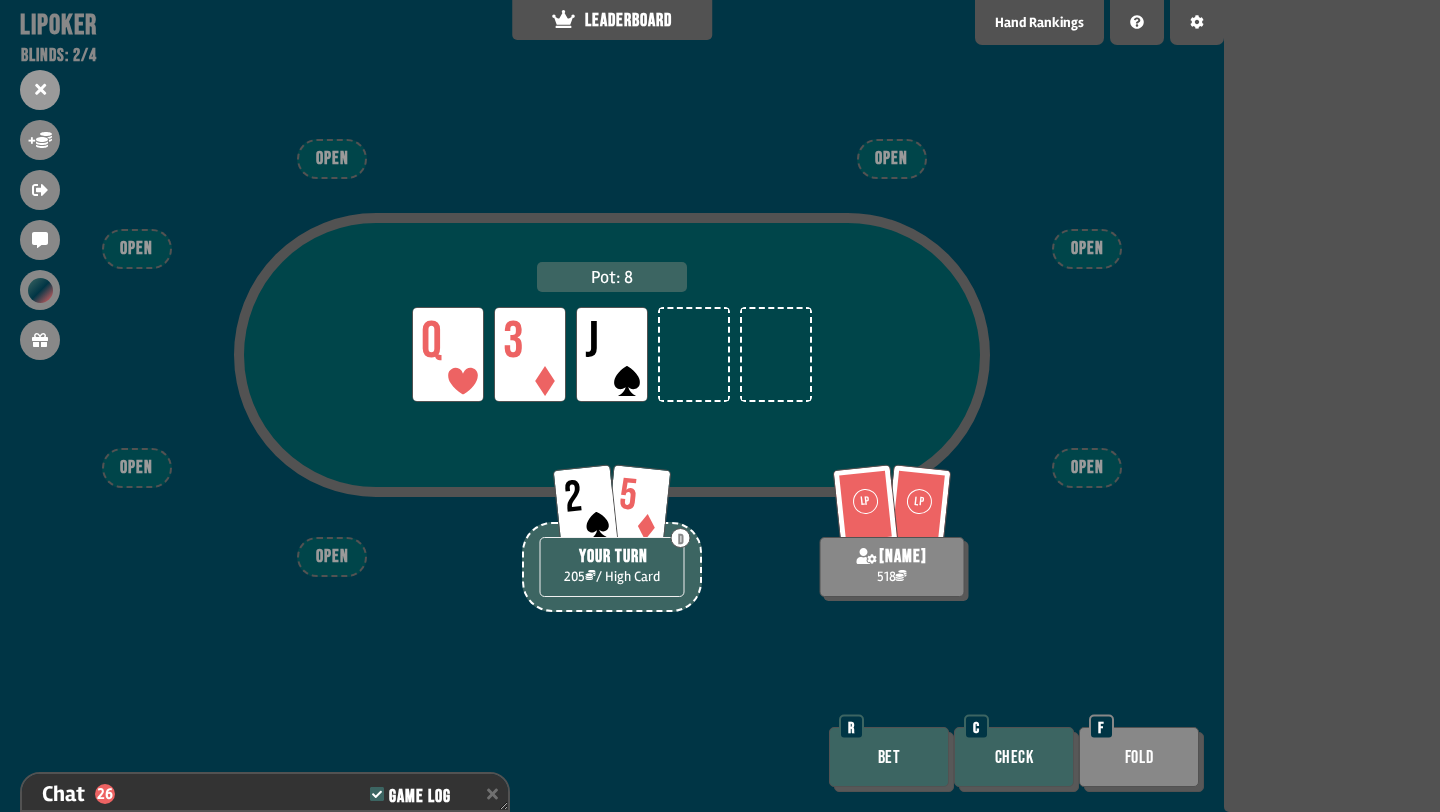 scroll, scrollTop: 883, scrollLeft: 0, axis: vertical 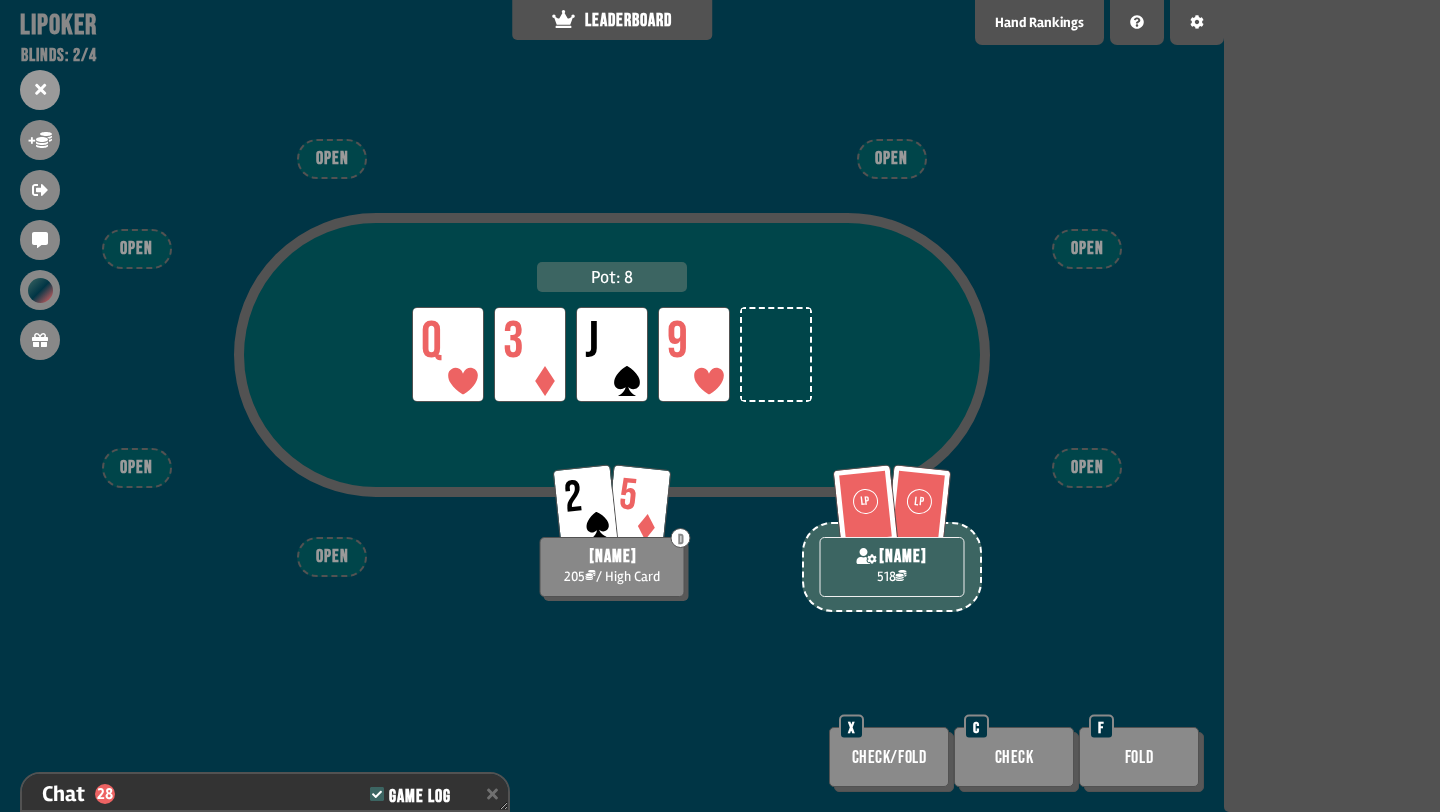click on "Check/Fold" at bounding box center (889, 757) 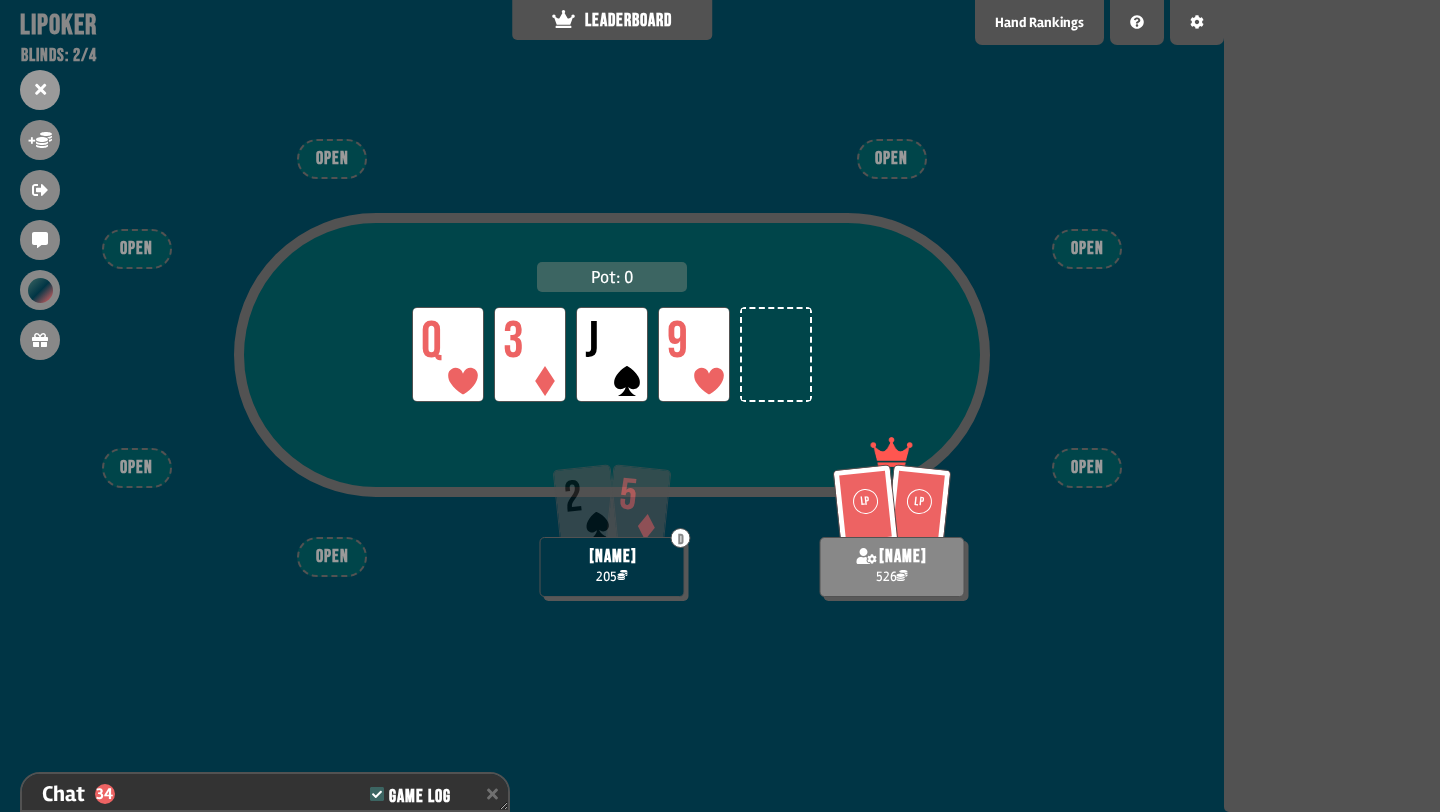 scroll, scrollTop: 1115, scrollLeft: 0, axis: vertical 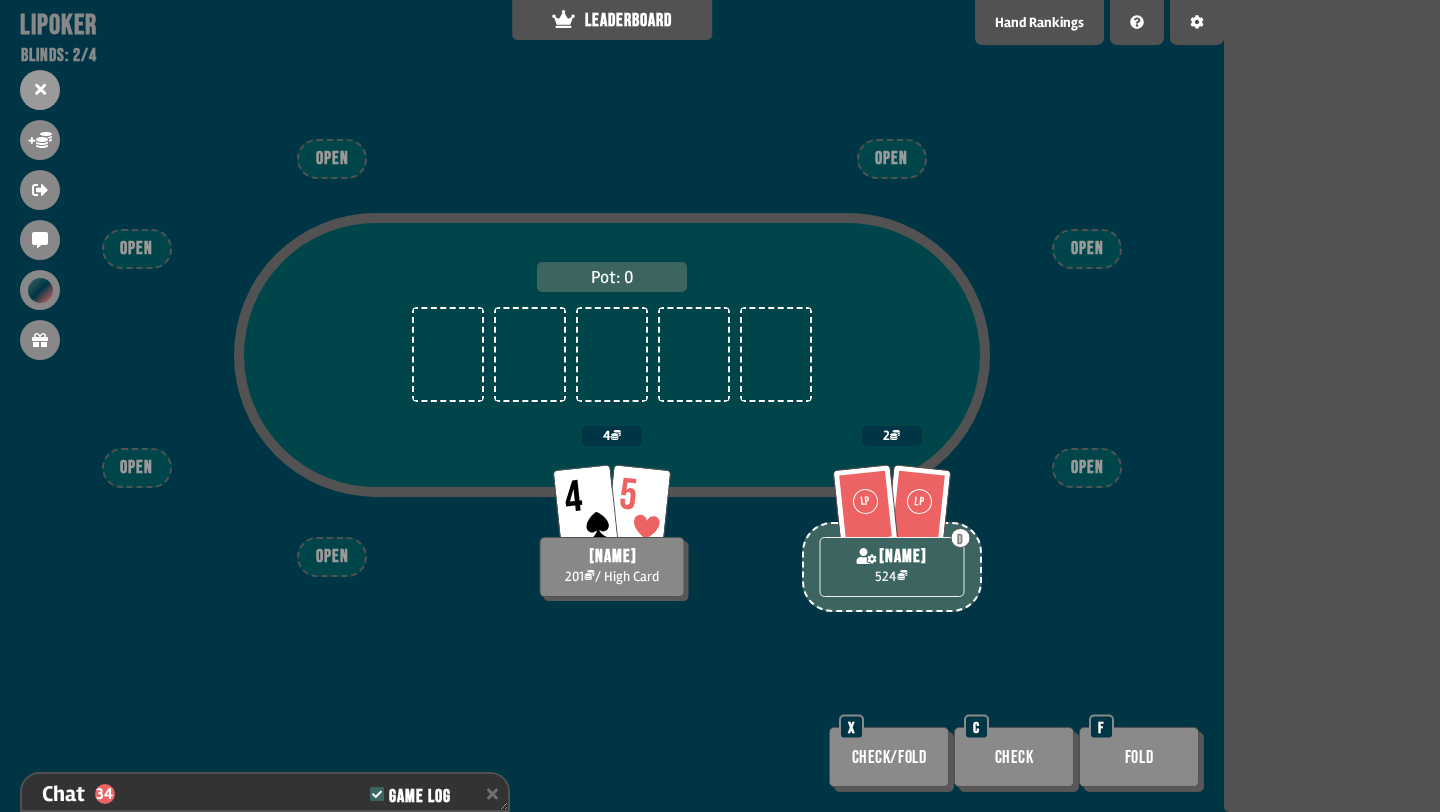click on "Check" at bounding box center [1014, 757] 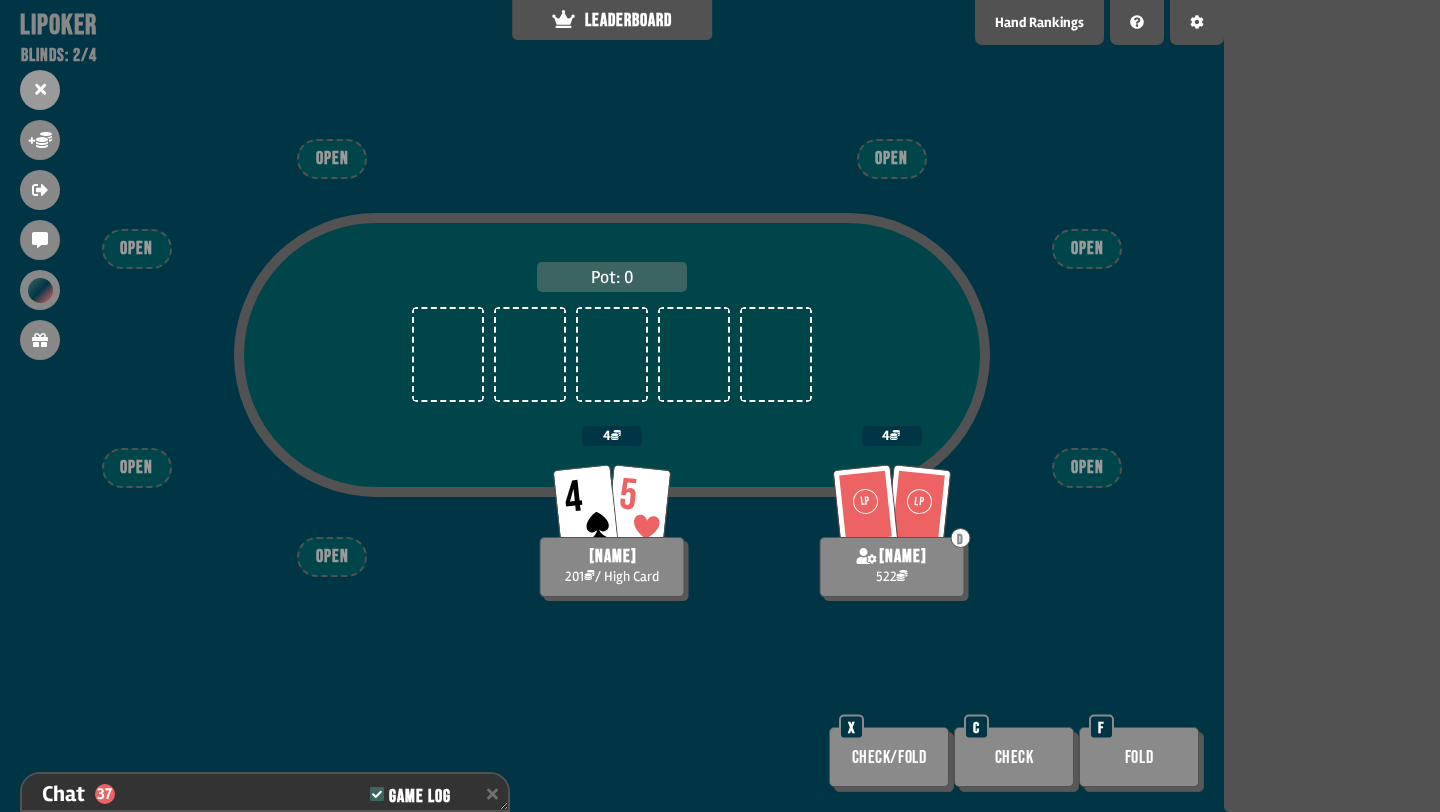 scroll, scrollTop: 1231, scrollLeft: 0, axis: vertical 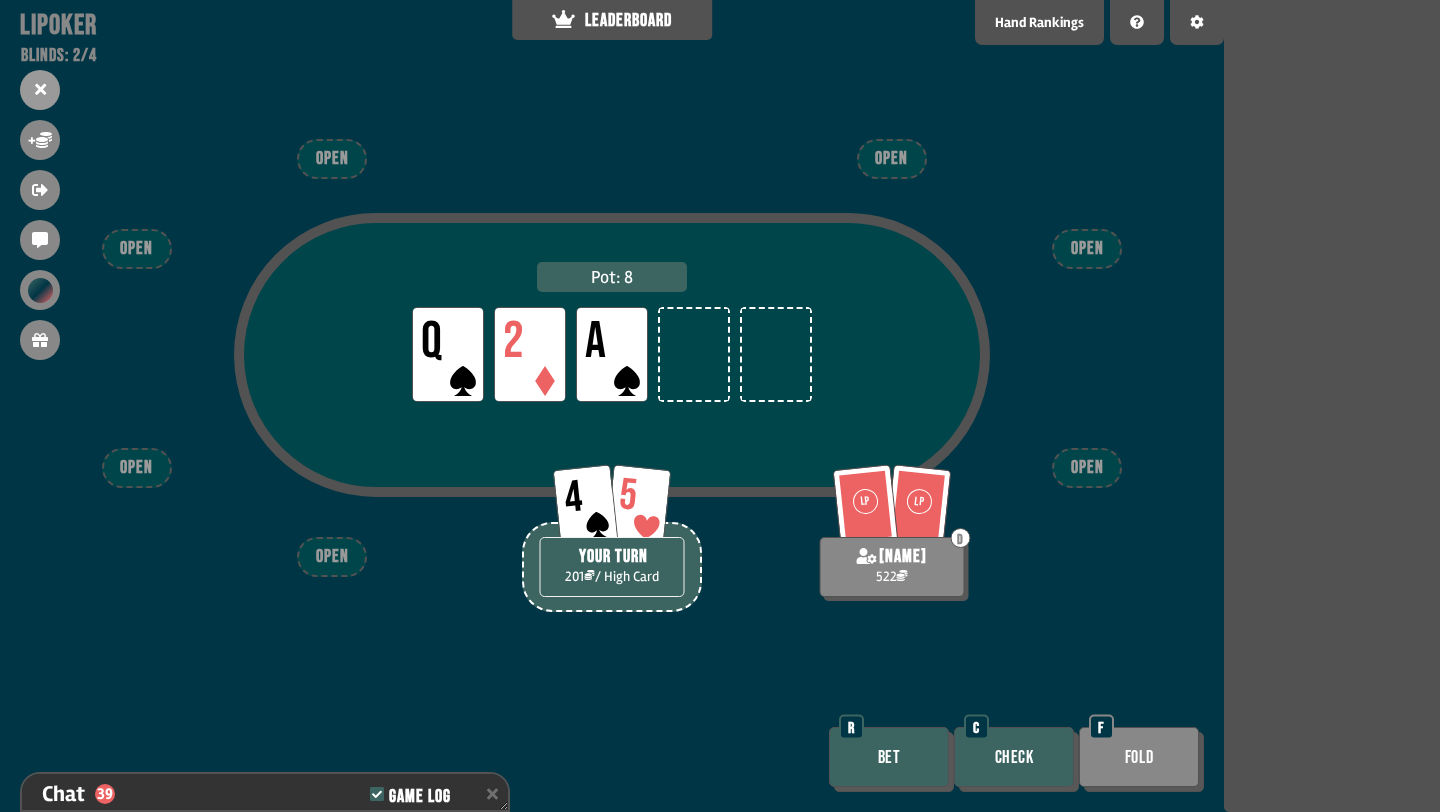 click on "Check" at bounding box center (1014, 757) 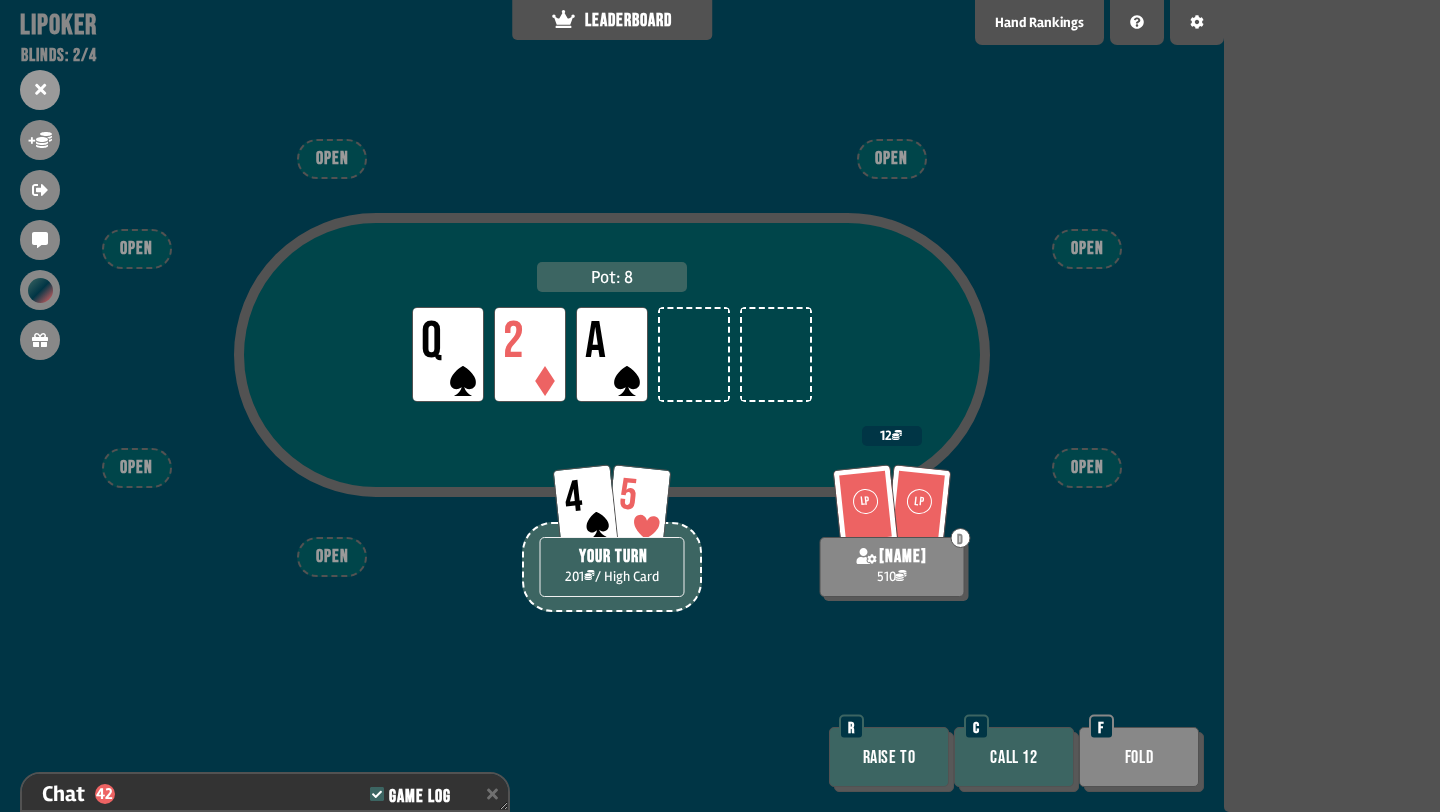 scroll, scrollTop: 1347, scrollLeft: 0, axis: vertical 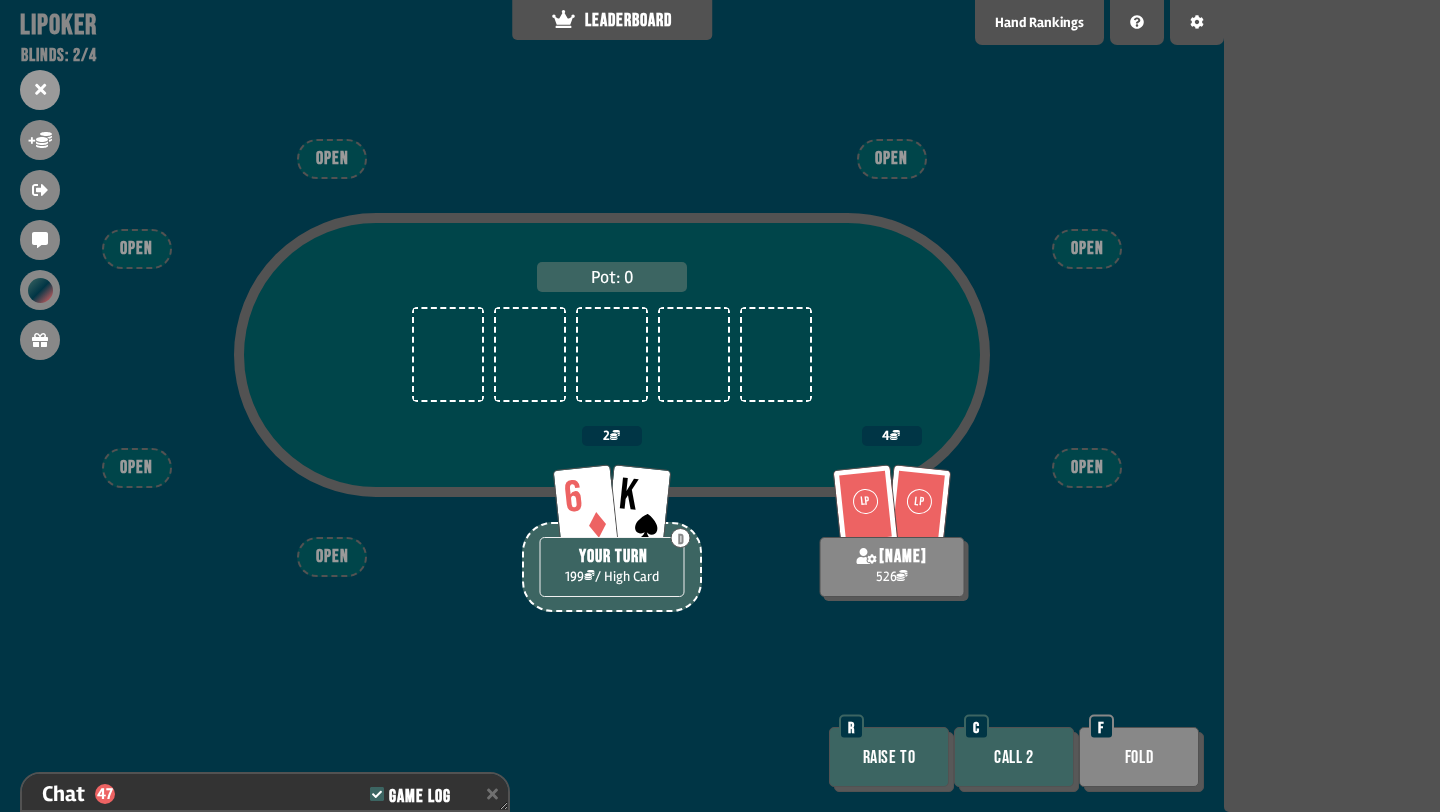 click on "Call 2" at bounding box center [1014, 757] 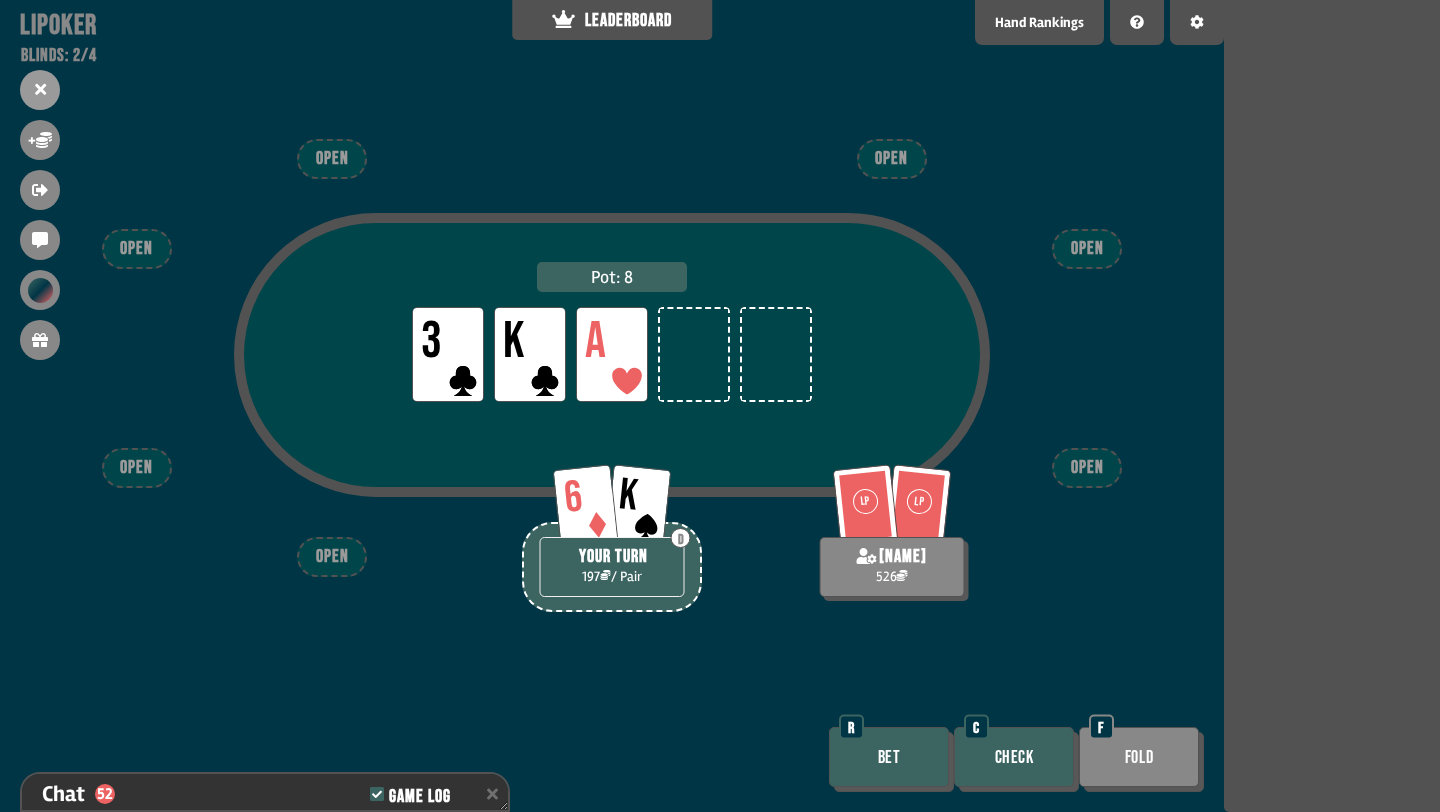 scroll, scrollTop: 1637, scrollLeft: 0, axis: vertical 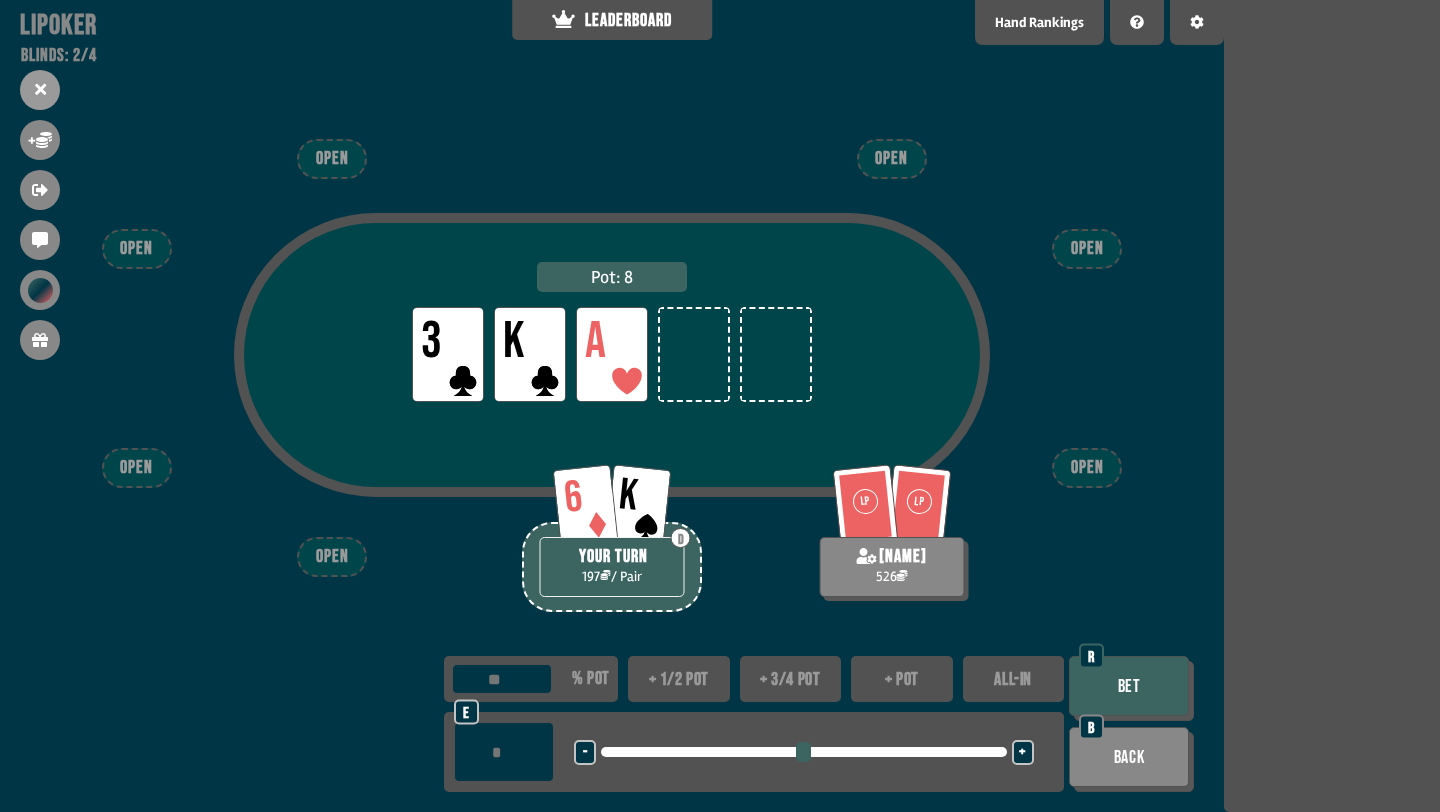 click on "+ 1/2 pot" at bounding box center (679, 679) 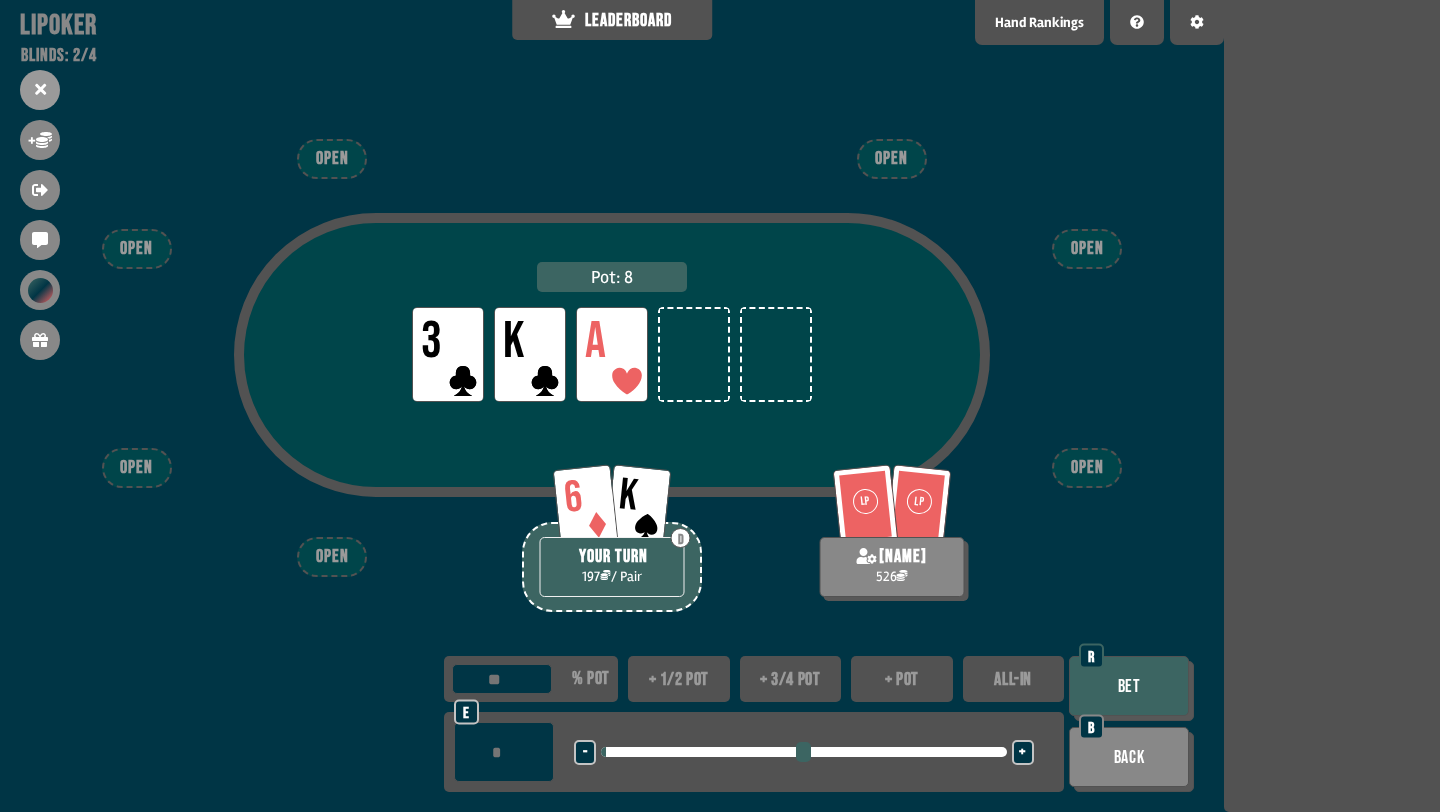 click on "+ 1/2 pot" at bounding box center [679, 679] 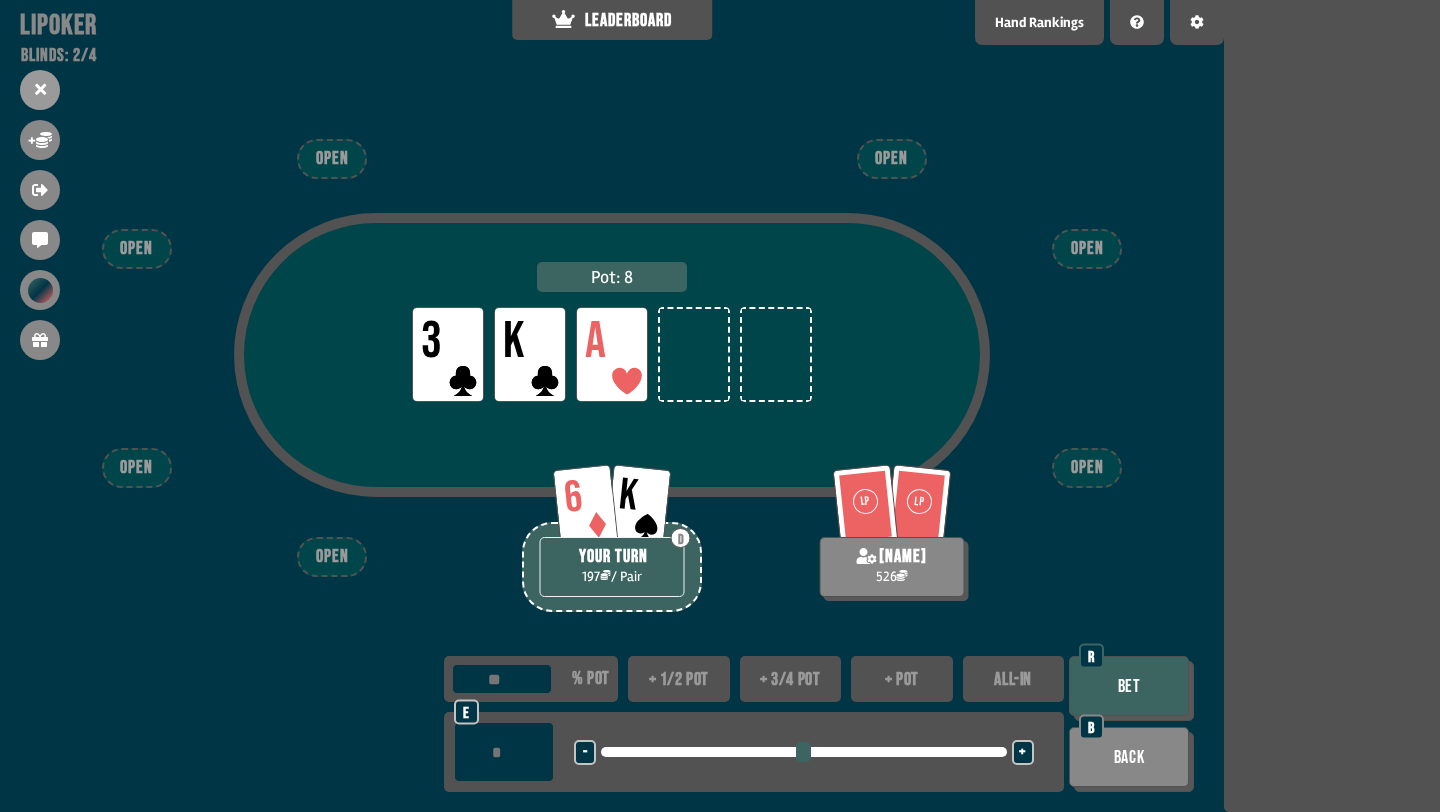 click on "+ 3/4 pot" at bounding box center [791, 679] 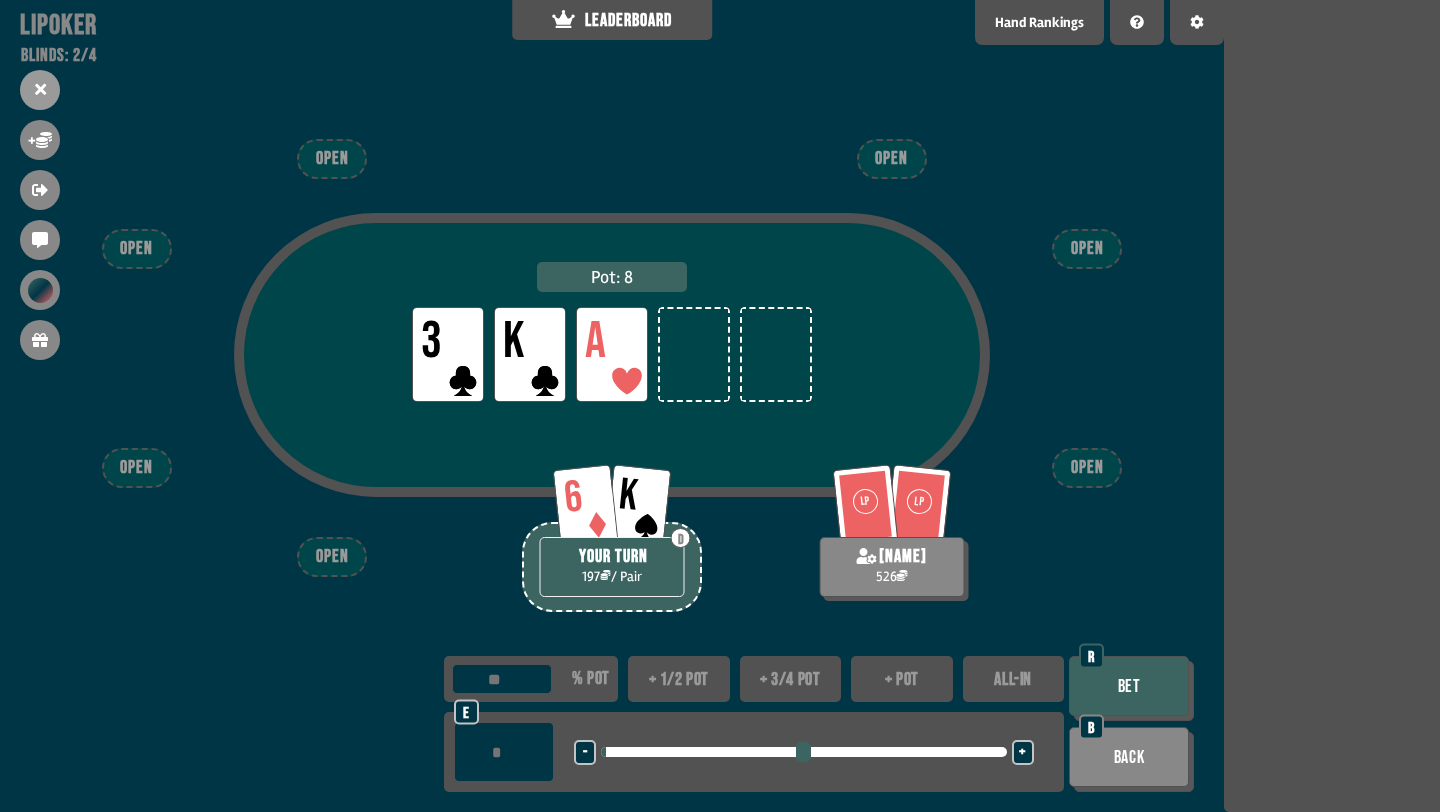 click on "Bet" at bounding box center [1129, 686] 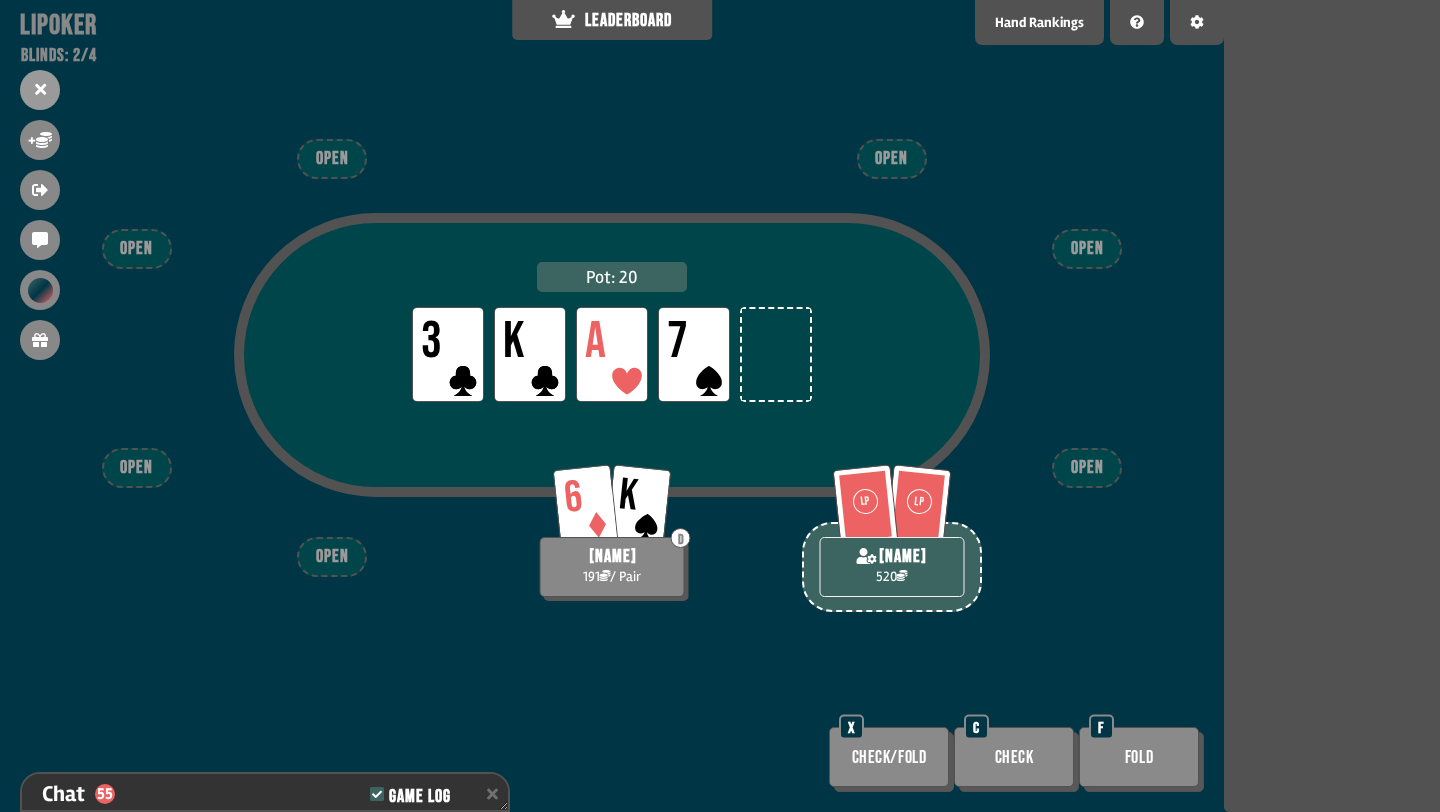 scroll, scrollTop: 1753, scrollLeft: 0, axis: vertical 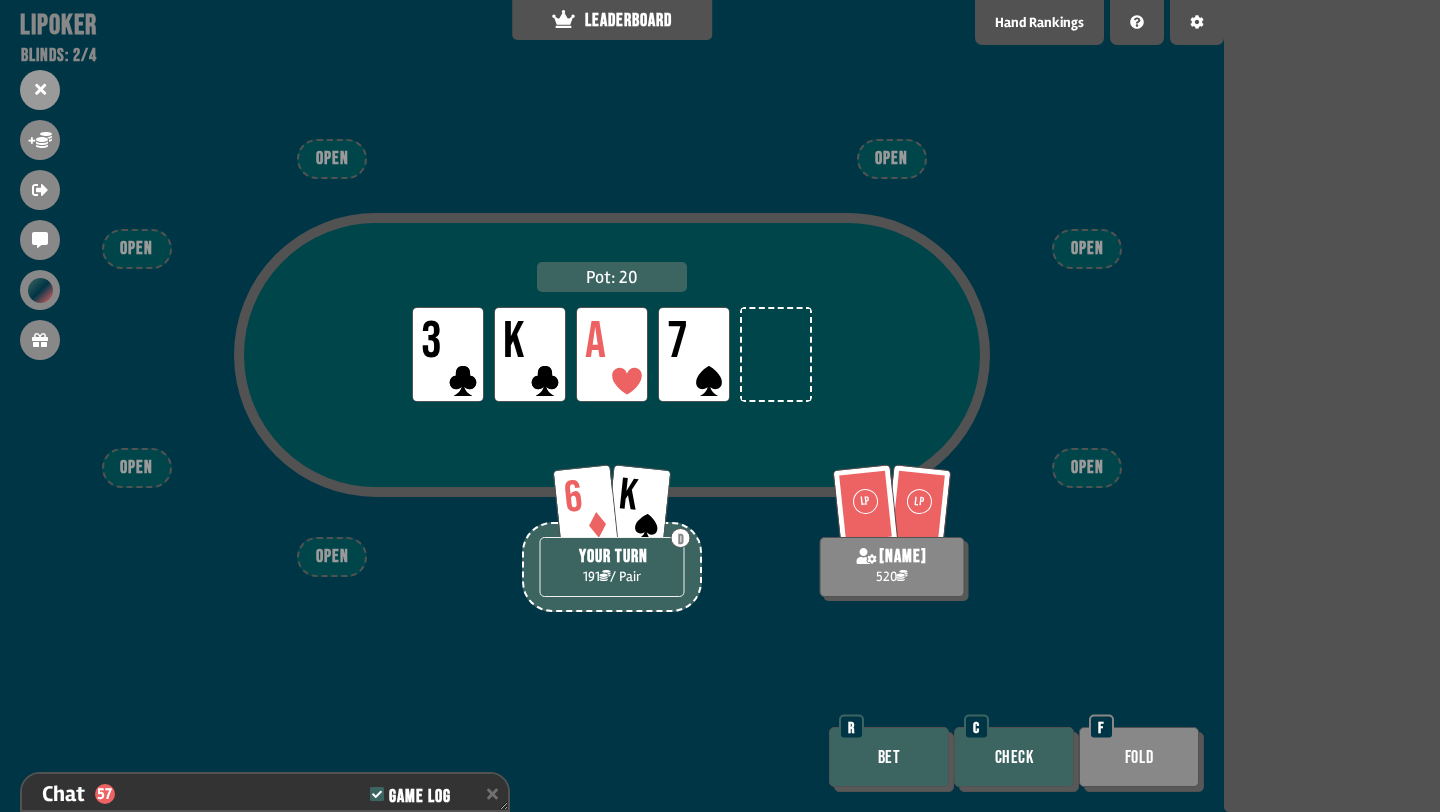click on "Bet" at bounding box center (889, 757) 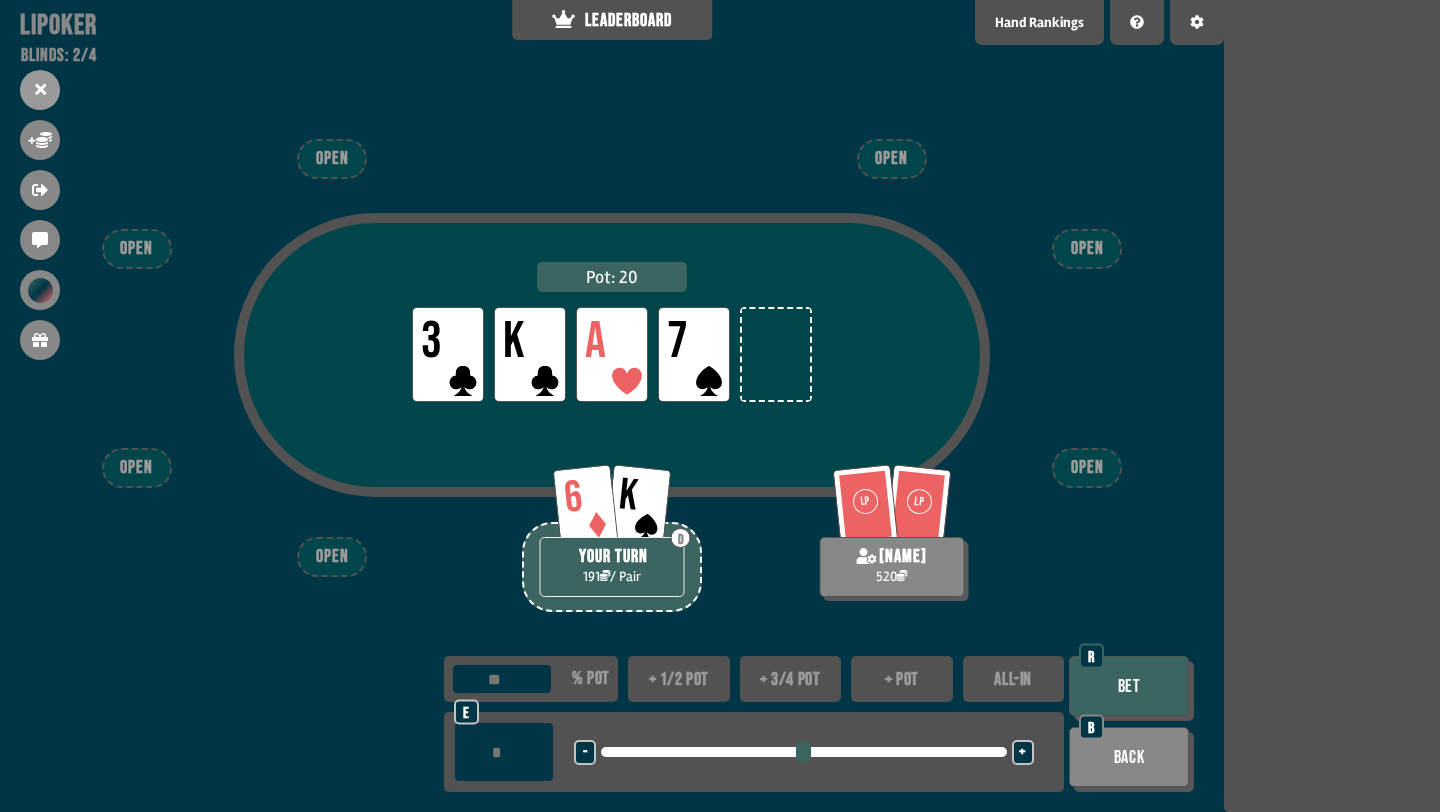 click on "+ 3/4 pot" at bounding box center (791, 679) 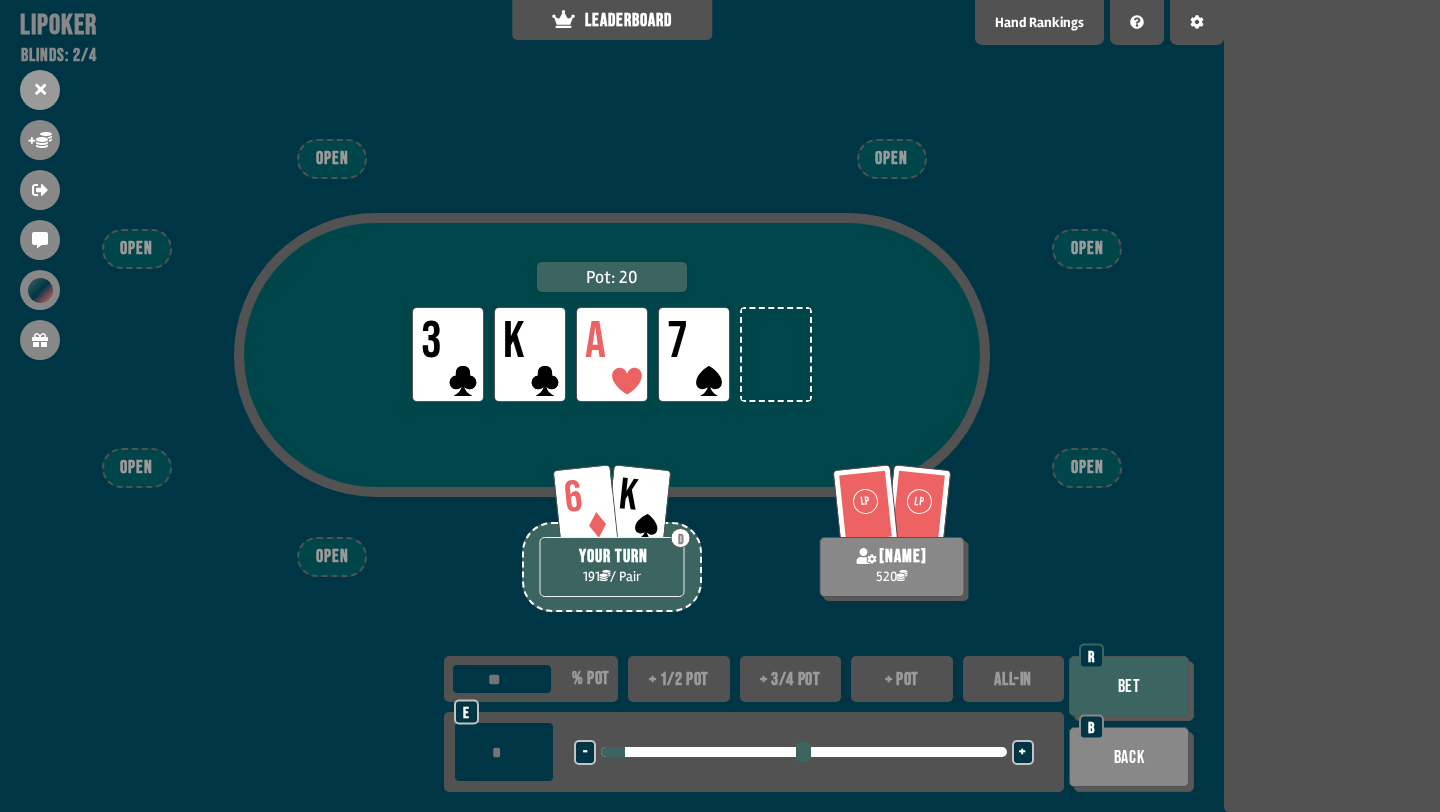 click on "+ 1/2 pot" at bounding box center [679, 679] 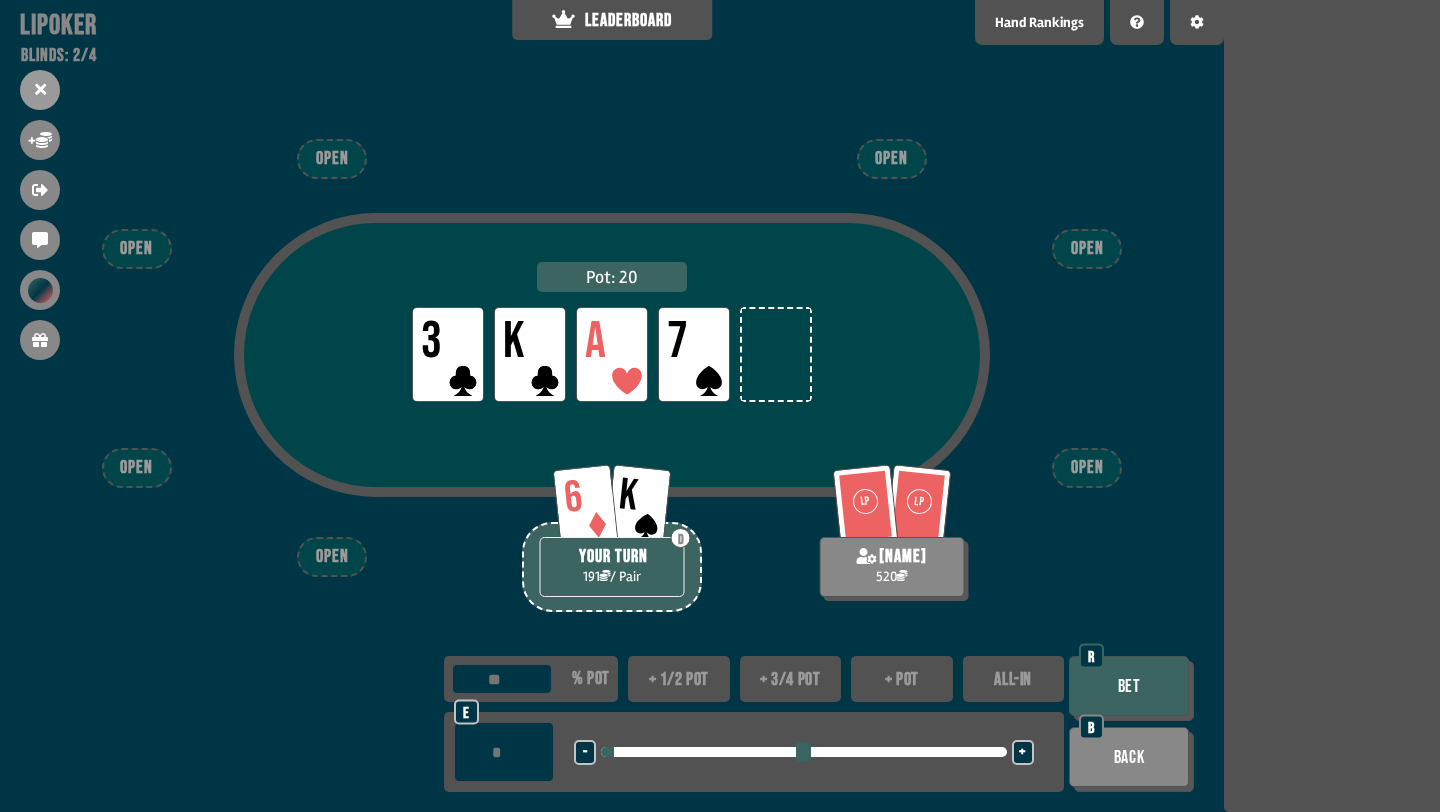 click on "Bet" at bounding box center [1129, 686] 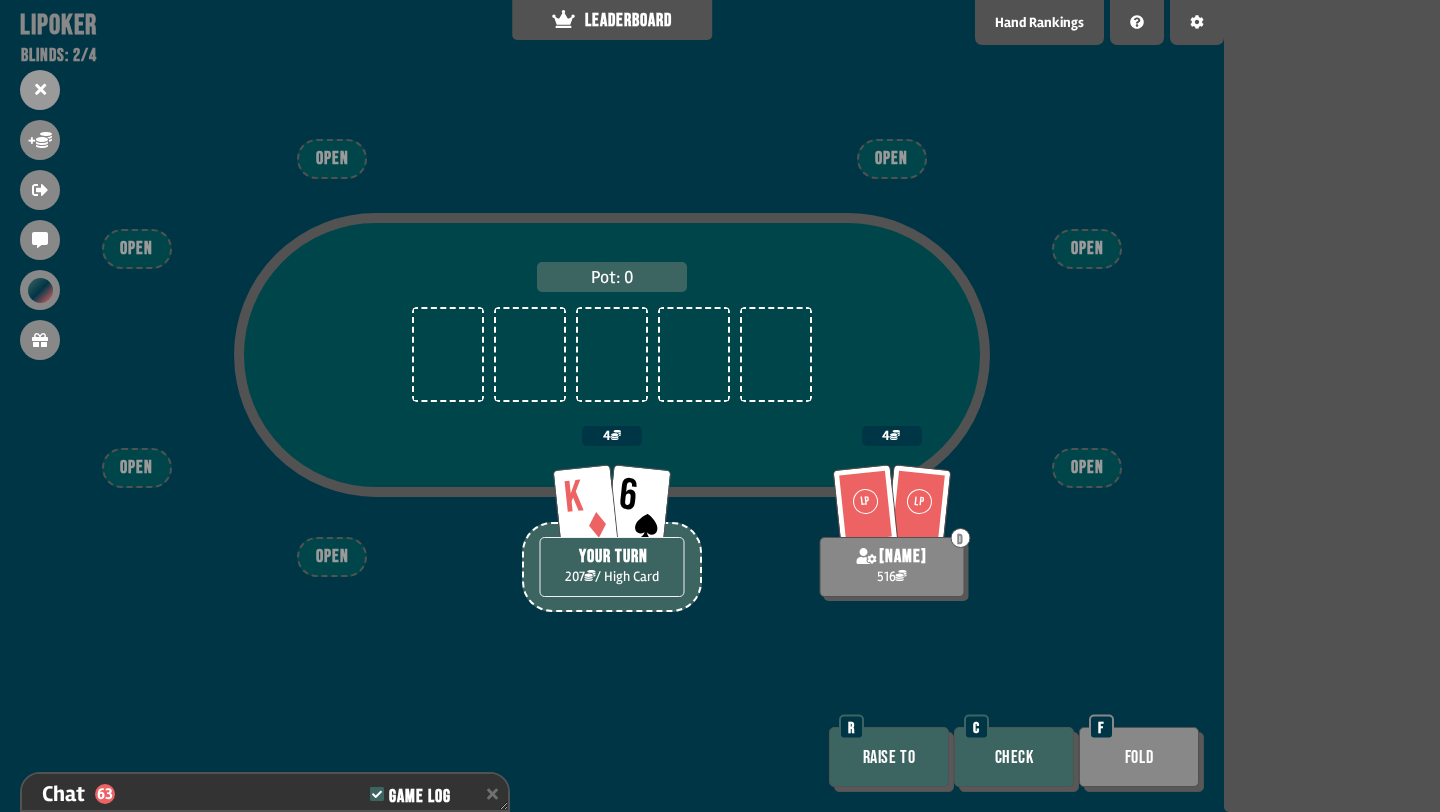 scroll, scrollTop: 1985, scrollLeft: 0, axis: vertical 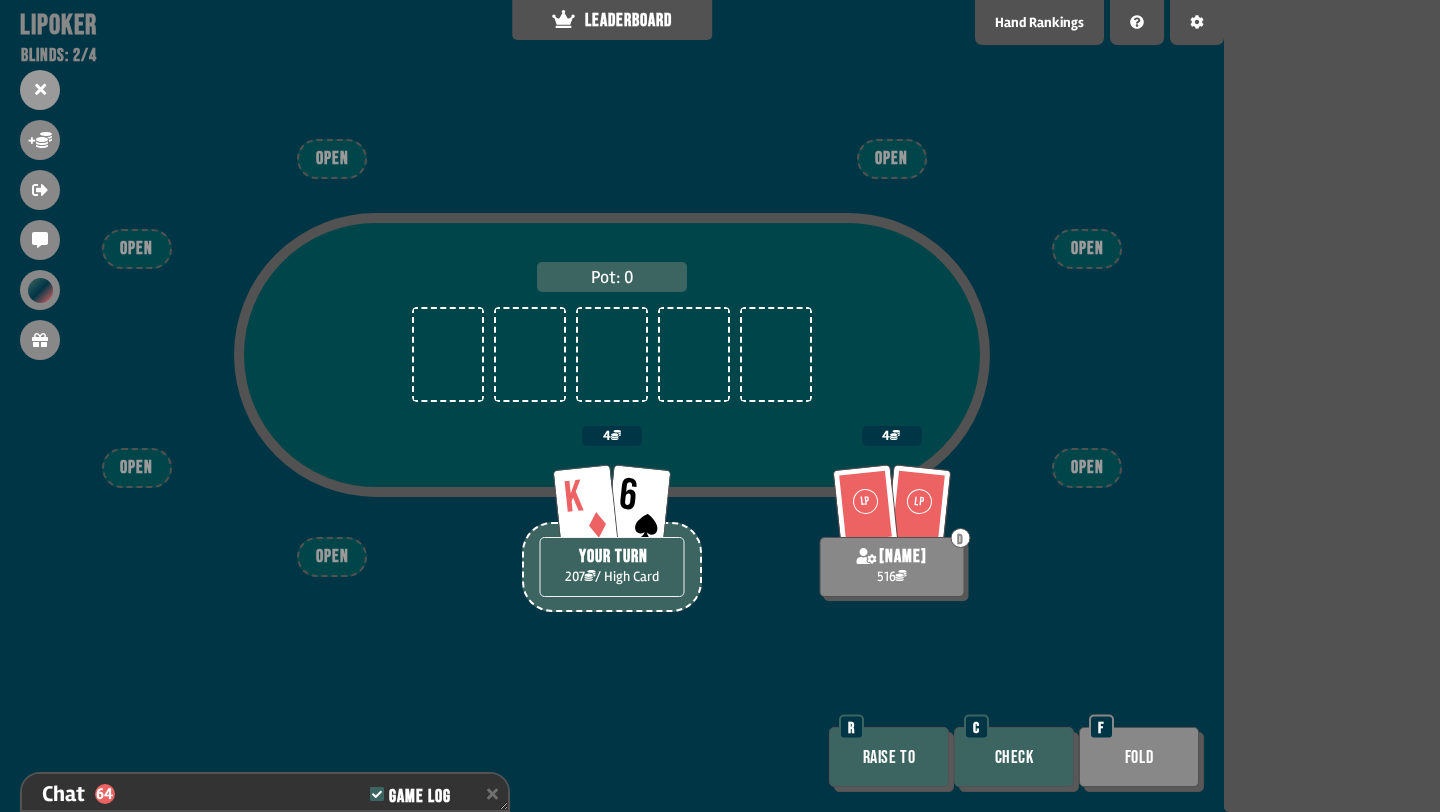 click on "Check" at bounding box center (1014, 757) 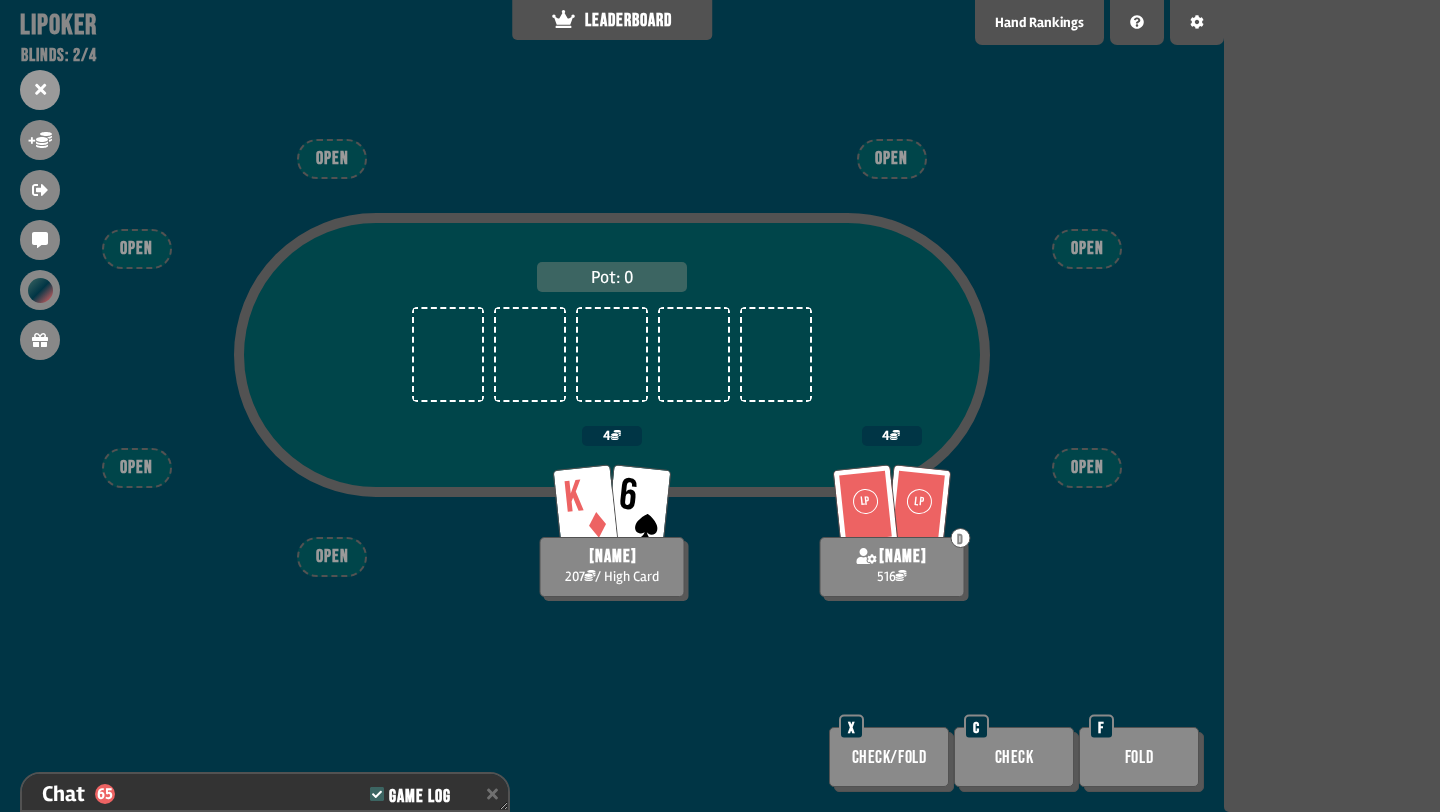 scroll, scrollTop: 2043, scrollLeft: 0, axis: vertical 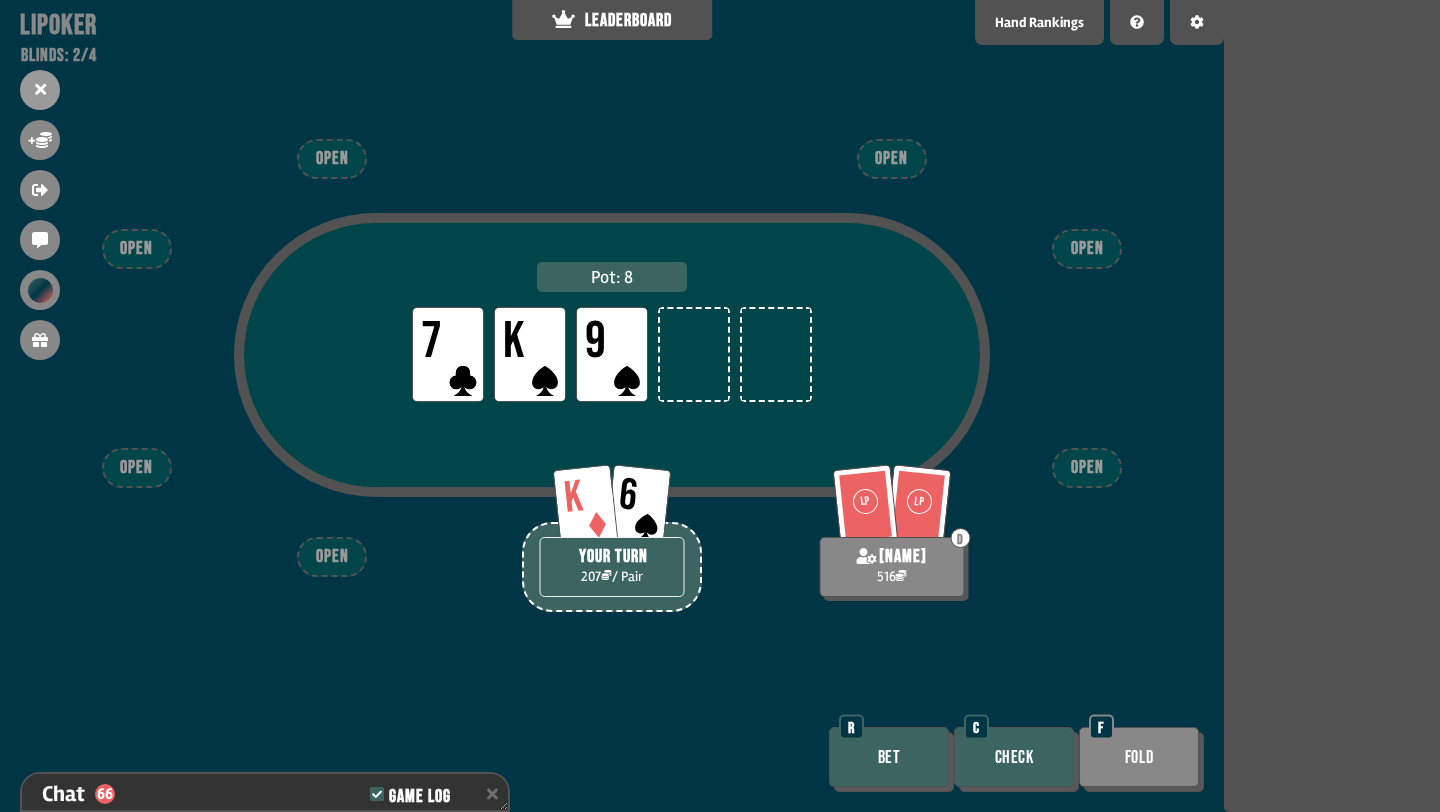 click on "Check" at bounding box center (1014, 757) 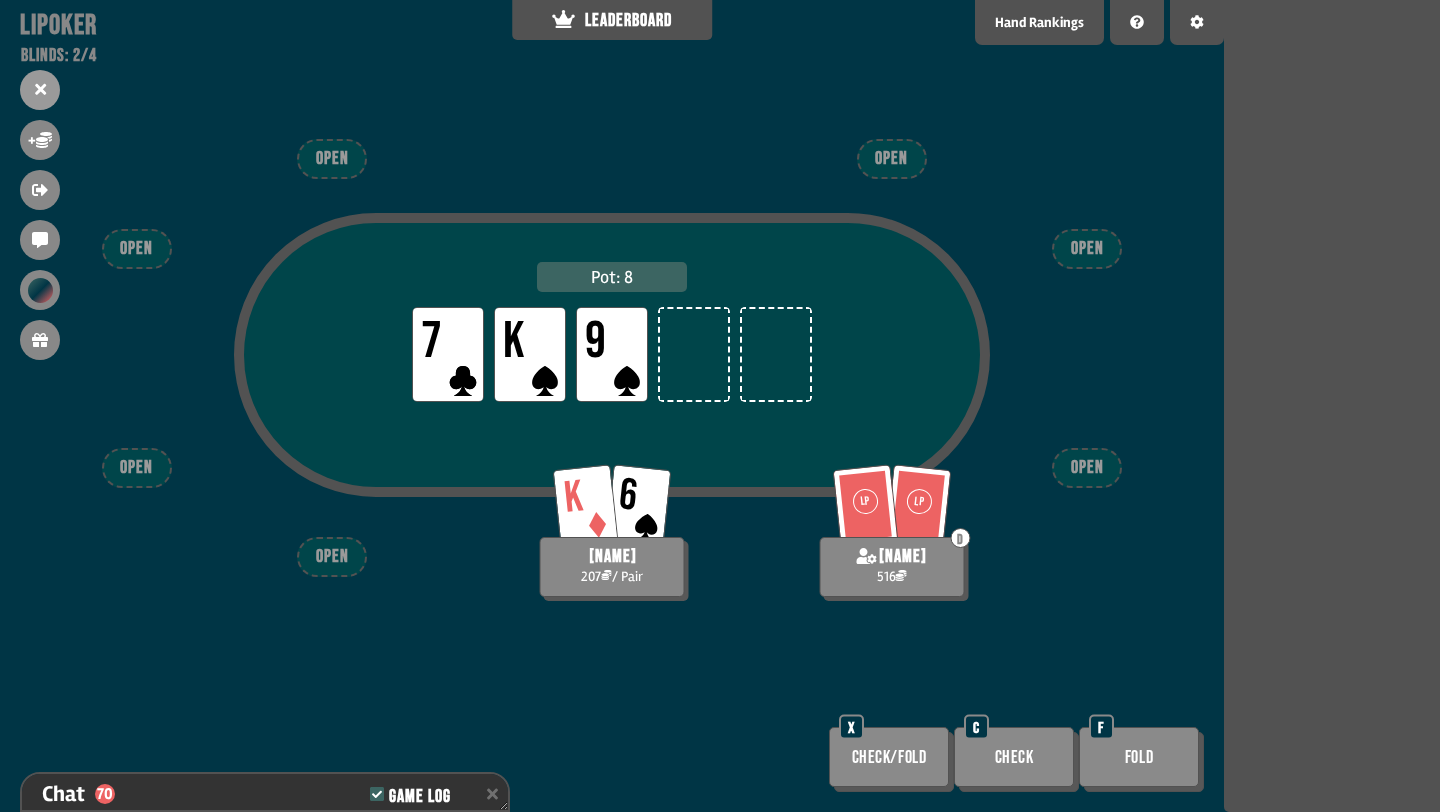 scroll, scrollTop: 2159, scrollLeft: 0, axis: vertical 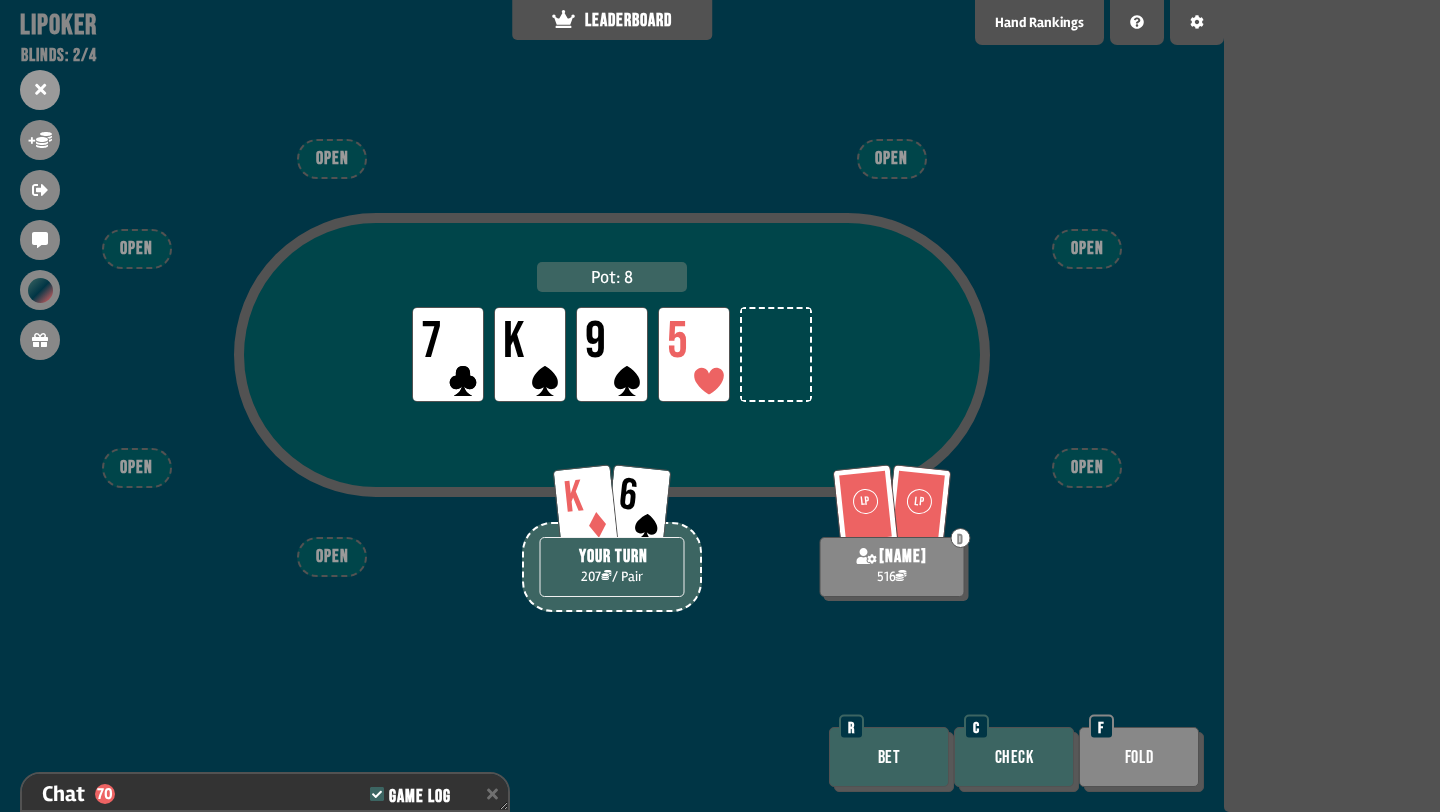 click on "Bet" at bounding box center [889, 757] 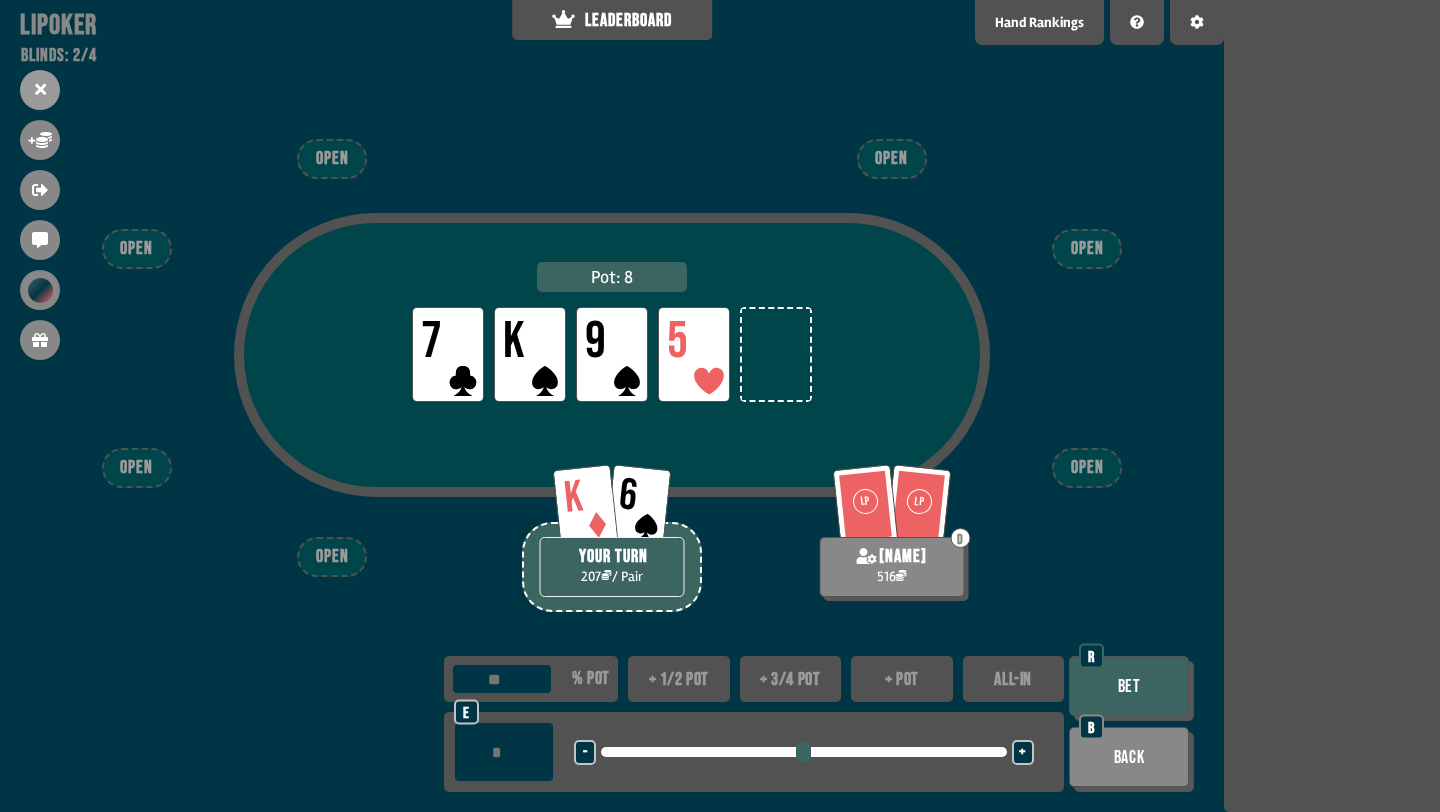 click on "+ 1/2 pot" at bounding box center [679, 679] 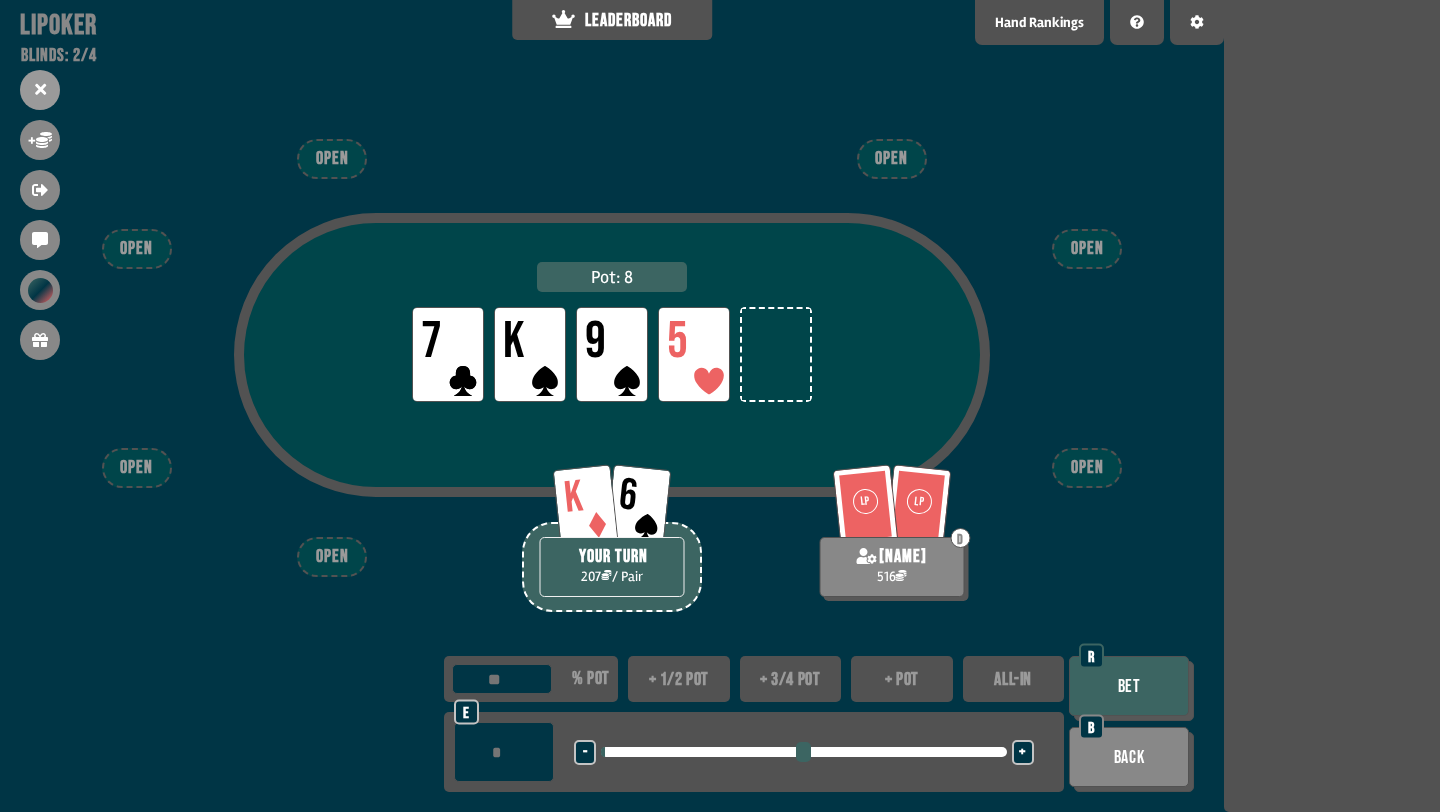 click on "Bet" at bounding box center [1129, 686] 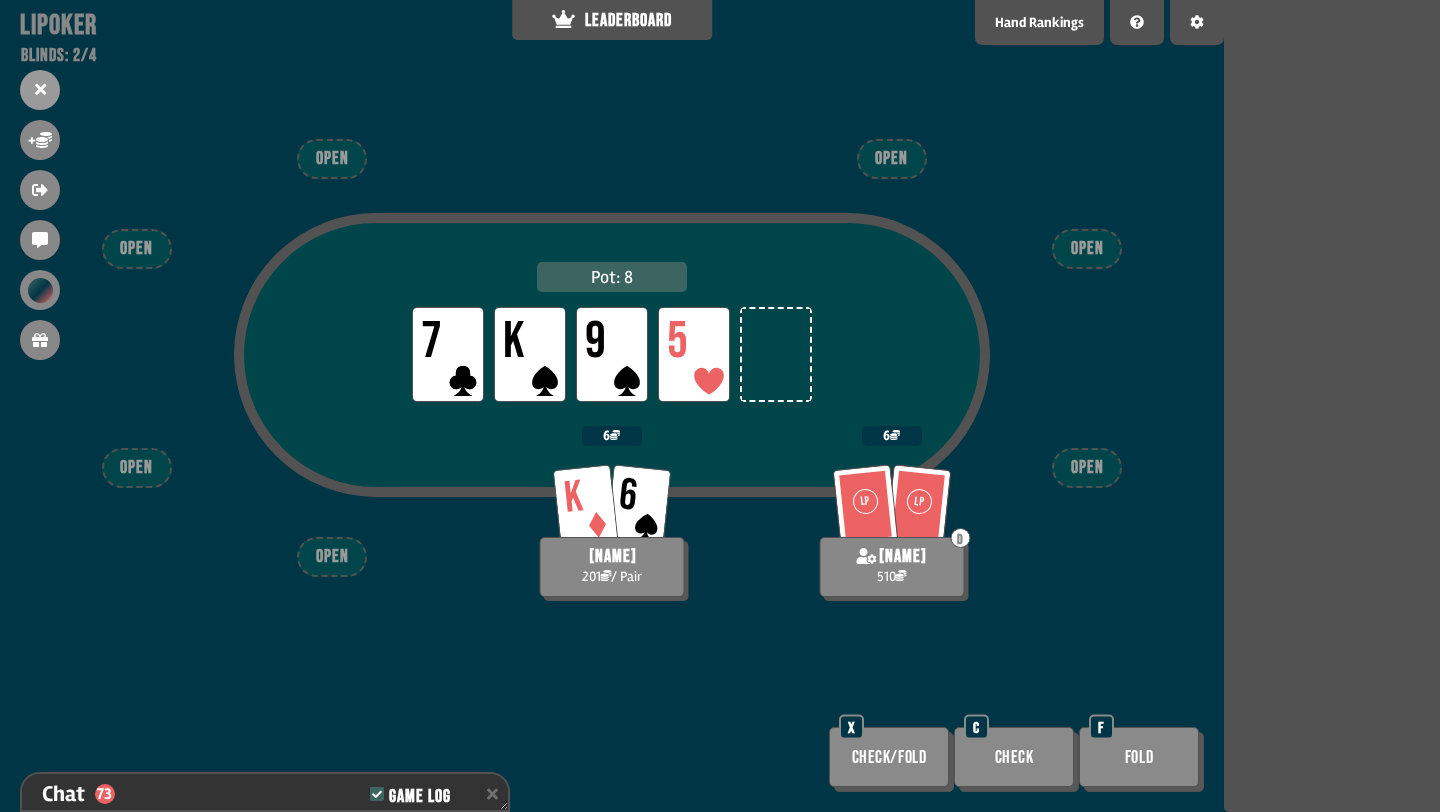 scroll, scrollTop: 2275, scrollLeft: 0, axis: vertical 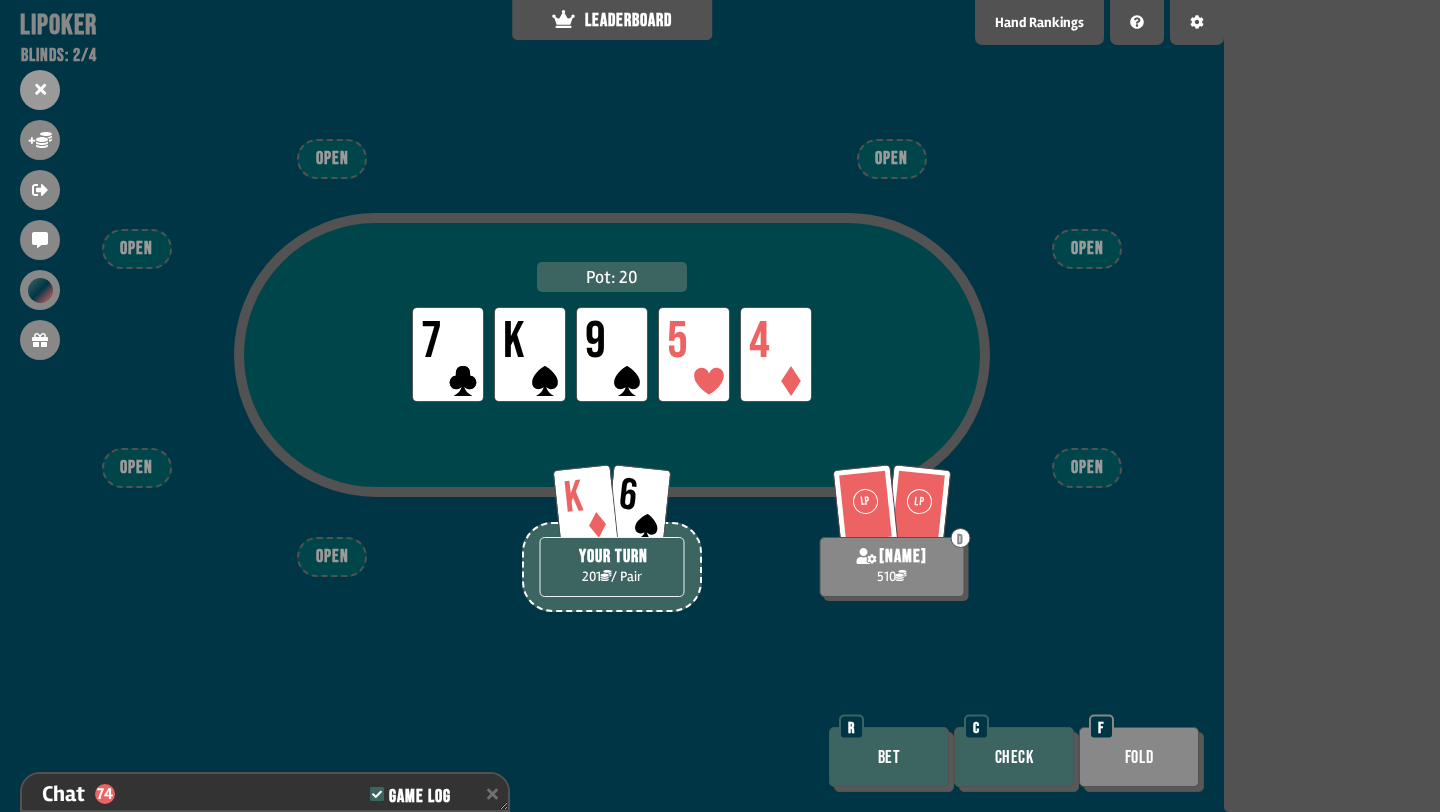 click on "Bet" at bounding box center [889, 757] 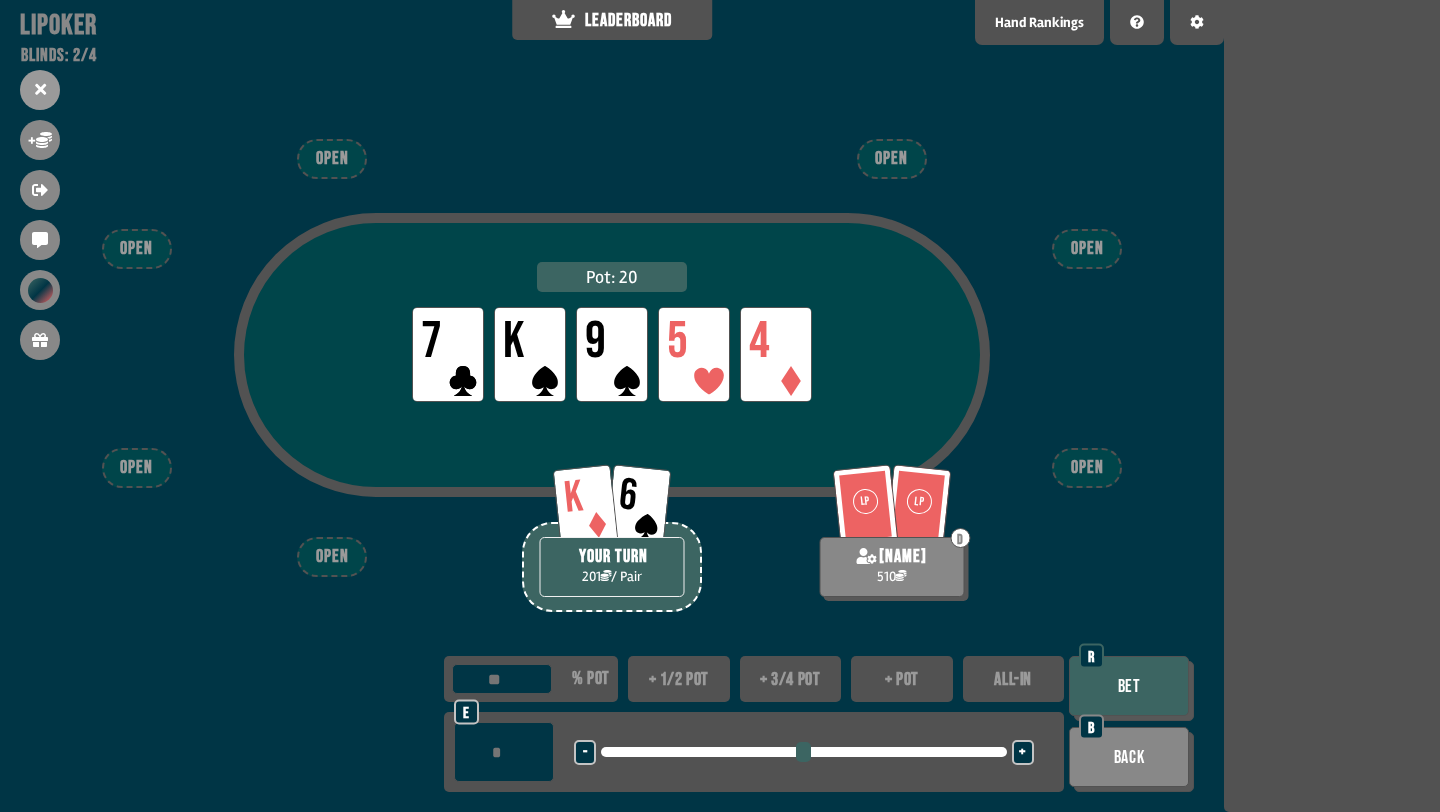 click on "+ 3/4 pot" at bounding box center (791, 679) 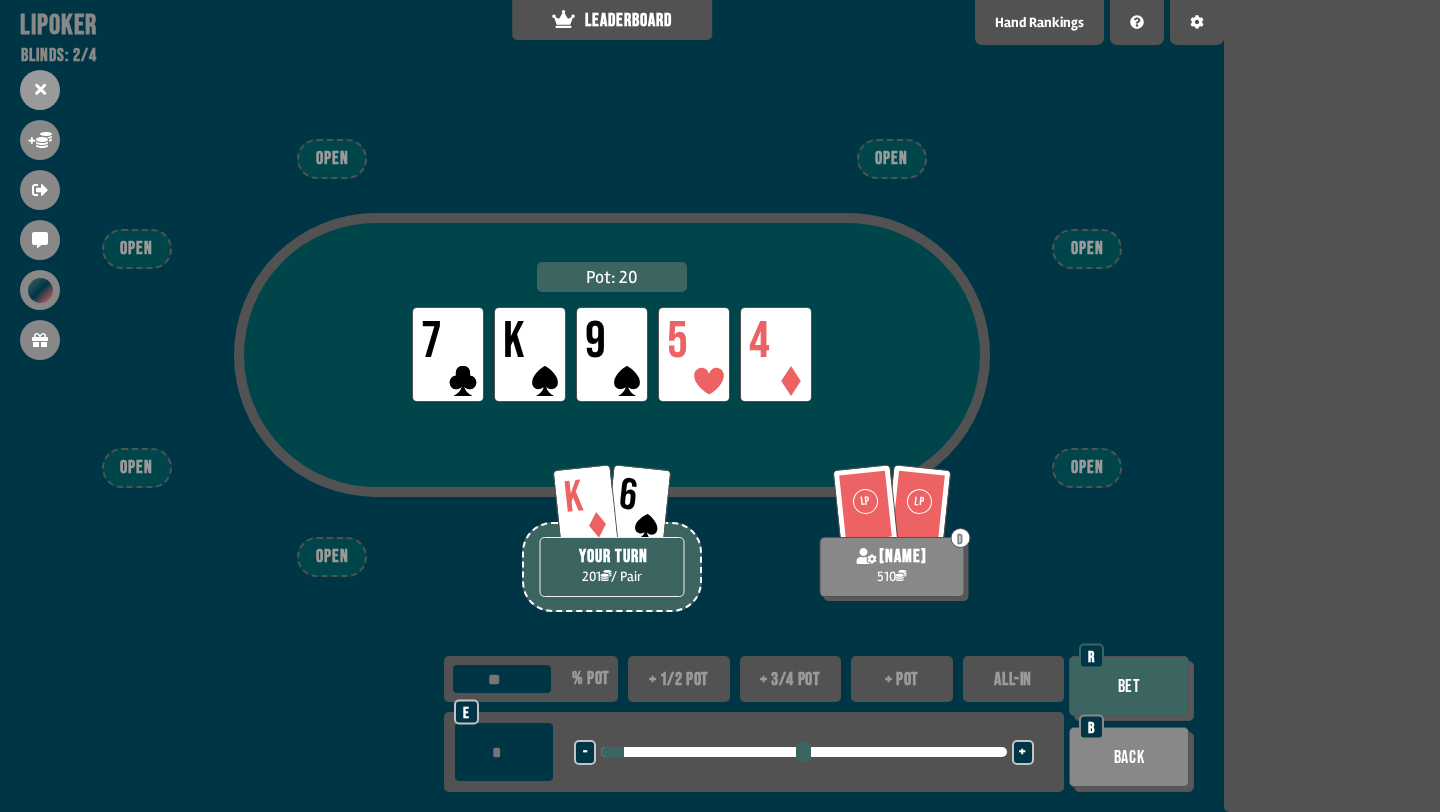 click on "+ 1/2 pot" at bounding box center (679, 679) 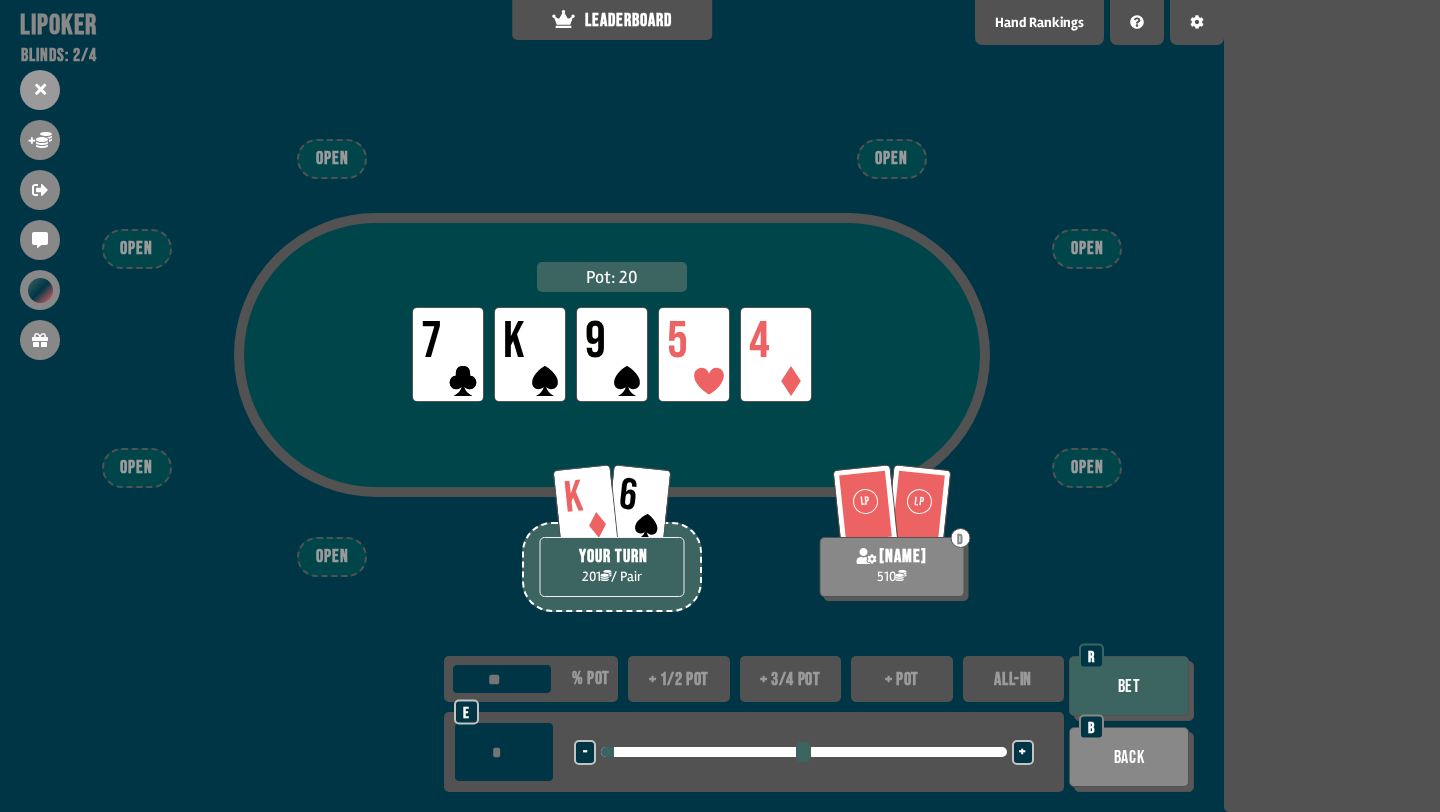 click on "Bet" at bounding box center [1129, 686] 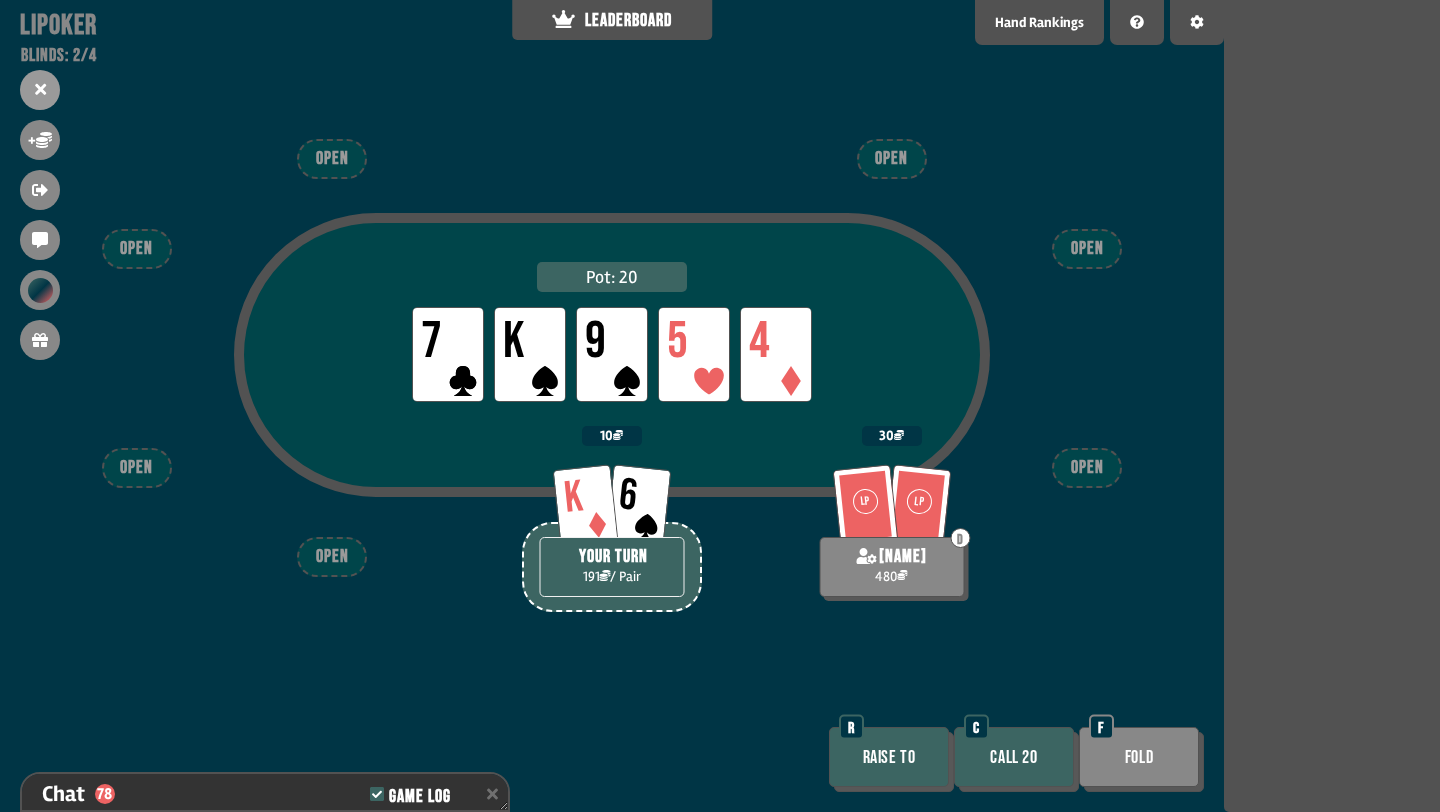 scroll, scrollTop: 2391, scrollLeft: 0, axis: vertical 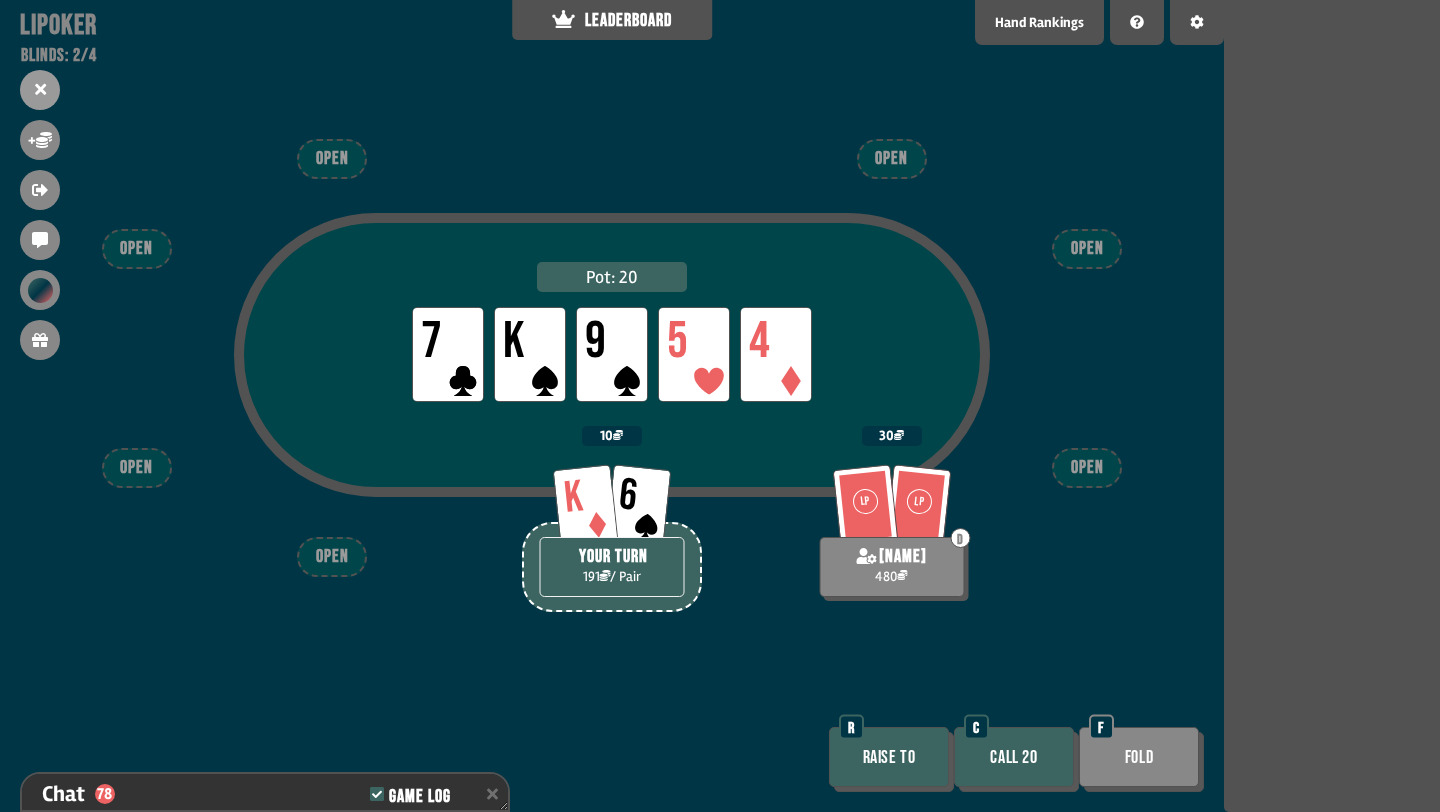click on "Call 20" at bounding box center (1014, 757) 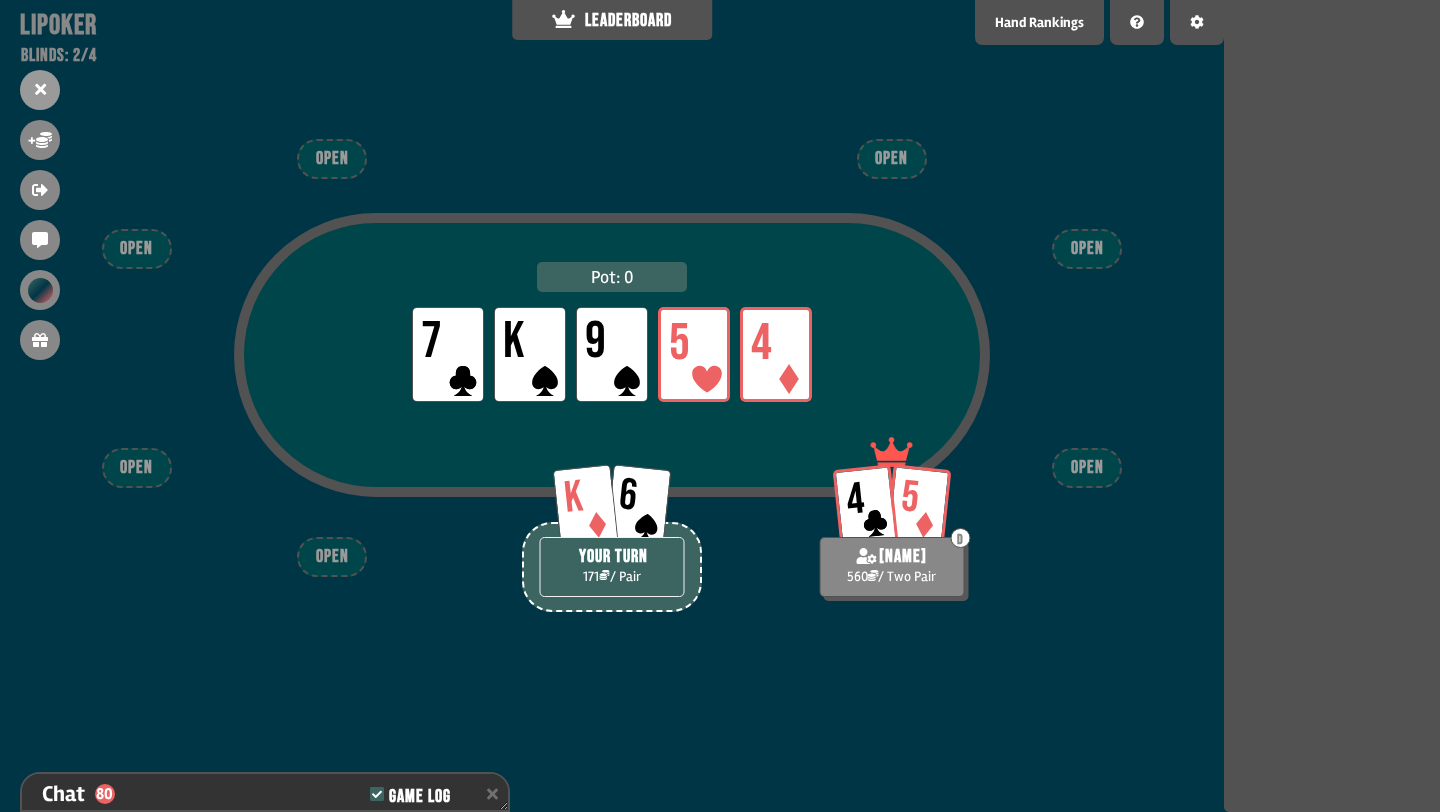 scroll, scrollTop: 2536, scrollLeft: 0, axis: vertical 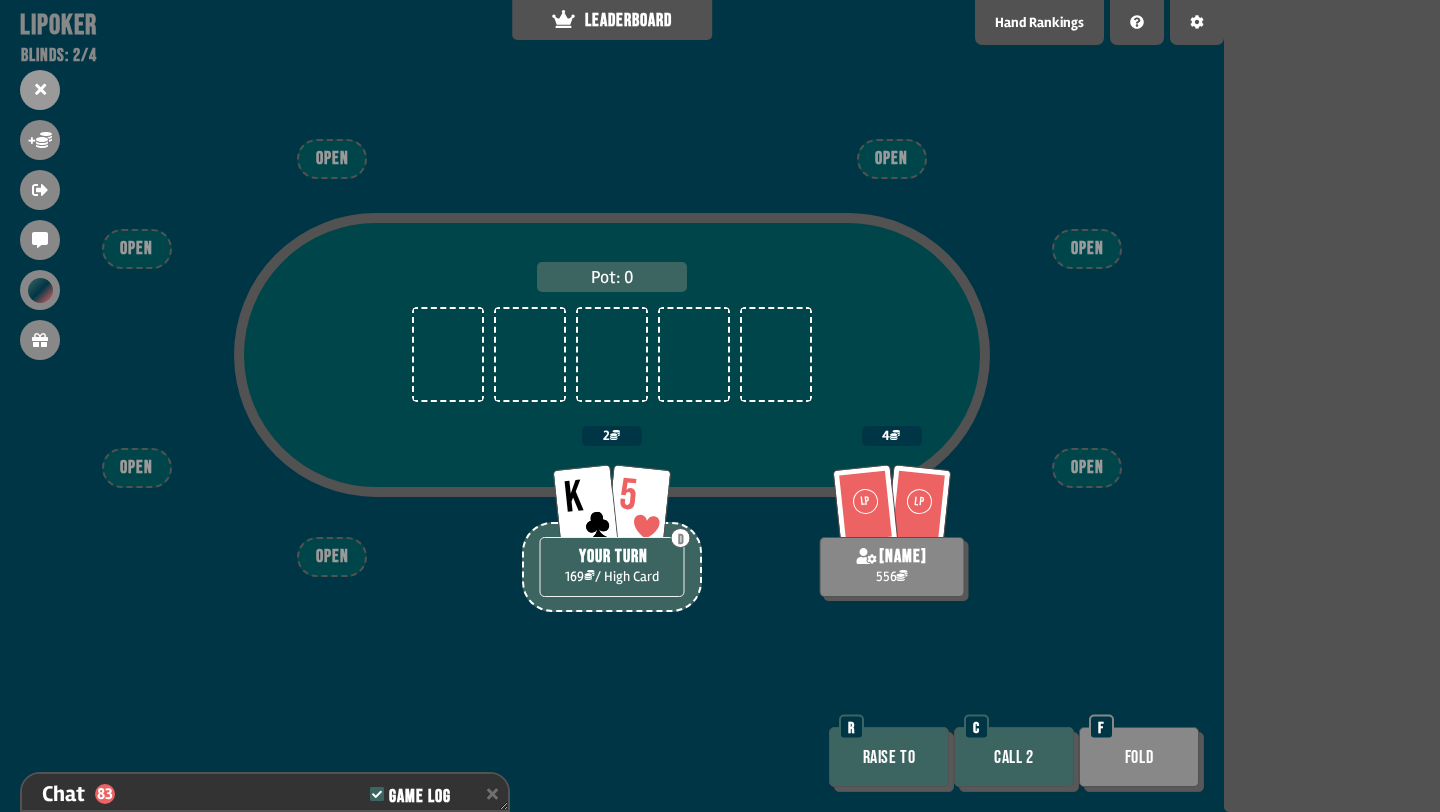 click on "Call 2" at bounding box center (1014, 757) 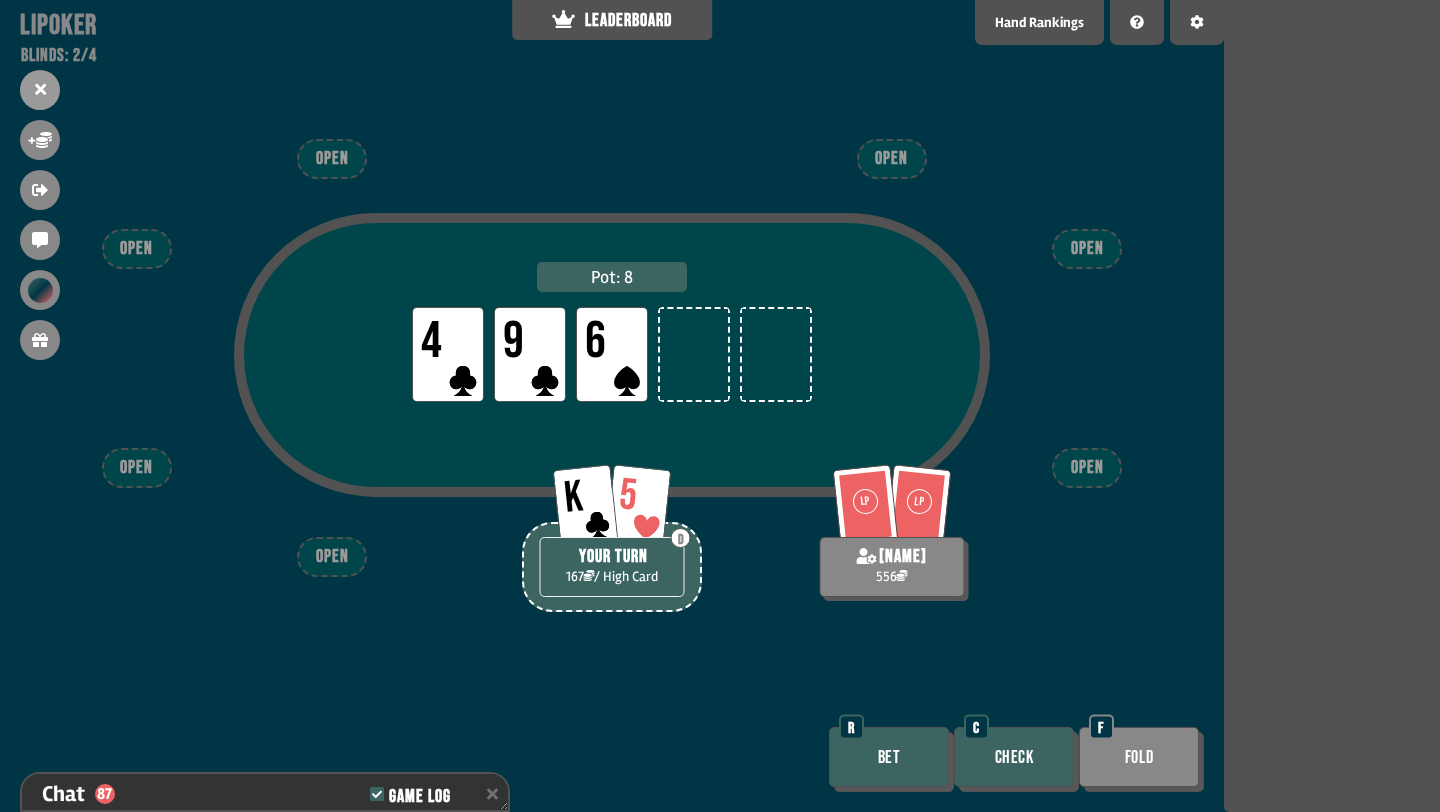 scroll, scrollTop: 2681, scrollLeft: 0, axis: vertical 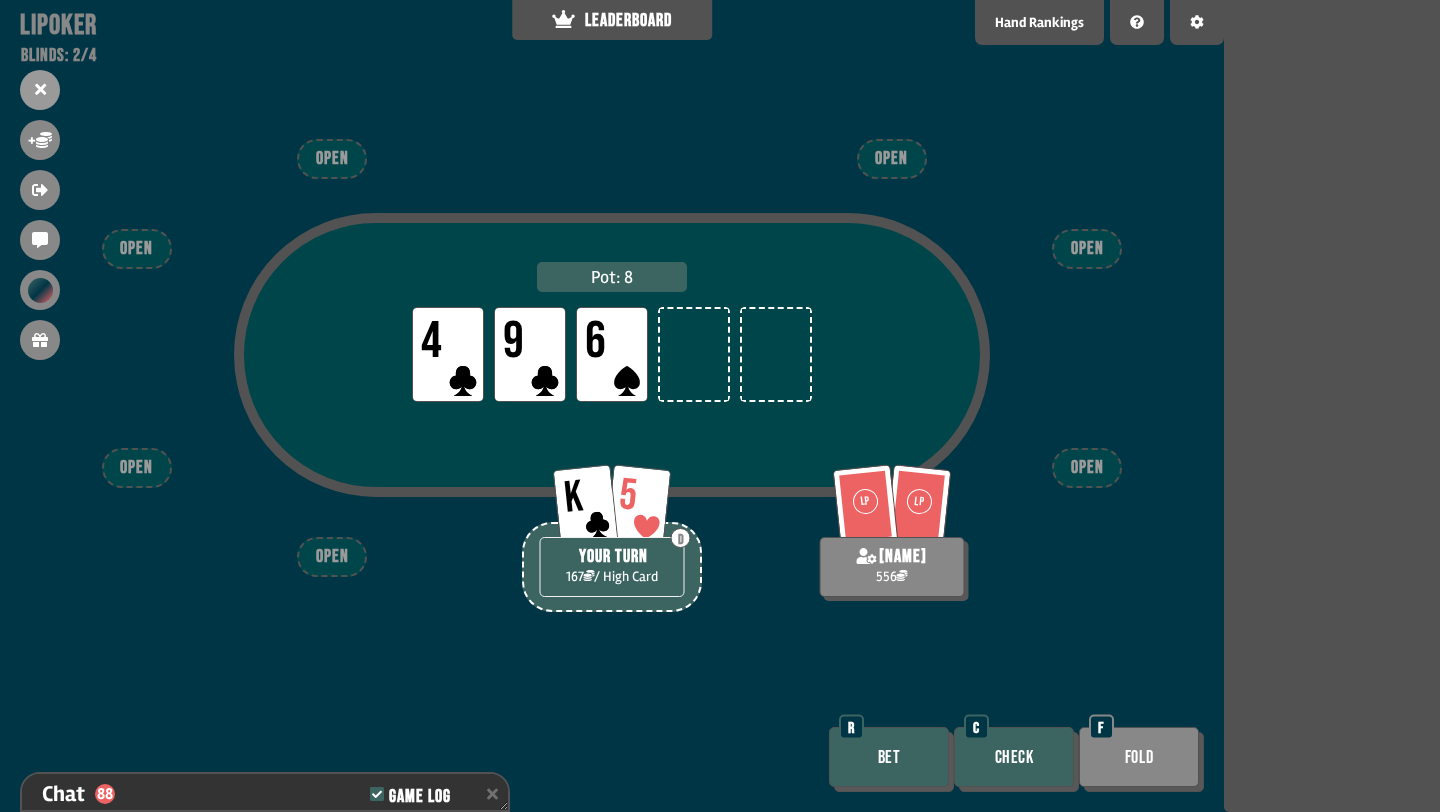 click on "Check" at bounding box center [1014, 757] 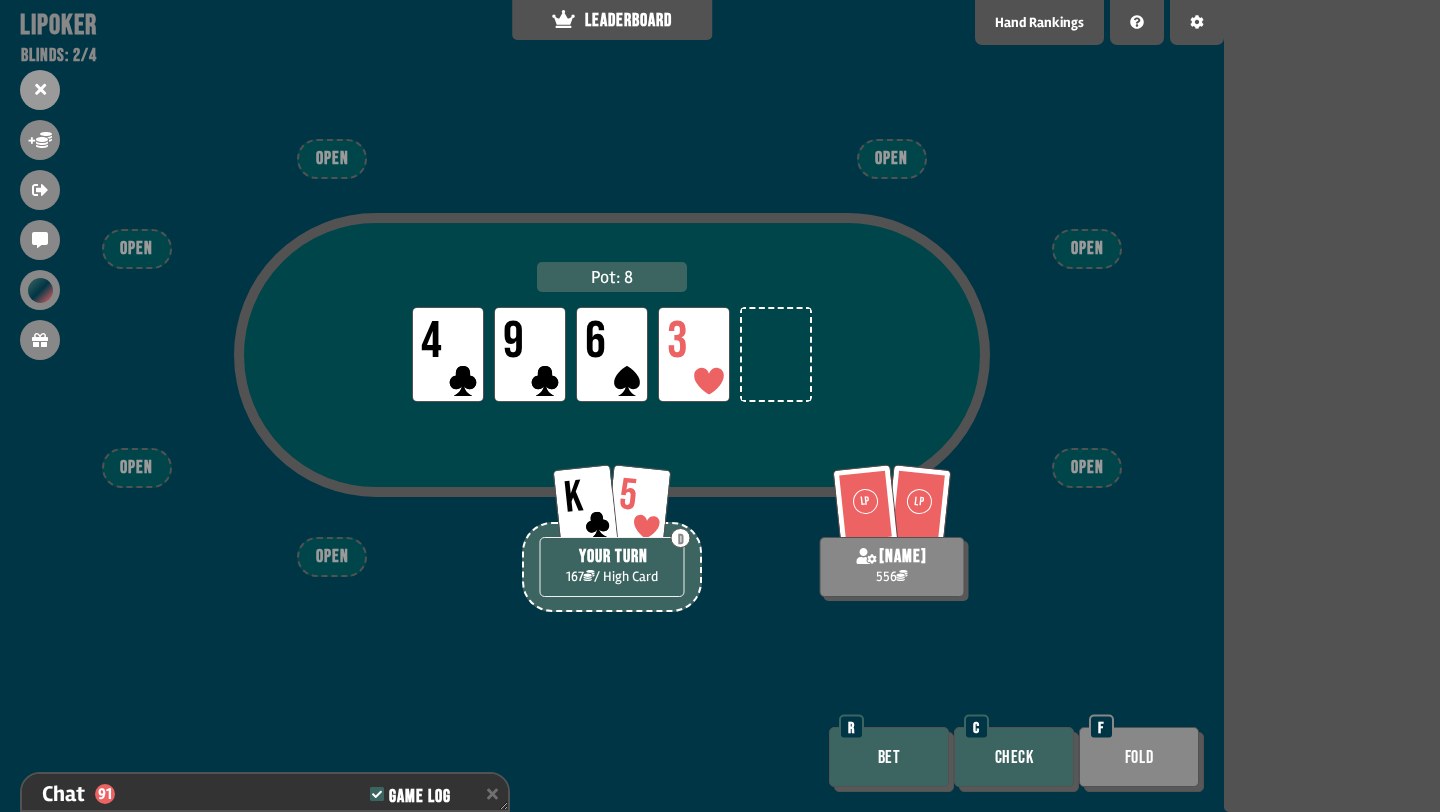 scroll, scrollTop: 2797, scrollLeft: 0, axis: vertical 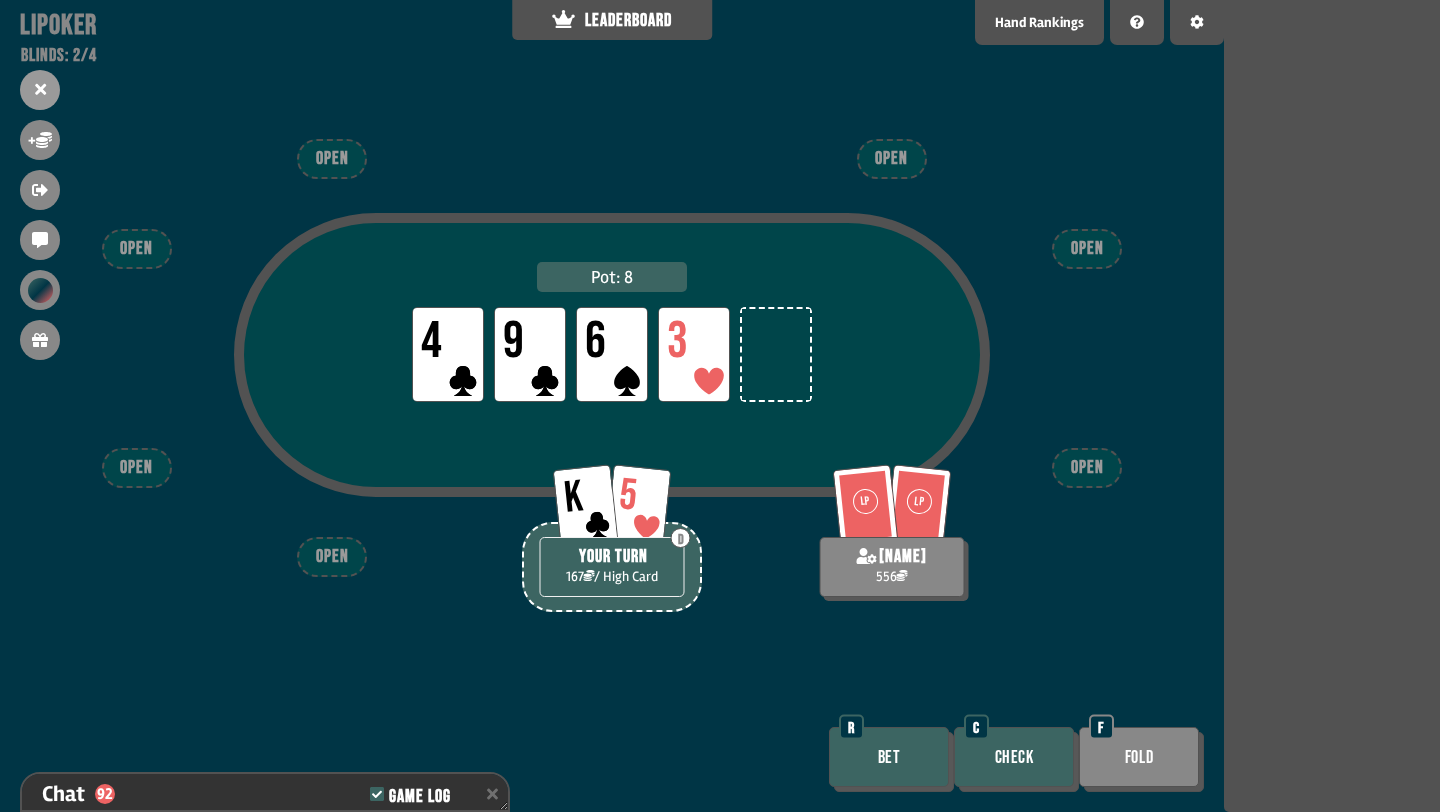 click on "Check" at bounding box center (1014, 757) 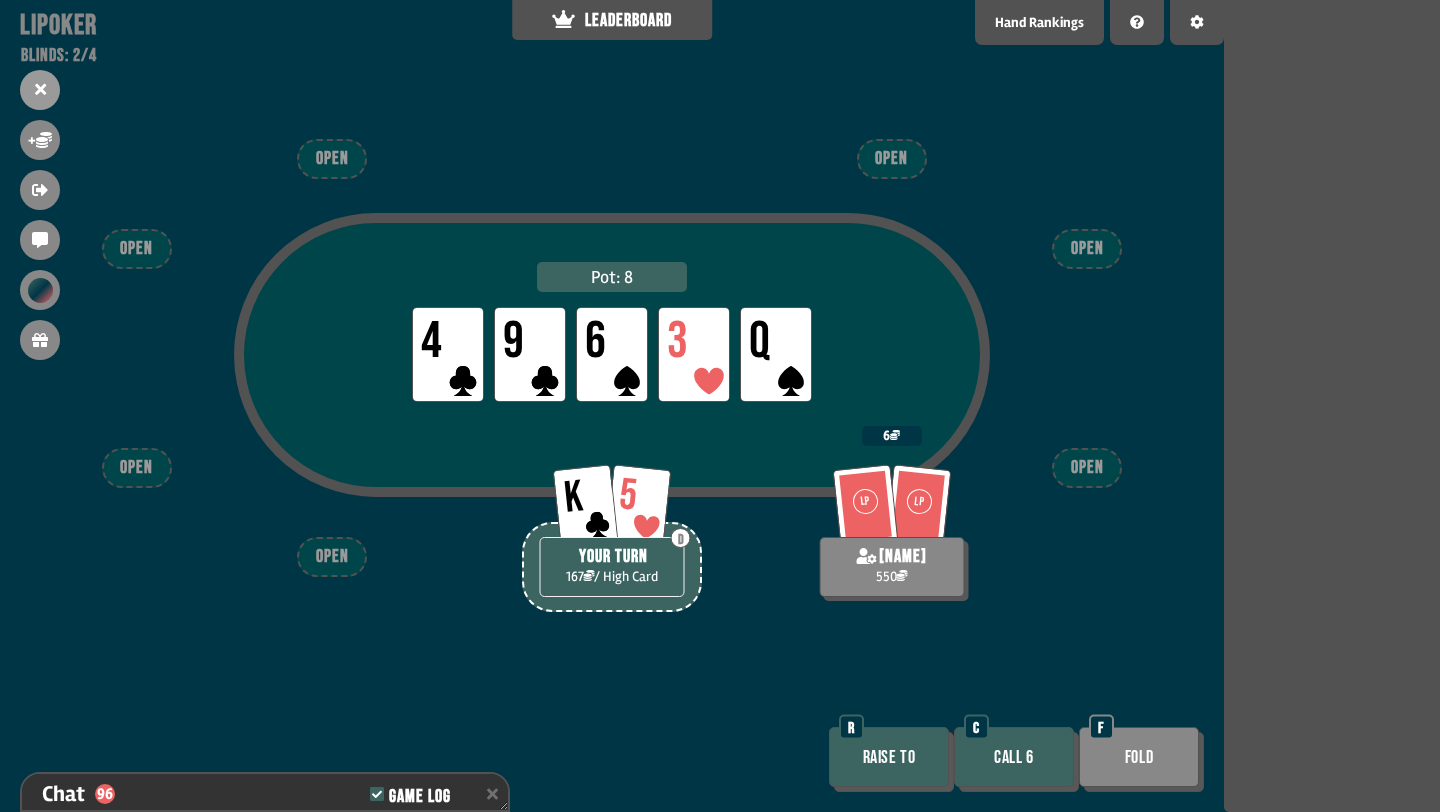 scroll, scrollTop: 2913, scrollLeft: 0, axis: vertical 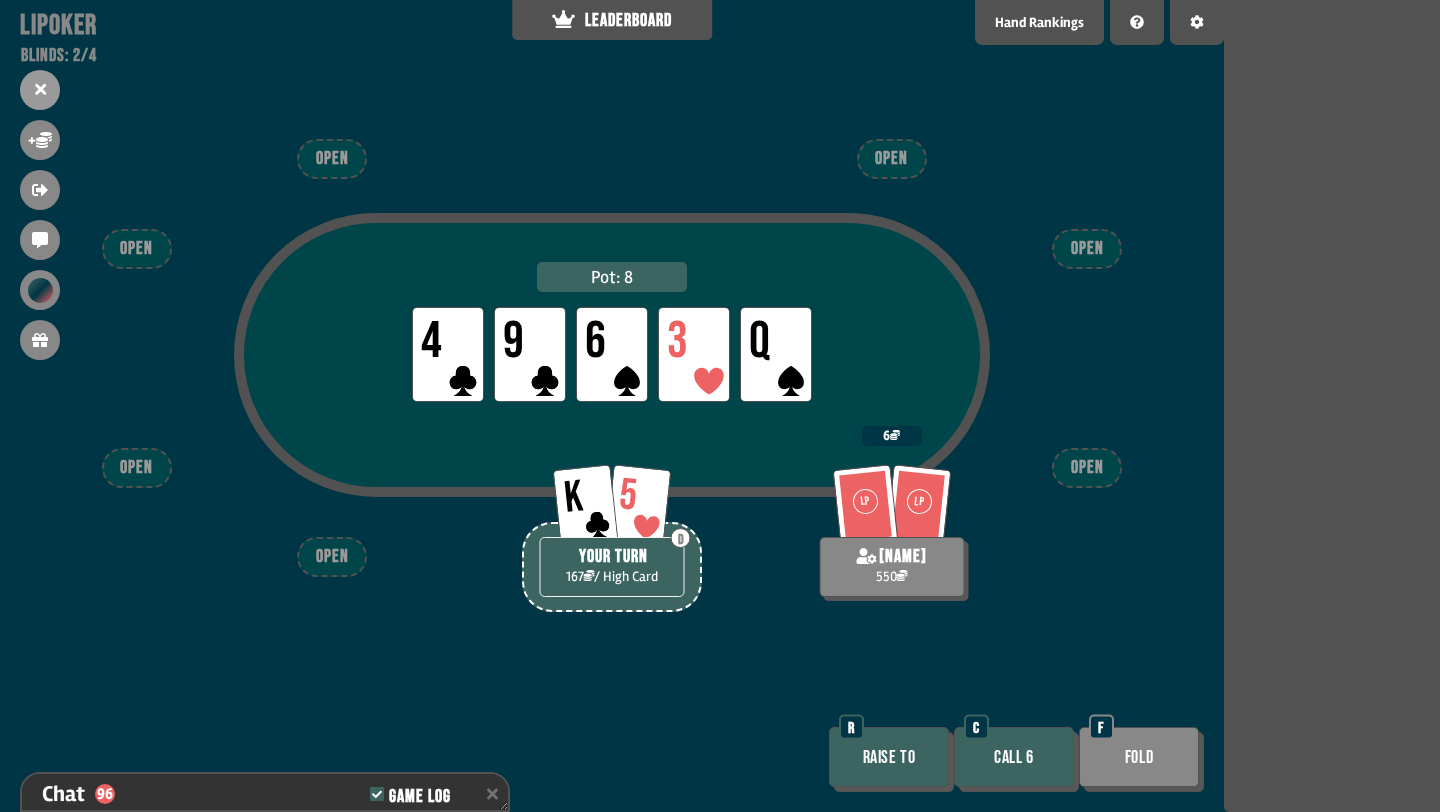 click on "Fold" at bounding box center [1139, 757] 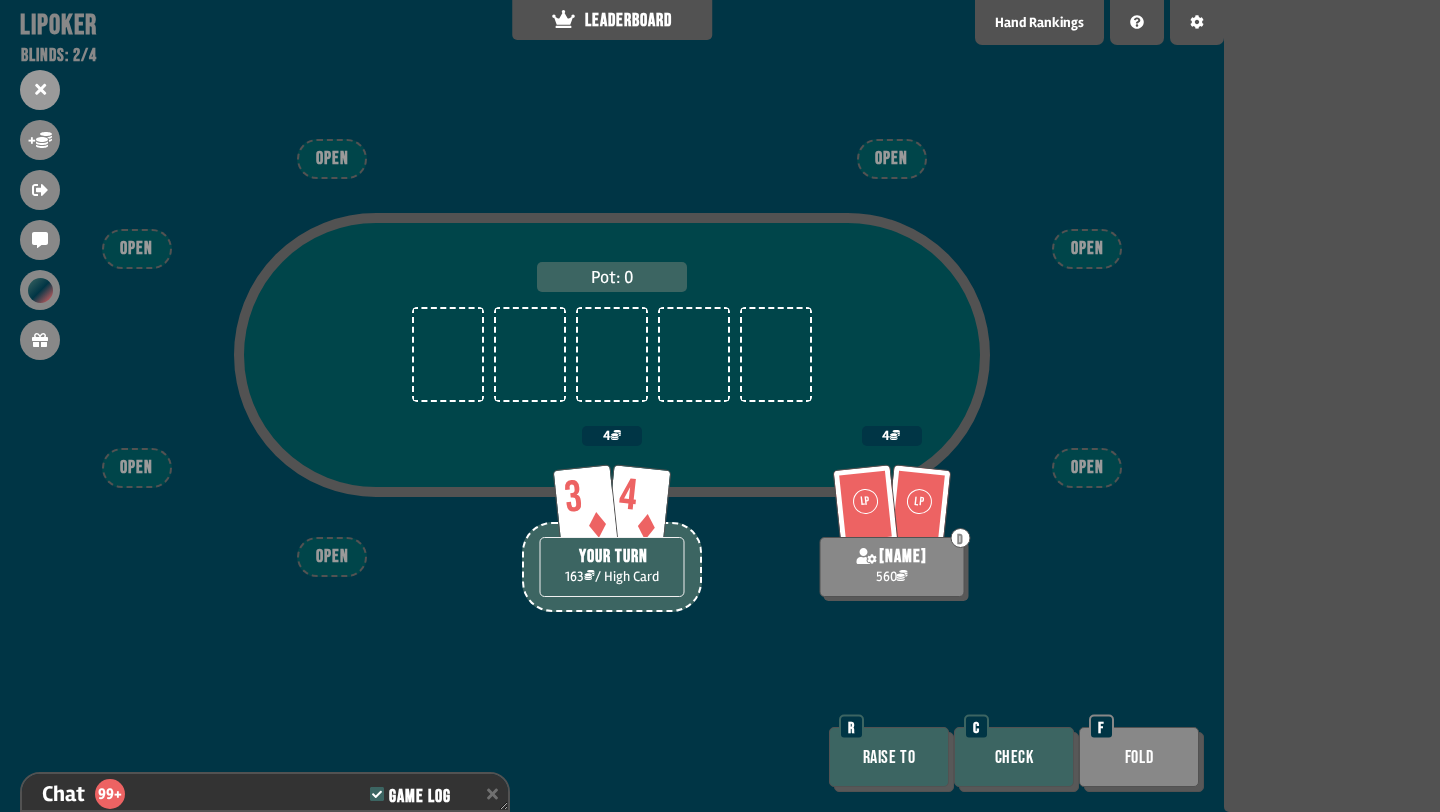 scroll, scrollTop: 3087, scrollLeft: 0, axis: vertical 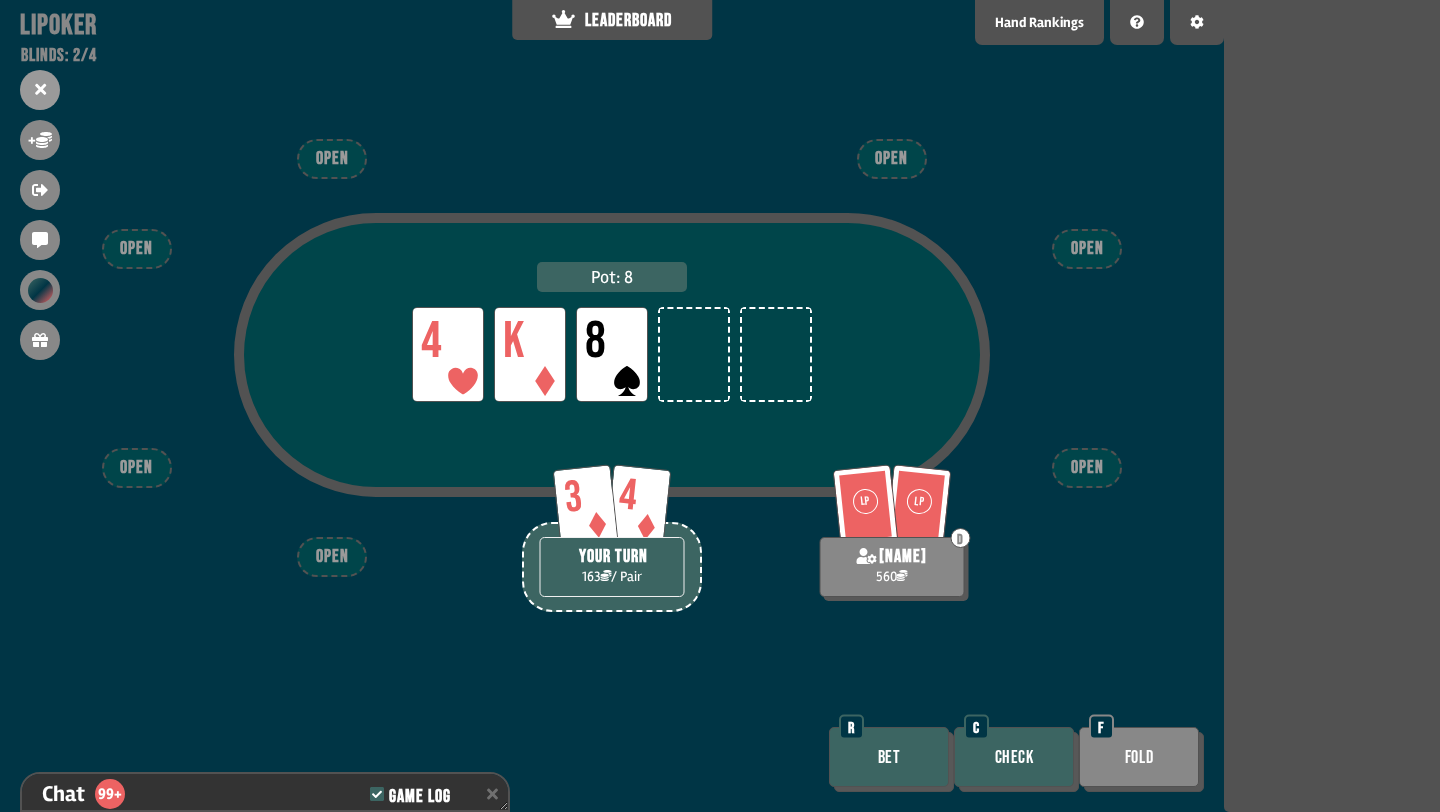 click on "Check" at bounding box center (1014, 757) 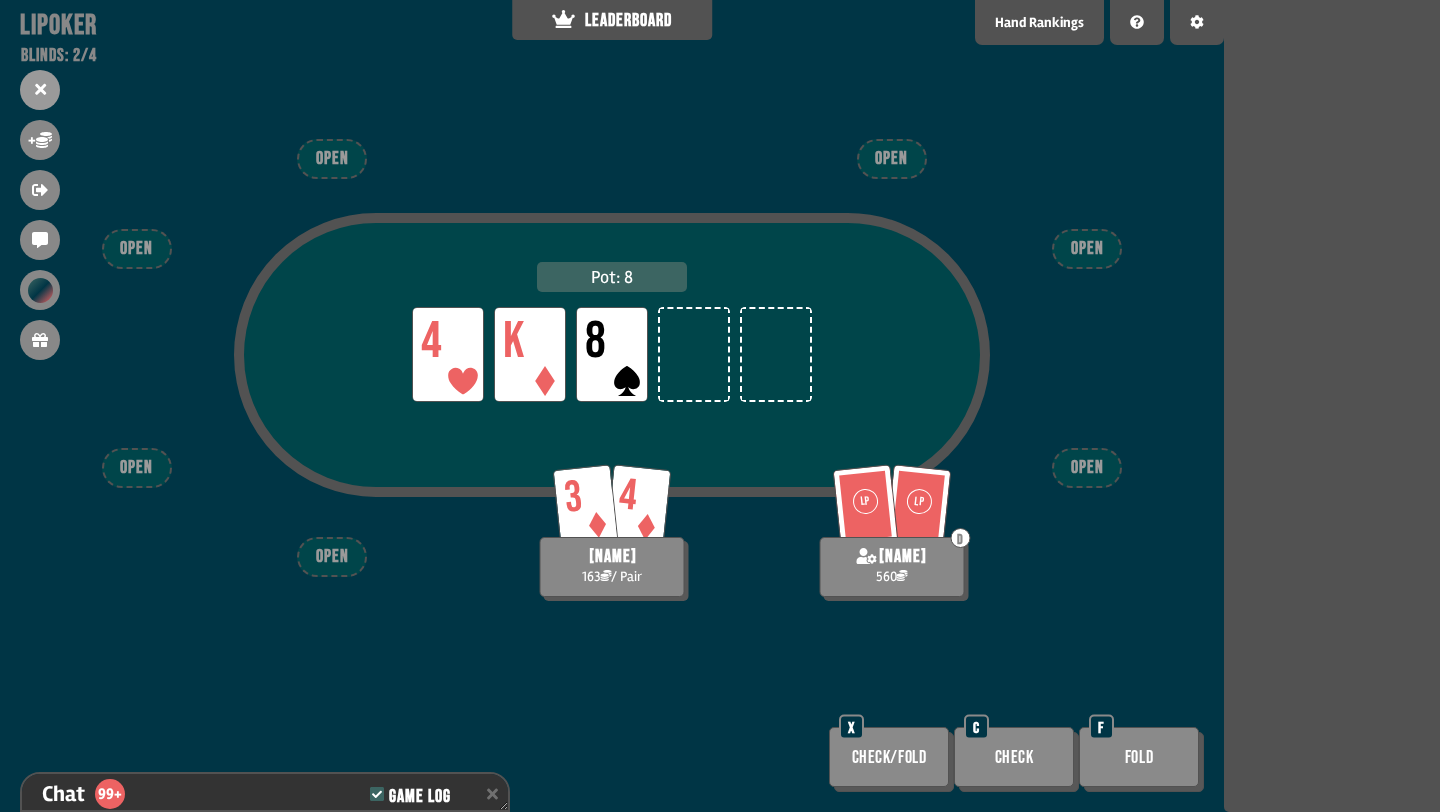 scroll, scrollTop: 3261, scrollLeft: 0, axis: vertical 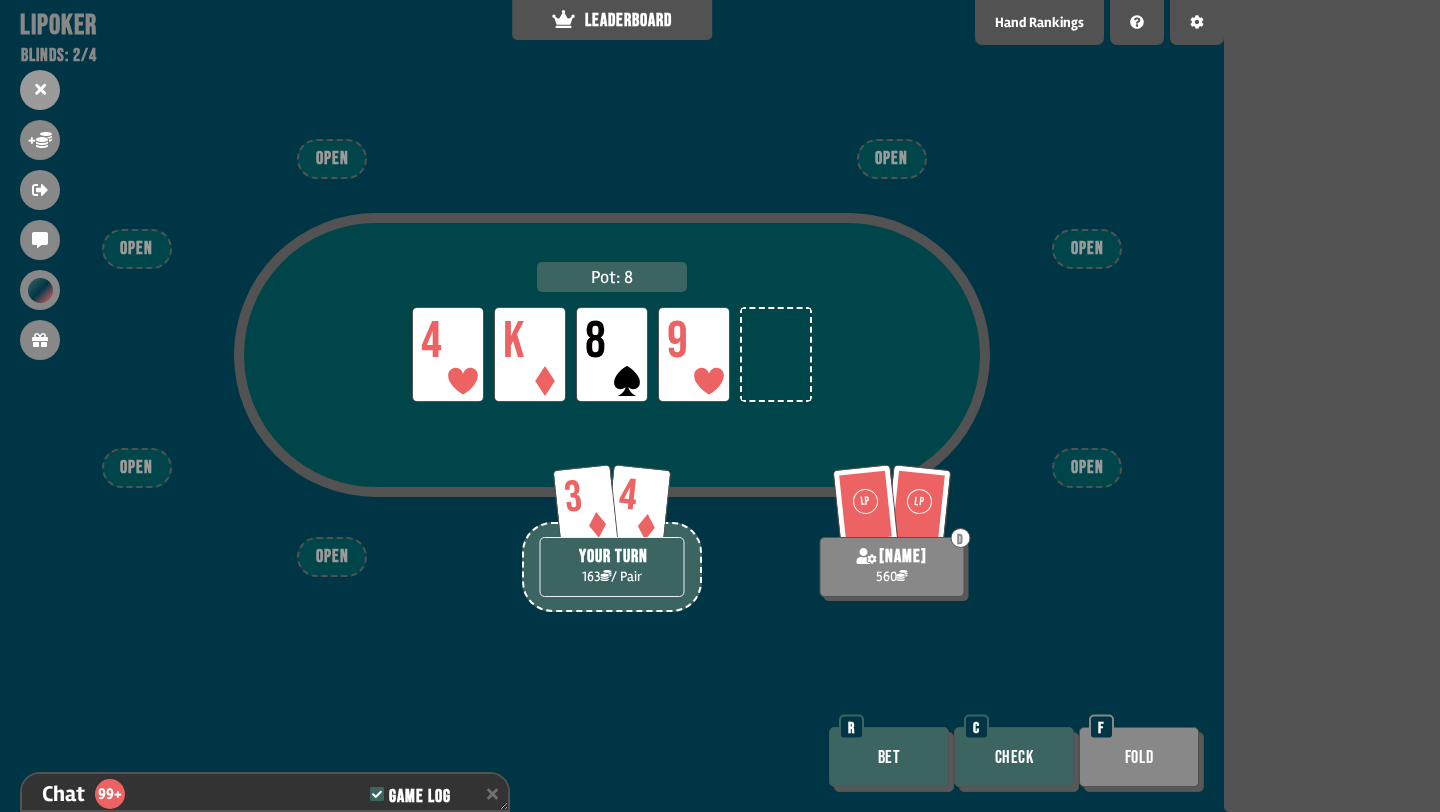 click on "Check" at bounding box center [1014, 757] 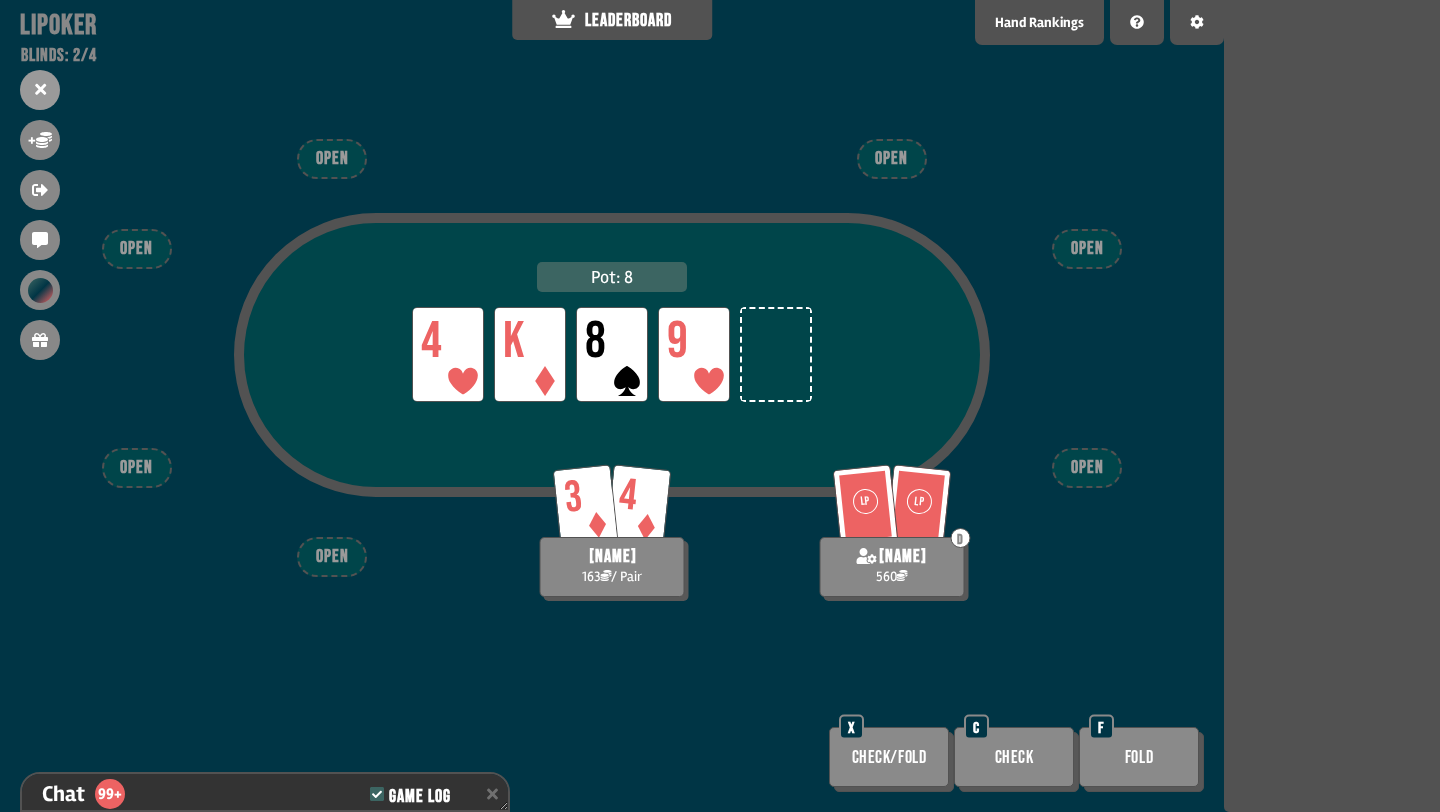 scroll, scrollTop: 3377, scrollLeft: 0, axis: vertical 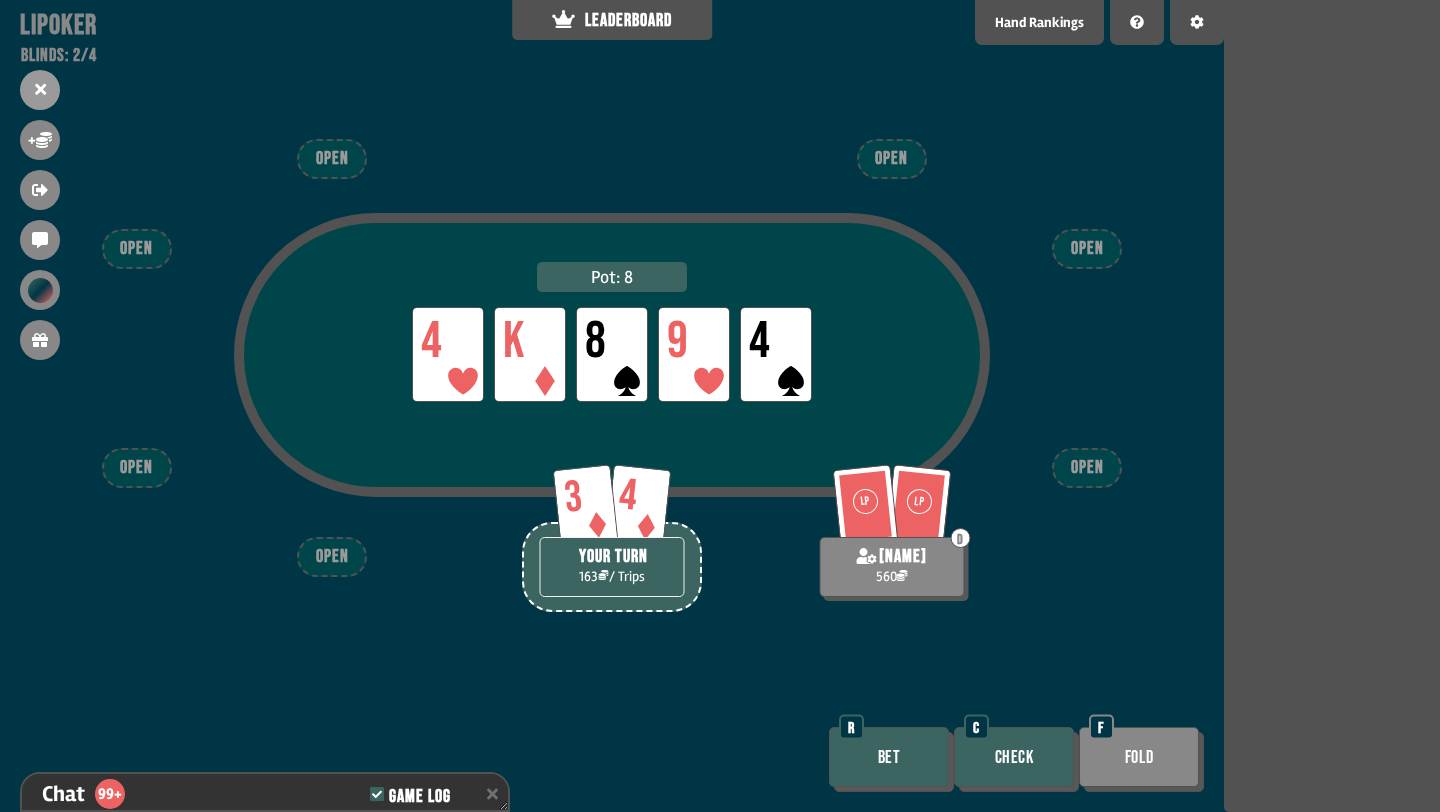 click on "Bet" at bounding box center (889, 757) 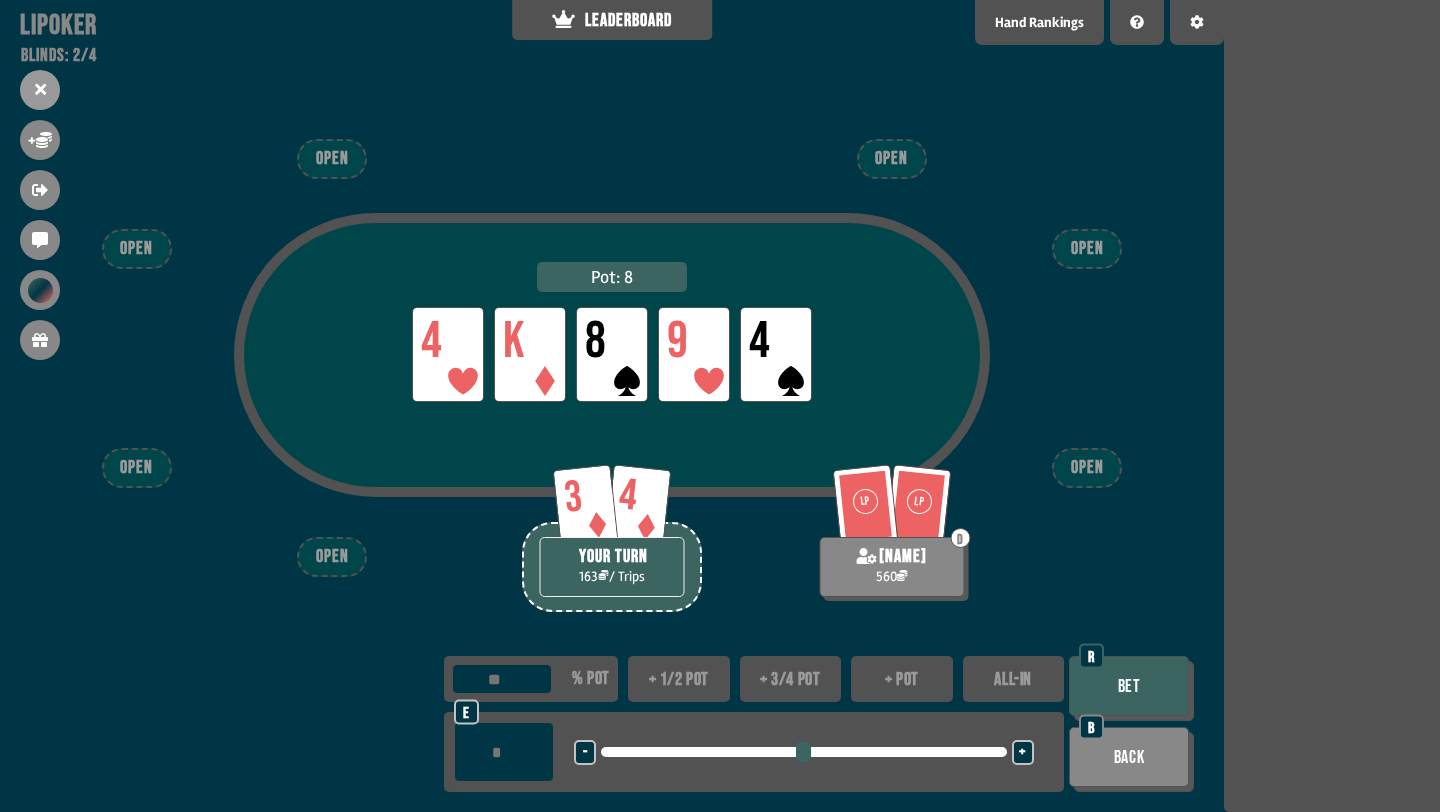 click on "+ 1/2 pot" at bounding box center (679, 679) 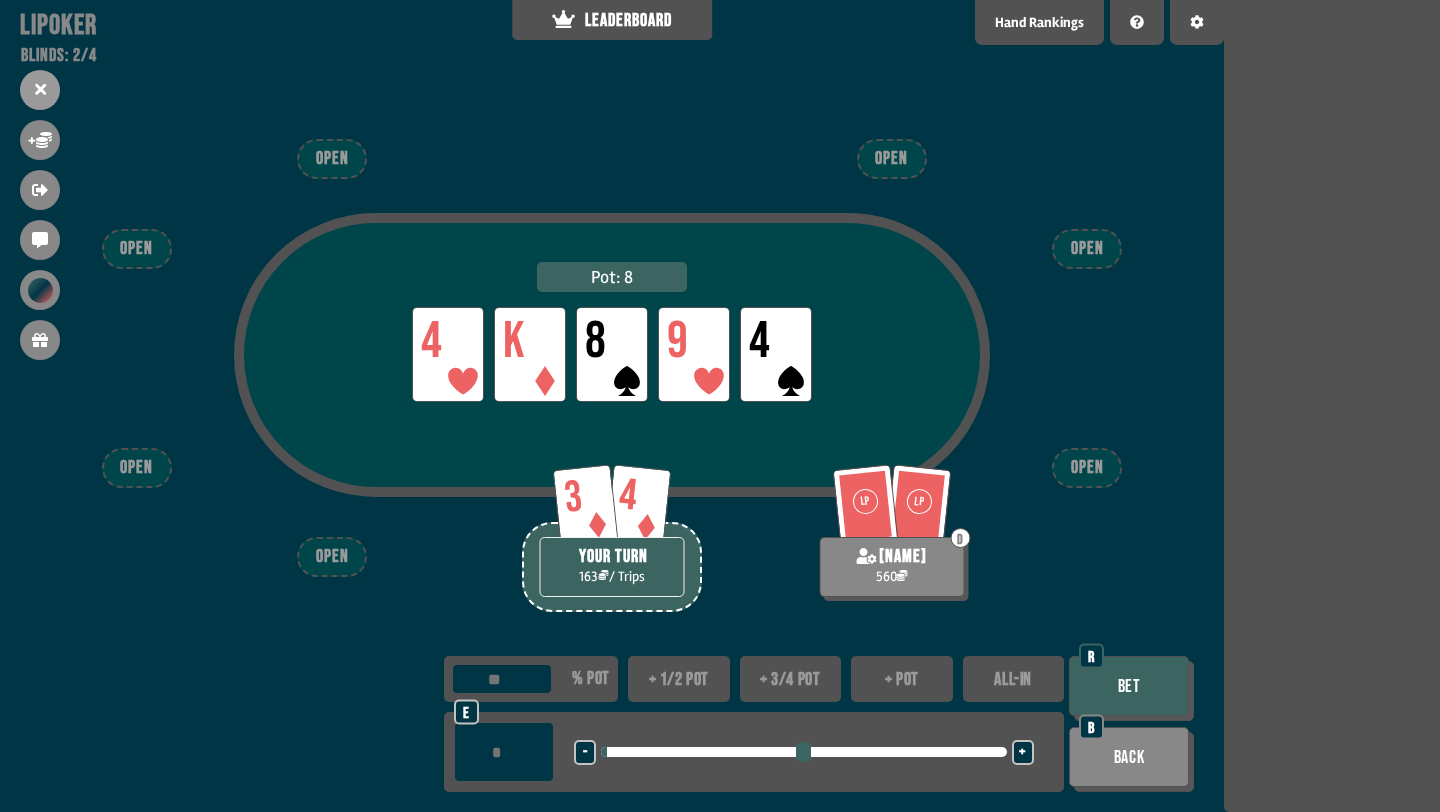 click on "Bet" at bounding box center [1129, 686] 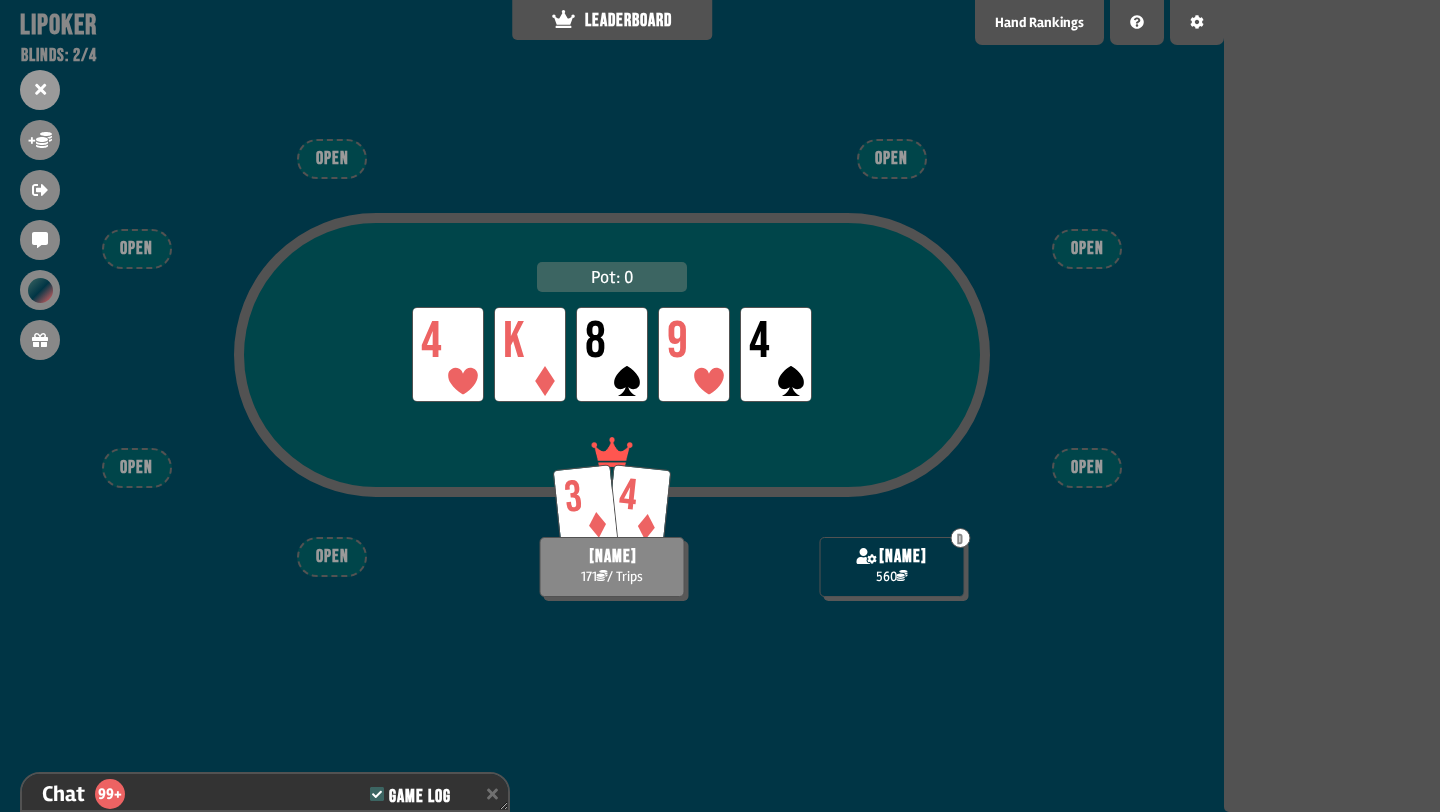 scroll, scrollTop: 3580, scrollLeft: 0, axis: vertical 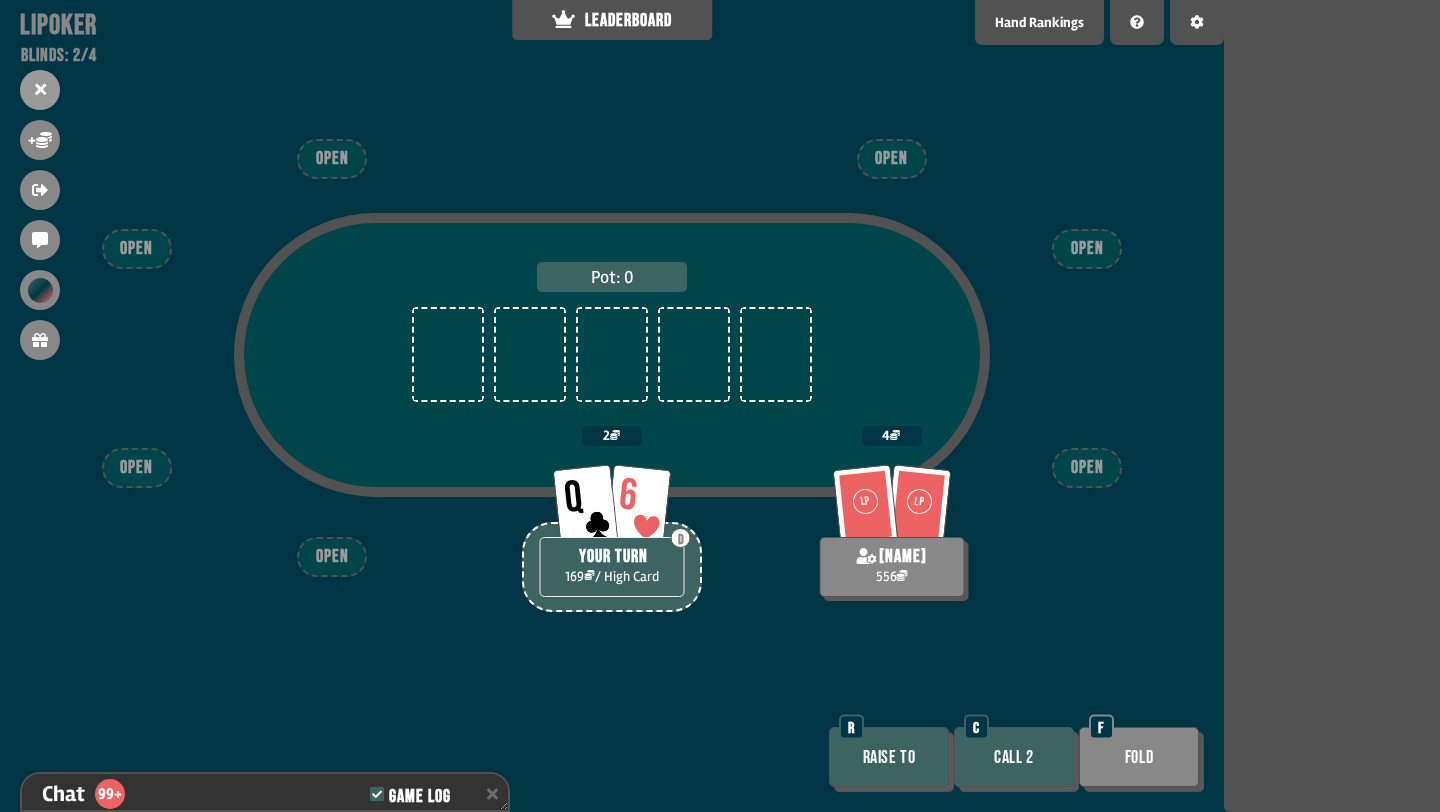 click on "Call 2" at bounding box center [1014, 757] 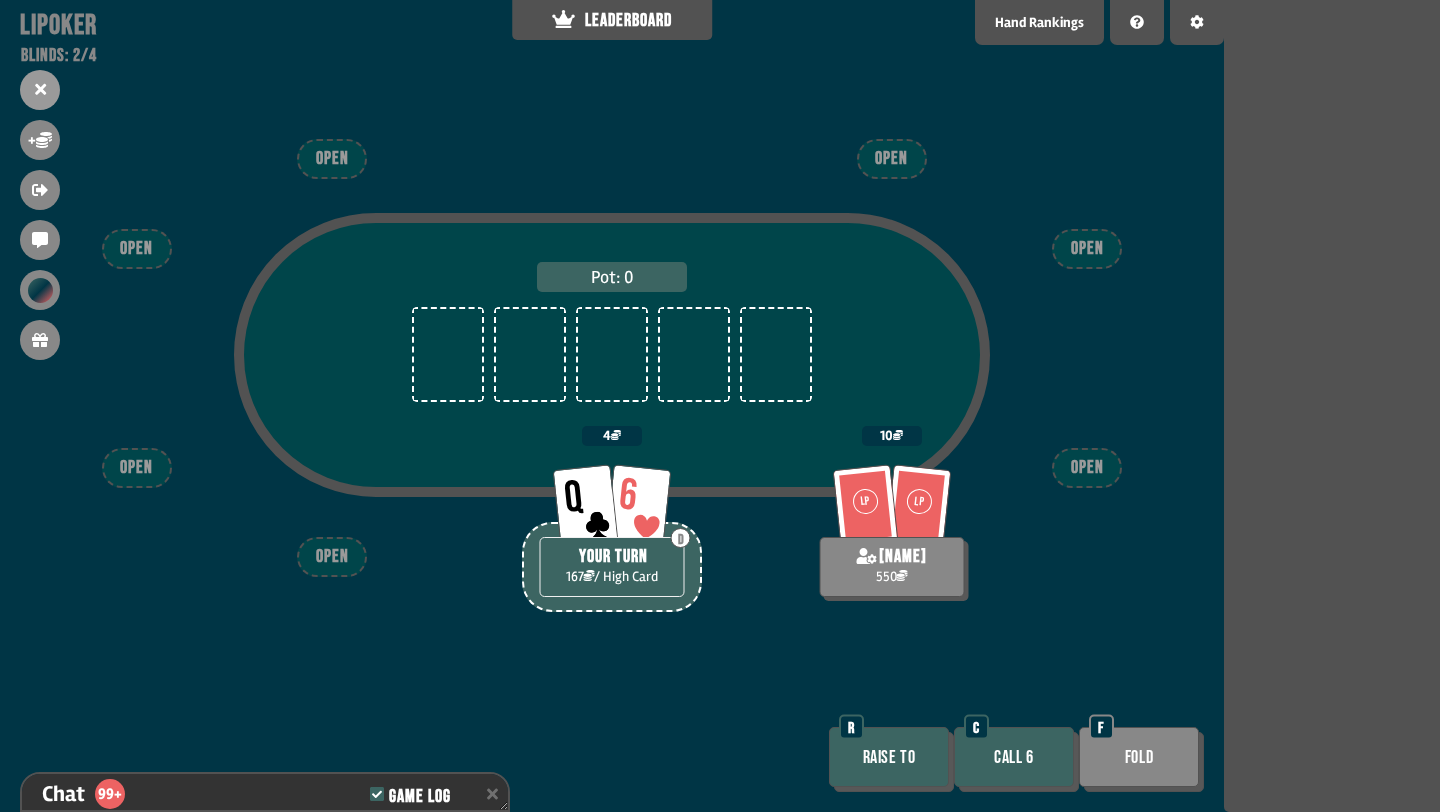 scroll, scrollTop: 3667, scrollLeft: 0, axis: vertical 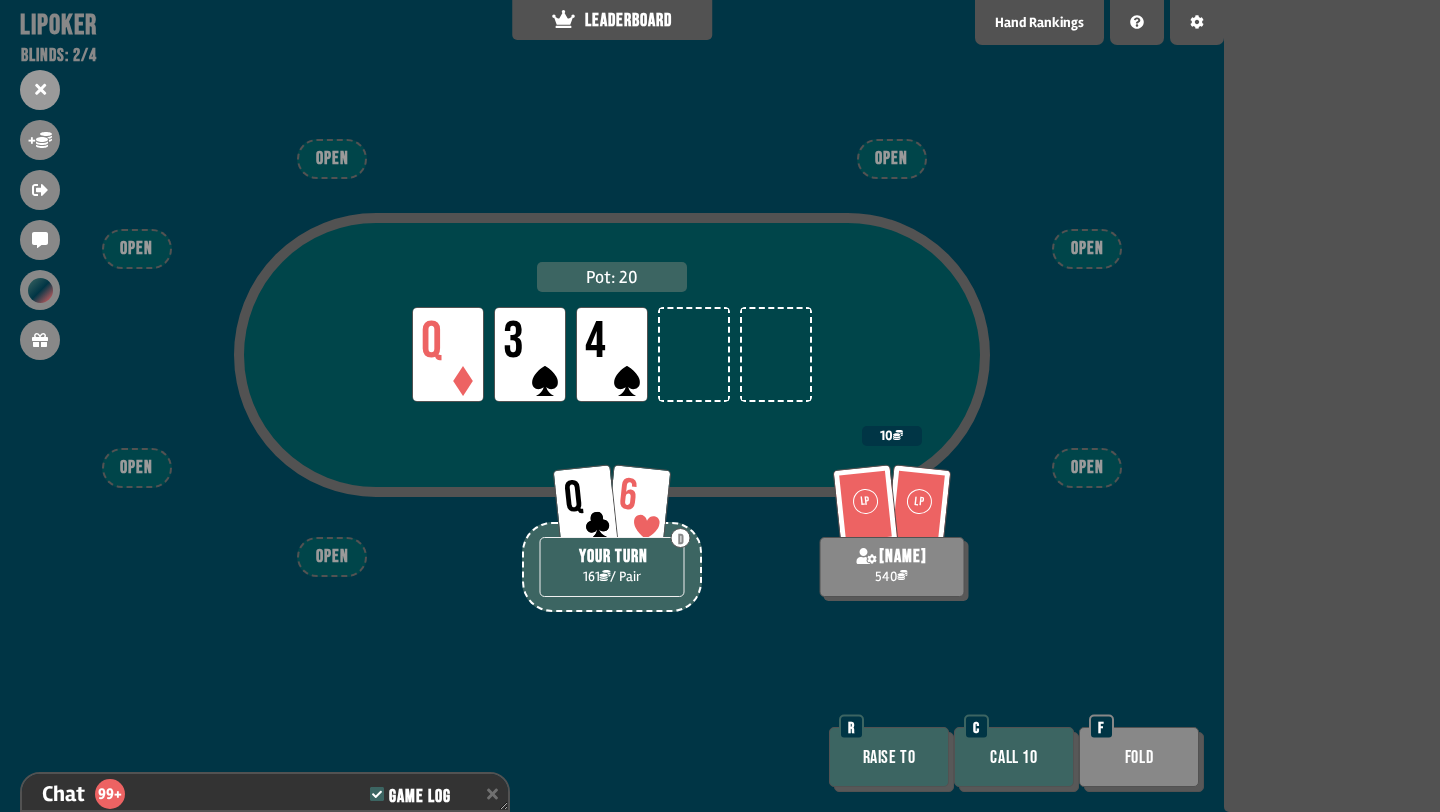 click on "Call 10" at bounding box center (1014, 757) 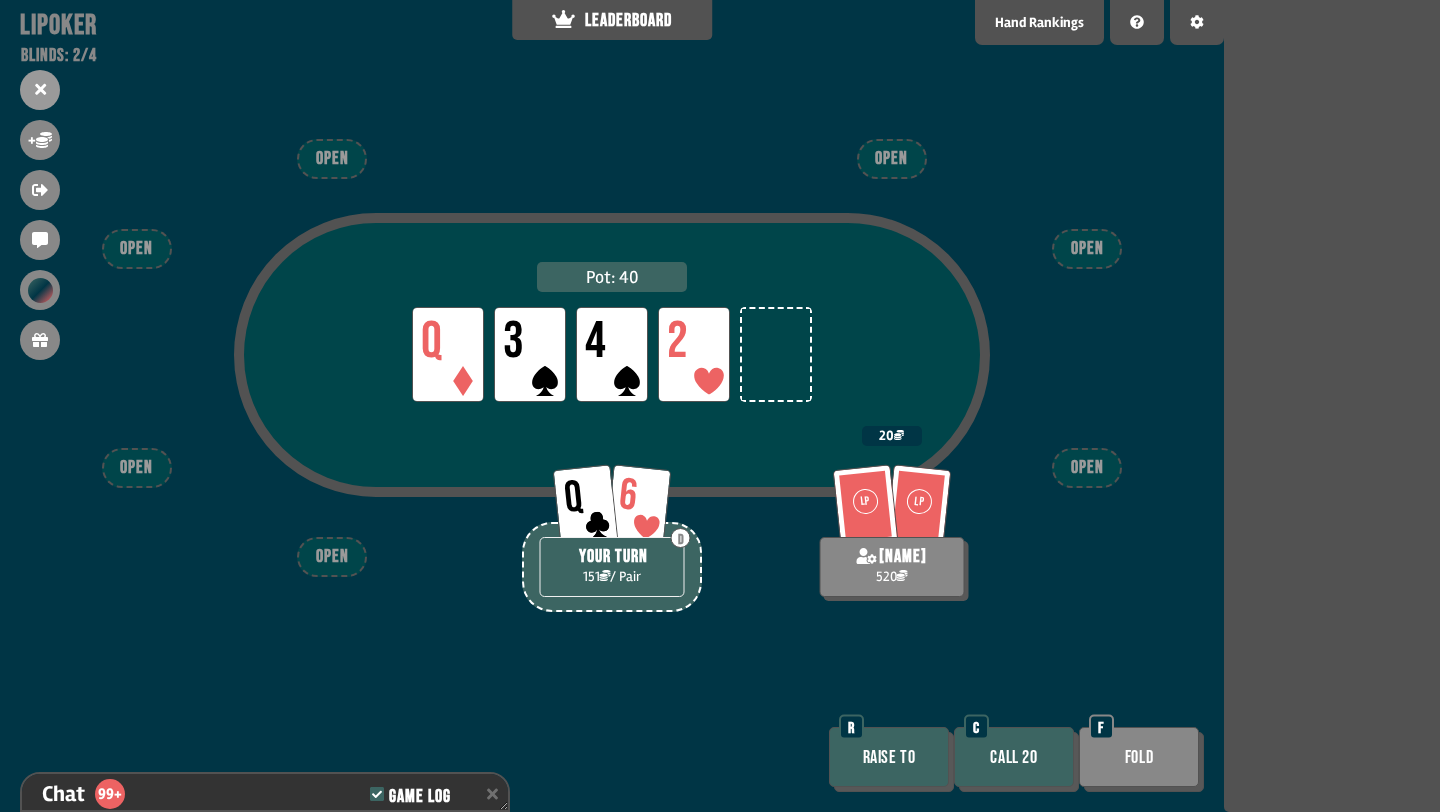 scroll, scrollTop: 3899, scrollLeft: 0, axis: vertical 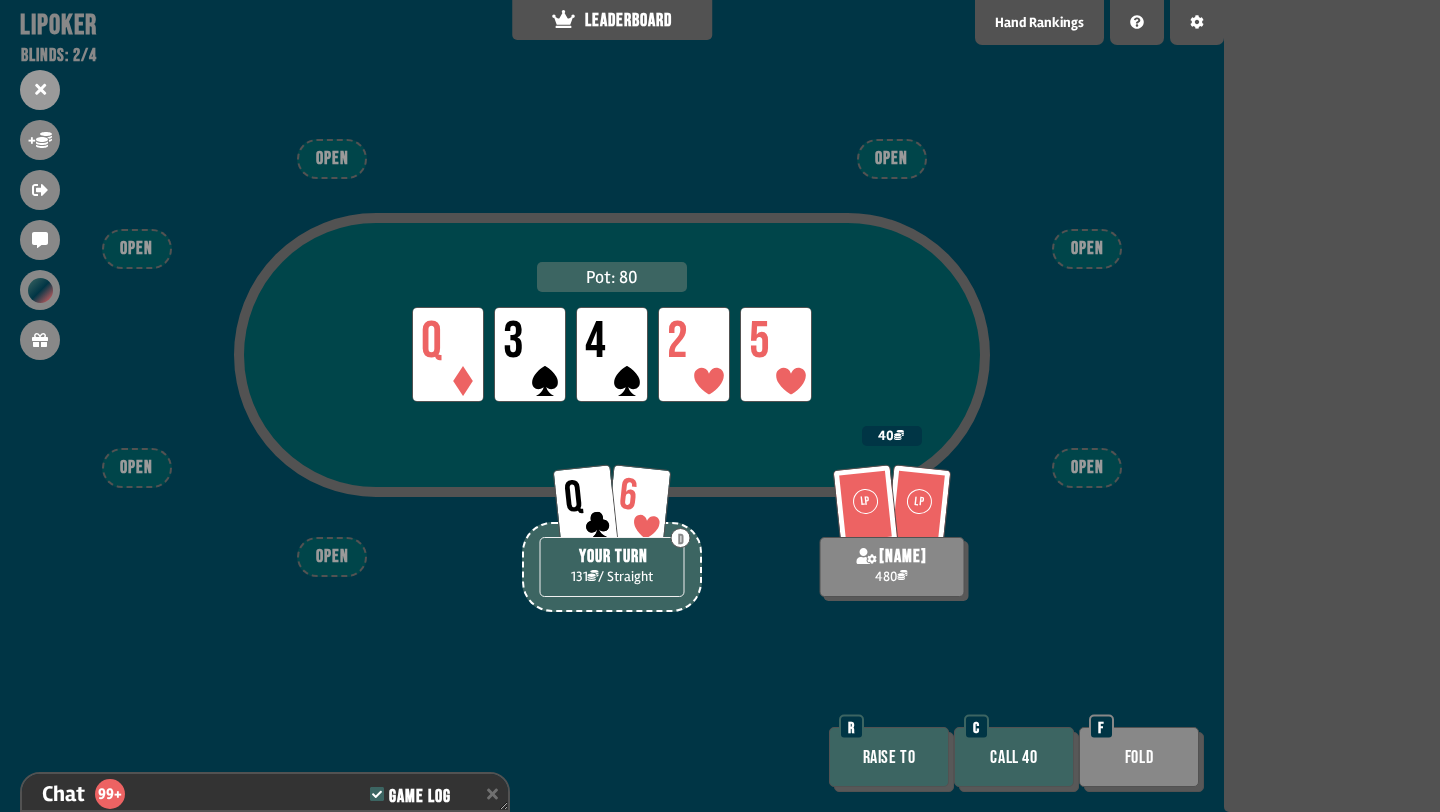 click on "Raise to" at bounding box center [889, 757] 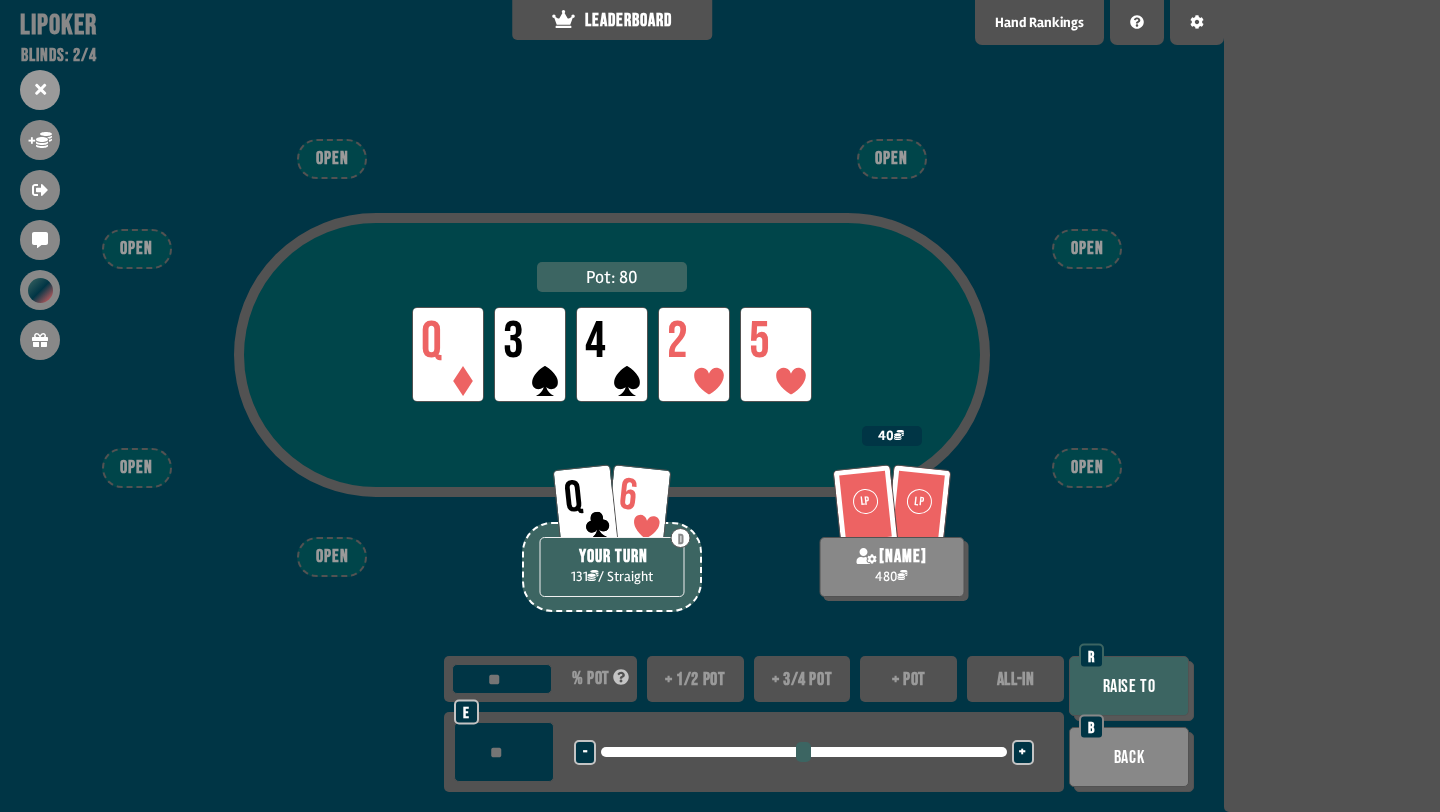 click on "ALL-IN" at bounding box center (1015, 679) 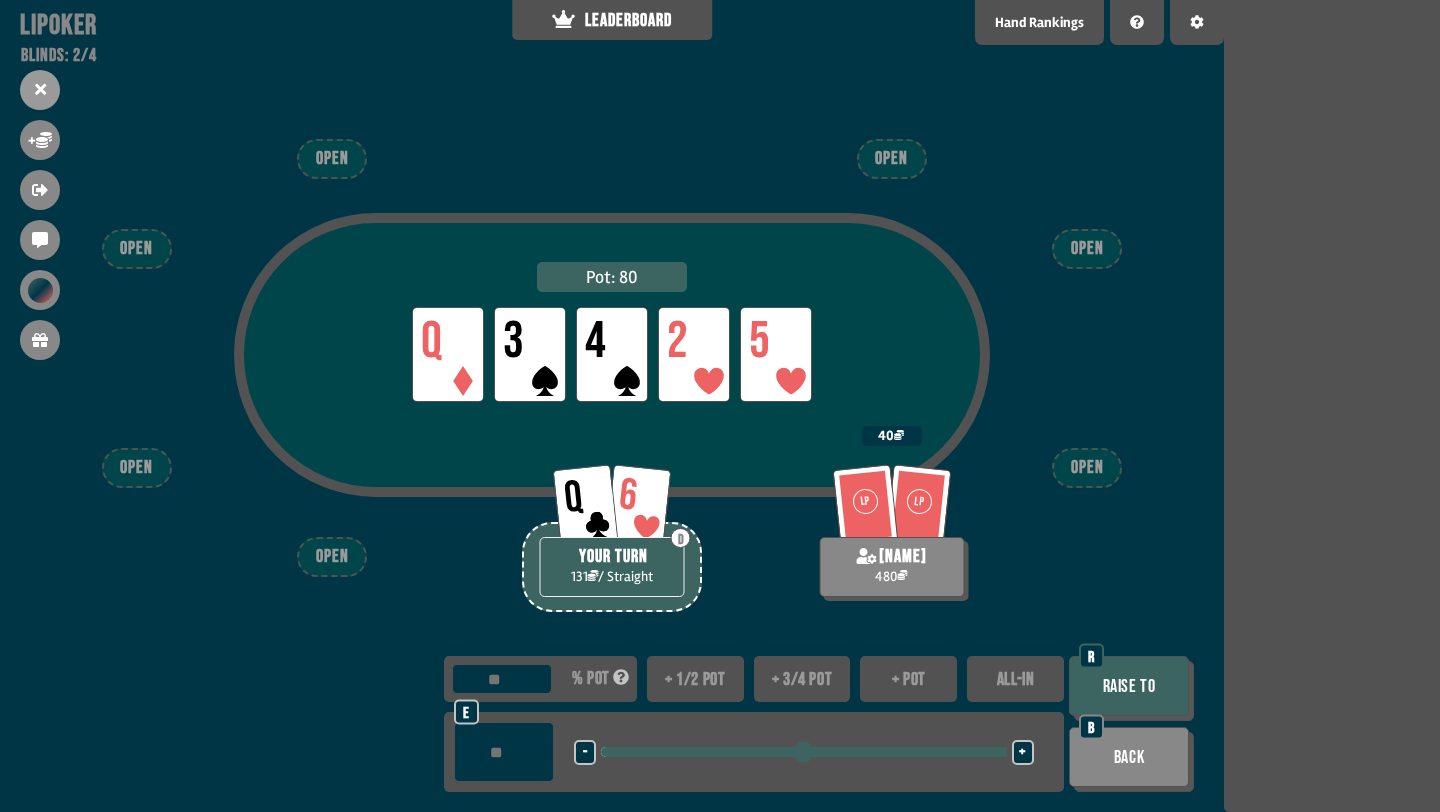 click on "Raise to" at bounding box center [1129, 686] 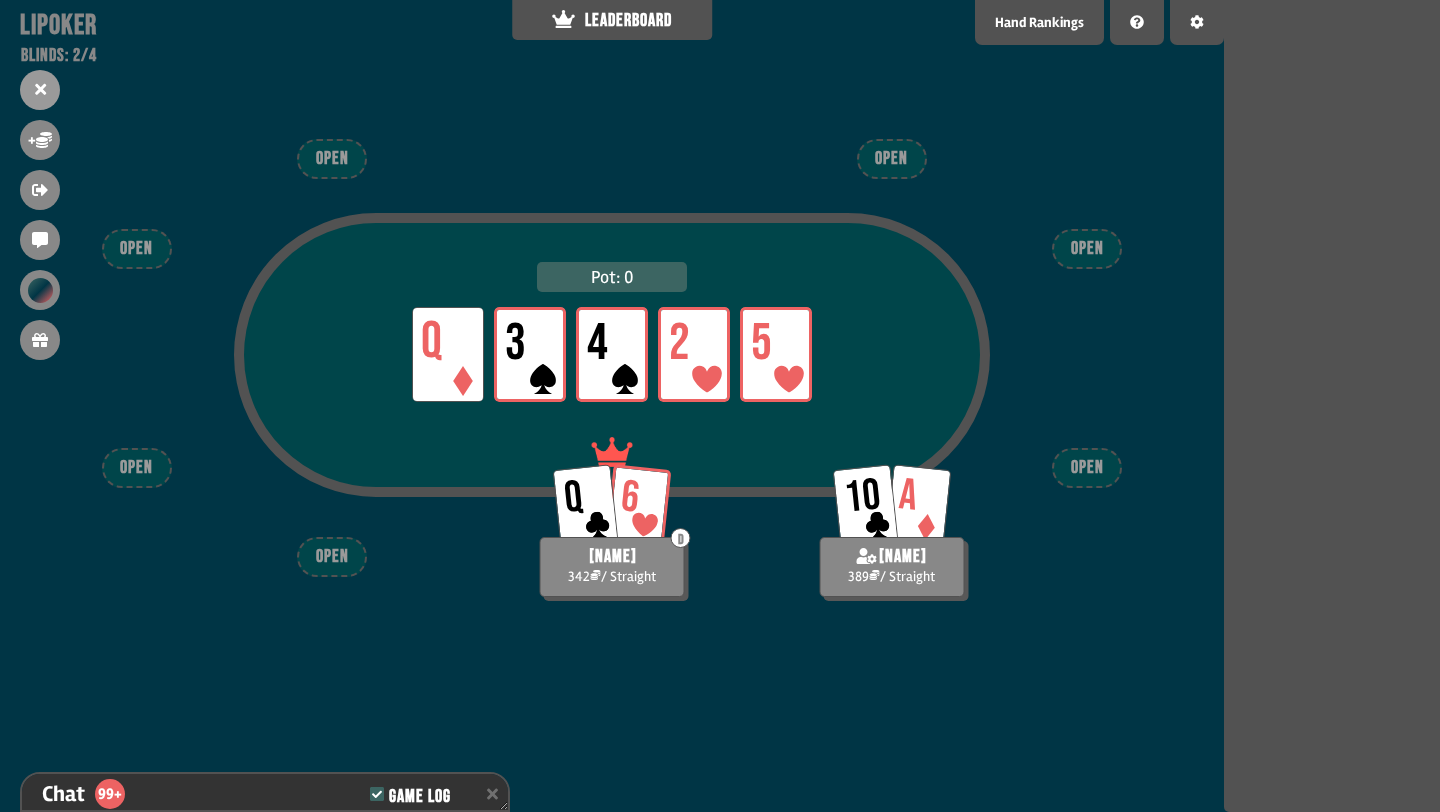 scroll, scrollTop: 4160, scrollLeft: 0, axis: vertical 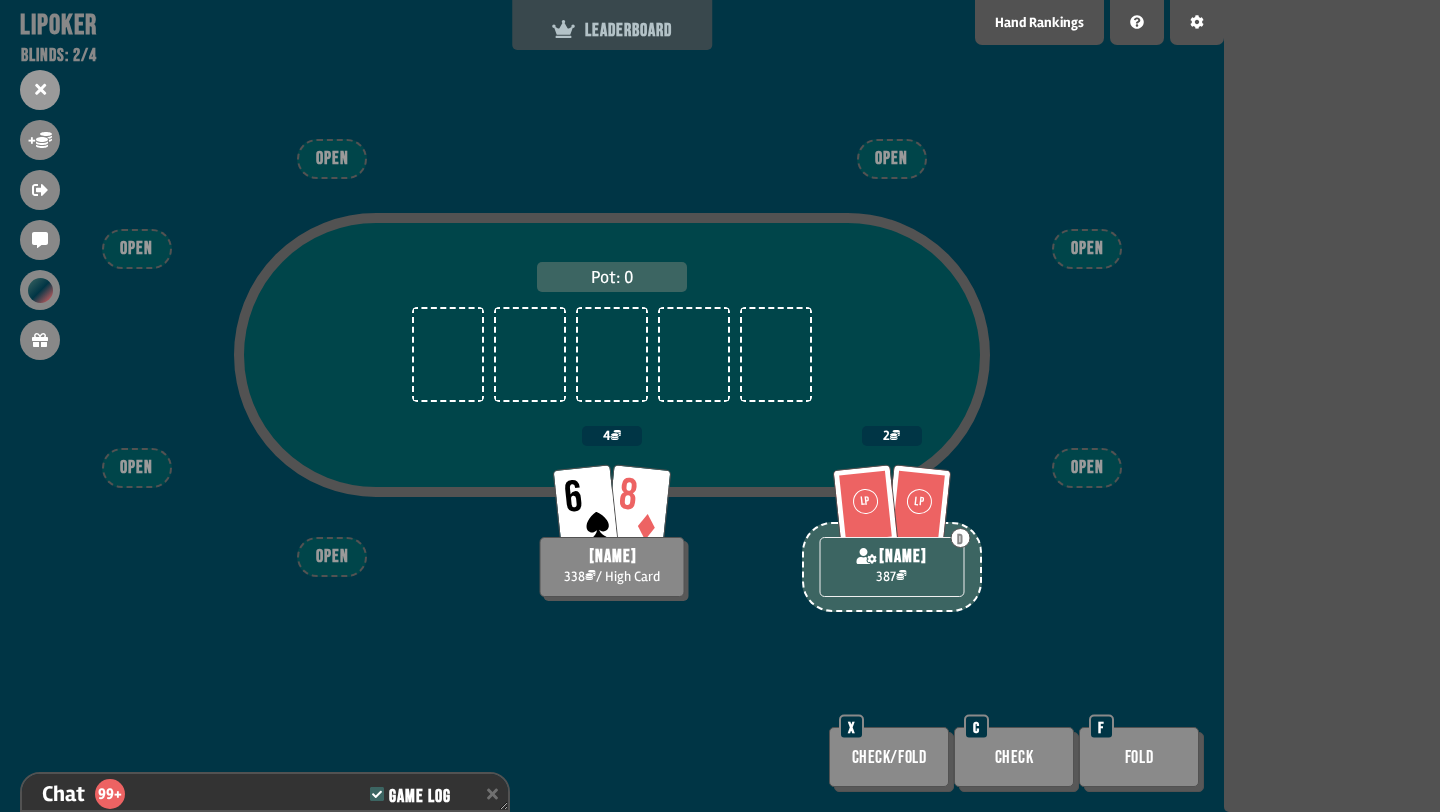 click on "LEADERBOARD" at bounding box center (612, 25) 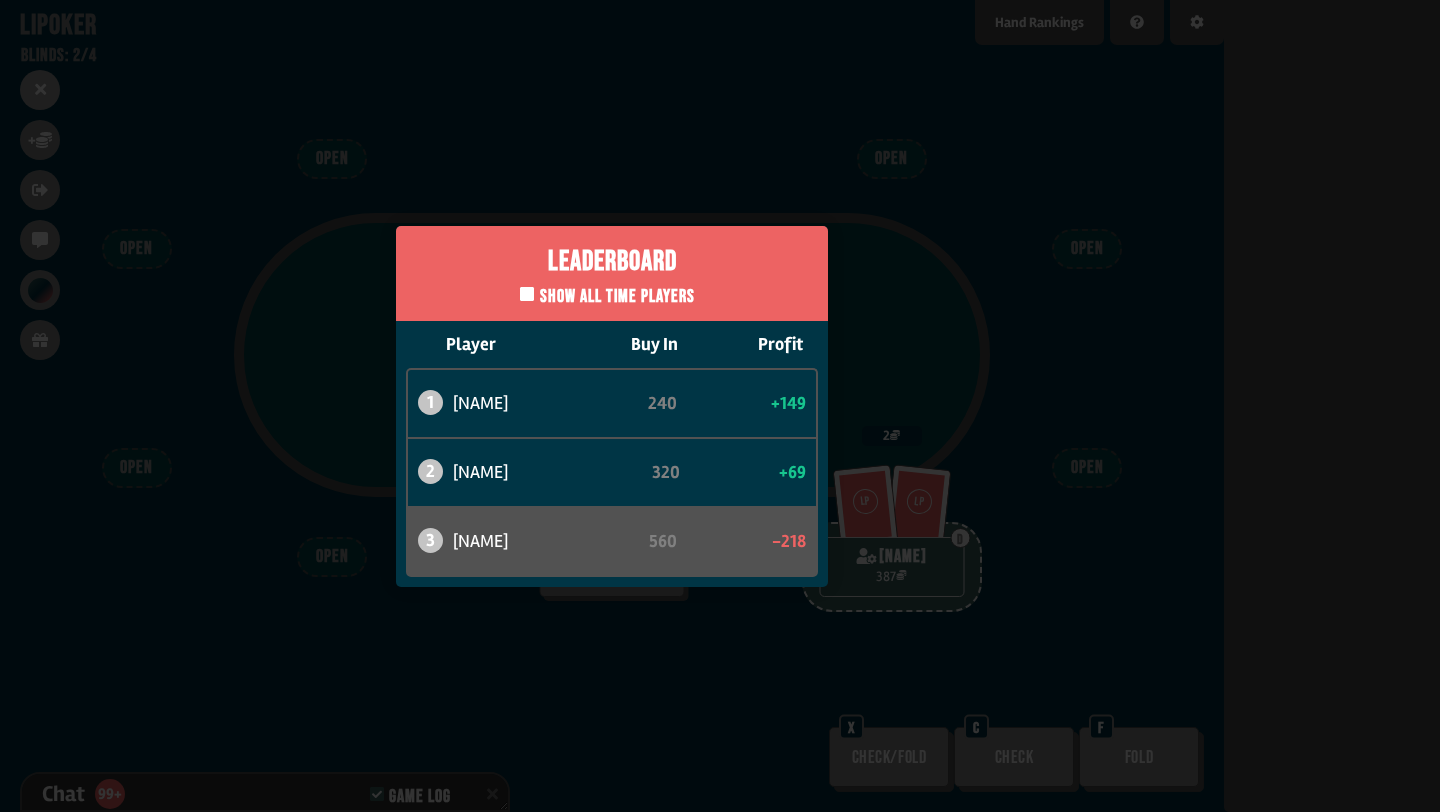 click on "Leaderboard   Show all time players Player Buy In Profit 1 atabaso 240 +149 2 [NAME] 320 +69 3 [NAME] 560 -218" at bounding box center (612, 406) 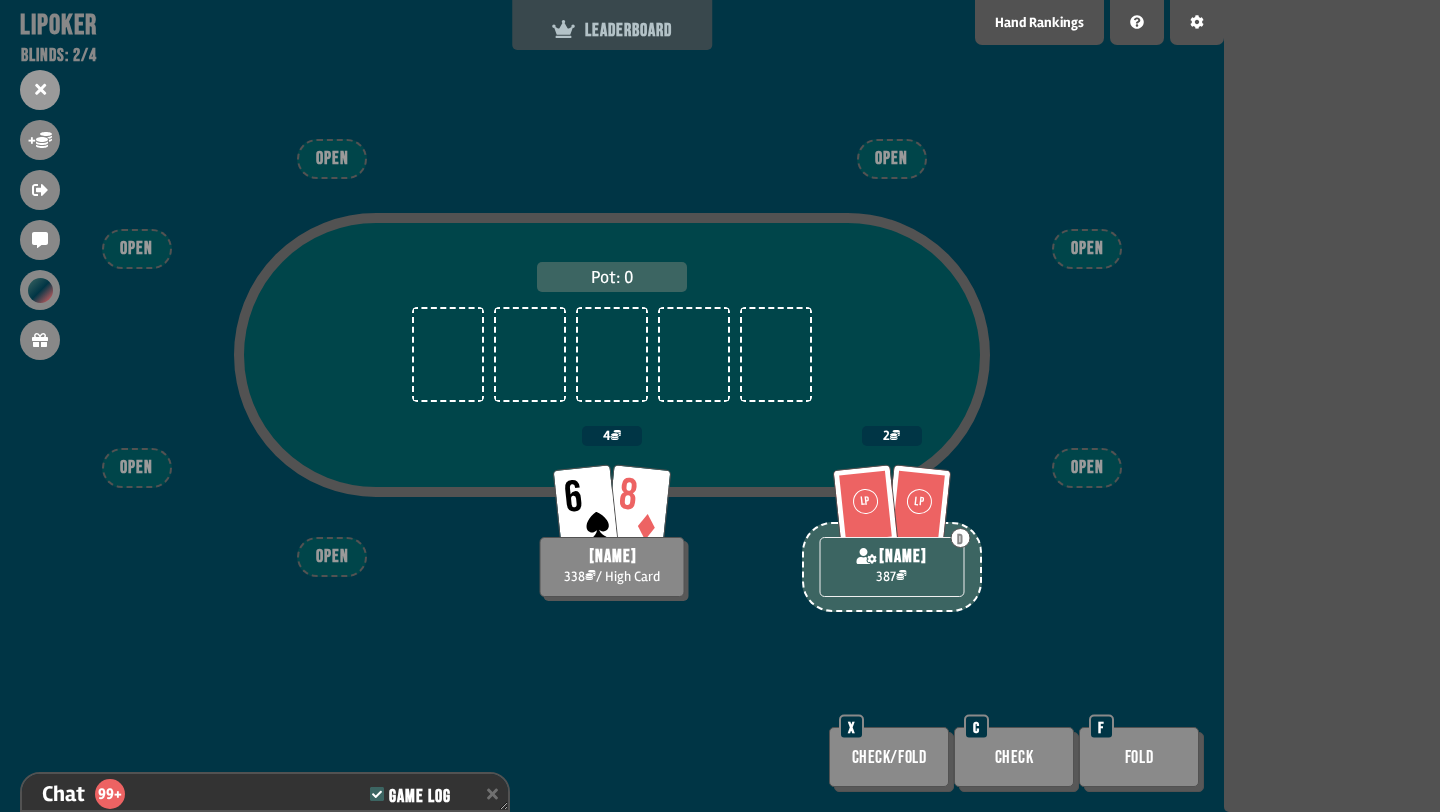 click on "LEADERBOARD" at bounding box center [612, 30] 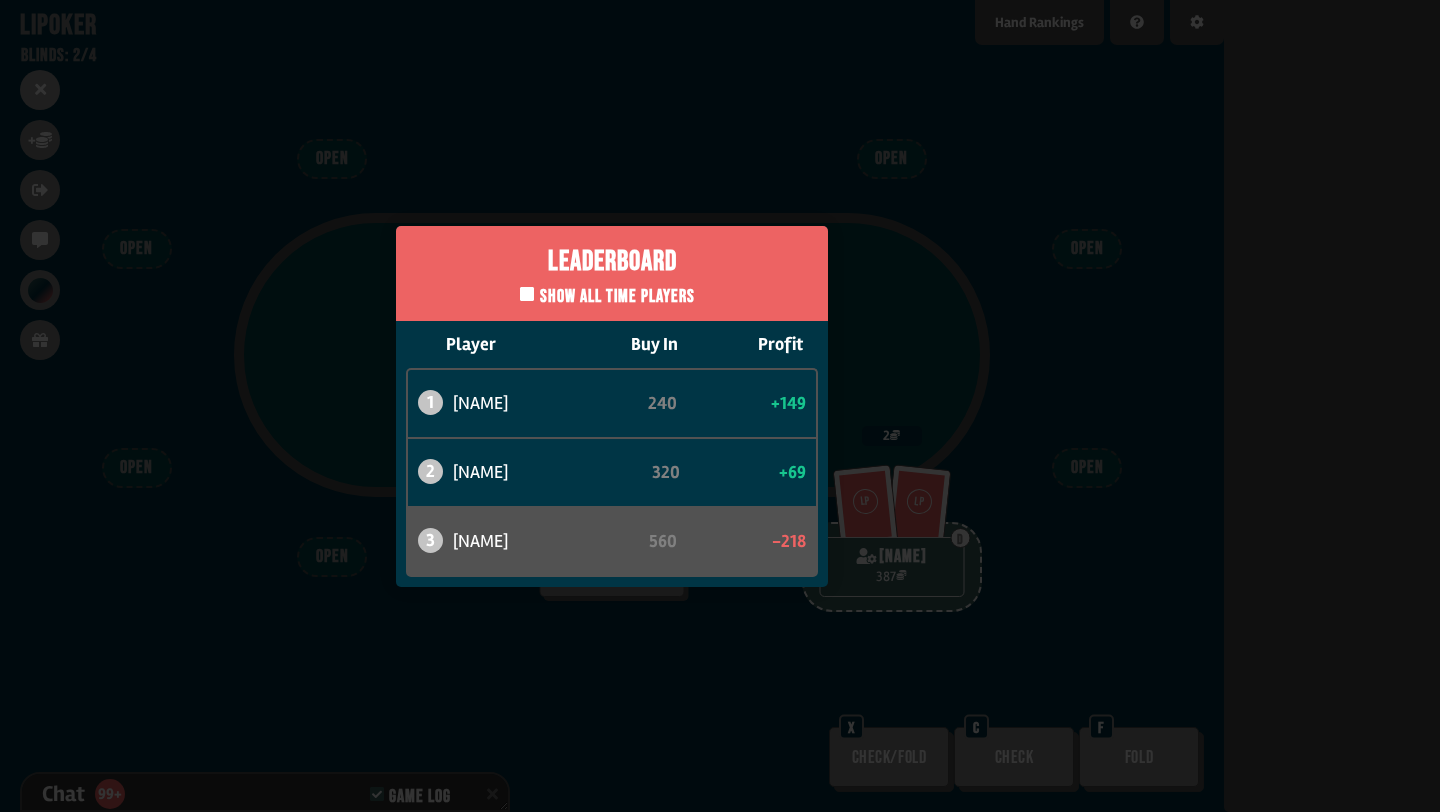 click on "Leaderboard   Show all time players Player Buy In Profit 1 atabaso 240 +149 2 [NAME] 320 +69 3 [NAME] 560 -218" at bounding box center [612, 406] 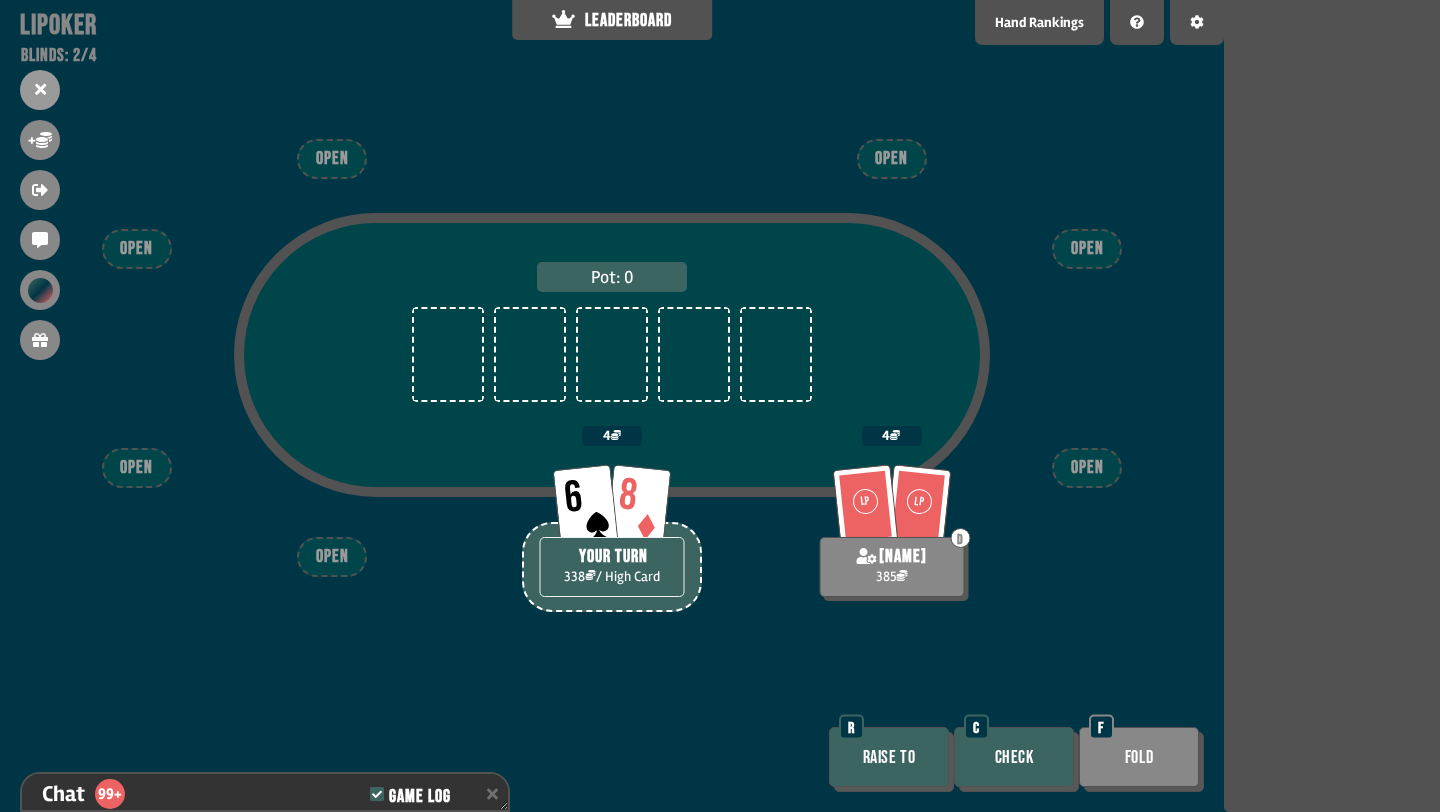scroll, scrollTop: 4218, scrollLeft: 0, axis: vertical 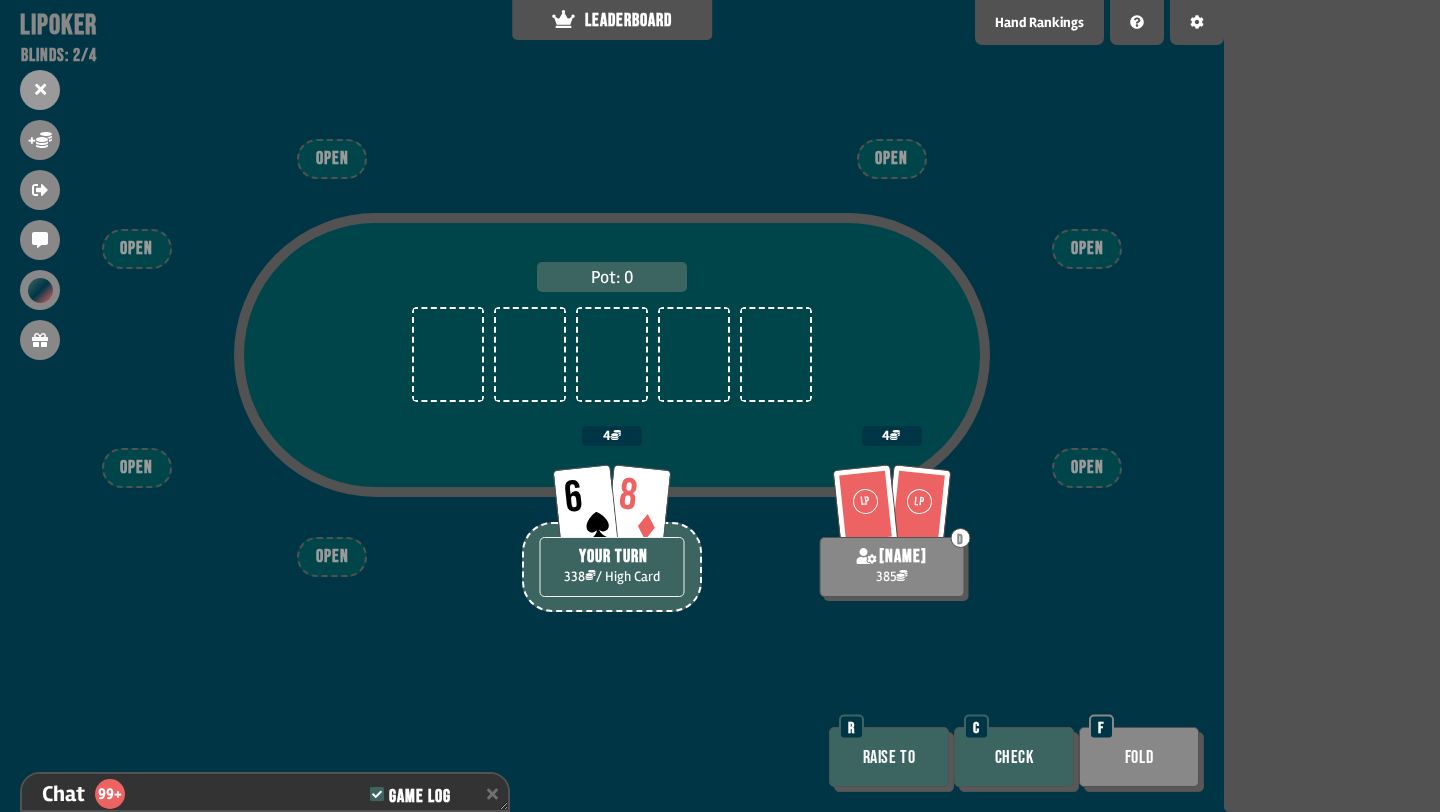 click on "Check" at bounding box center (1014, 757) 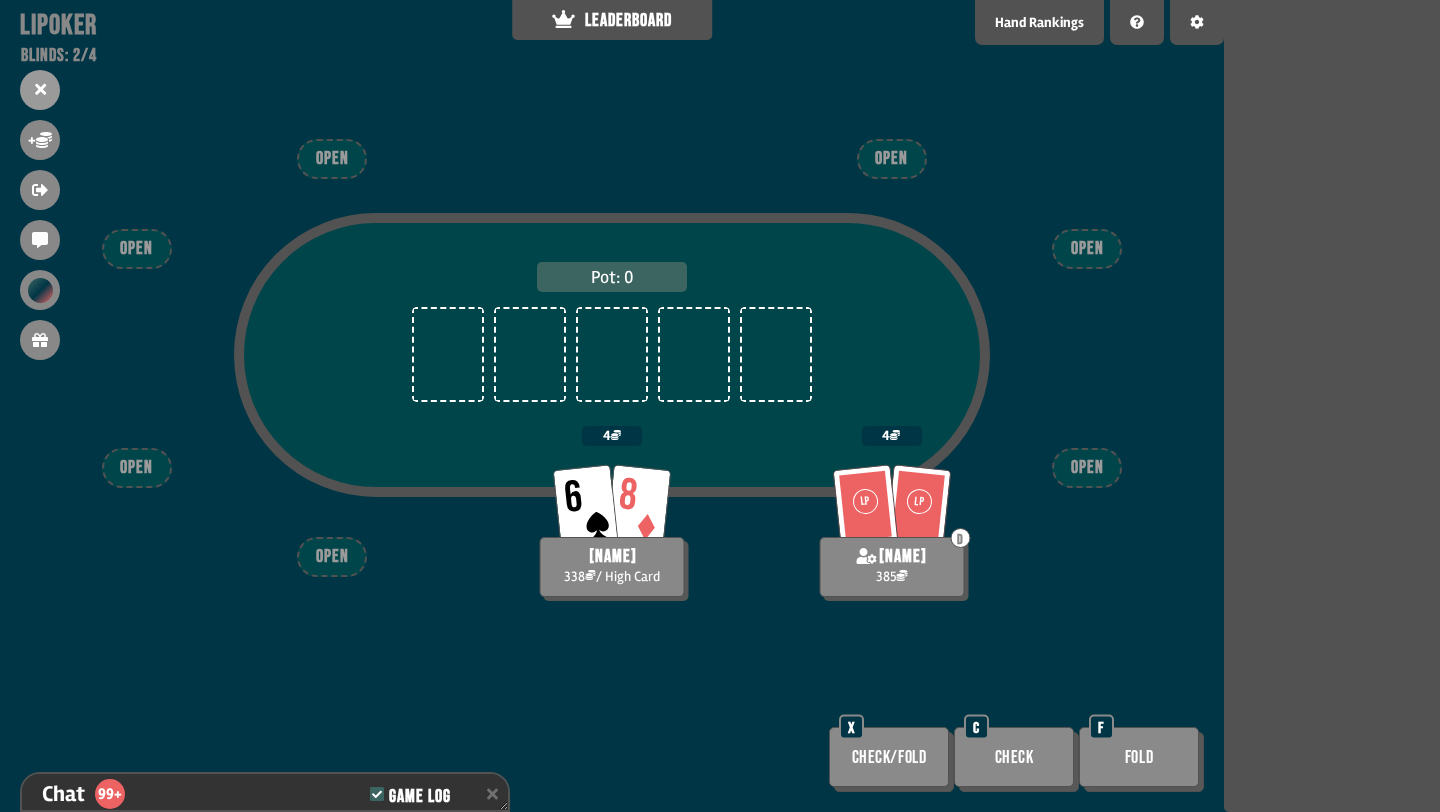 scroll, scrollTop: 4276, scrollLeft: 0, axis: vertical 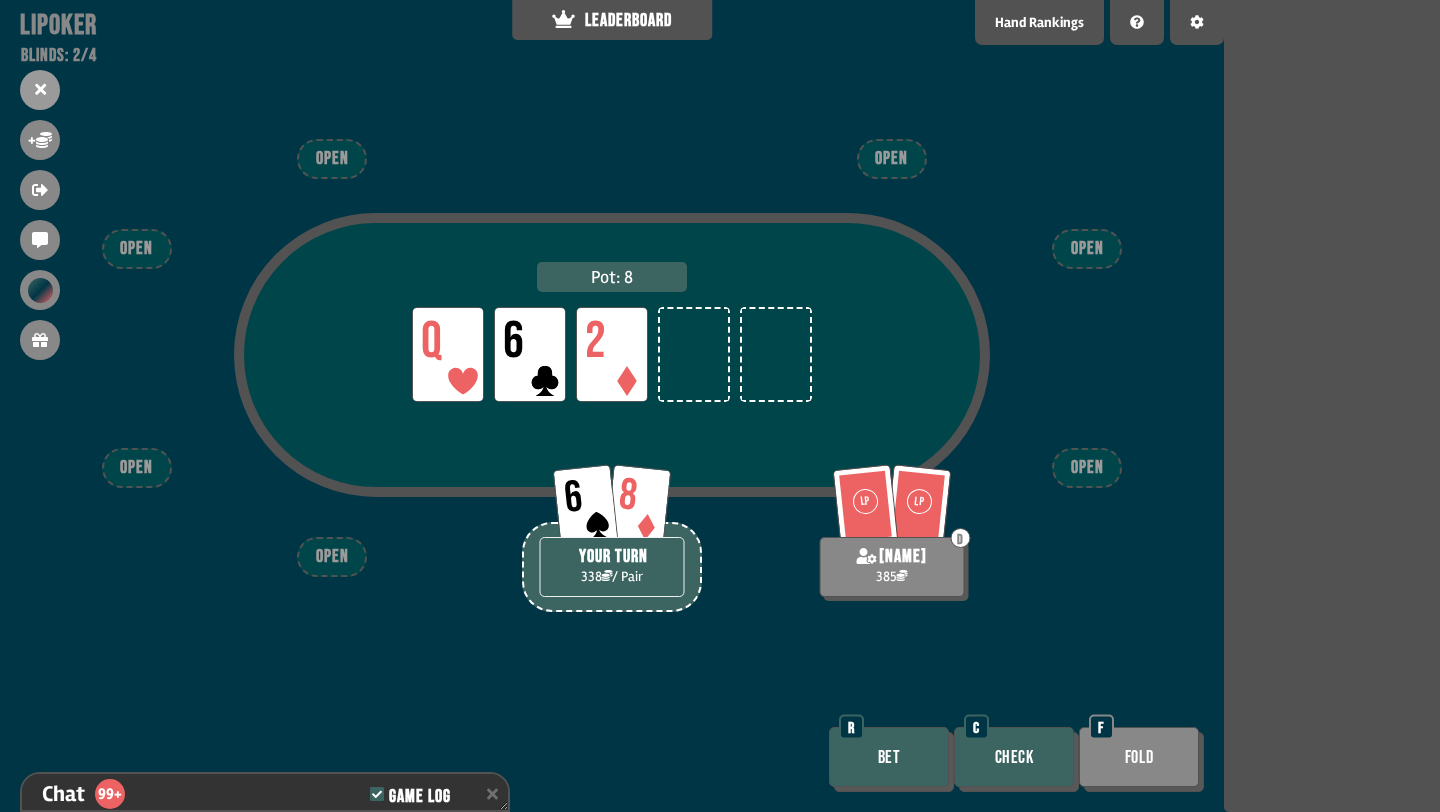 click on "Check" at bounding box center (1014, 757) 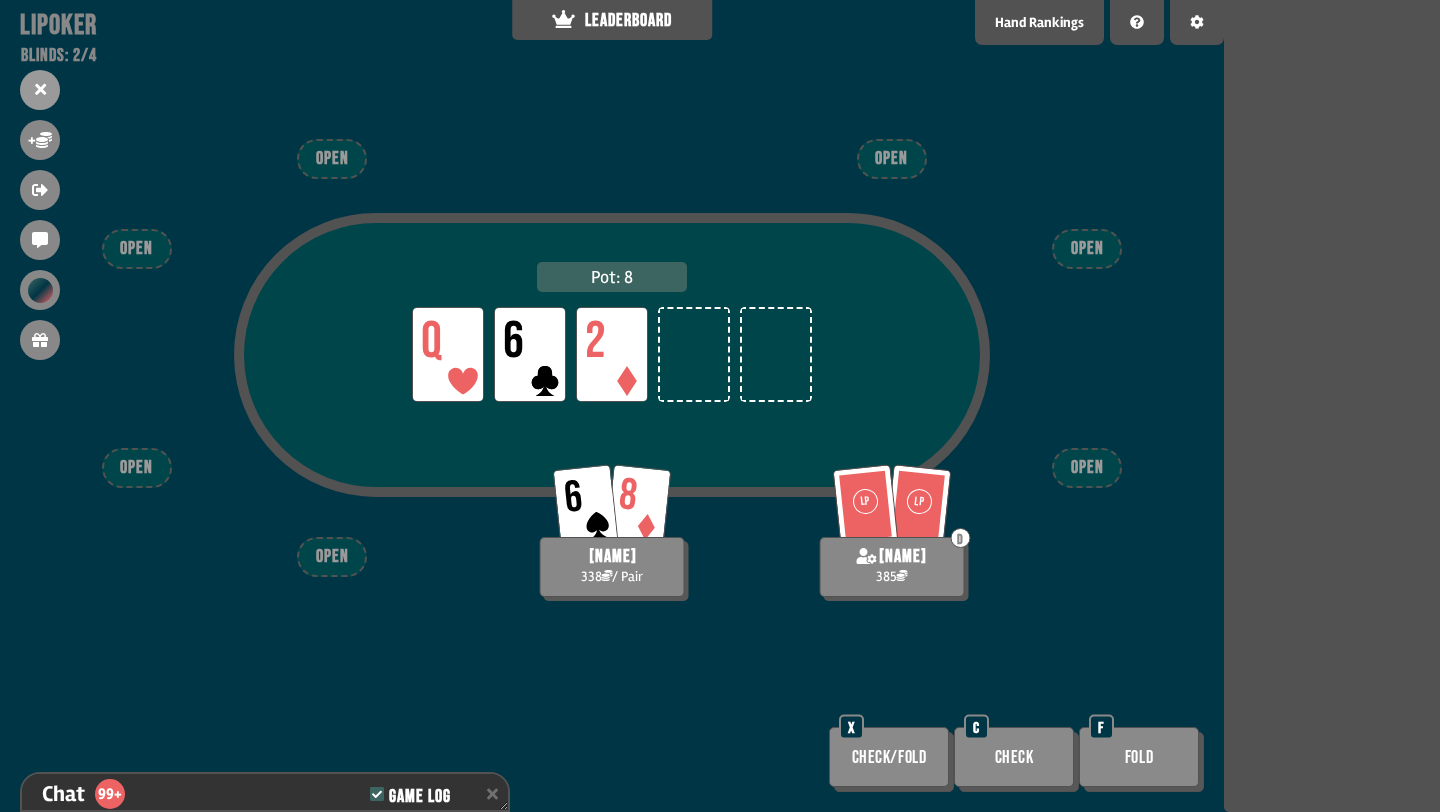 scroll, scrollTop: 4392, scrollLeft: 0, axis: vertical 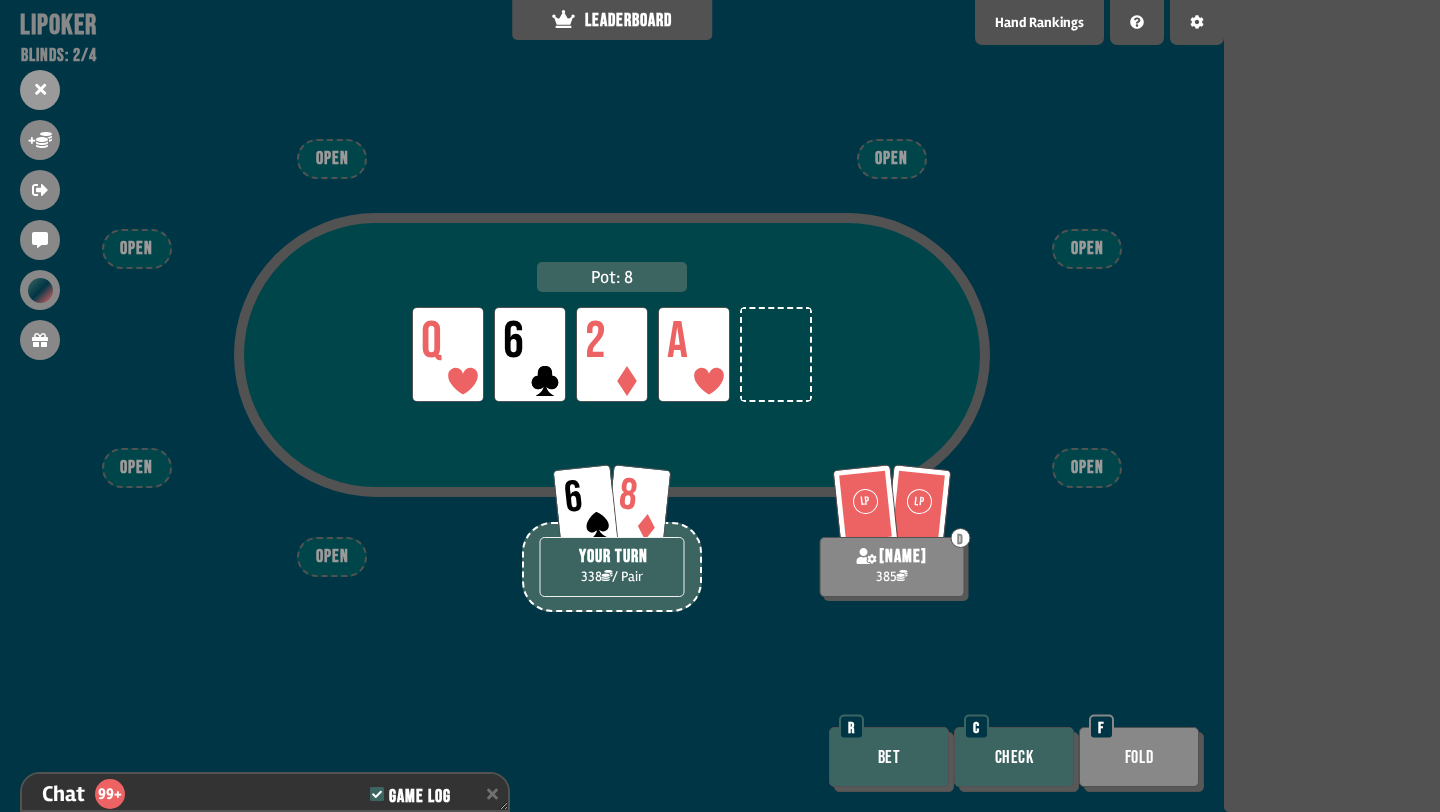 click on "Check" at bounding box center [1014, 757] 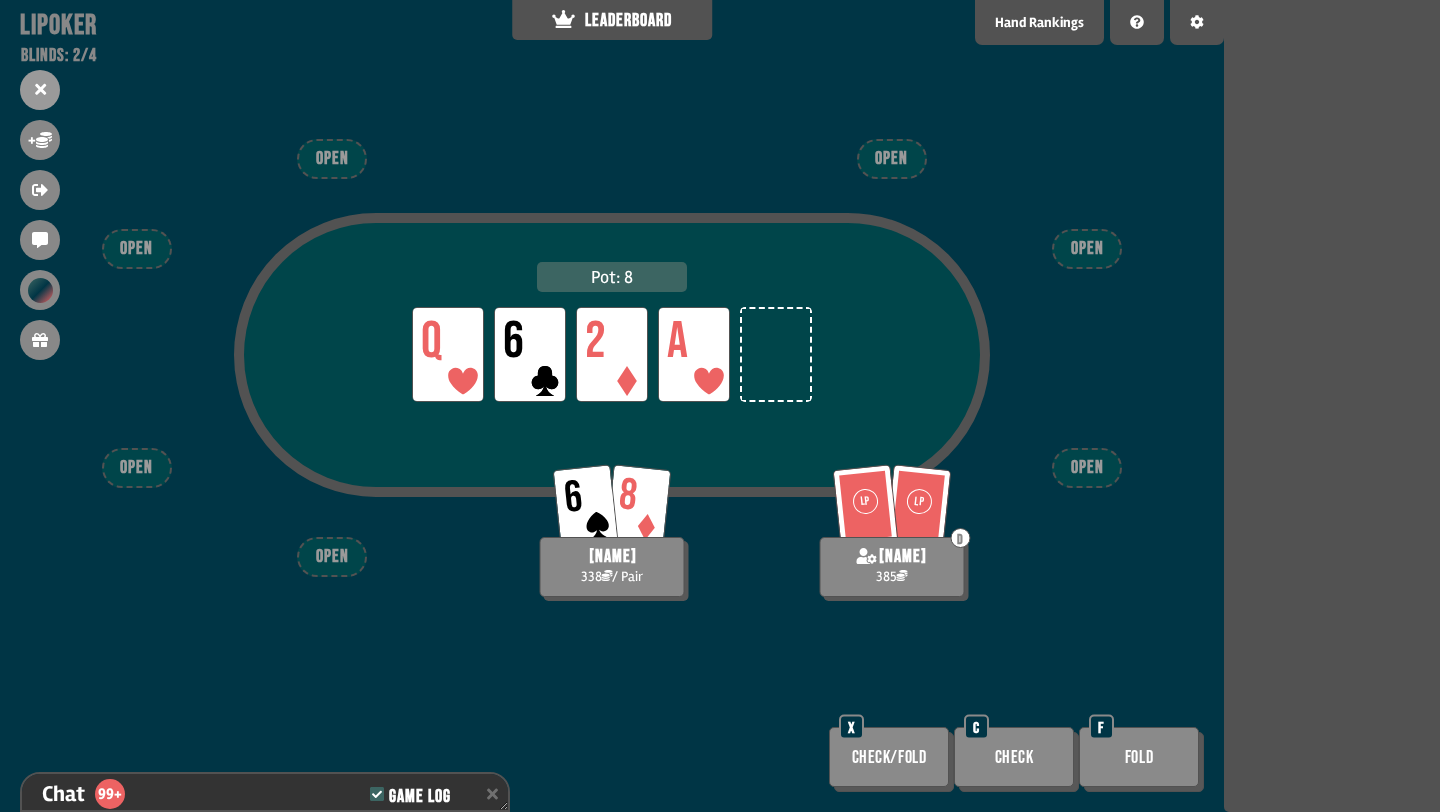 scroll, scrollTop: 4508, scrollLeft: 0, axis: vertical 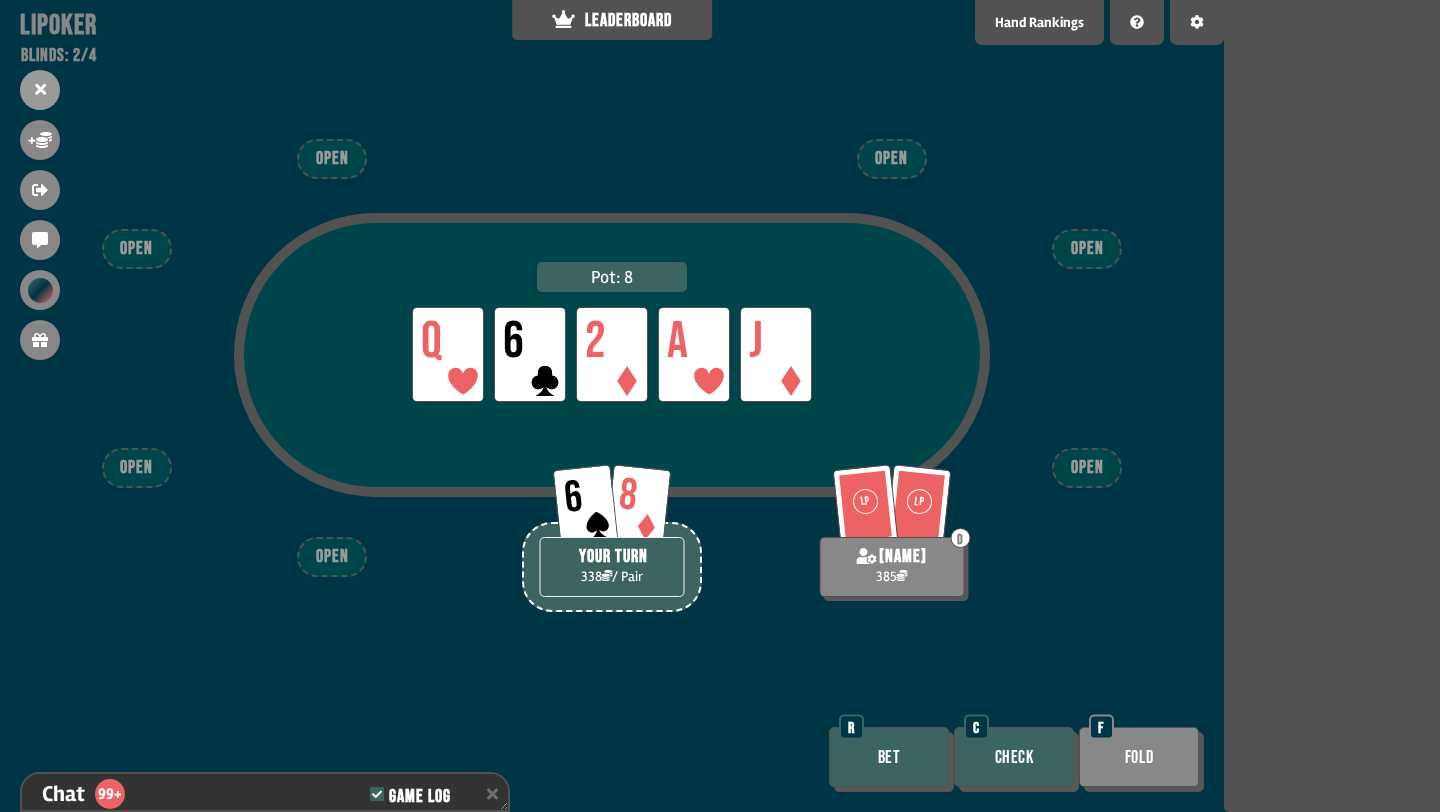 click on "Check" at bounding box center [1014, 757] 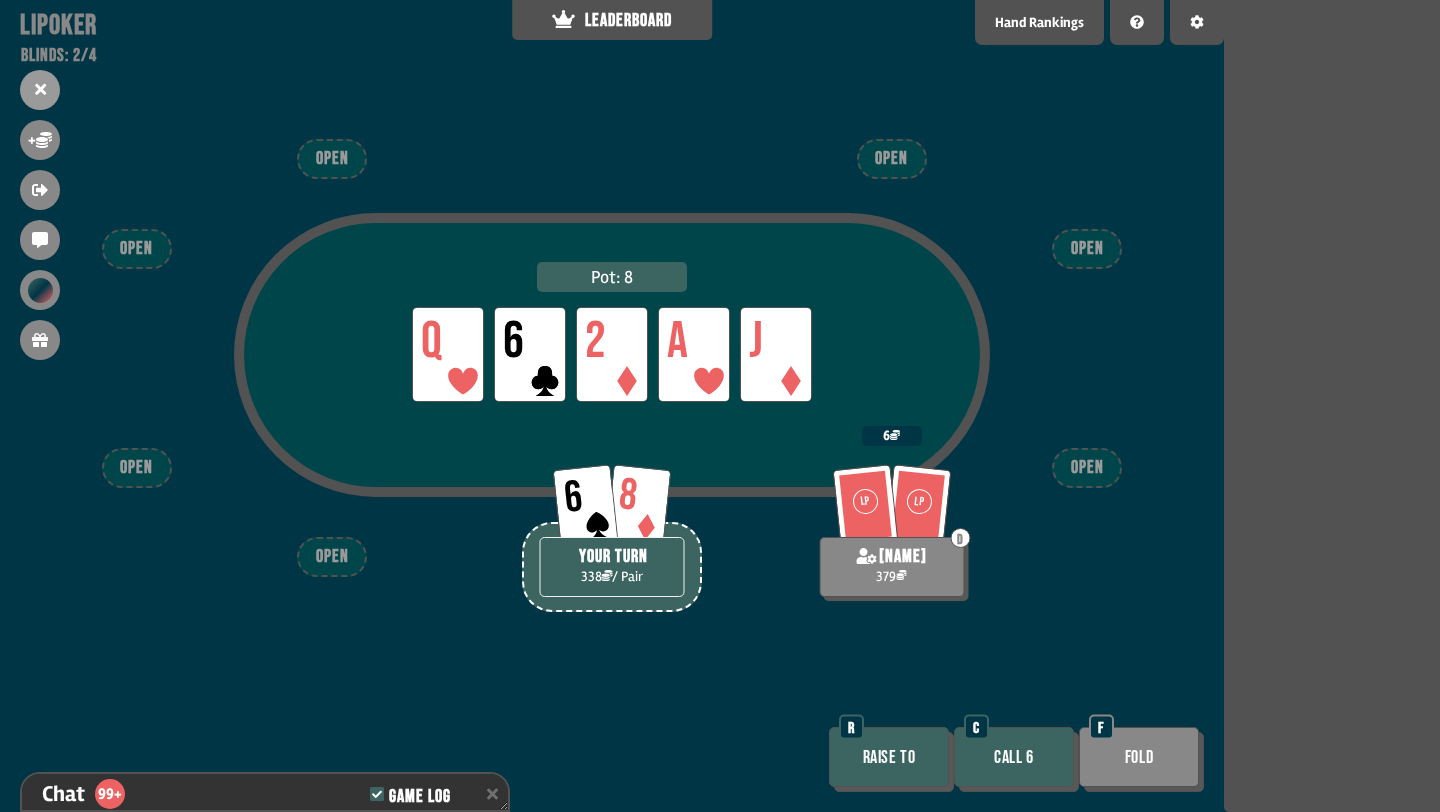 scroll, scrollTop: 4624, scrollLeft: 0, axis: vertical 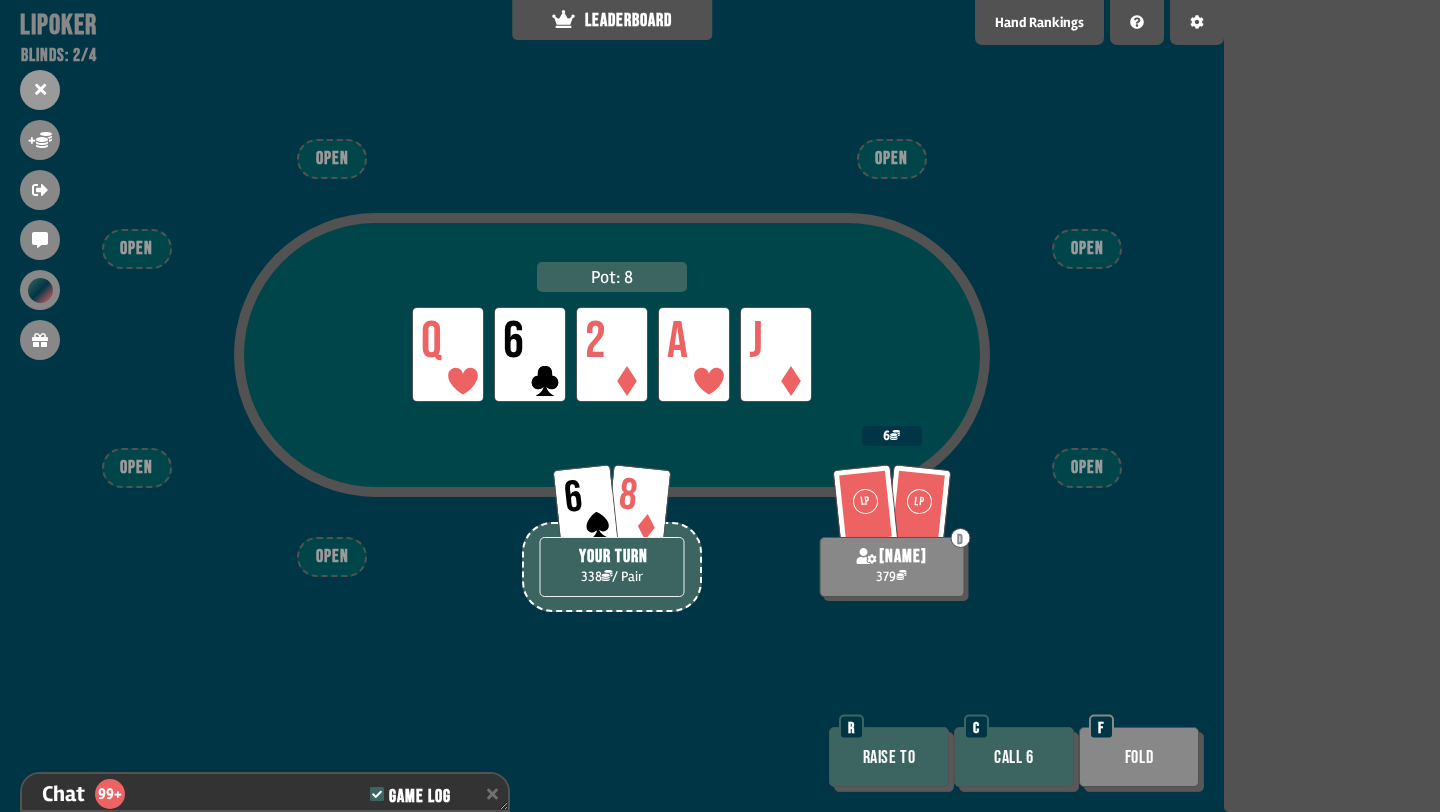 click on "Call 6" at bounding box center [1014, 757] 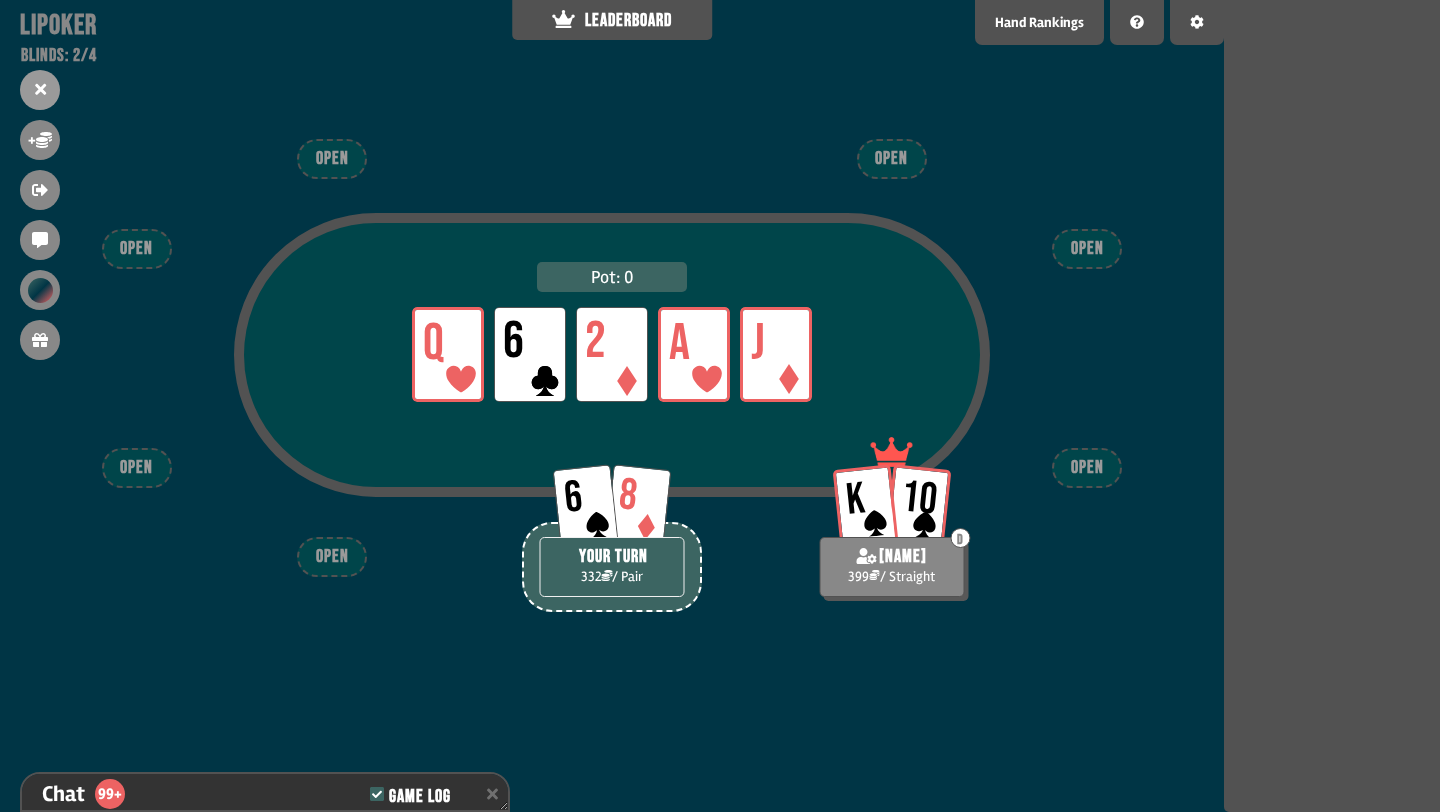 scroll, scrollTop: 4769, scrollLeft: 0, axis: vertical 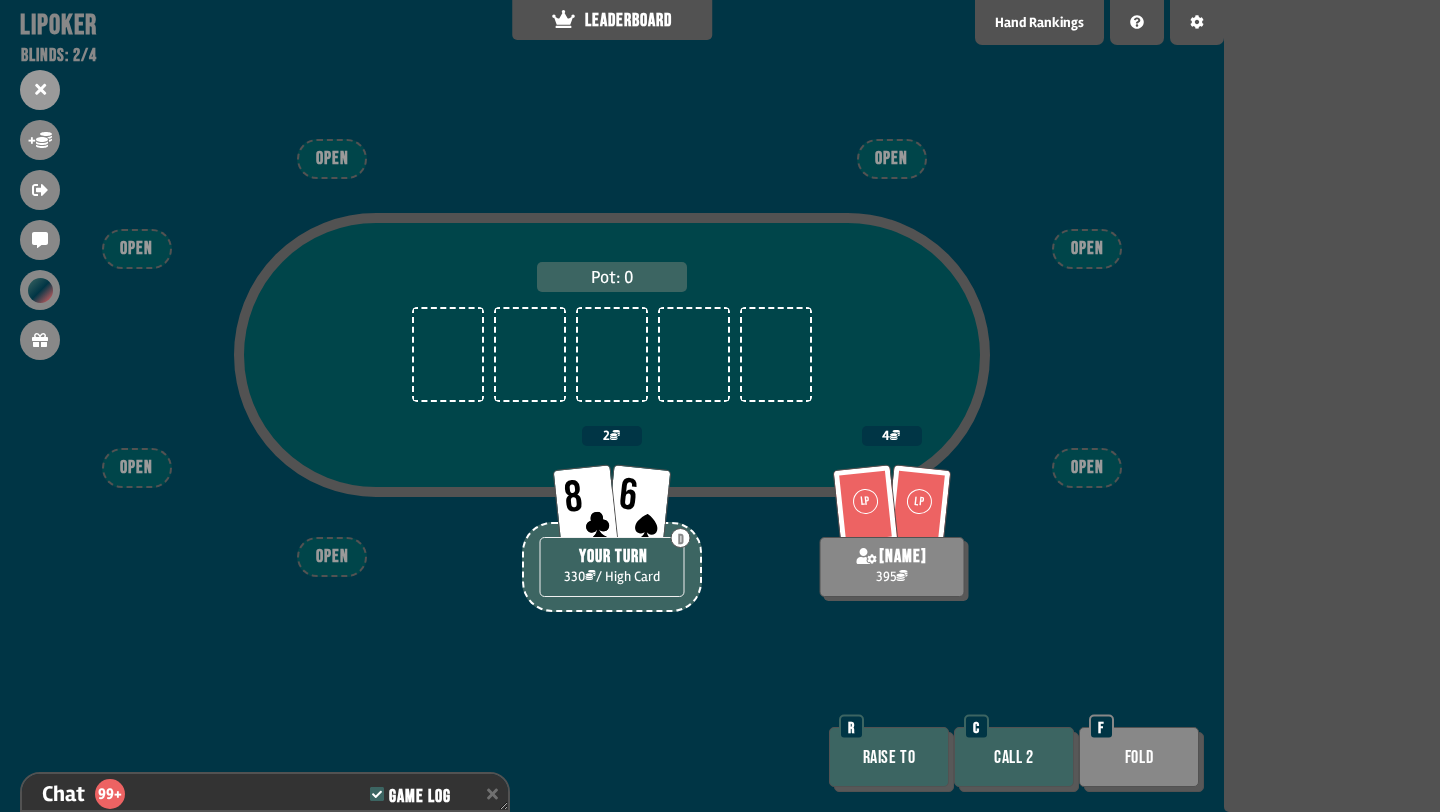 click on "Call 2" at bounding box center [1014, 757] 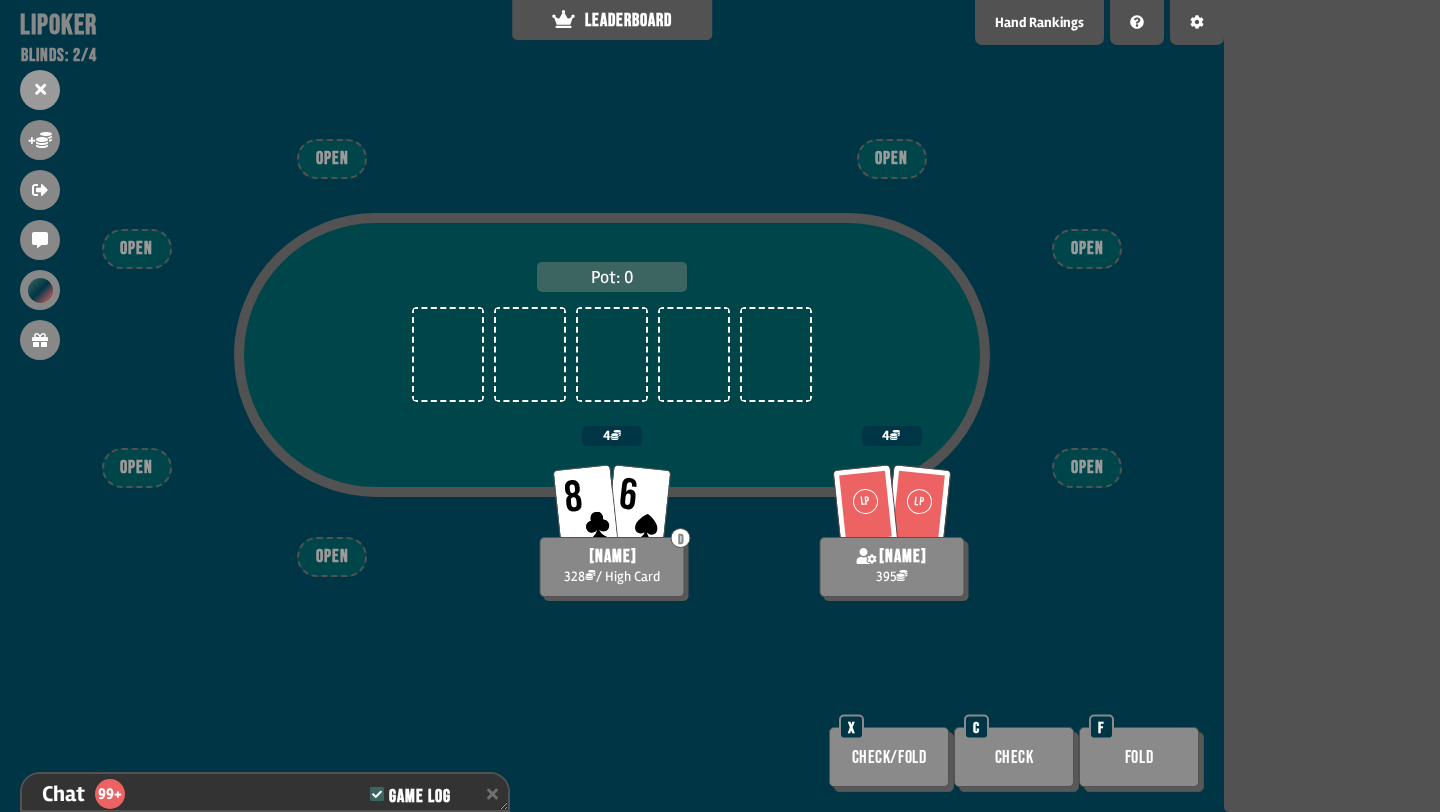 scroll, scrollTop: 4856, scrollLeft: 0, axis: vertical 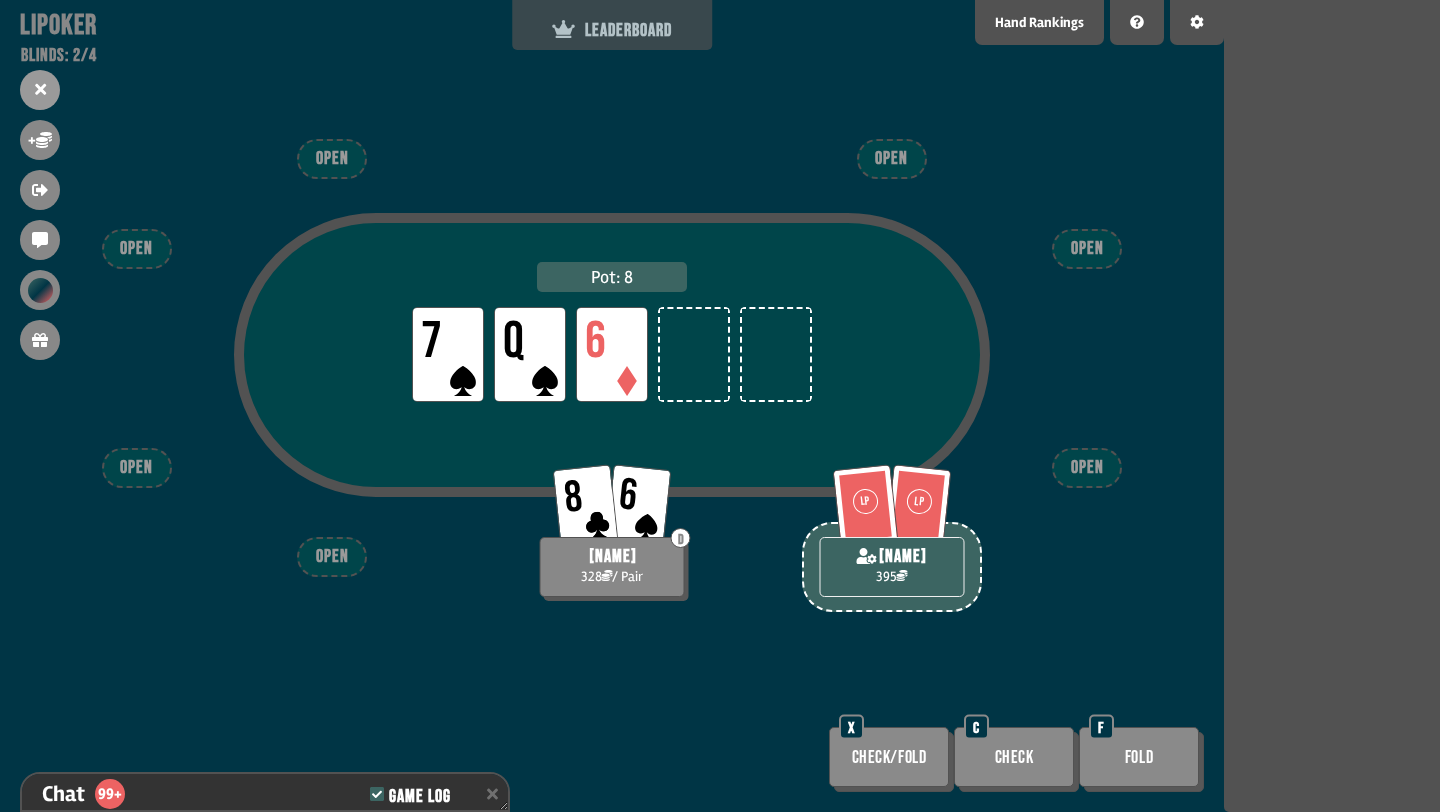 click on "LEADERBOARD" at bounding box center (612, 25) 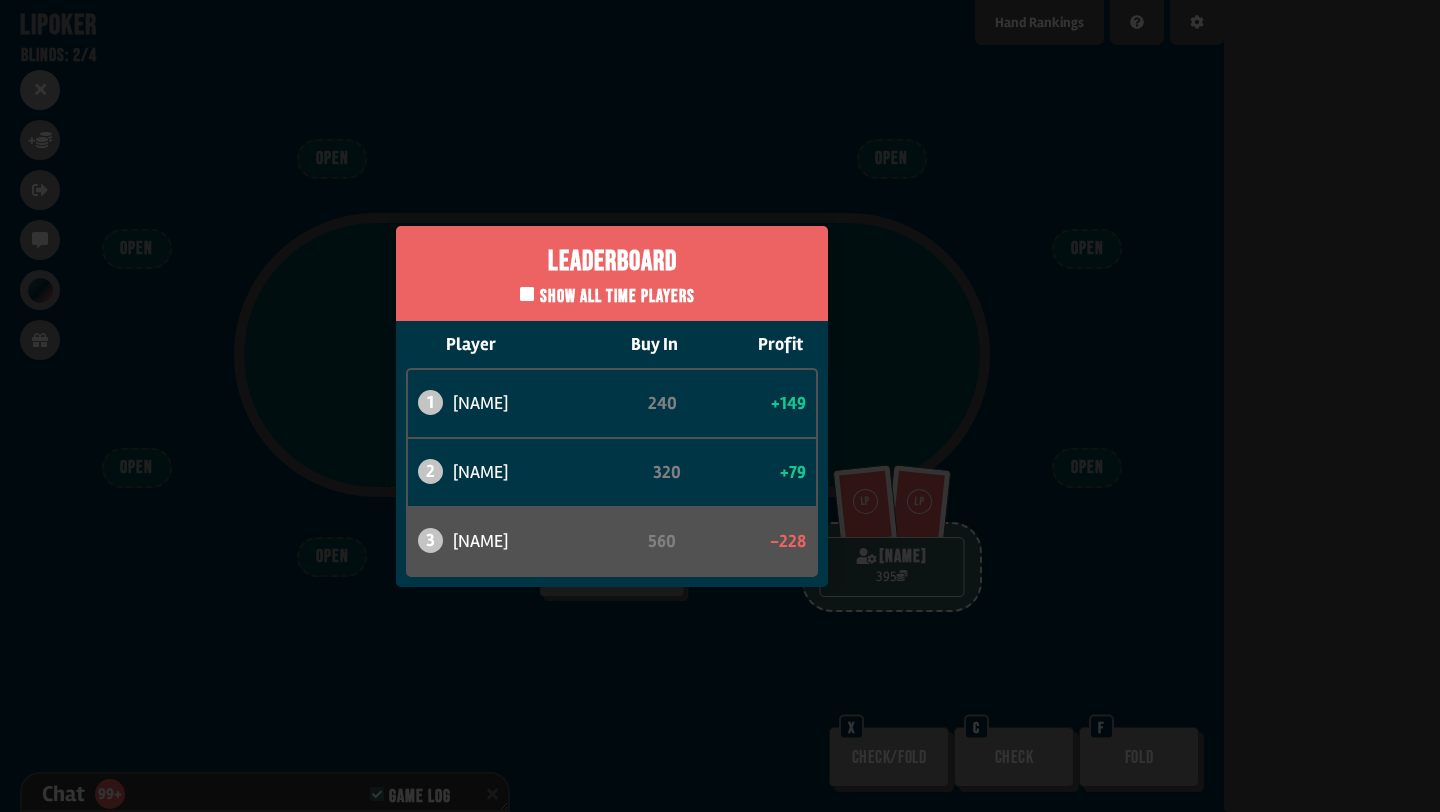 click on "Leaderboard   Show all time players Player Buy In Profit 1 atabaso 240 +149 2 [NAME] 320 +79 3 [NAME] 560 -228" at bounding box center [612, 406] 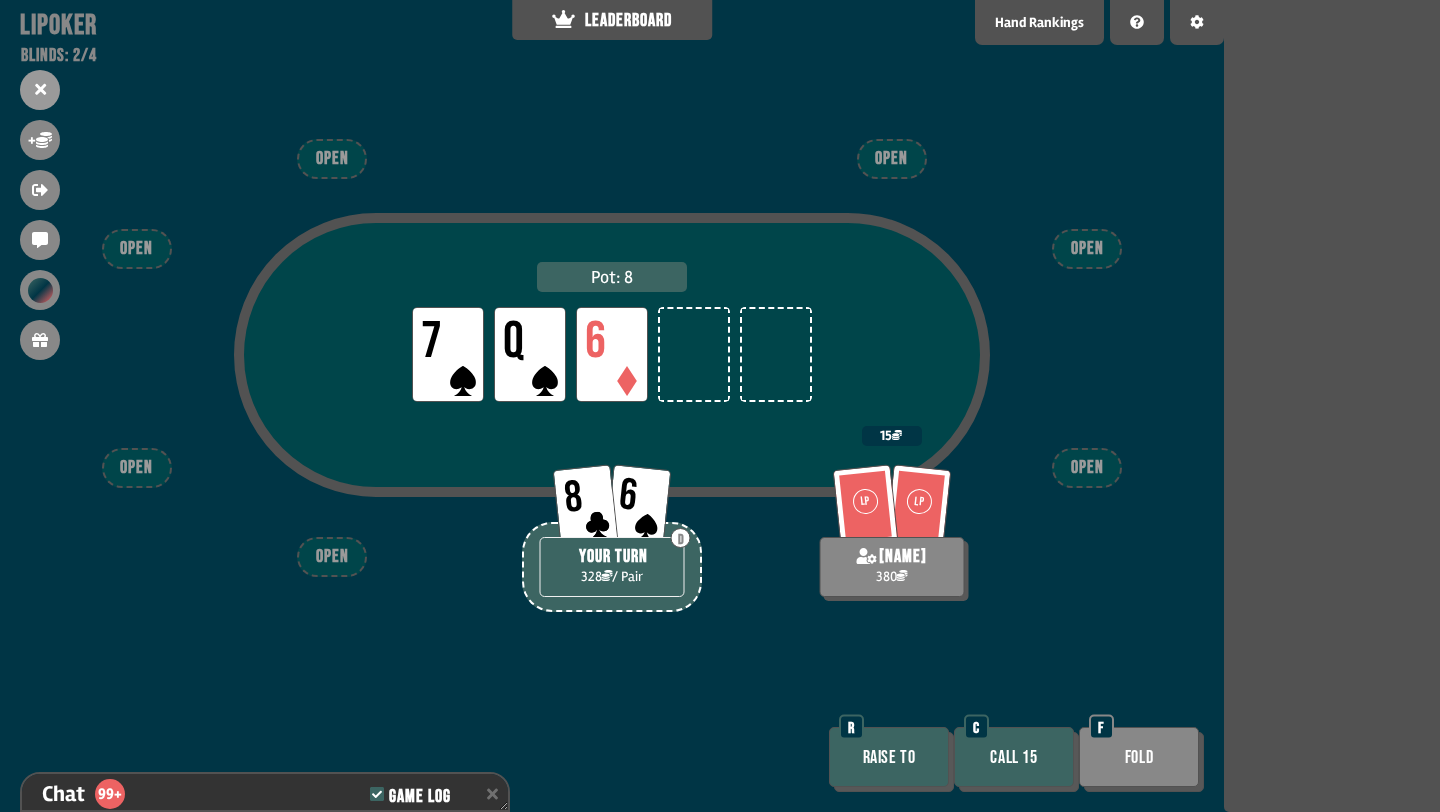 scroll, scrollTop: 4914, scrollLeft: 0, axis: vertical 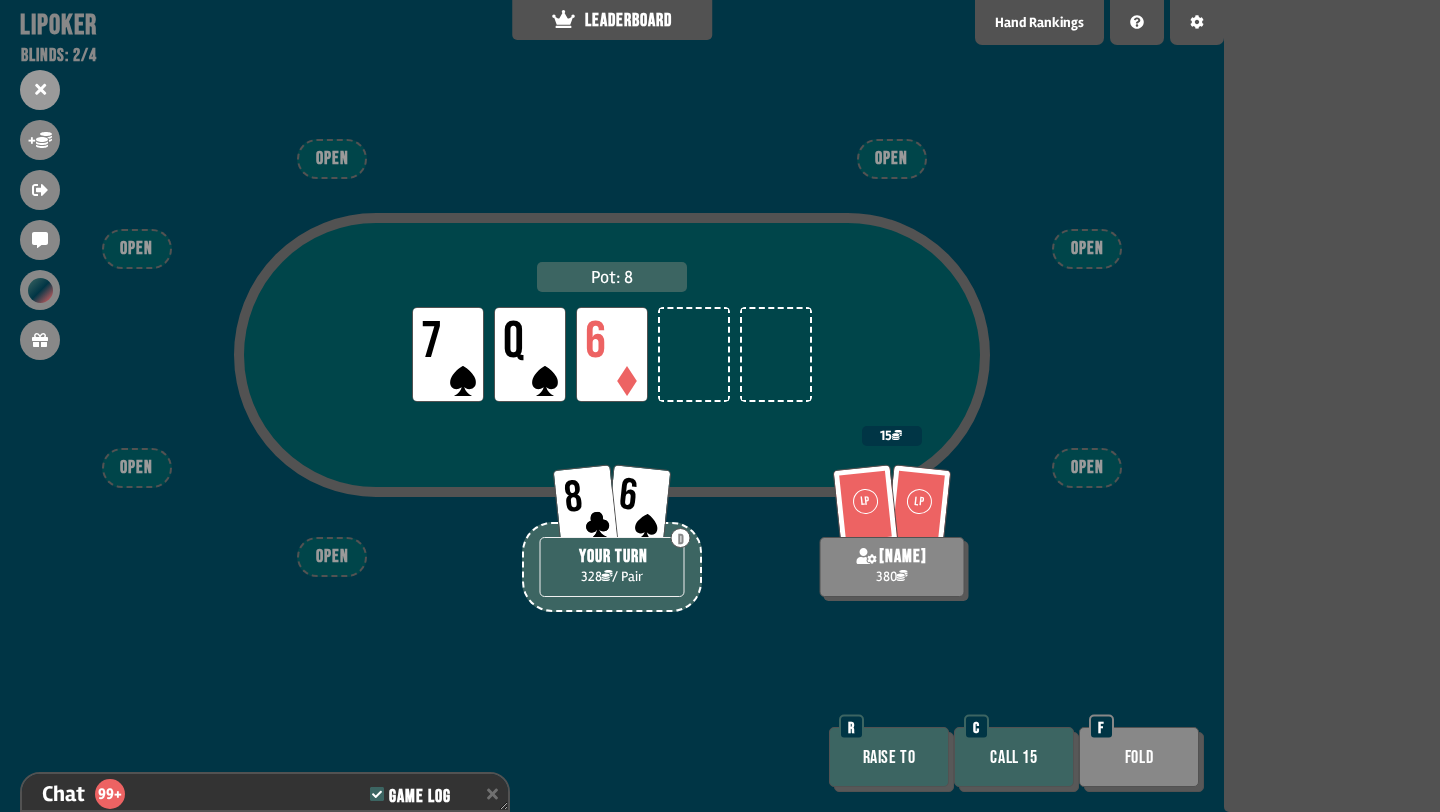 click on "Call 15" at bounding box center (1014, 757) 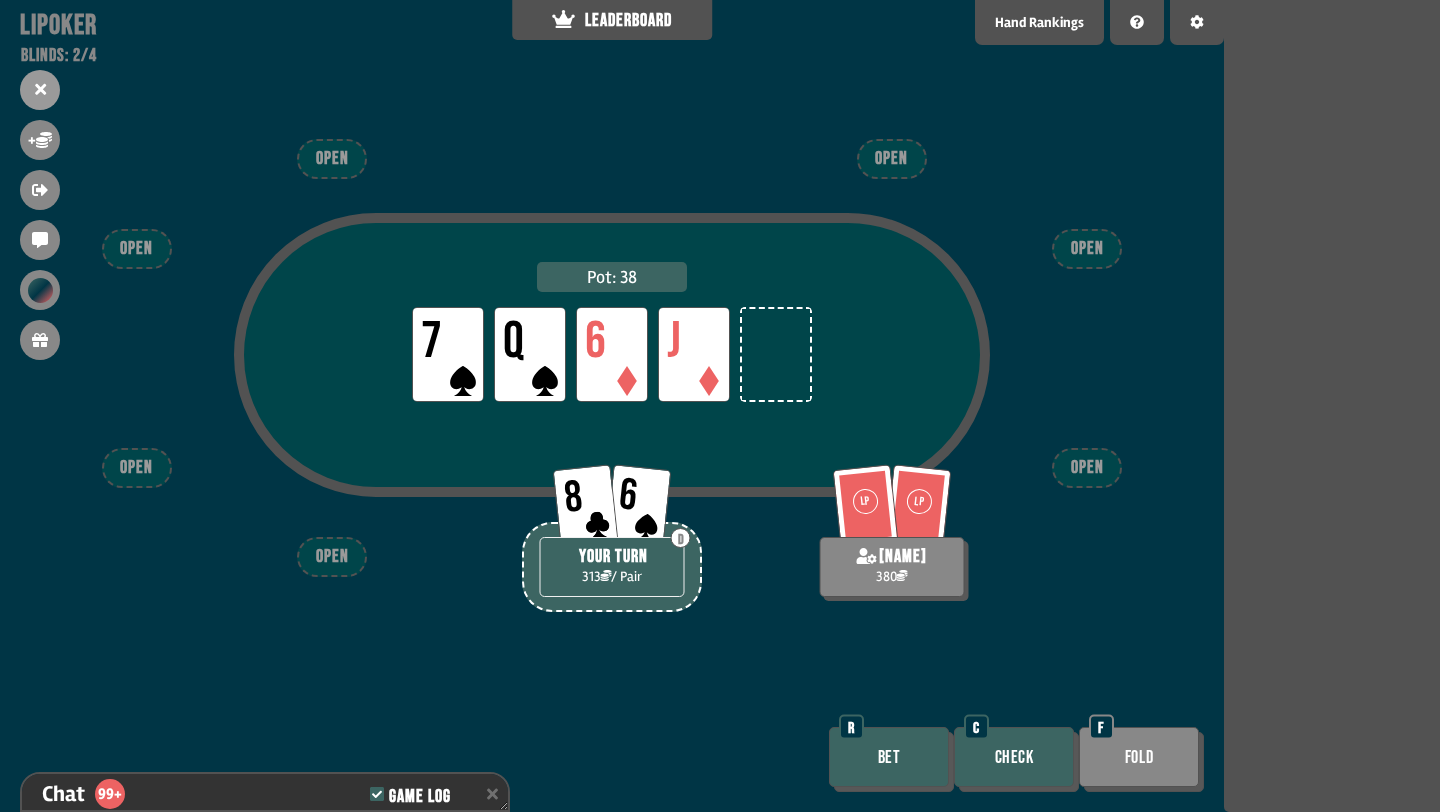 scroll, scrollTop: 5030, scrollLeft: 0, axis: vertical 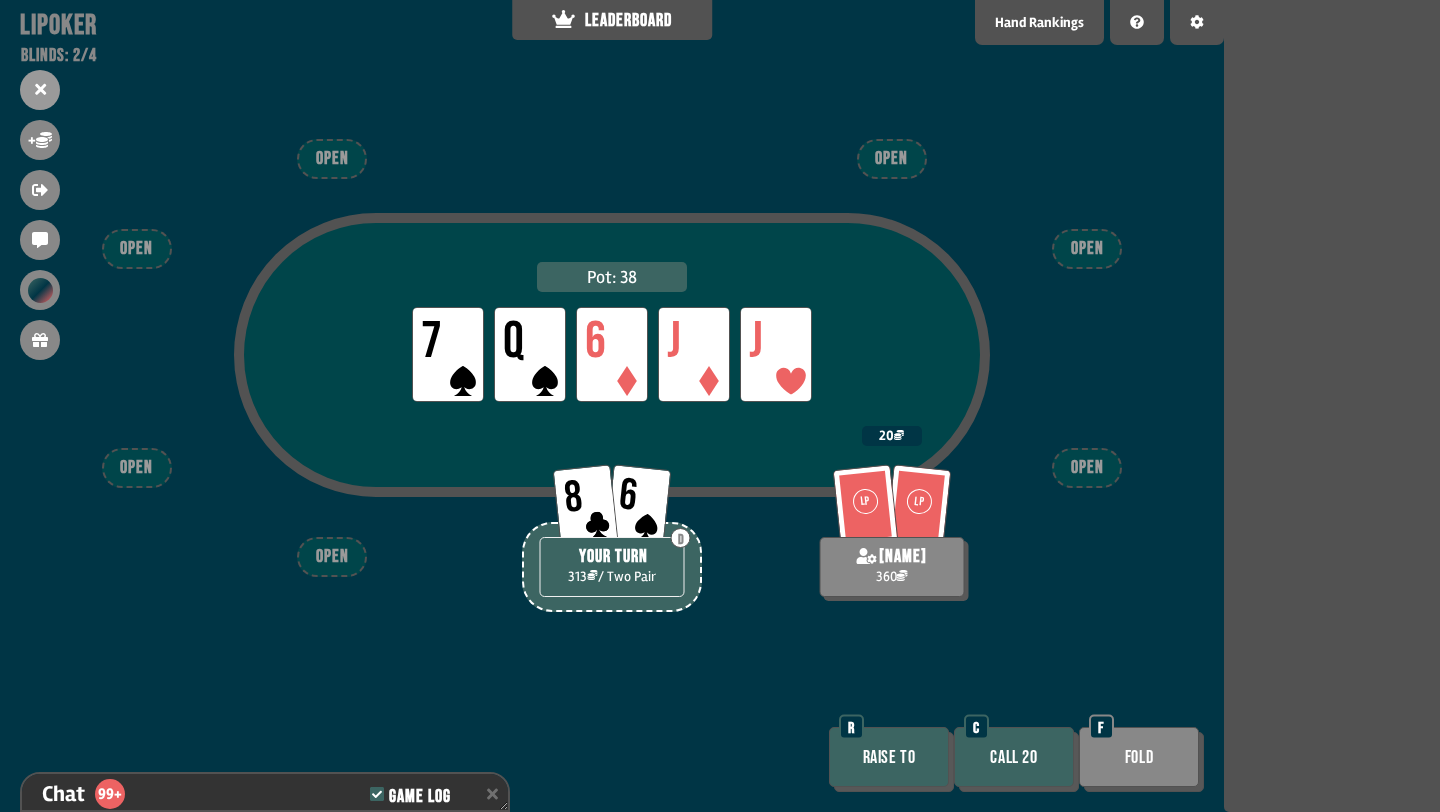 click on "Fold" at bounding box center (1139, 757) 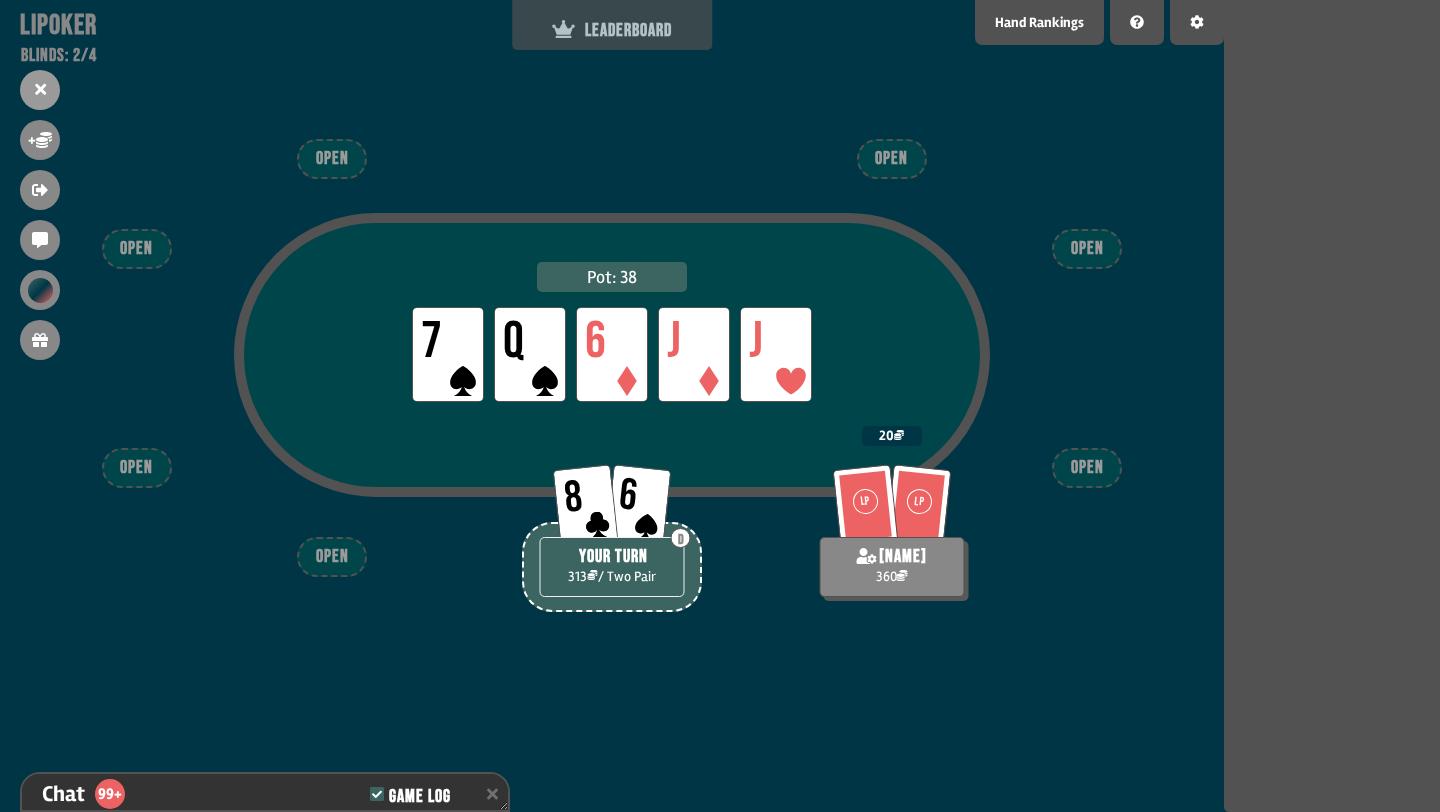 scroll, scrollTop: 5204, scrollLeft: 0, axis: vertical 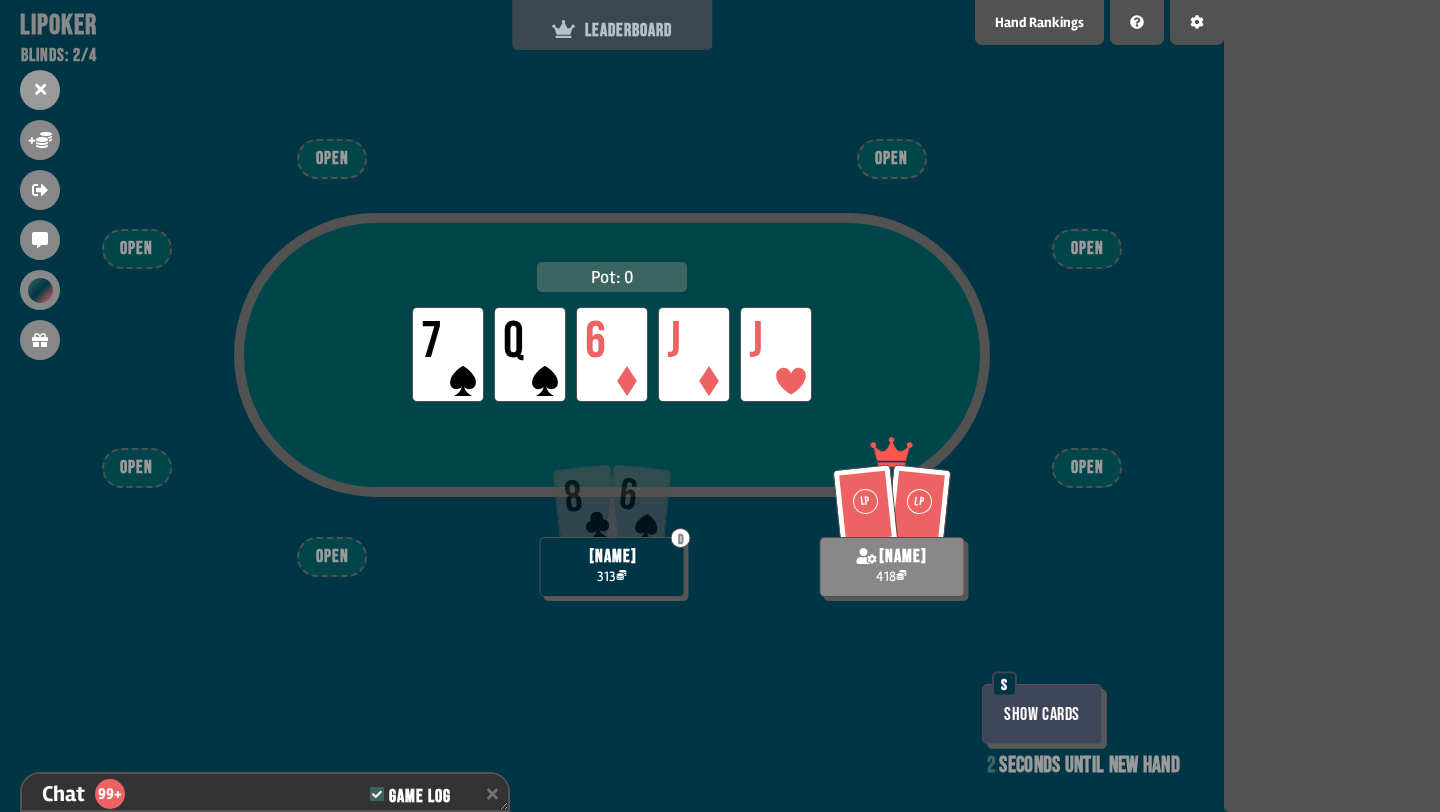 click on "LEADERBOARD" at bounding box center (612, 25) 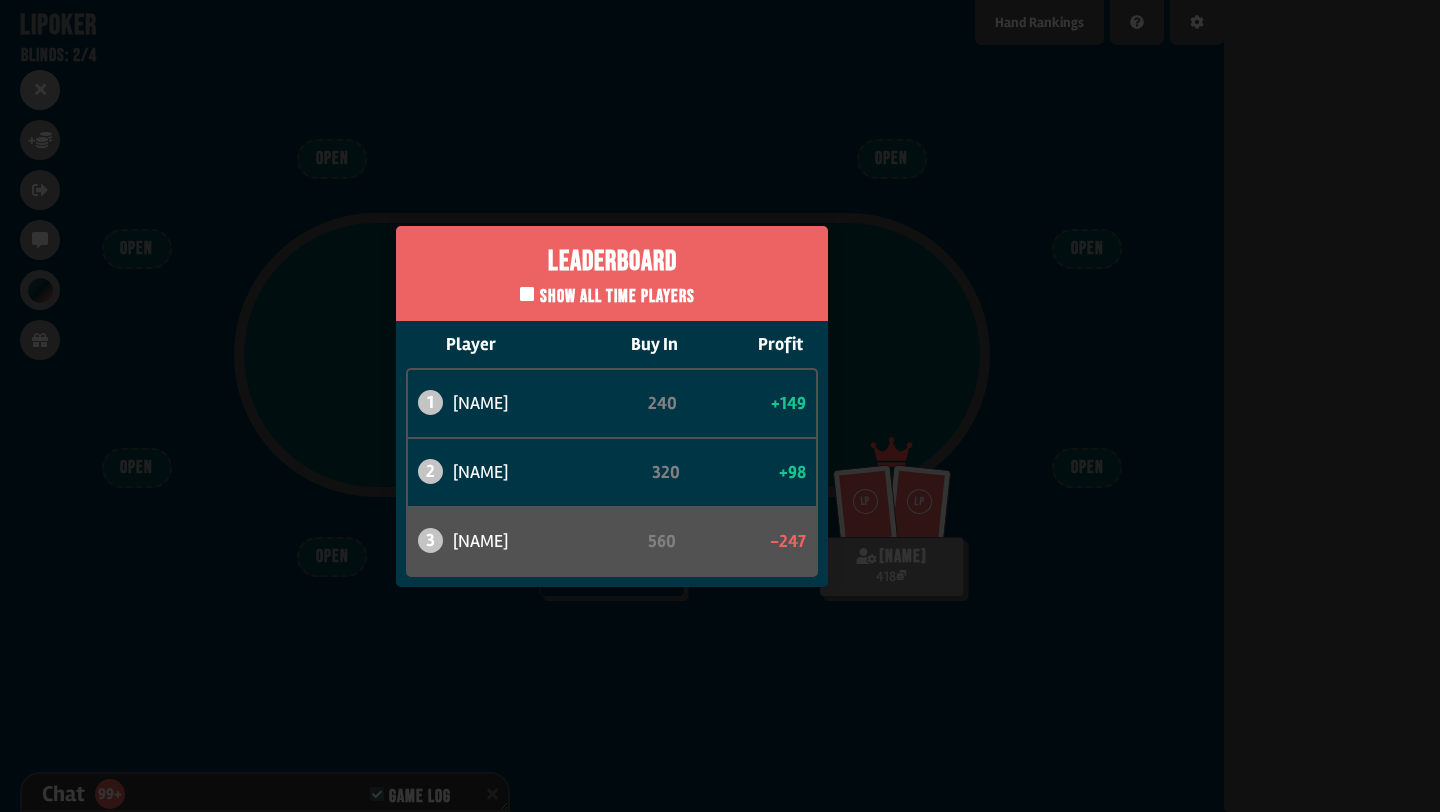 click on "Leaderboard   Show all time players Player Buy In Profit 1 atabaso 240 +149 2 [NAME] 320 +98 3 [NAME] 560 -247" at bounding box center [612, 406] 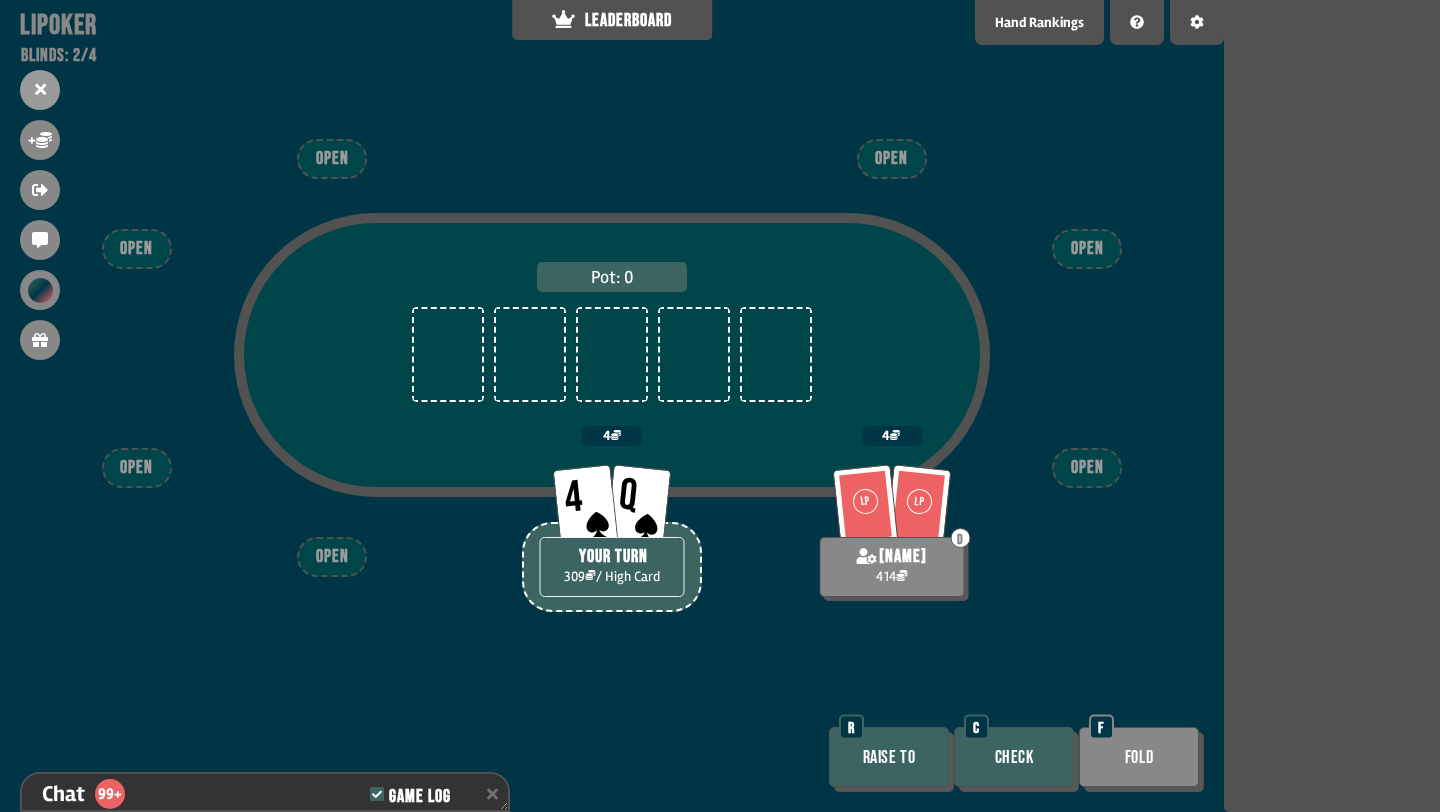 scroll, scrollTop: 5320, scrollLeft: 0, axis: vertical 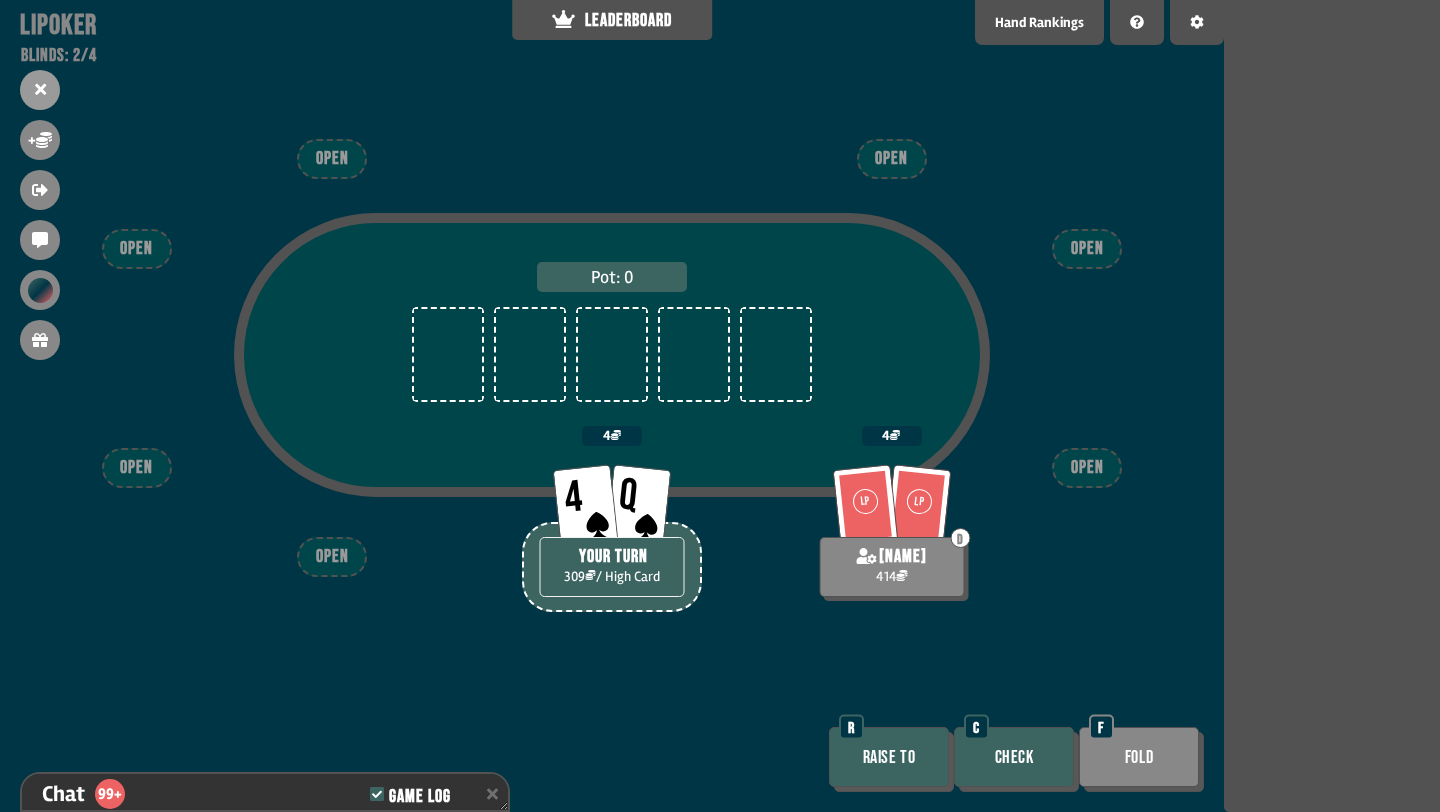 click on "Check" at bounding box center [1014, 757] 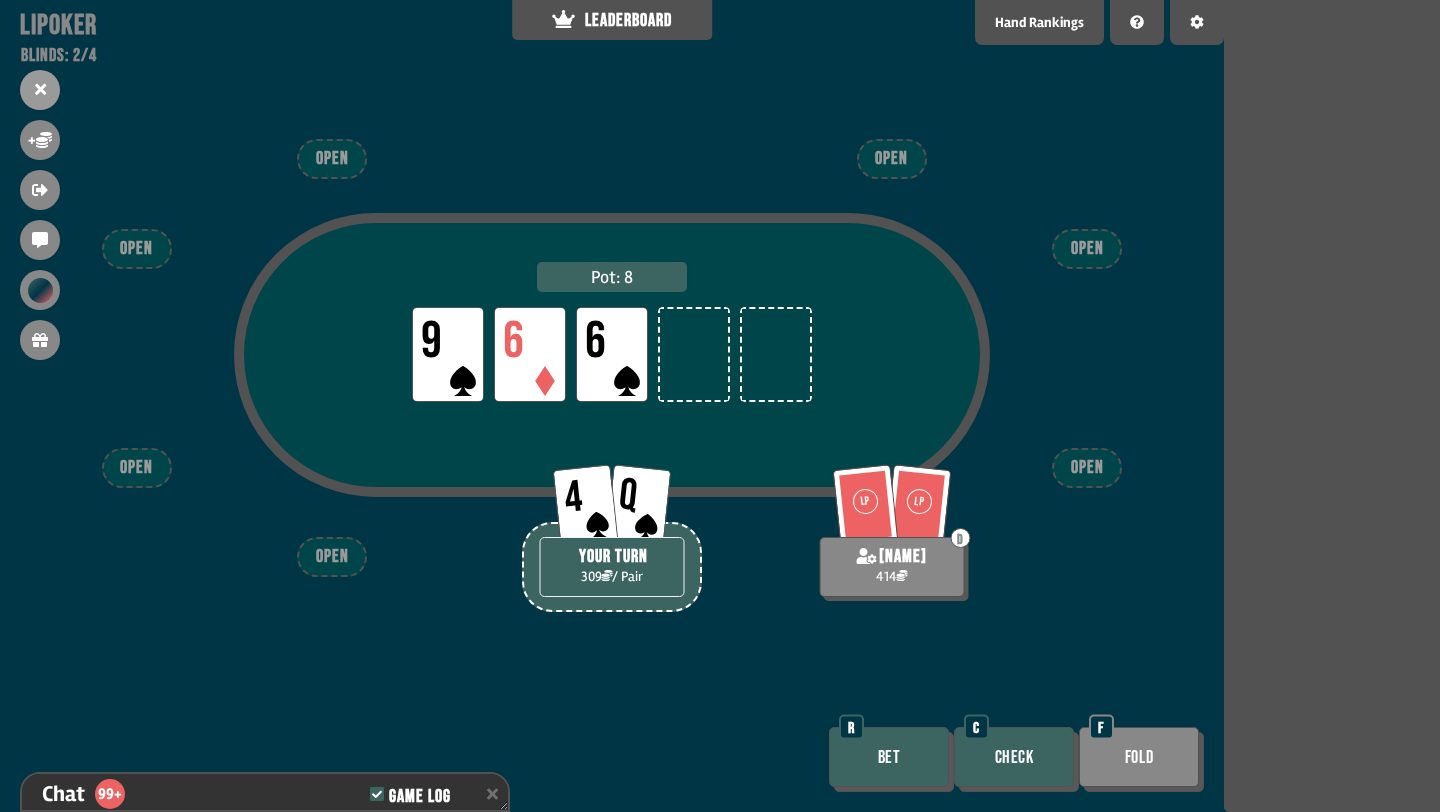 scroll, scrollTop: 5407, scrollLeft: 0, axis: vertical 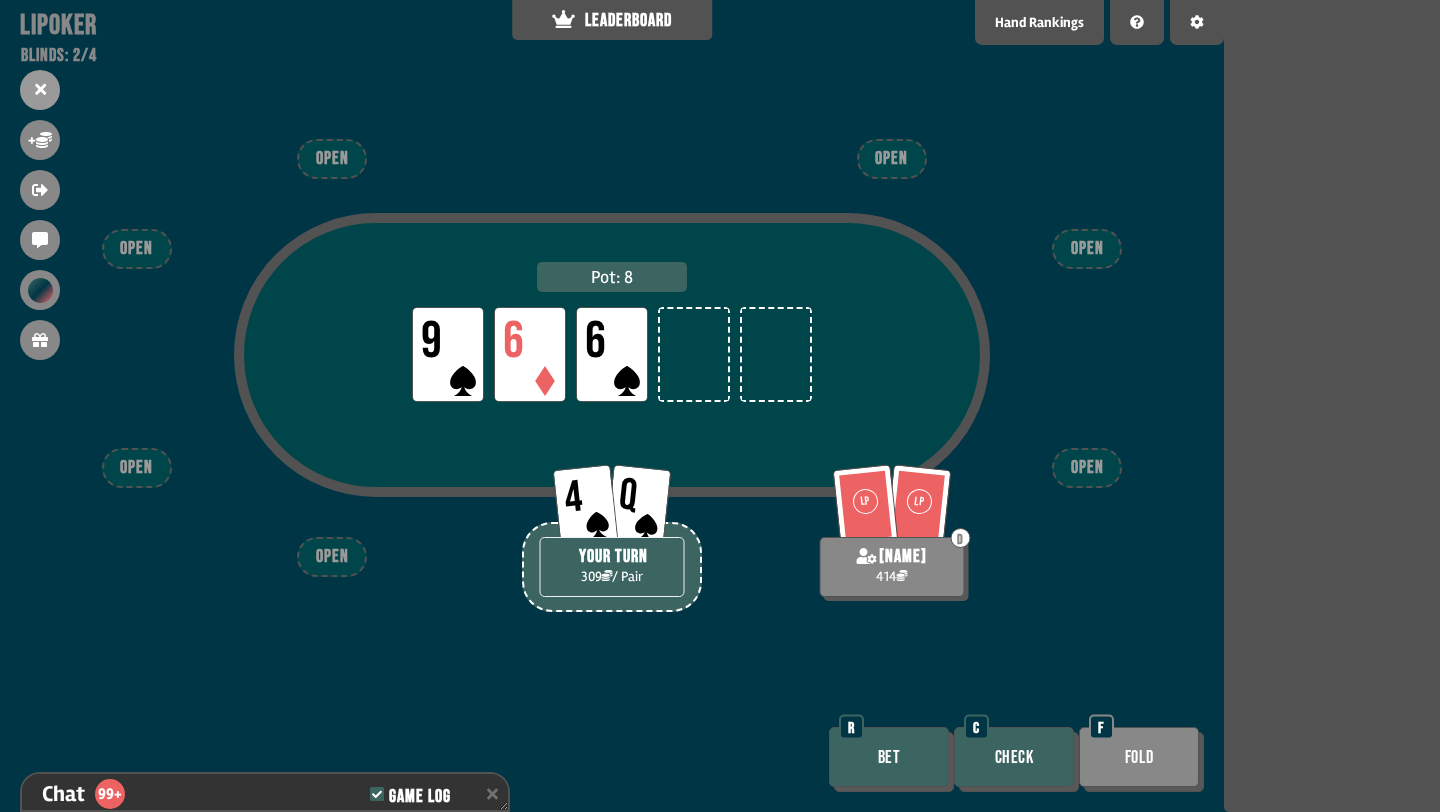 click on "Check" at bounding box center [1014, 757] 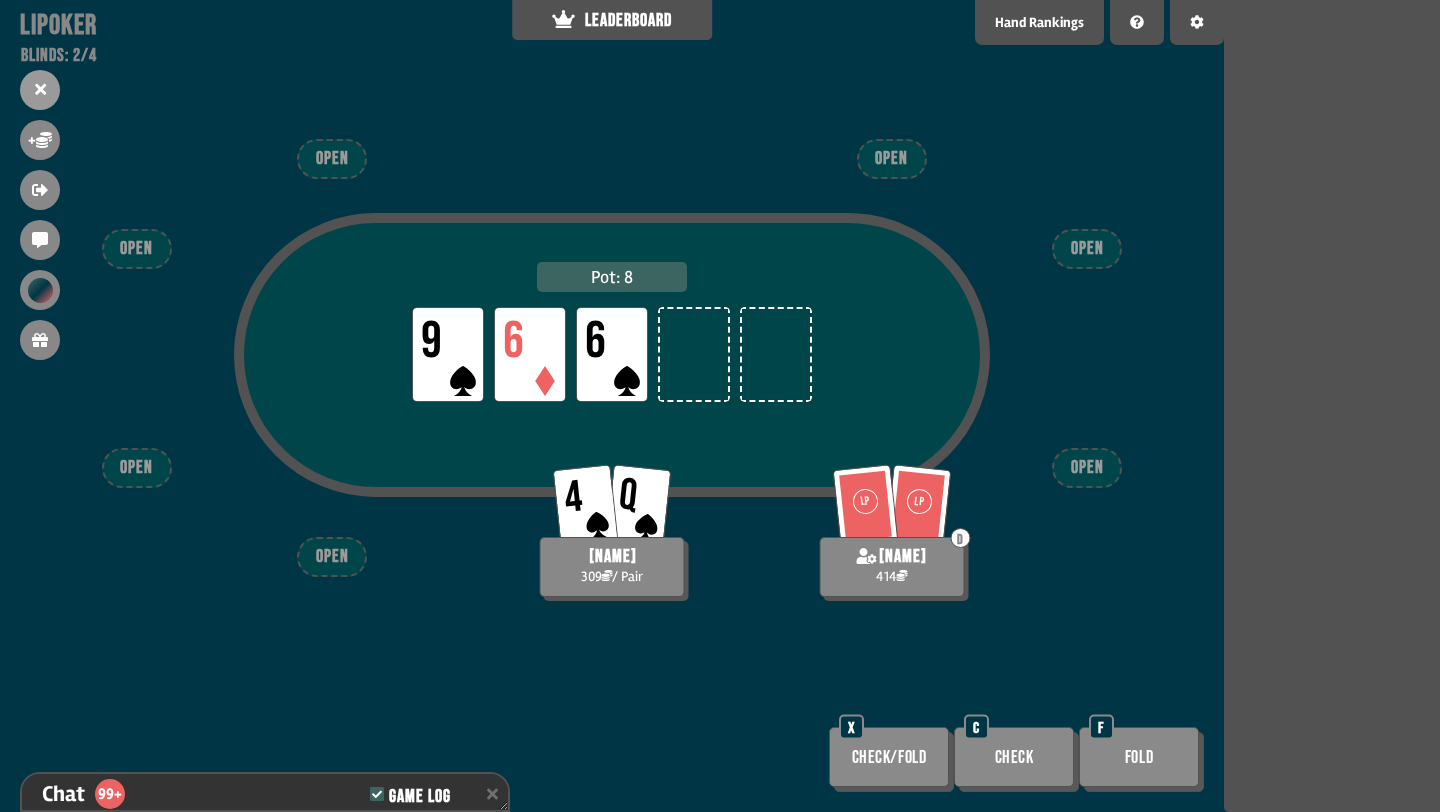 scroll, scrollTop: 5494, scrollLeft: 0, axis: vertical 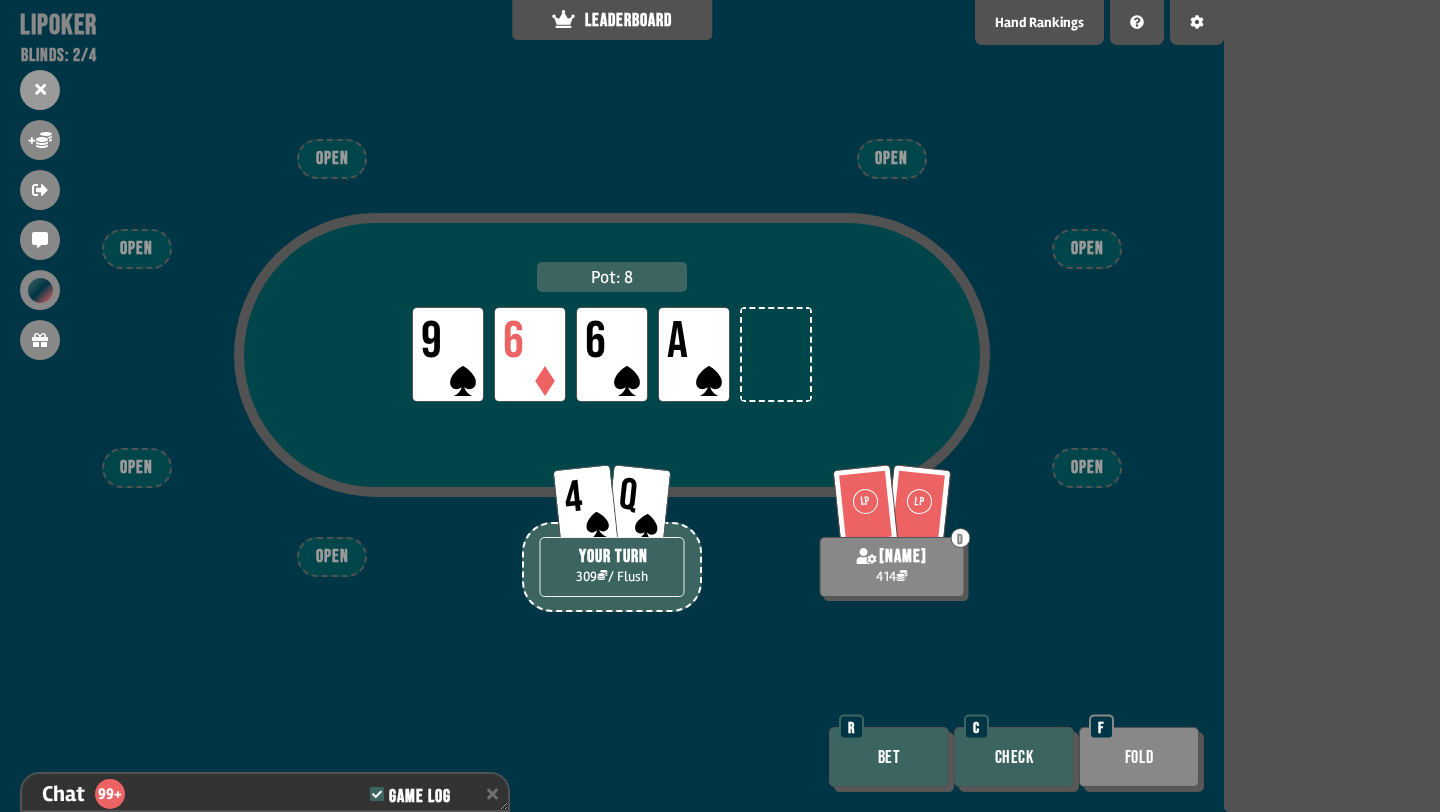 click on "Bet" at bounding box center (889, 757) 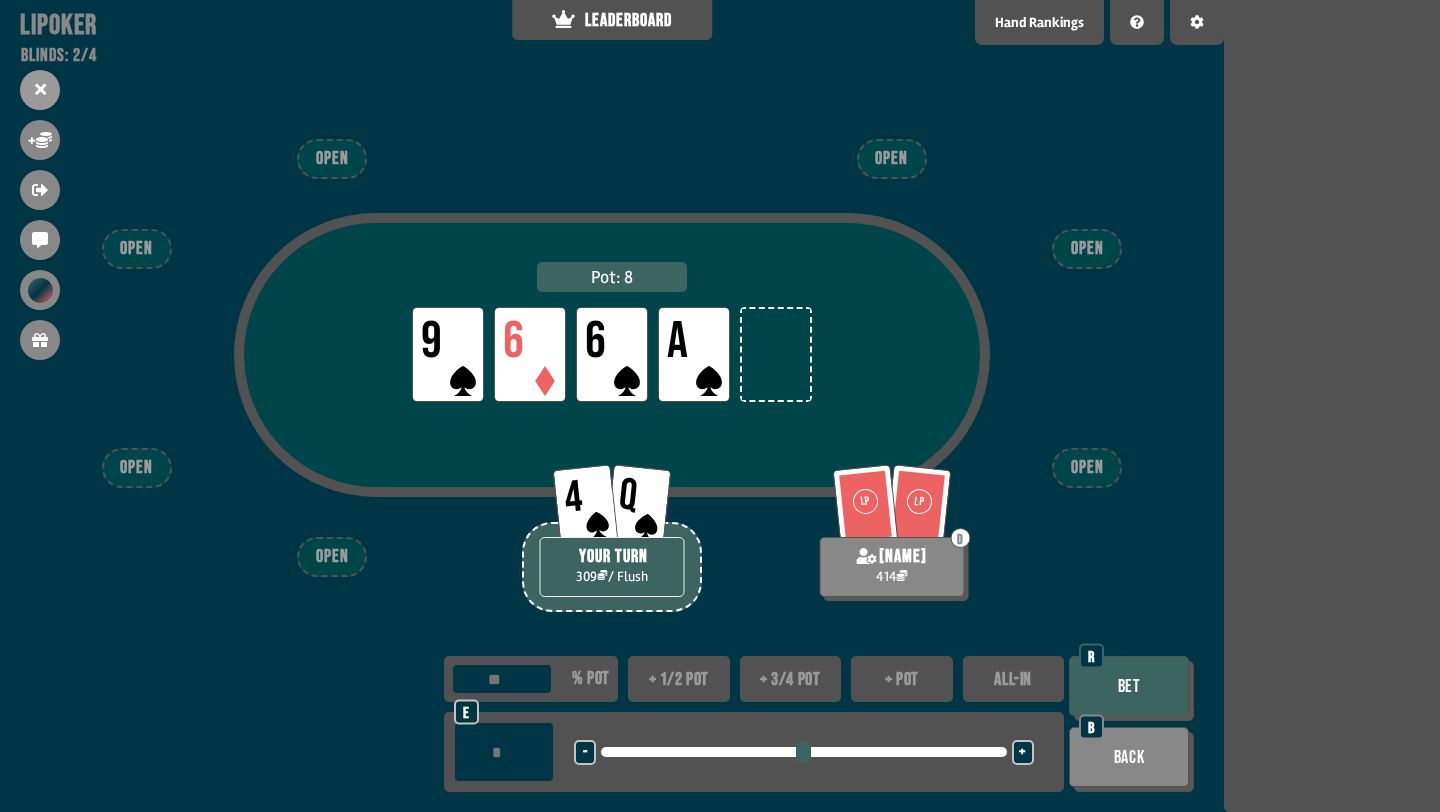 click on "+ 3/4 pot" at bounding box center (791, 679) 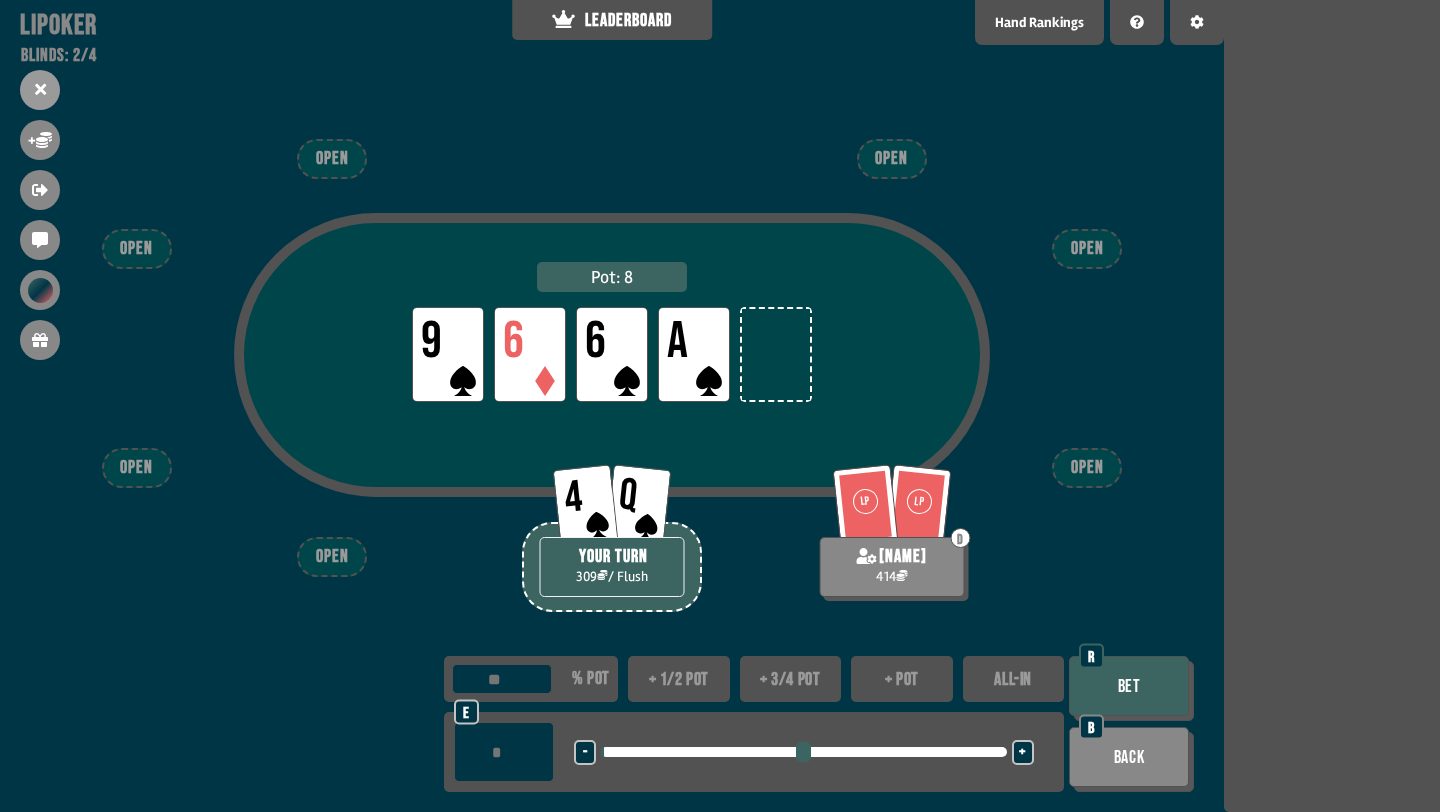 click on "Bet" at bounding box center (1129, 686) 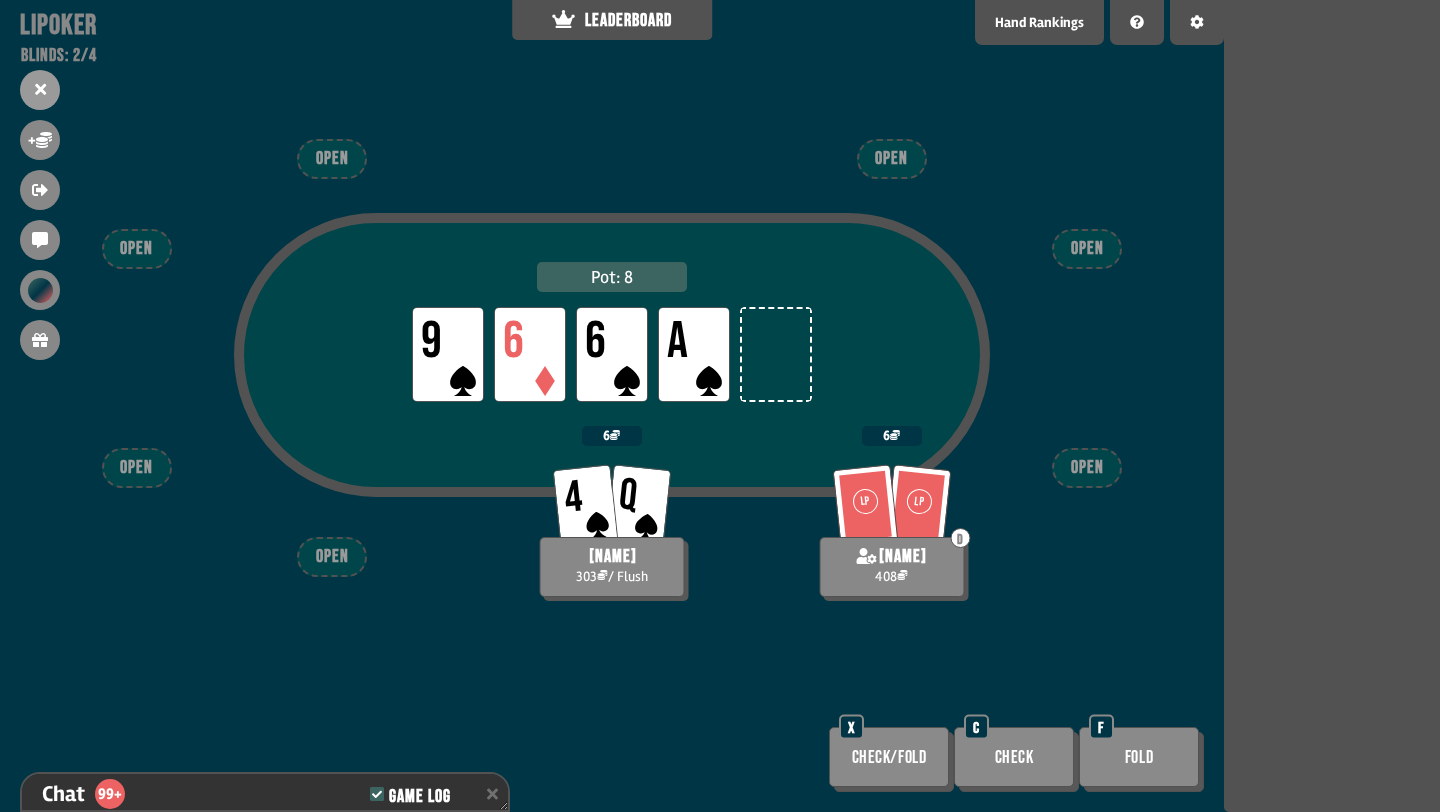 scroll, scrollTop: 5610, scrollLeft: 0, axis: vertical 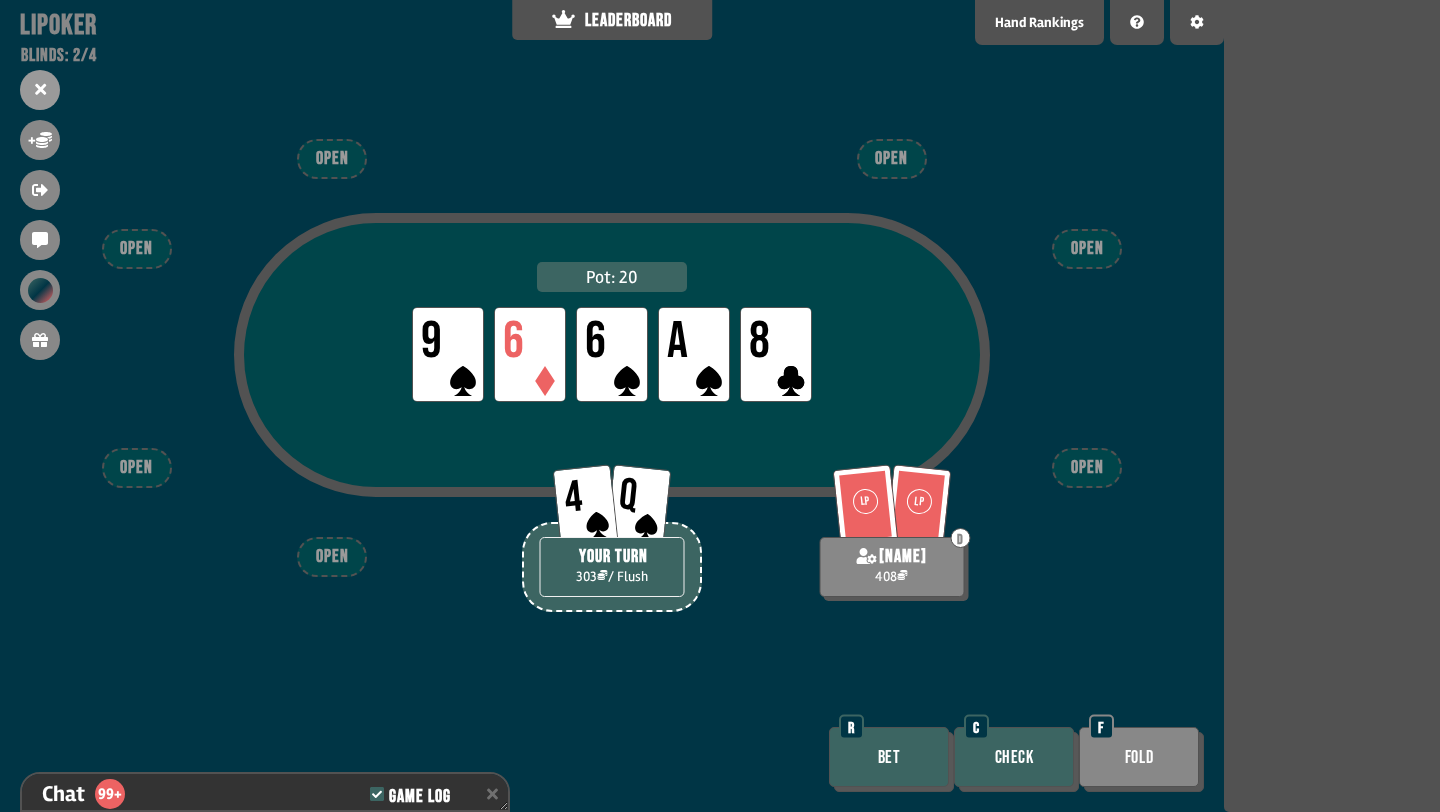 click on "Bet" at bounding box center [889, 757] 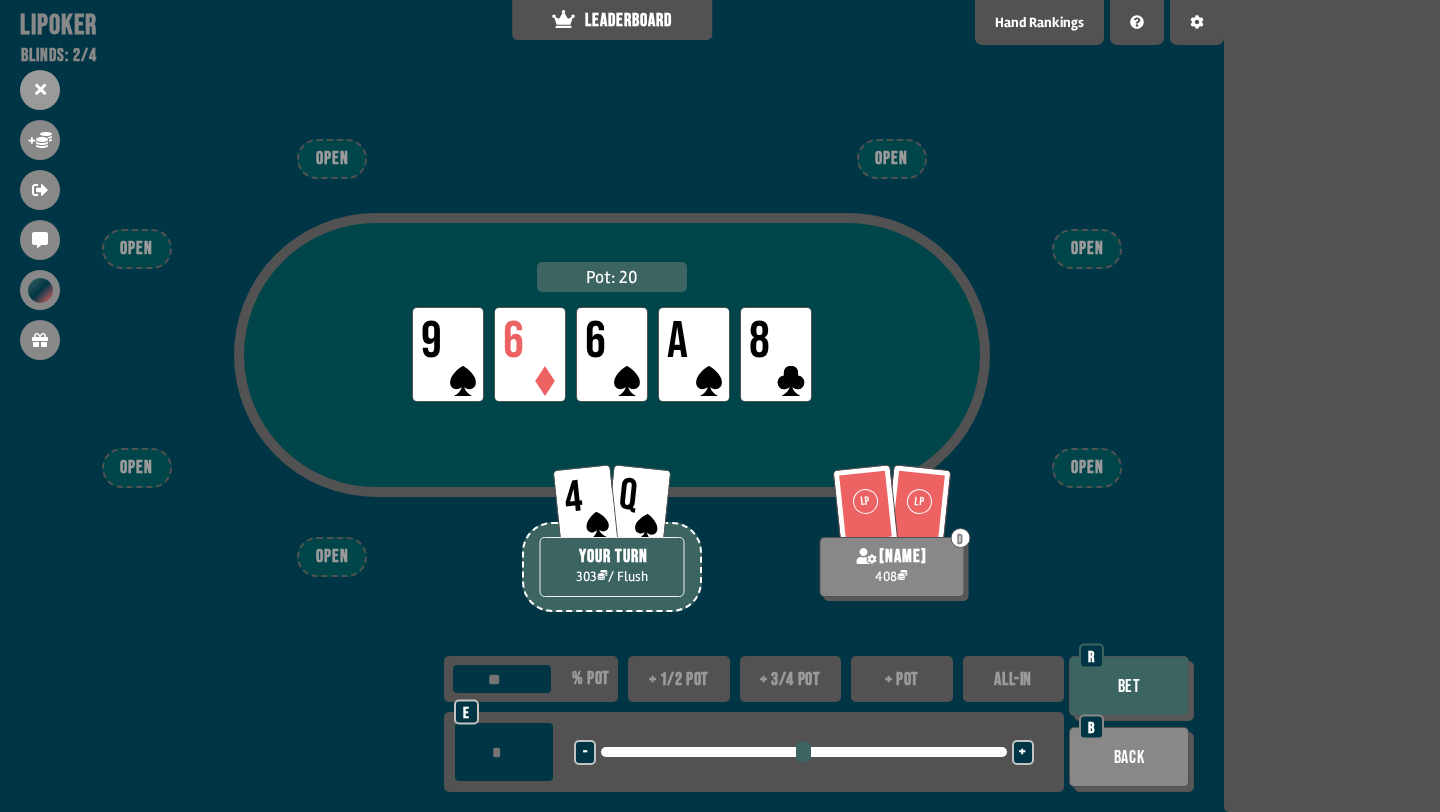 click on "+ 3/4 pot" at bounding box center (791, 679) 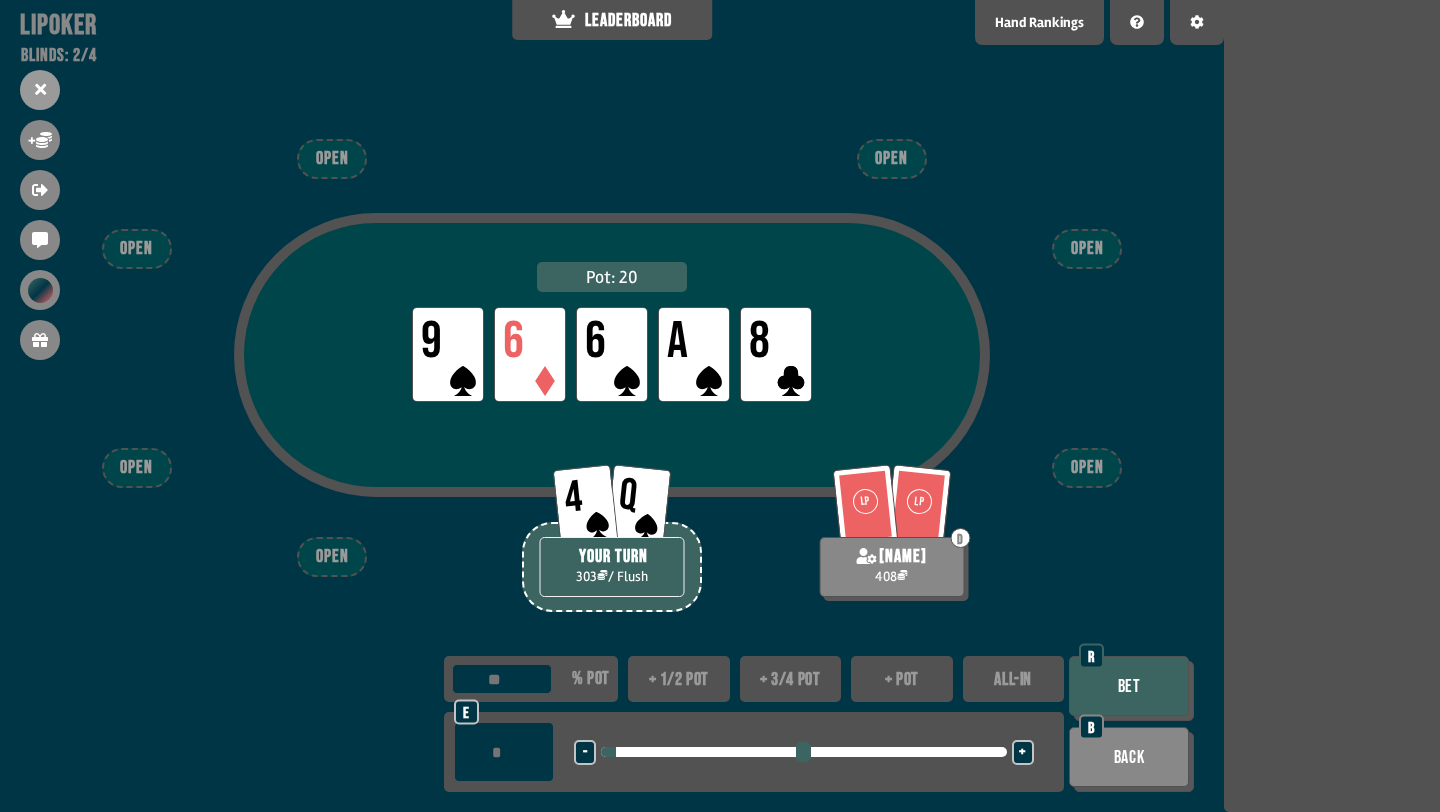 click on "+ 1/2 pot" at bounding box center (679, 679) 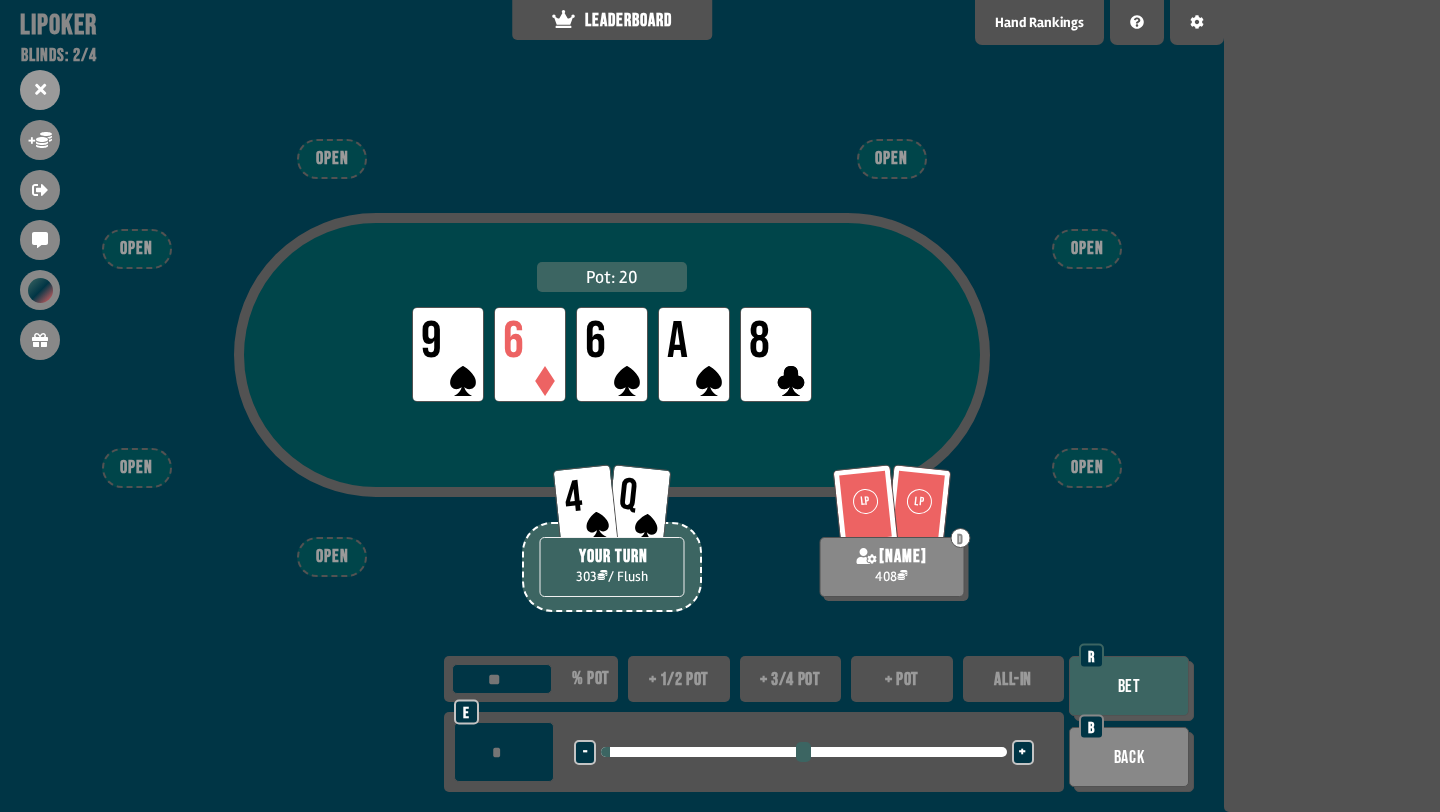 click on "Bet" at bounding box center (1129, 686) 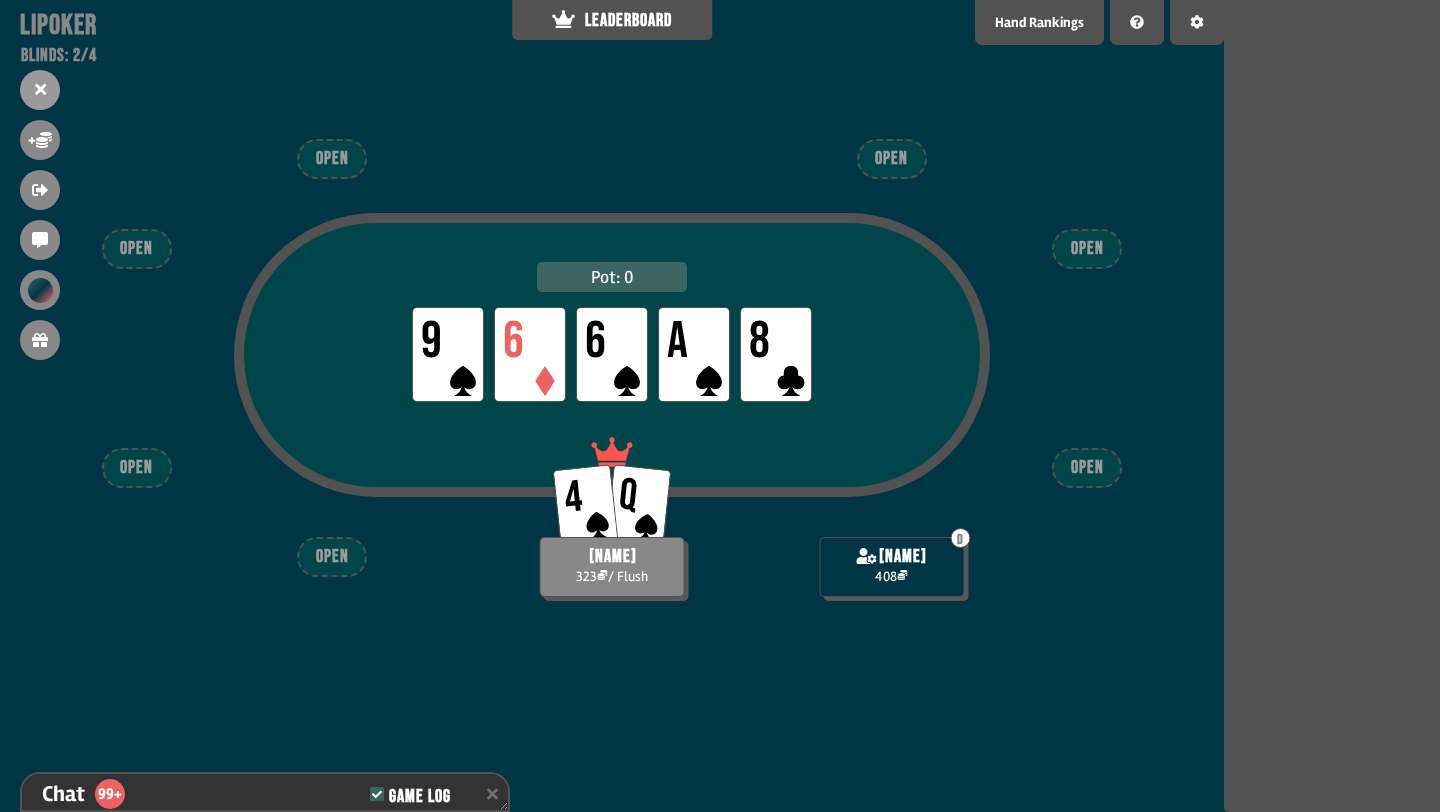 scroll, scrollTop: 5813, scrollLeft: 0, axis: vertical 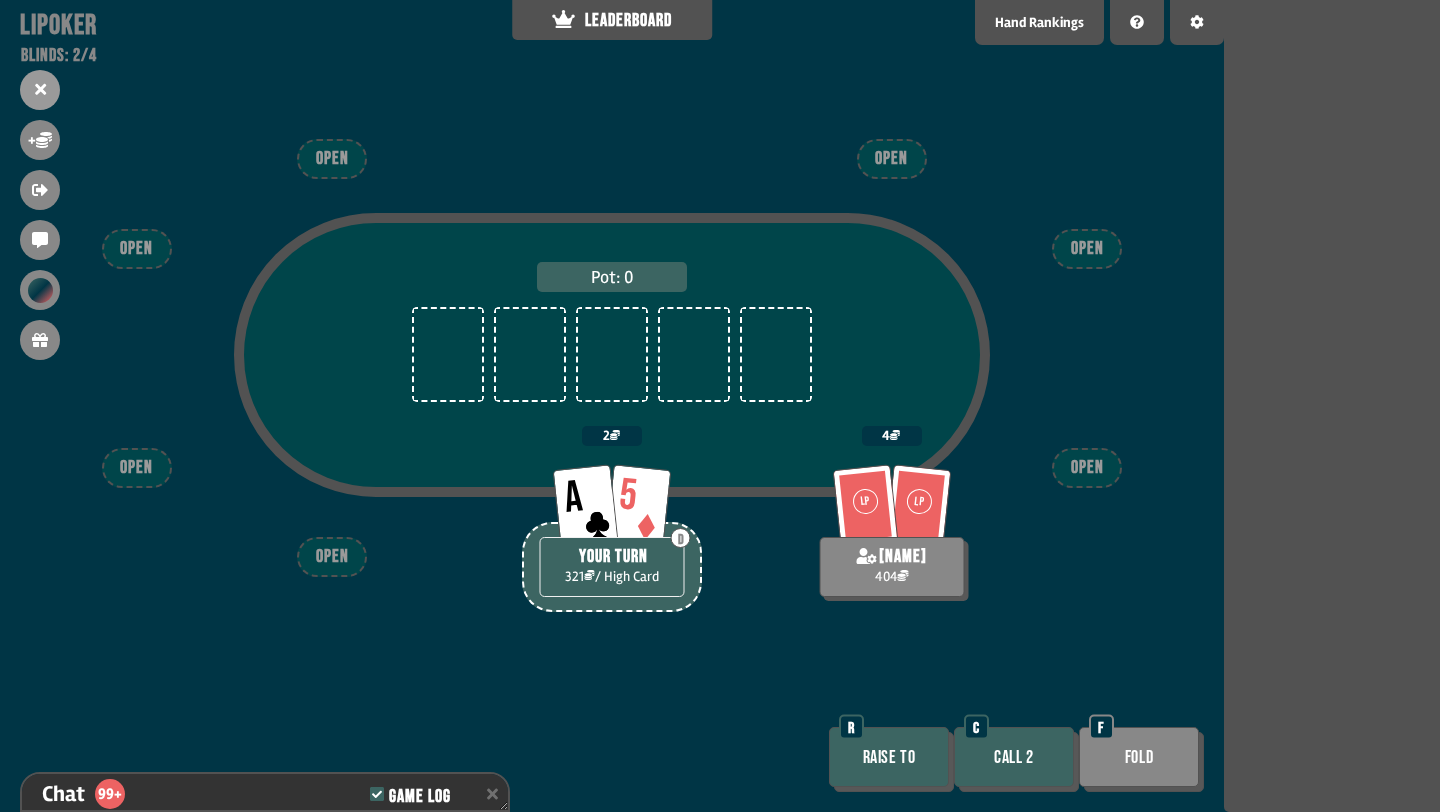 click on "Call 2" at bounding box center [1014, 757] 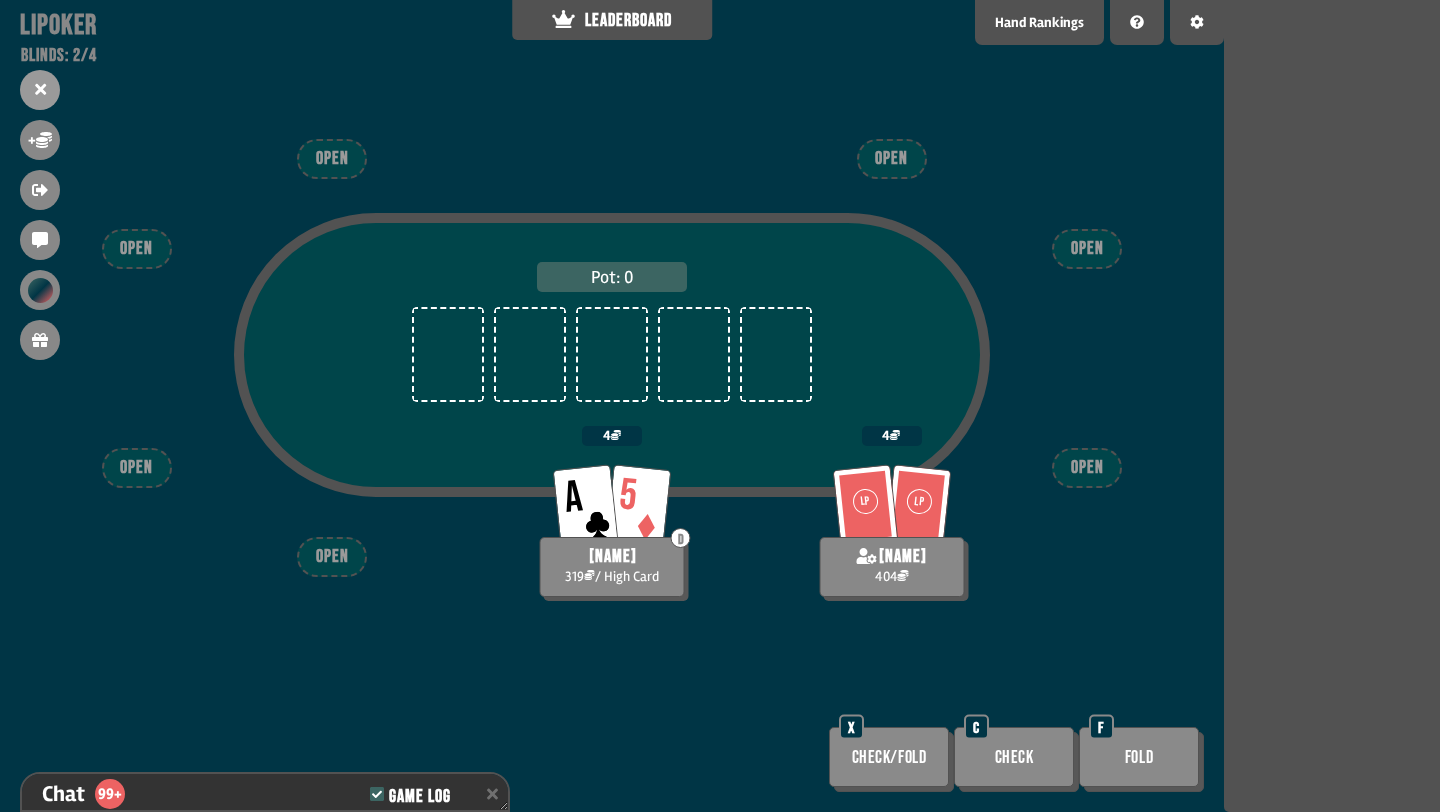scroll, scrollTop: 5900, scrollLeft: 0, axis: vertical 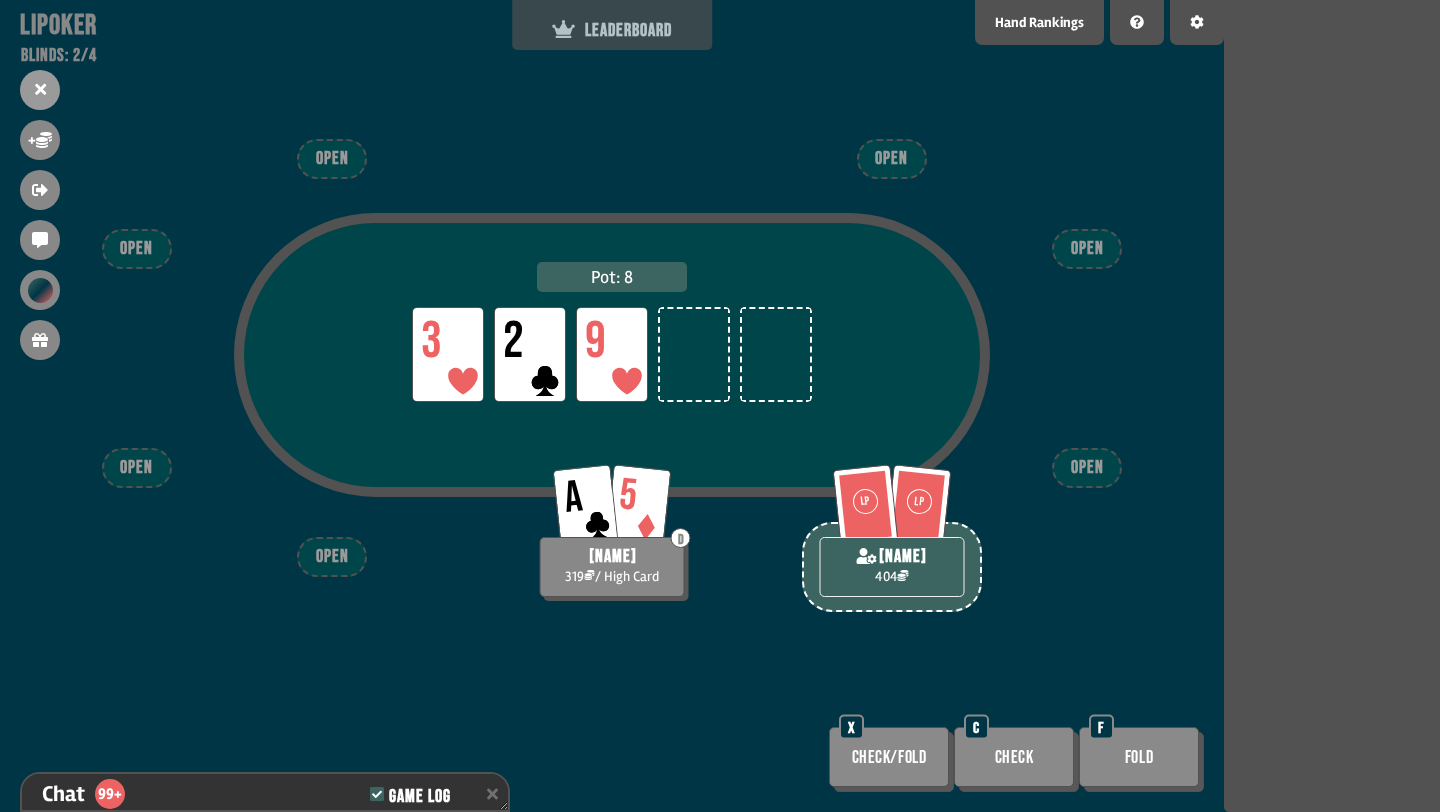 click on "LEADERBOARD" at bounding box center [612, 25] 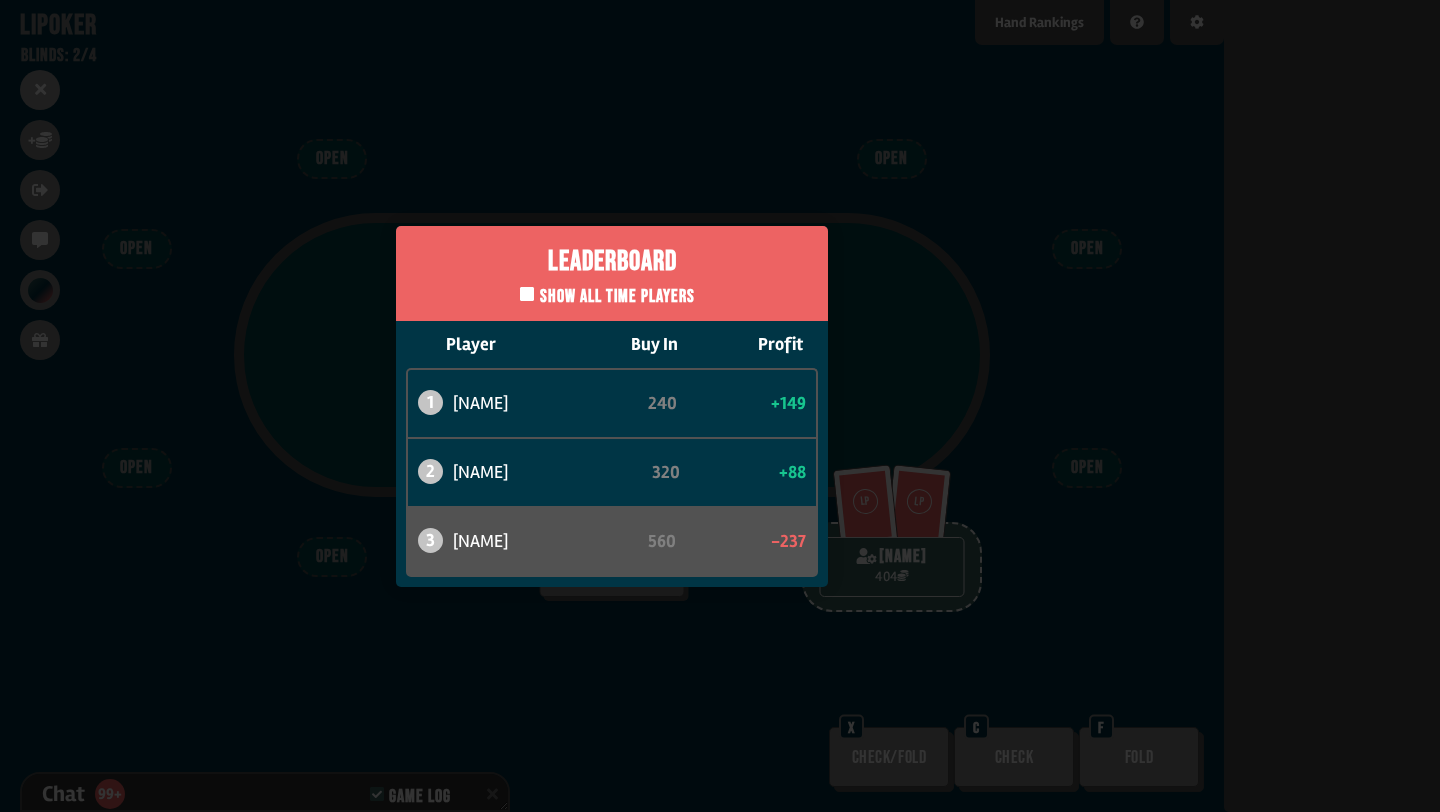 click on "Leaderboard   Show all time players Player Buy In Profit 1 atabaso 240 +149 2 [NAME] 320 +88 3 [NAME] 560 -237" at bounding box center [612, 406] 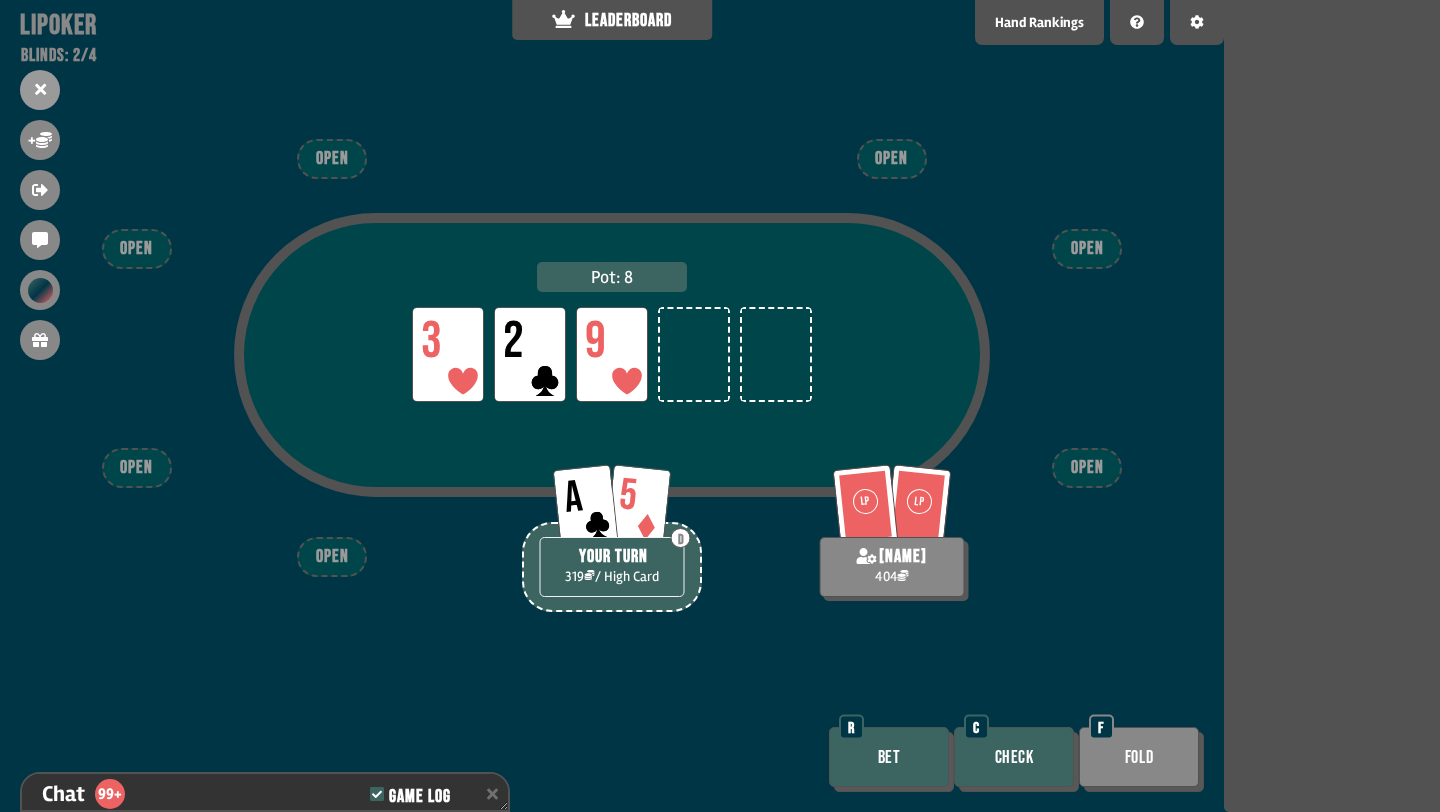 scroll, scrollTop: 5958, scrollLeft: 0, axis: vertical 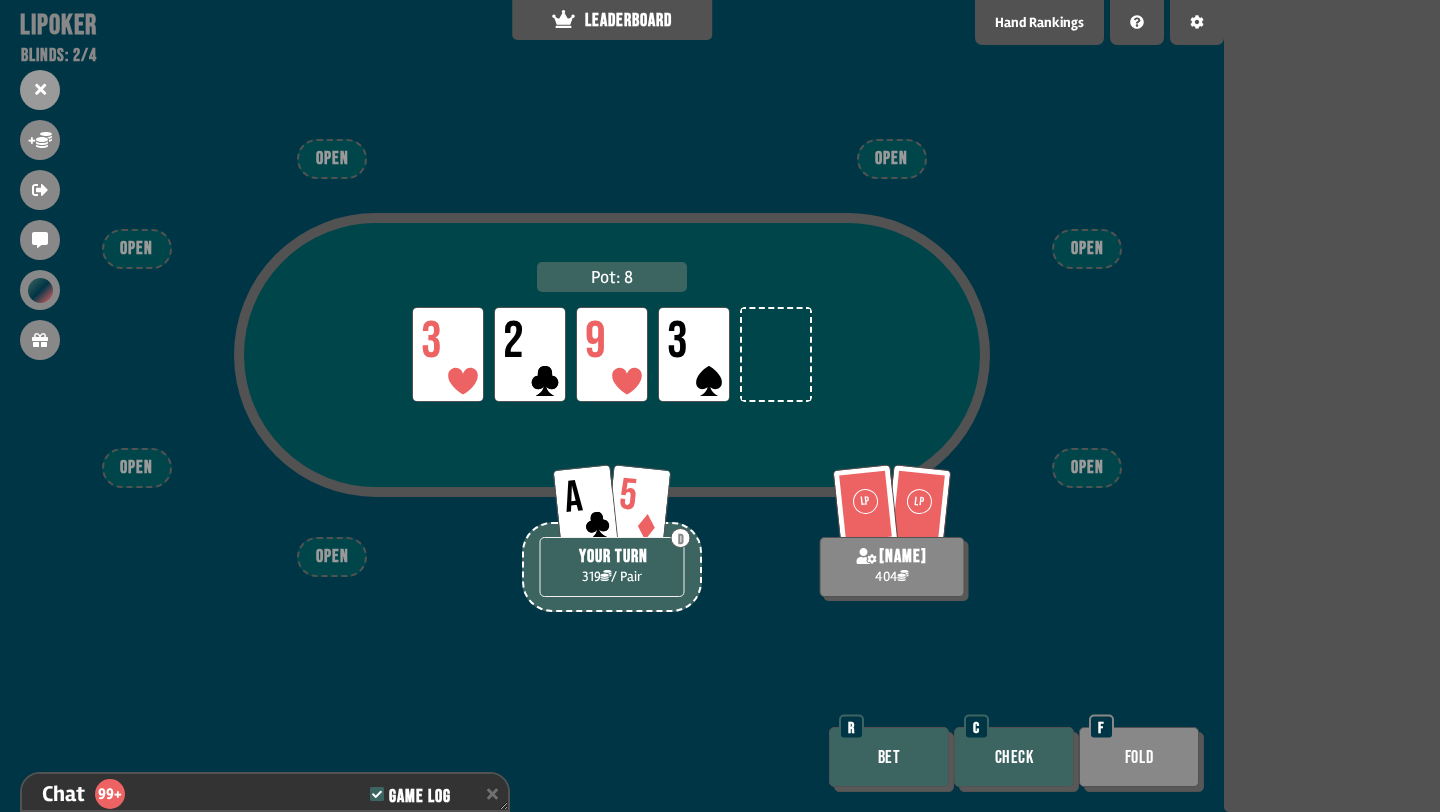 click on "Check" at bounding box center [1014, 757] 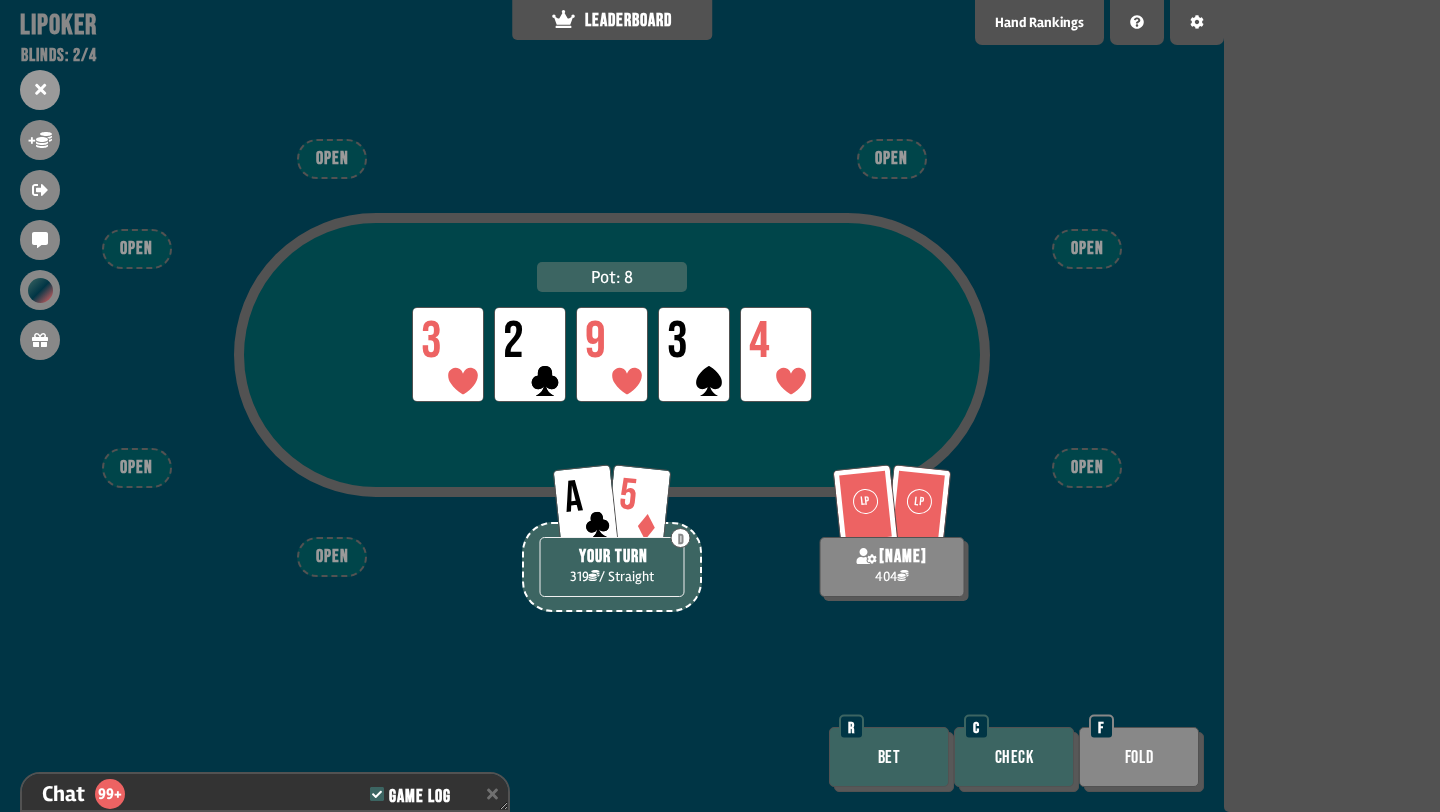 scroll, scrollTop: 6190, scrollLeft: 0, axis: vertical 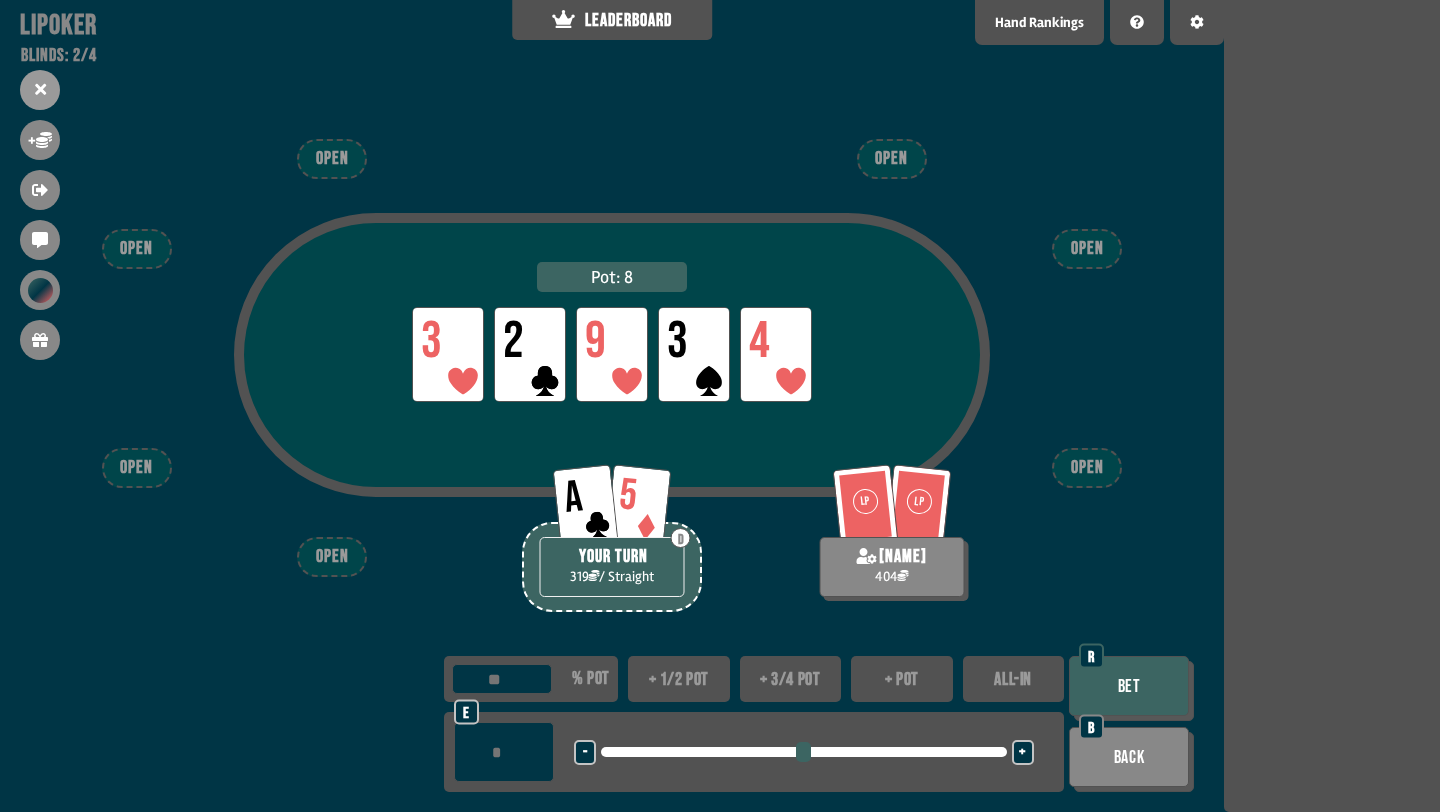click on "+ 3/4 pot" at bounding box center (791, 679) 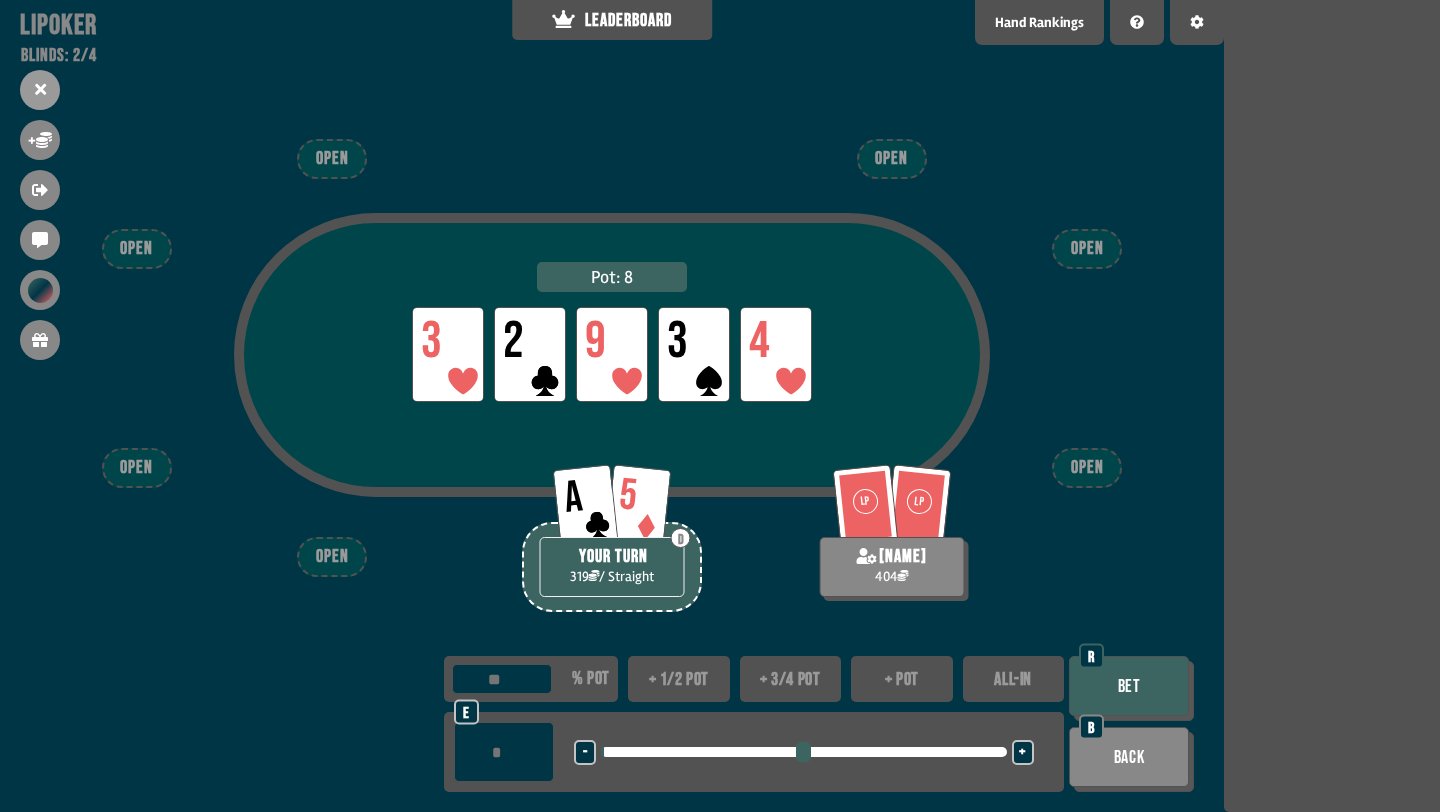 click on "Bet" at bounding box center (1129, 686) 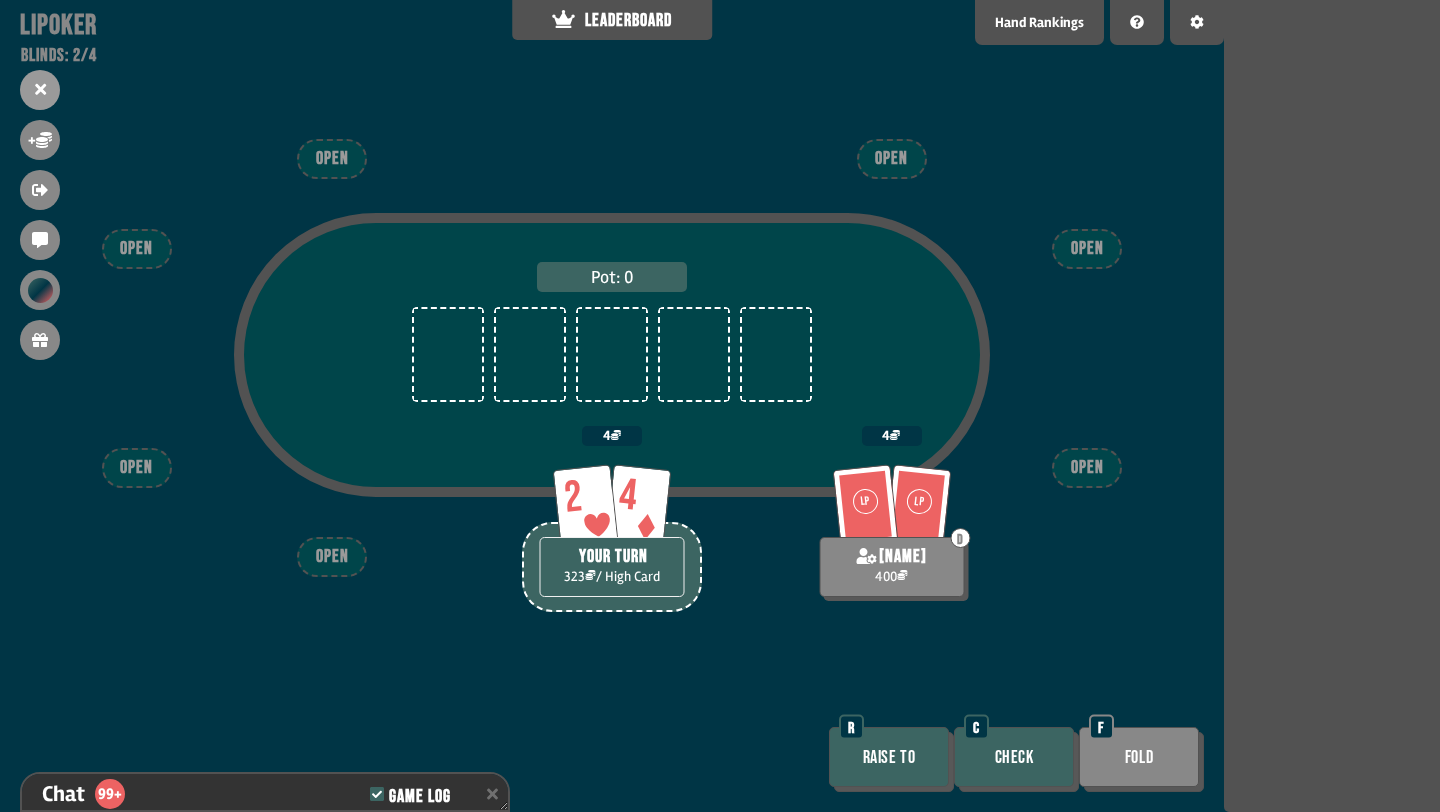 scroll, scrollTop: 6393, scrollLeft: 0, axis: vertical 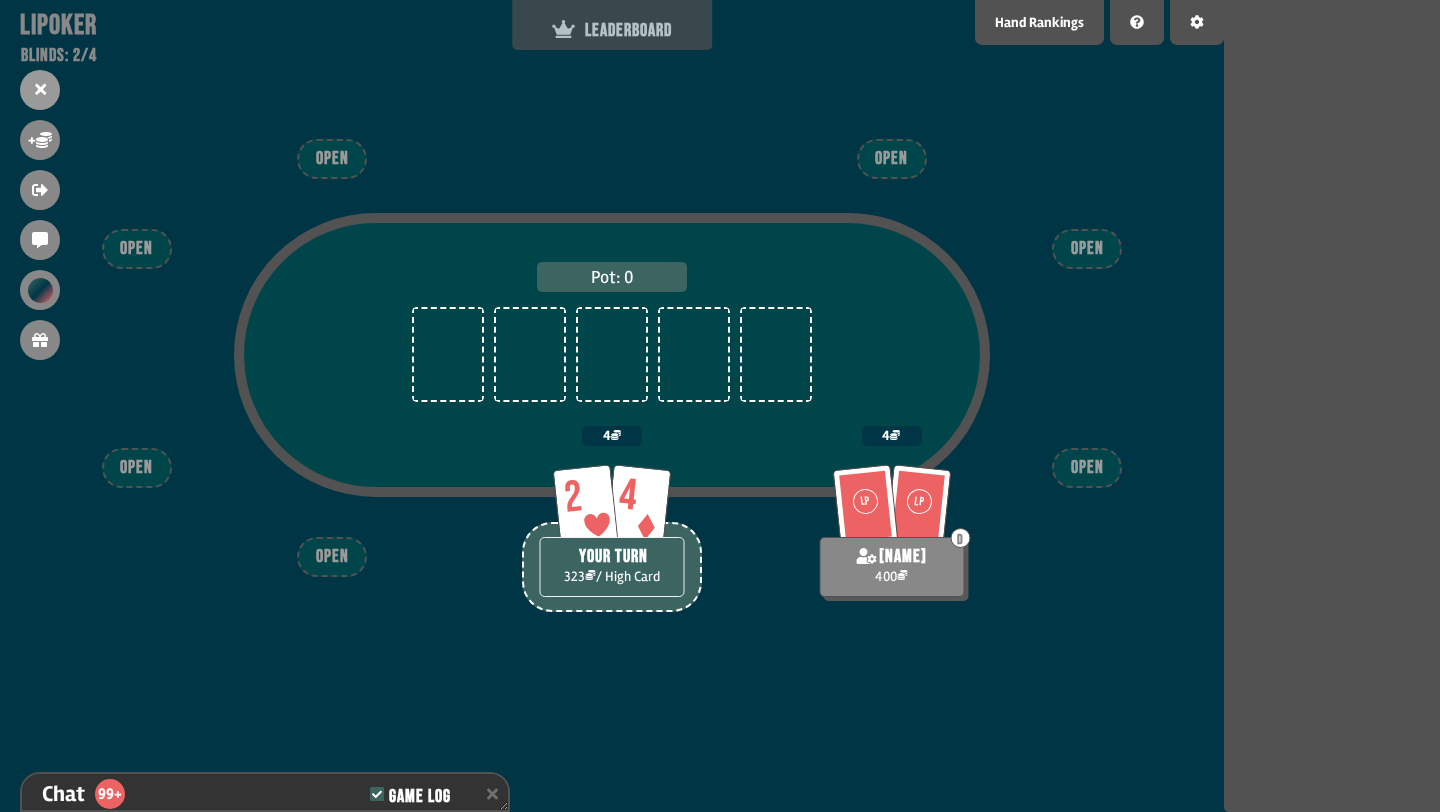 click on "LEADERBOARD" at bounding box center [612, 30] 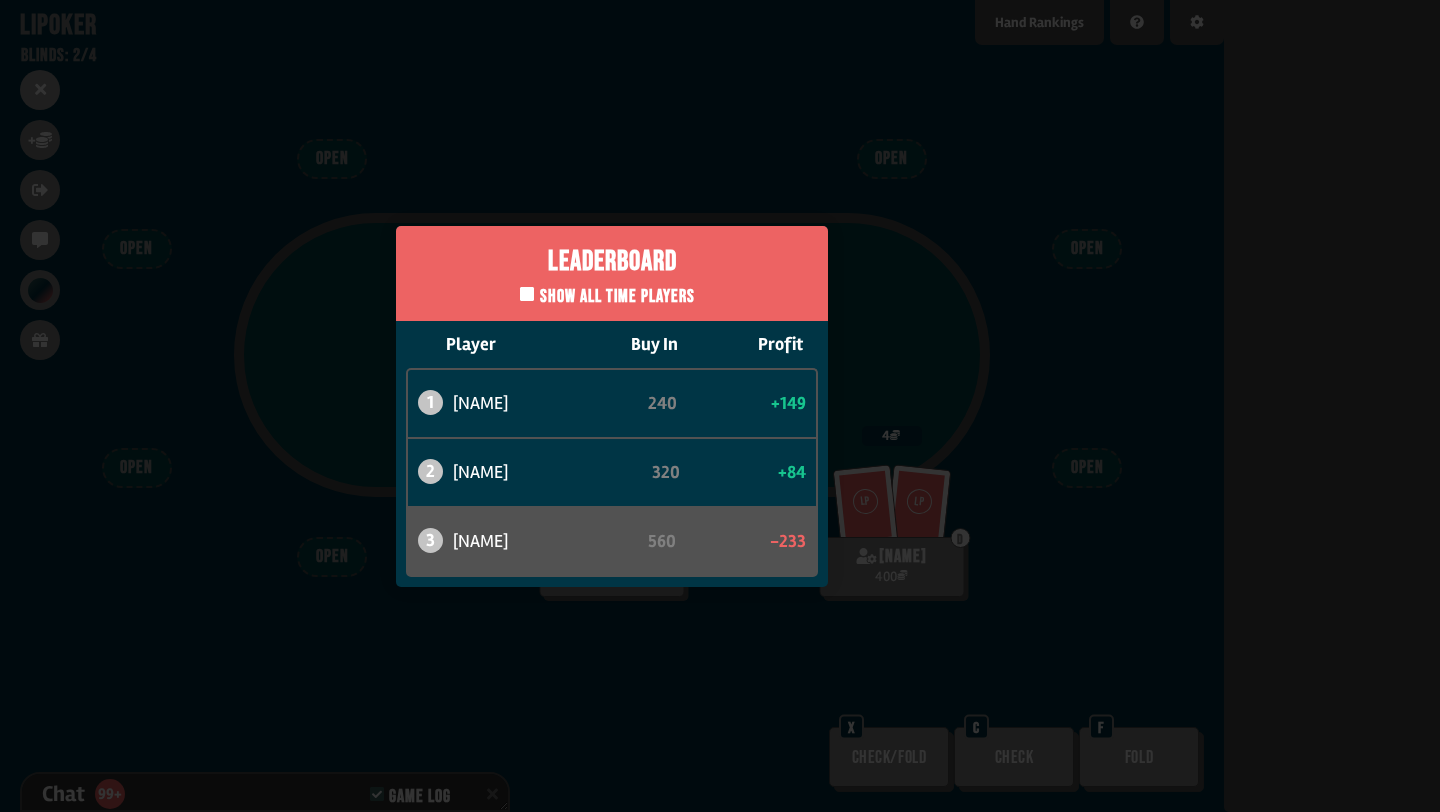 click on "Leaderboard   Show all time players Player Buy In Profit 1 atabaso 240 +149 2 [NAME] 320 +84 3 [NAME] 560 -233" at bounding box center [612, 406] 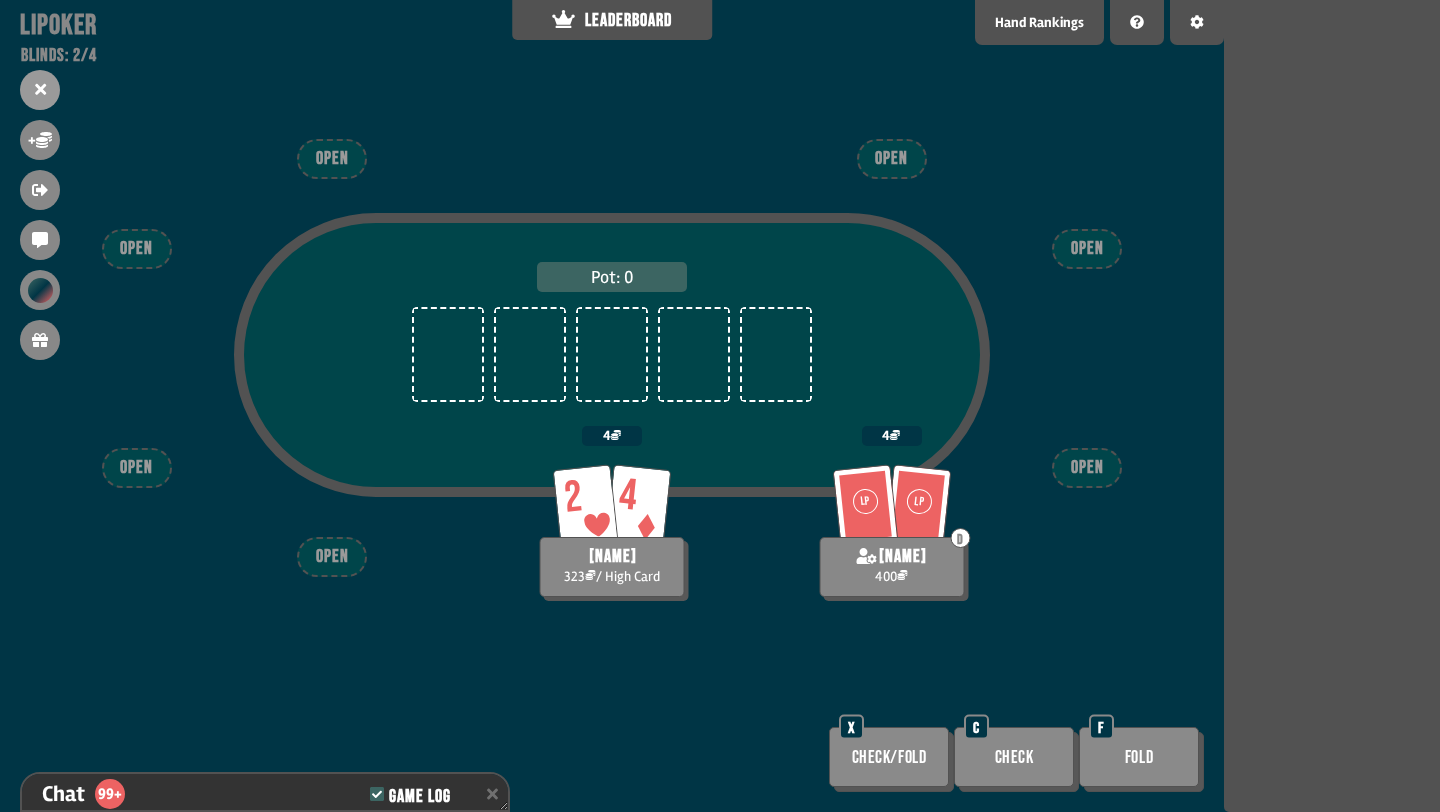 scroll, scrollTop: 6451, scrollLeft: 0, axis: vertical 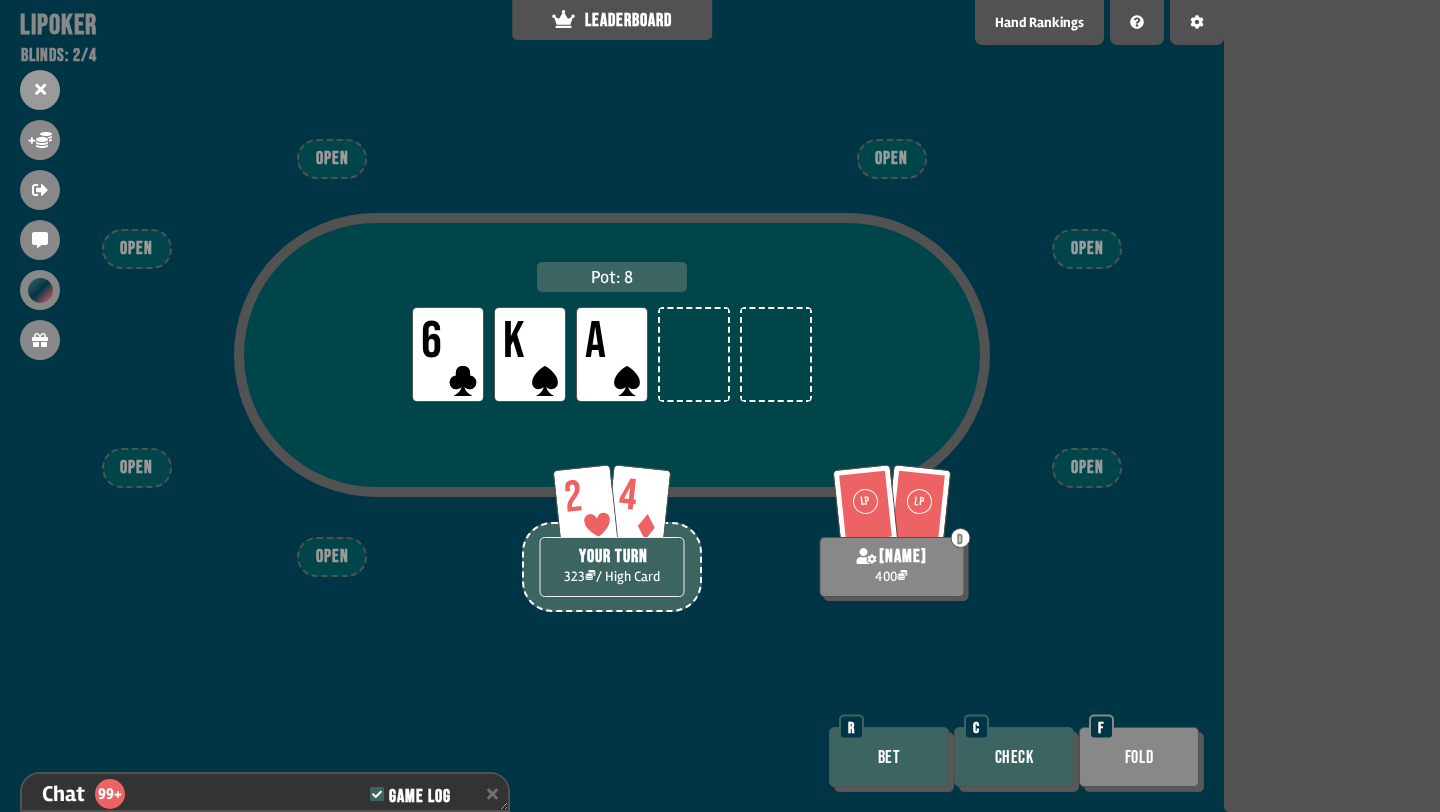 click on "Check" at bounding box center (1014, 757) 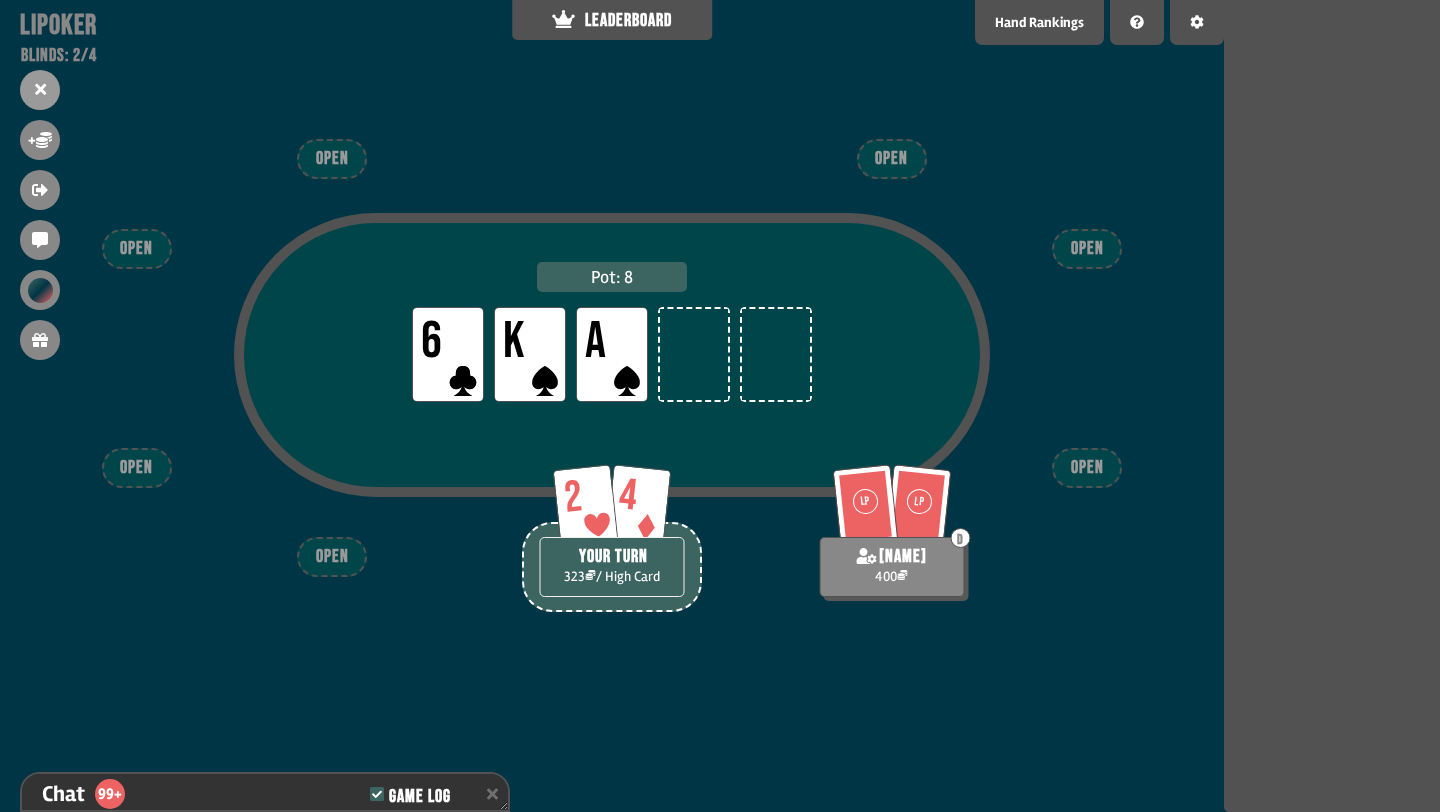 scroll, scrollTop: 6509, scrollLeft: 0, axis: vertical 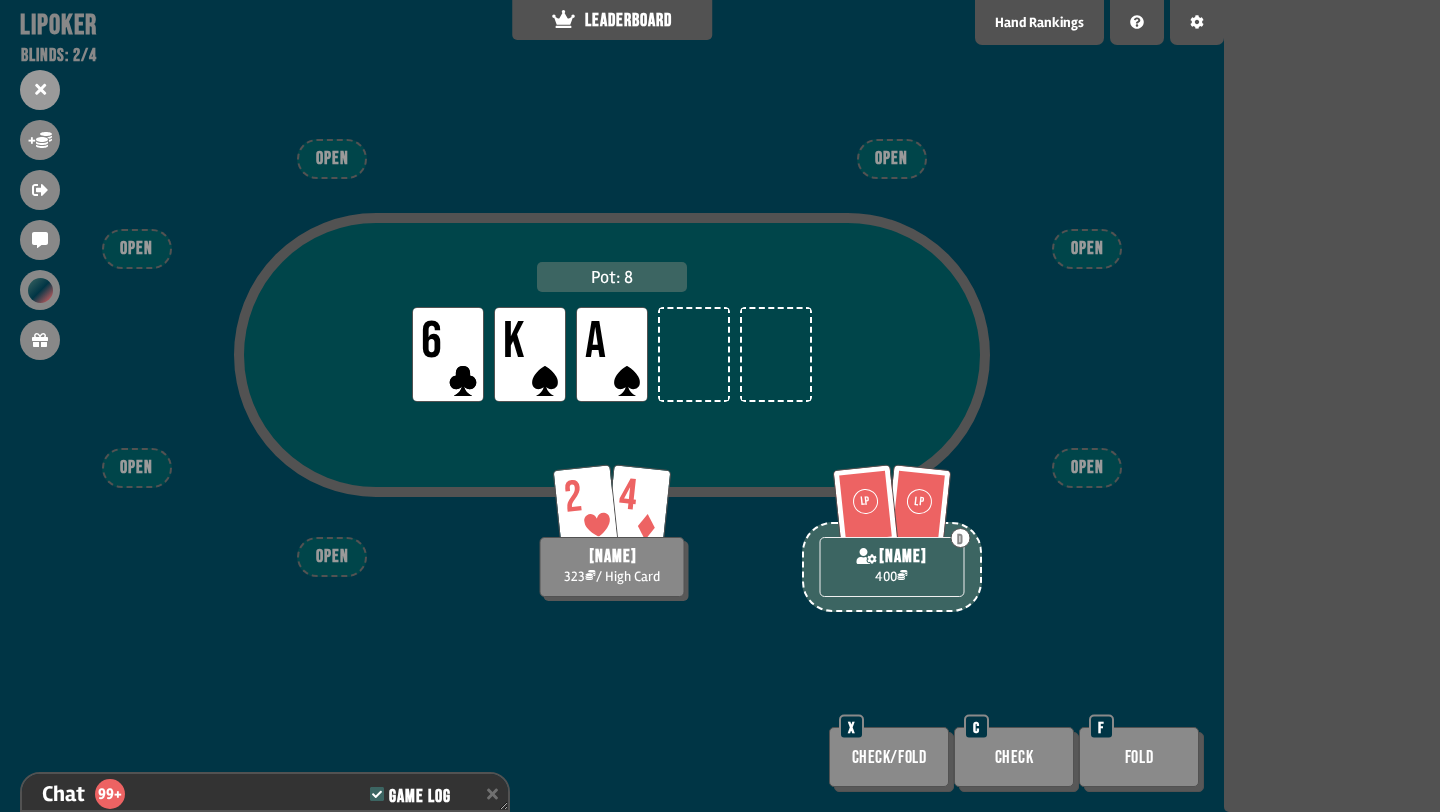 click on "Check/Fold" at bounding box center [889, 757] 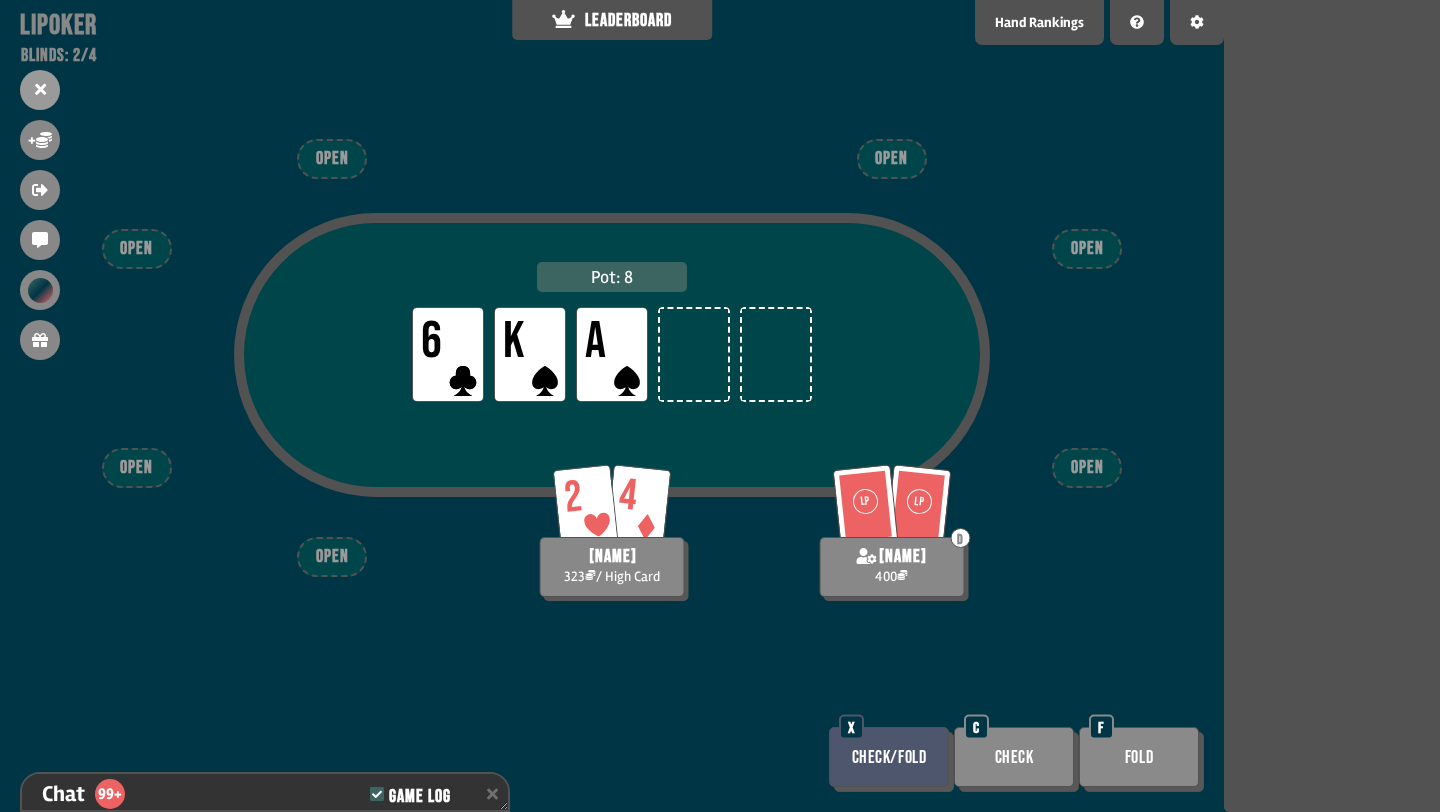 scroll, scrollTop: 6567, scrollLeft: 0, axis: vertical 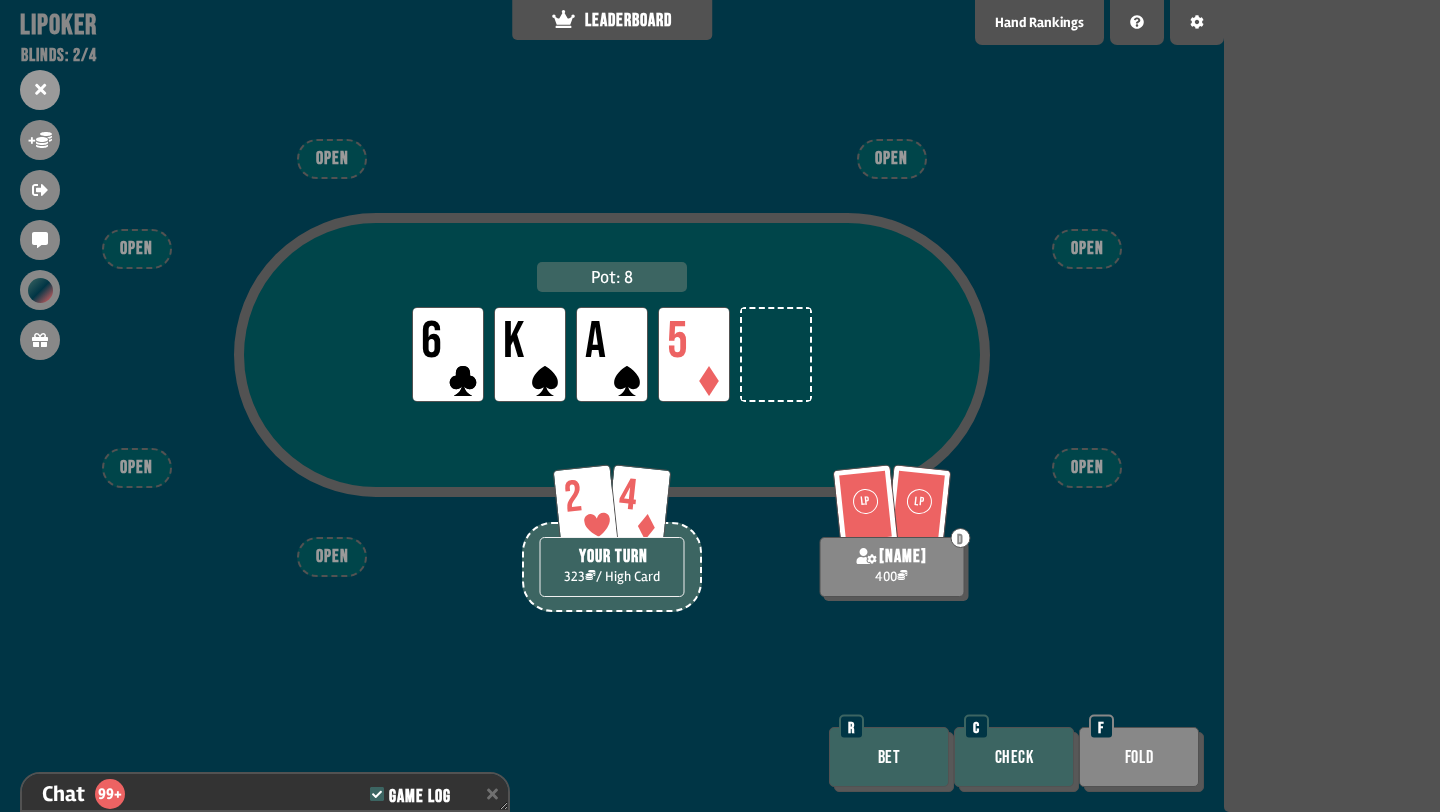 click on "Check" at bounding box center (1014, 757) 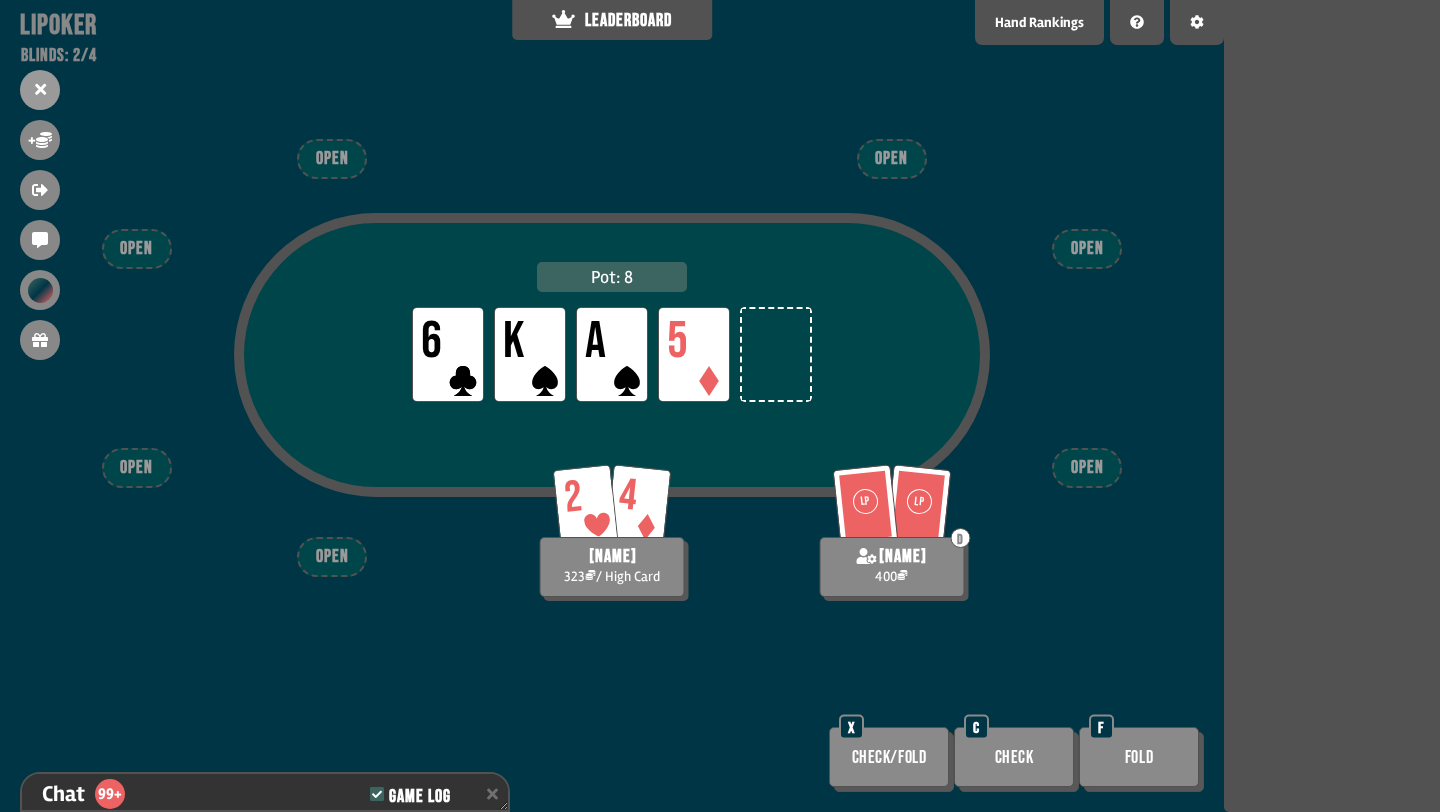 scroll, scrollTop: 6683, scrollLeft: 0, axis: vertical 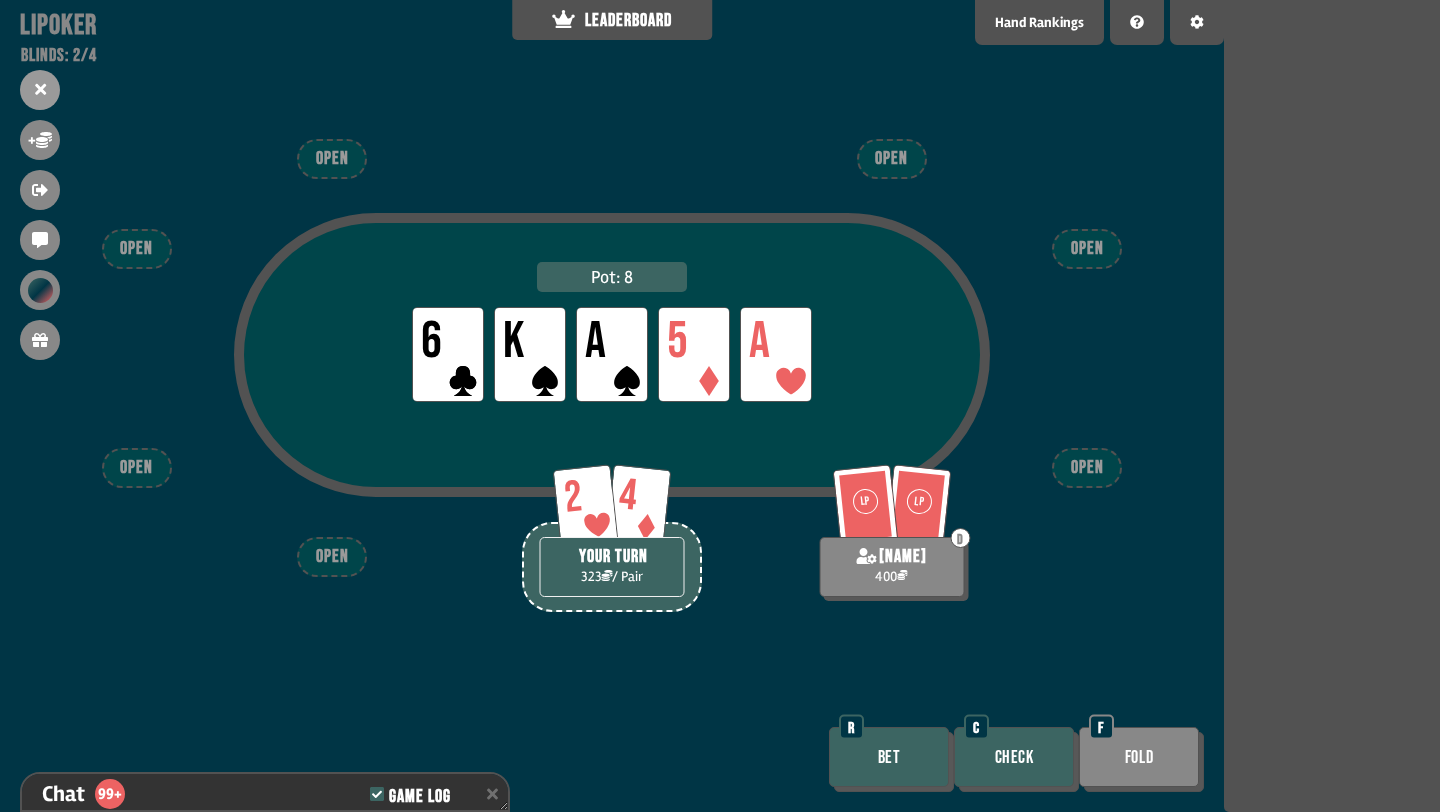 click on "Check" at bounding box center (1014, 757) 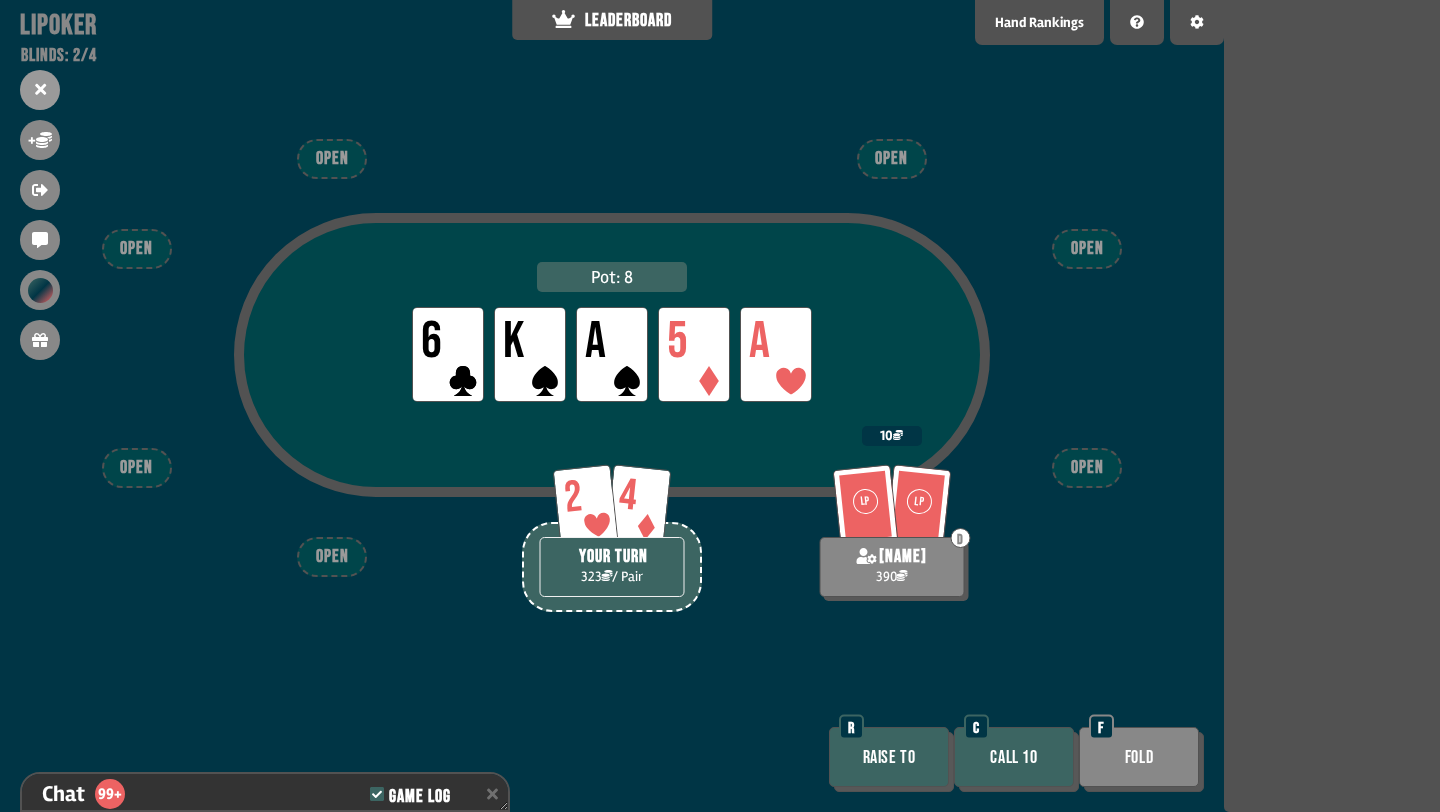 scroll, scrollTop: 6799, scrollLeft: 0, axis: vertical 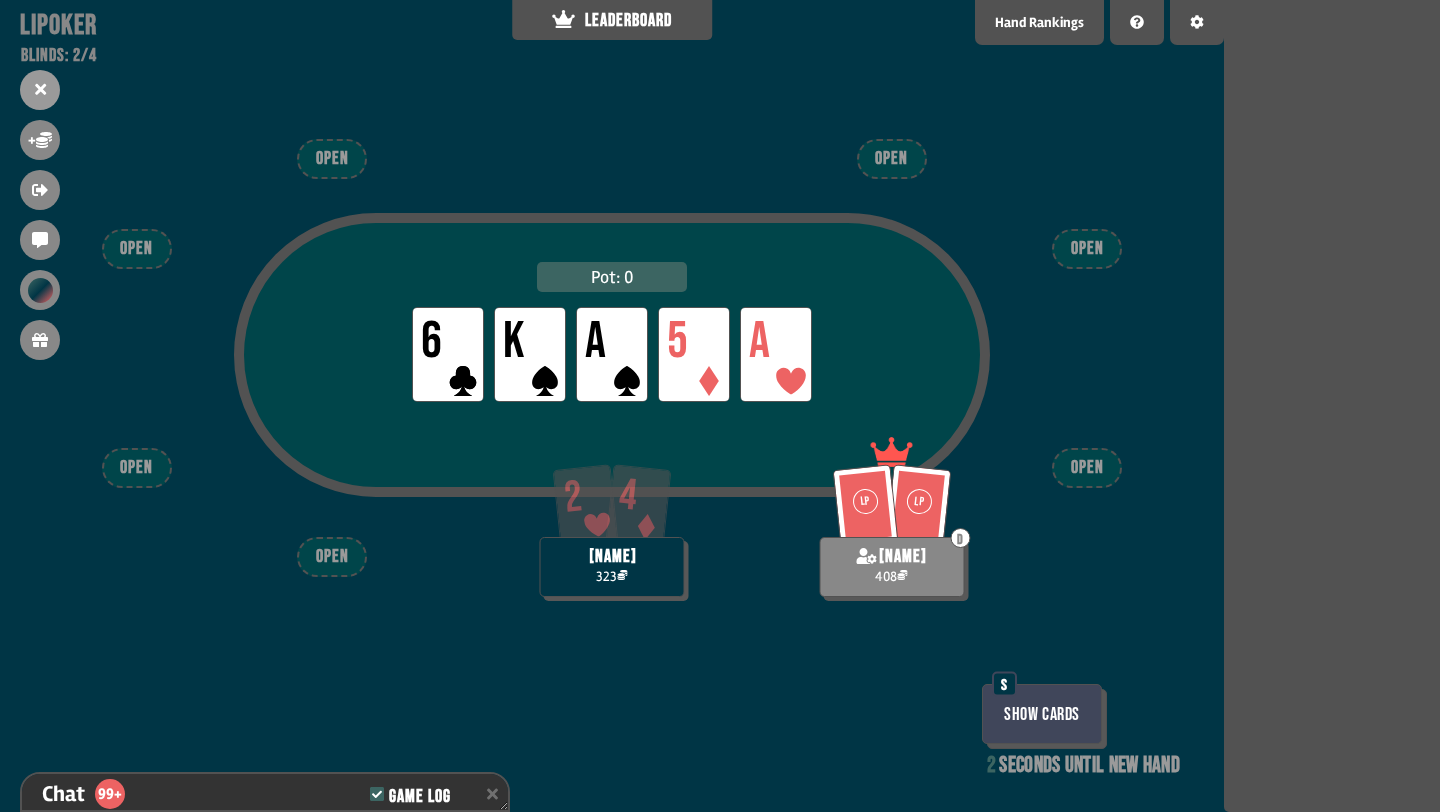 click on "Show Cards" at bounding box center (1042, 714) 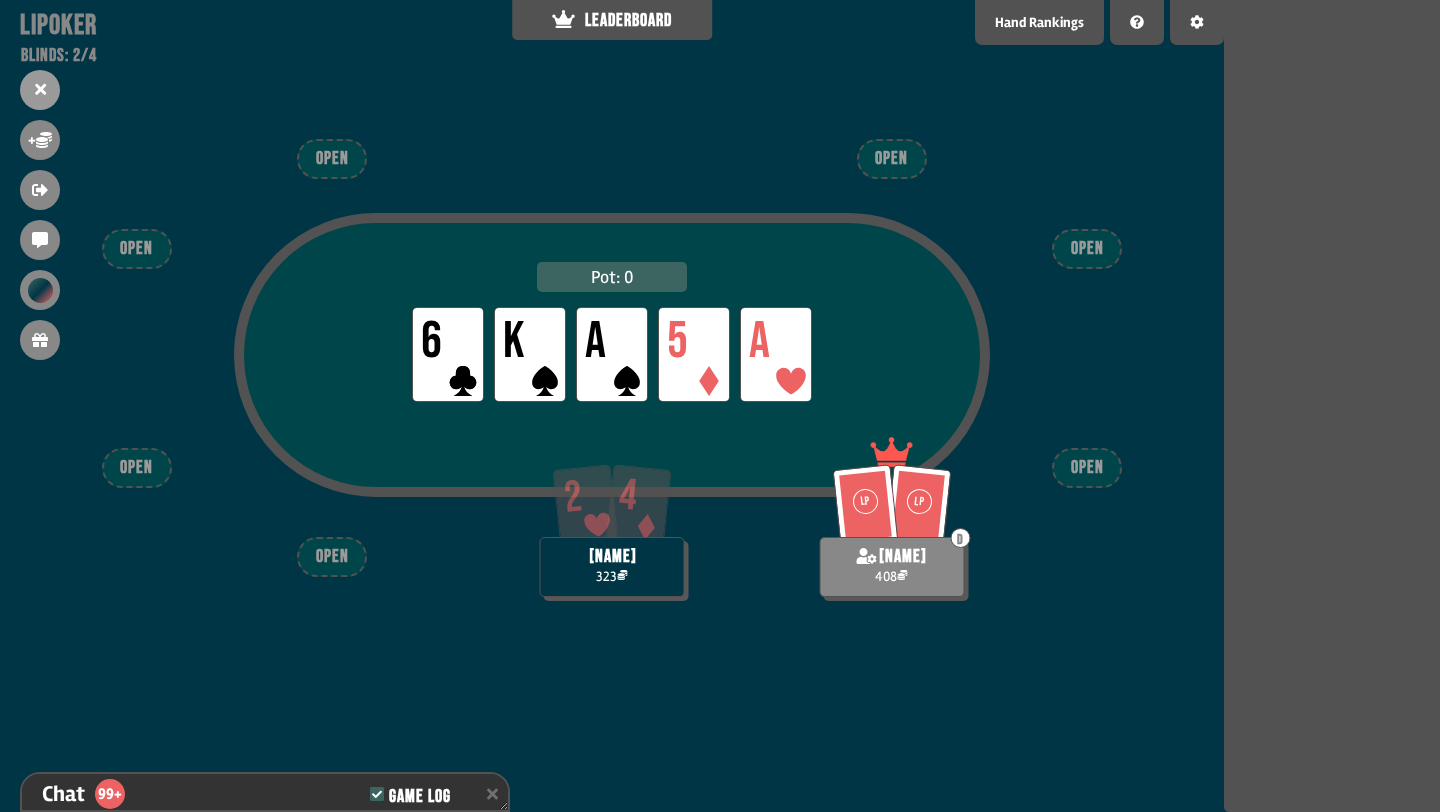 scroll, scrollTop: 6944, scrollLeft: 0, axis: vertical 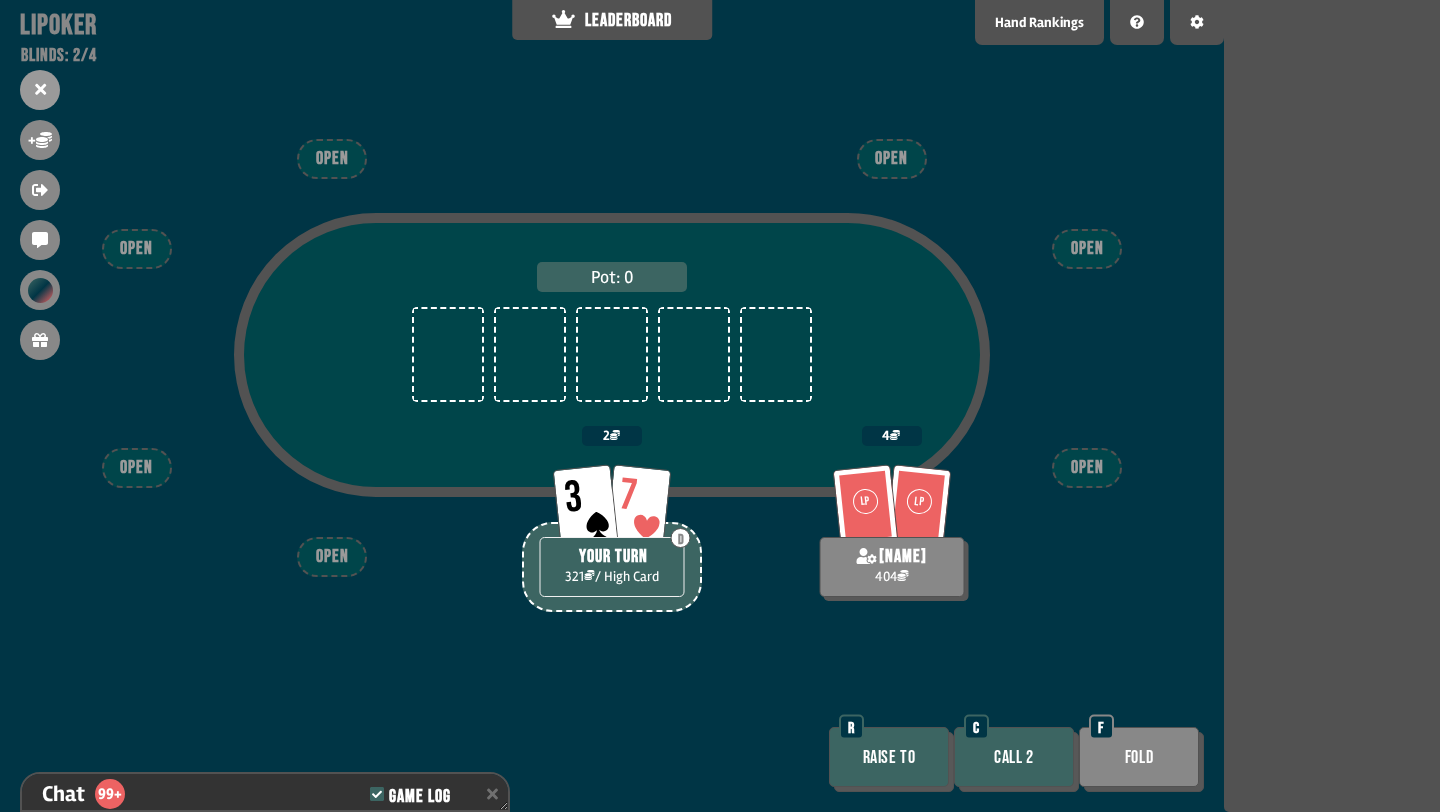 click on "Call 2" at bounding box center (1014, 757) 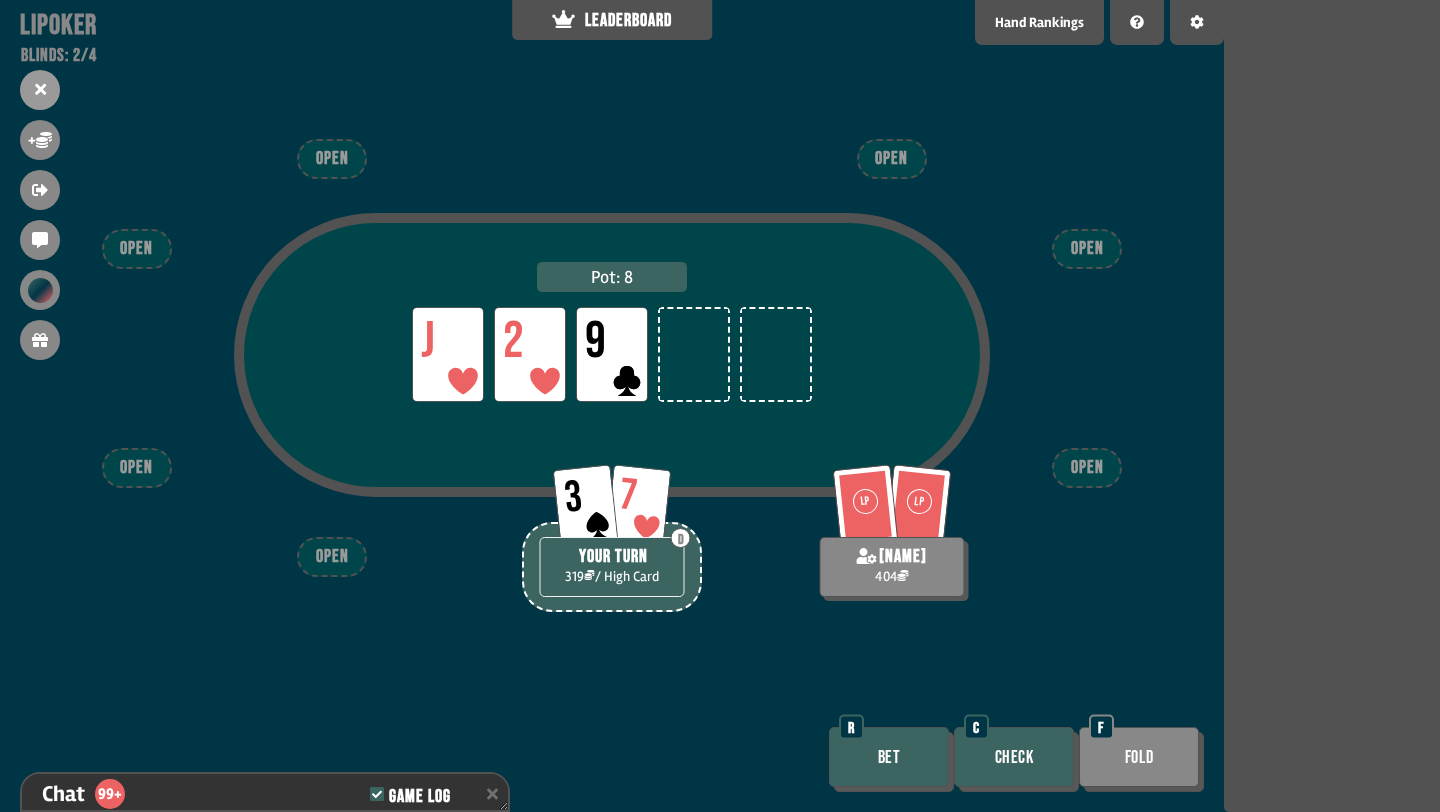 scroll, scrollTop: 7089, scrollLeft: 0, axis: vertical 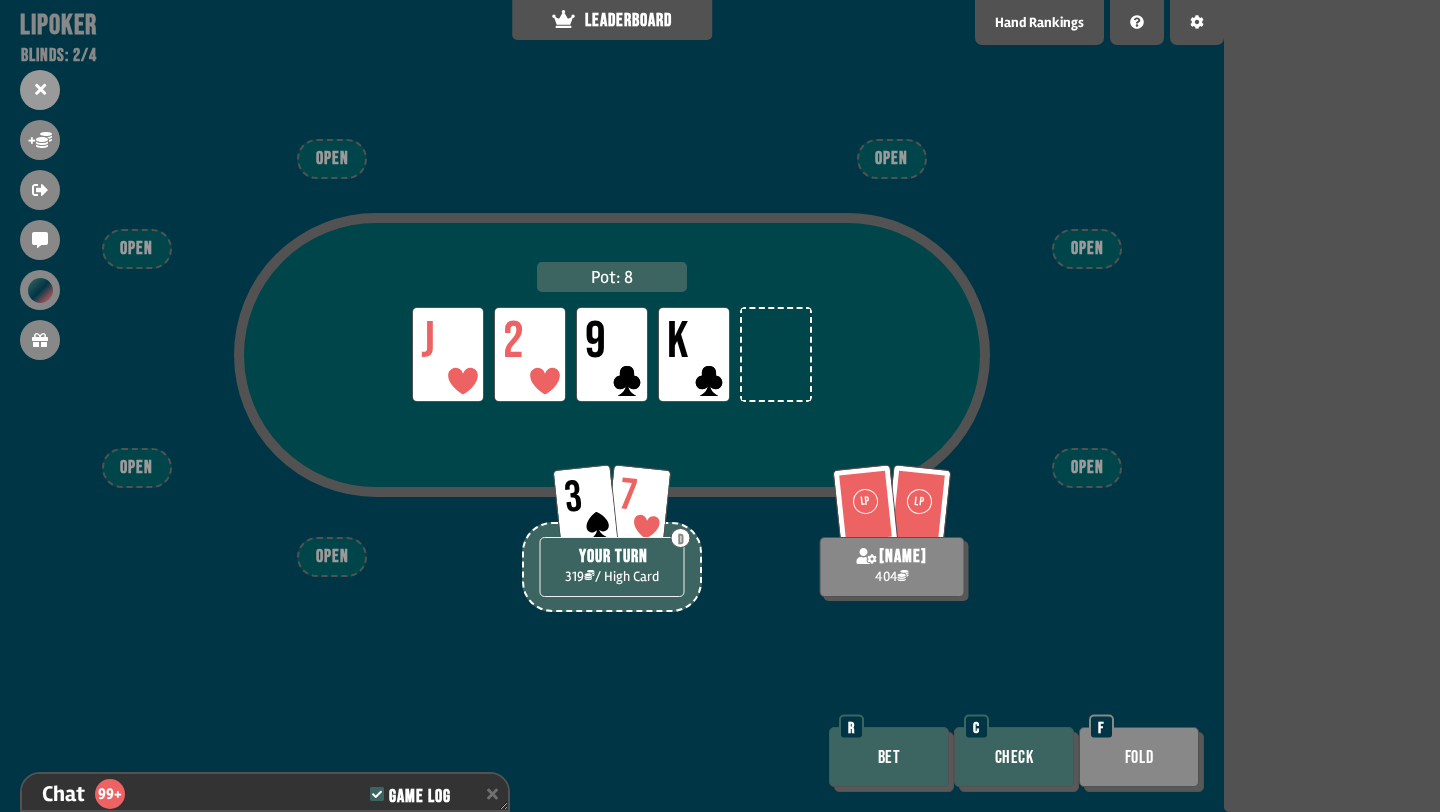 click on "Check" at bounding box center (1014, 757) 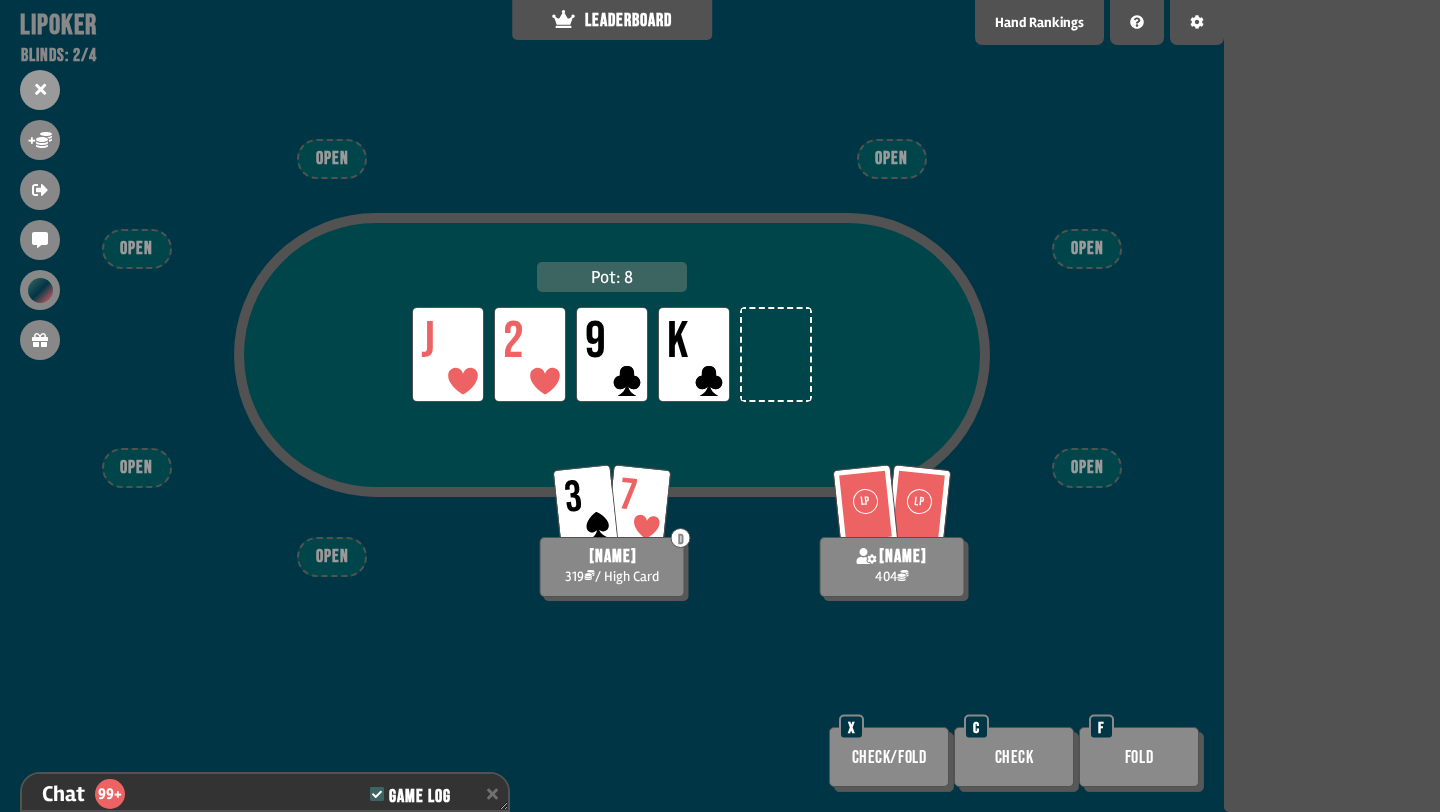 scroll, scrollTop: 7263, scrollLeft: 0, axis: vertical 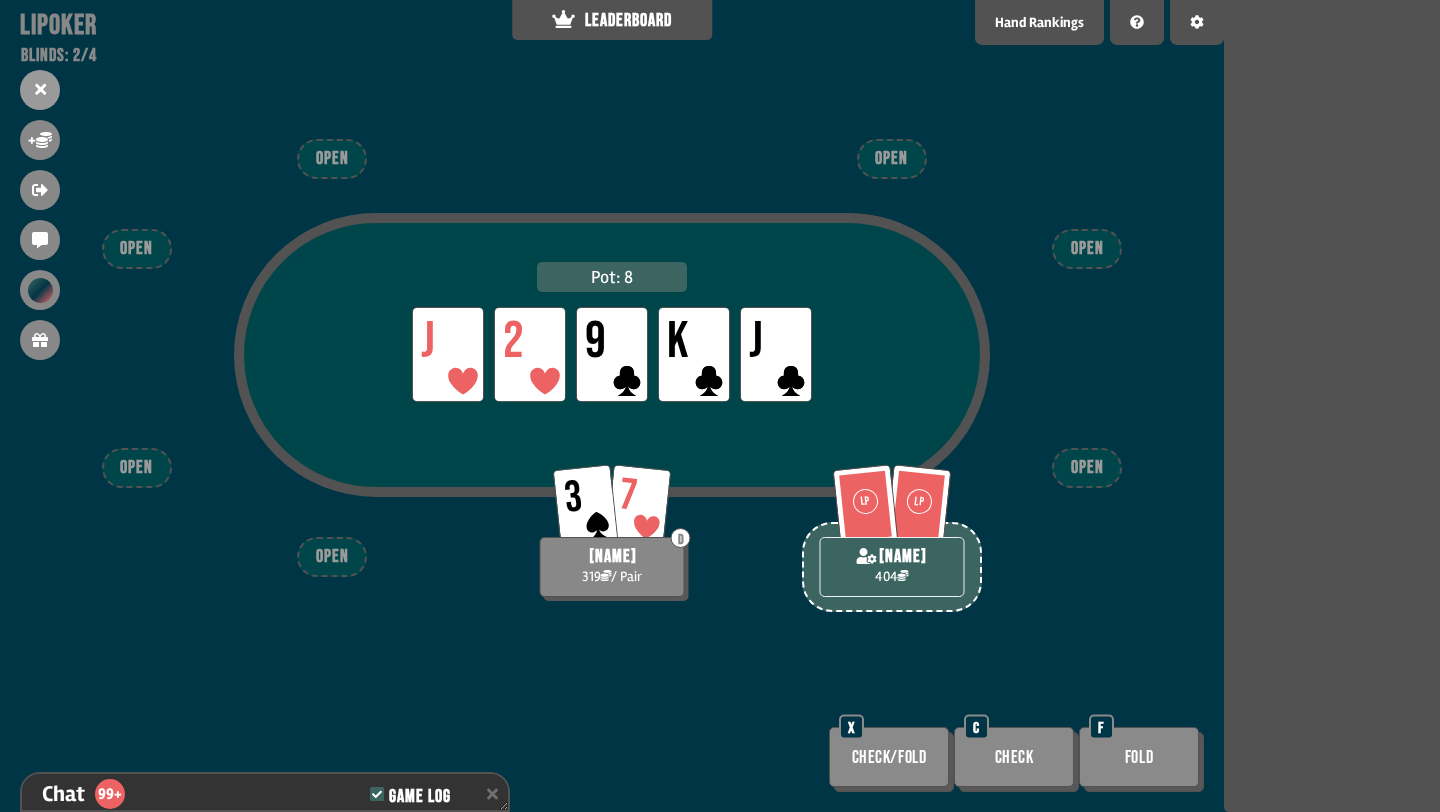 click on "Check" at bounding box center [1014, 757] 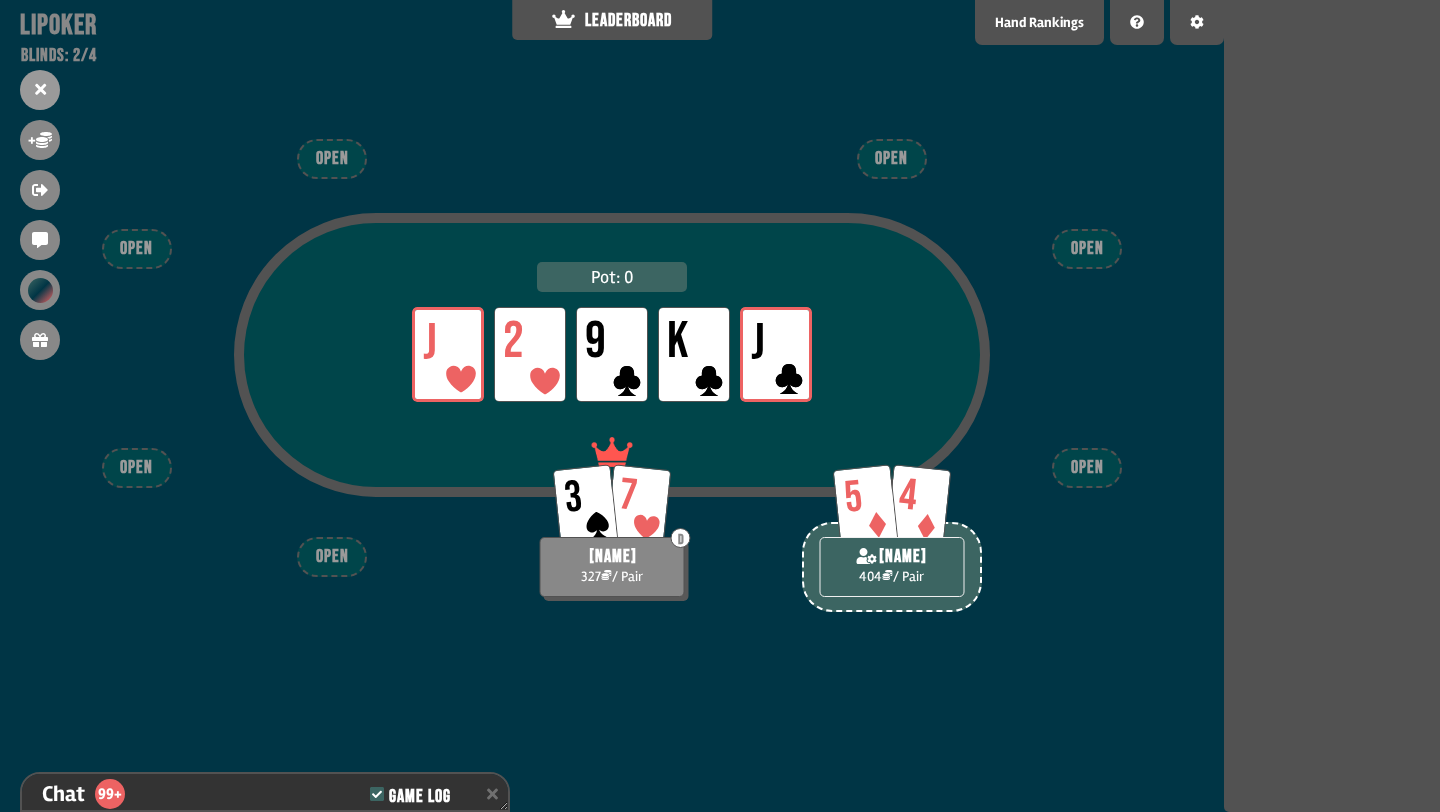 scroll, scrollTop: 7437, scrollLeft: 0, axis: vertical 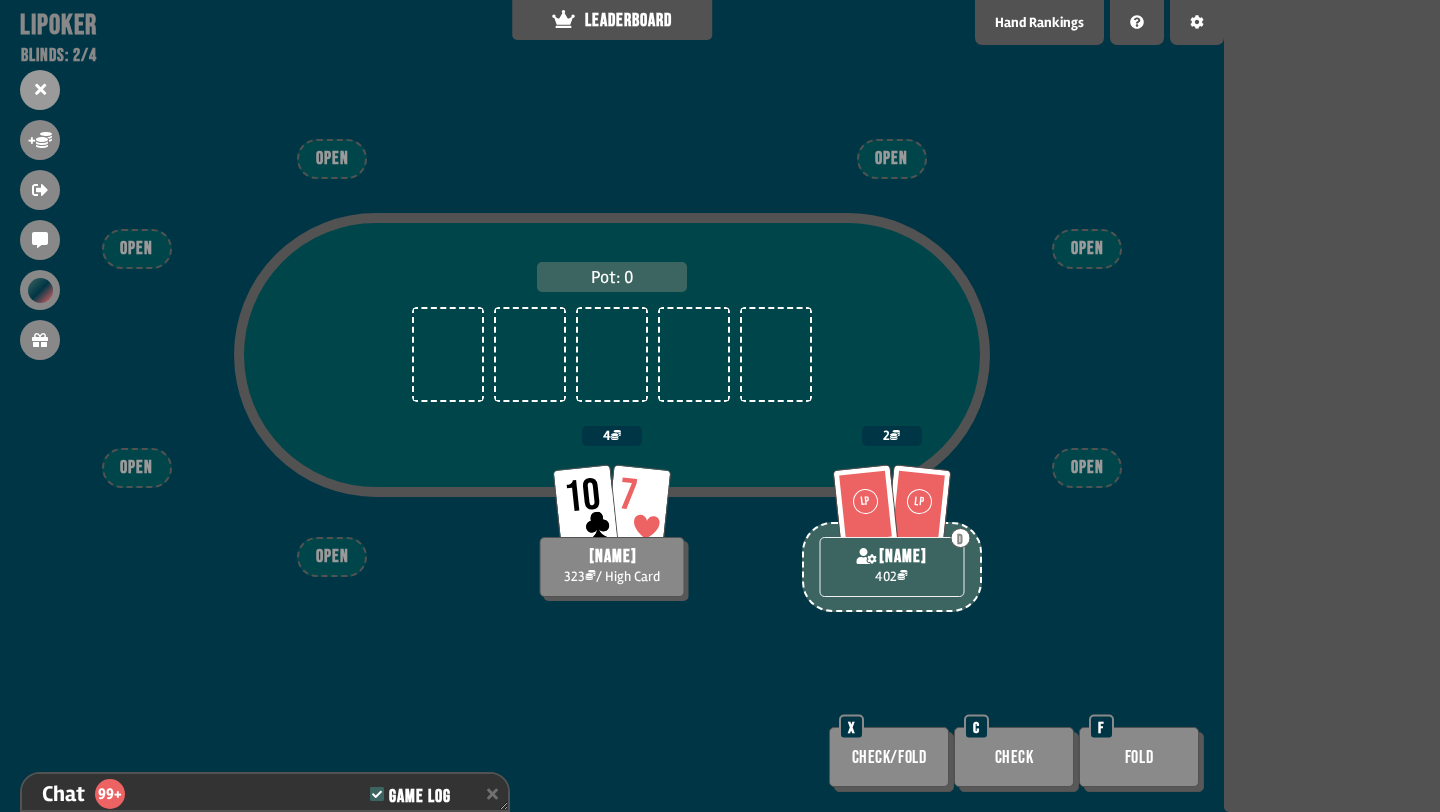 click on "Check" at bounding box center [1014, 757] 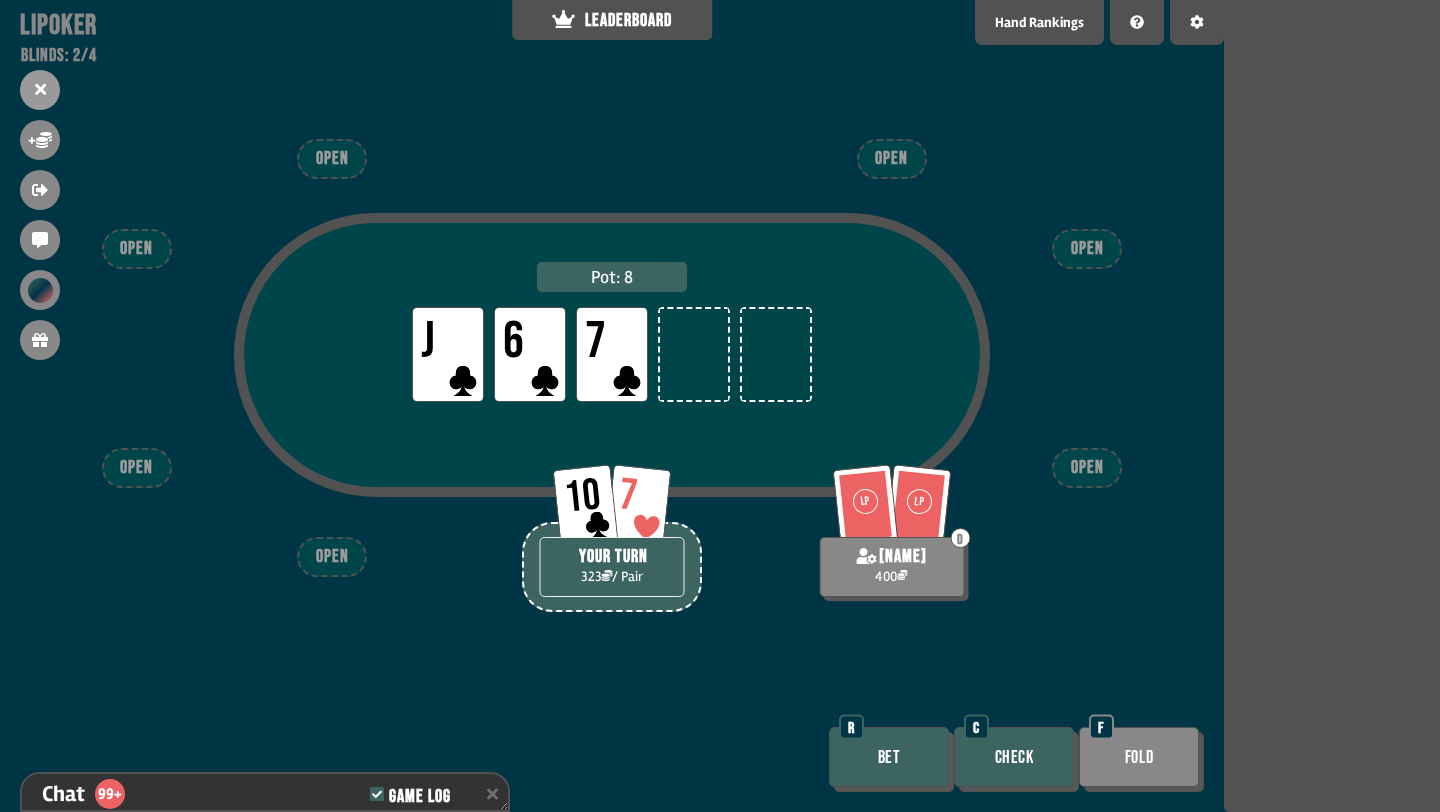 scroll, scrollTop: 7582, scrollLeft: 0, axis: vertical 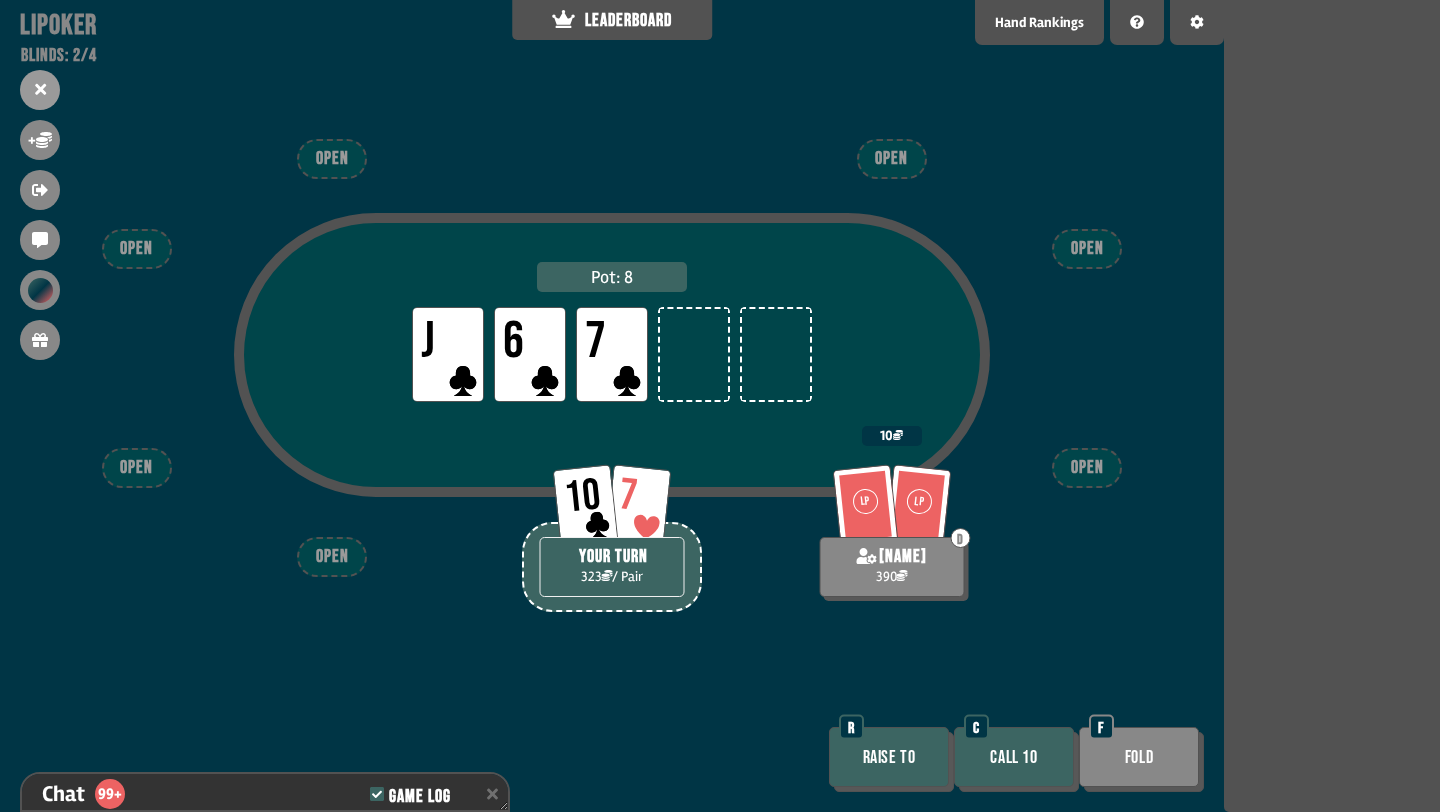 click on "Call 10" at bounding box center (1014, 757) 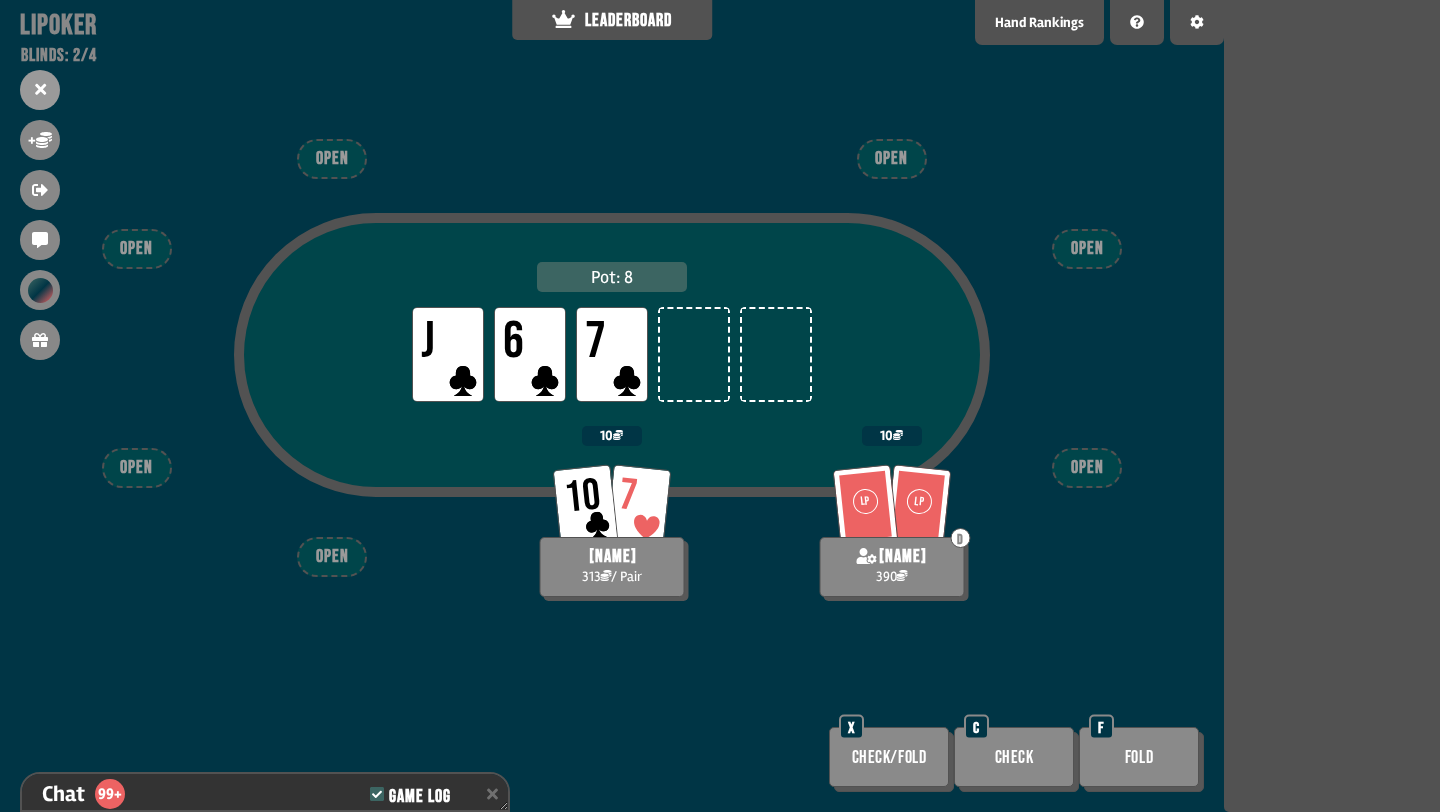 scroll, scrollTop: 7727, scrollLeft: 0, axis: vertical 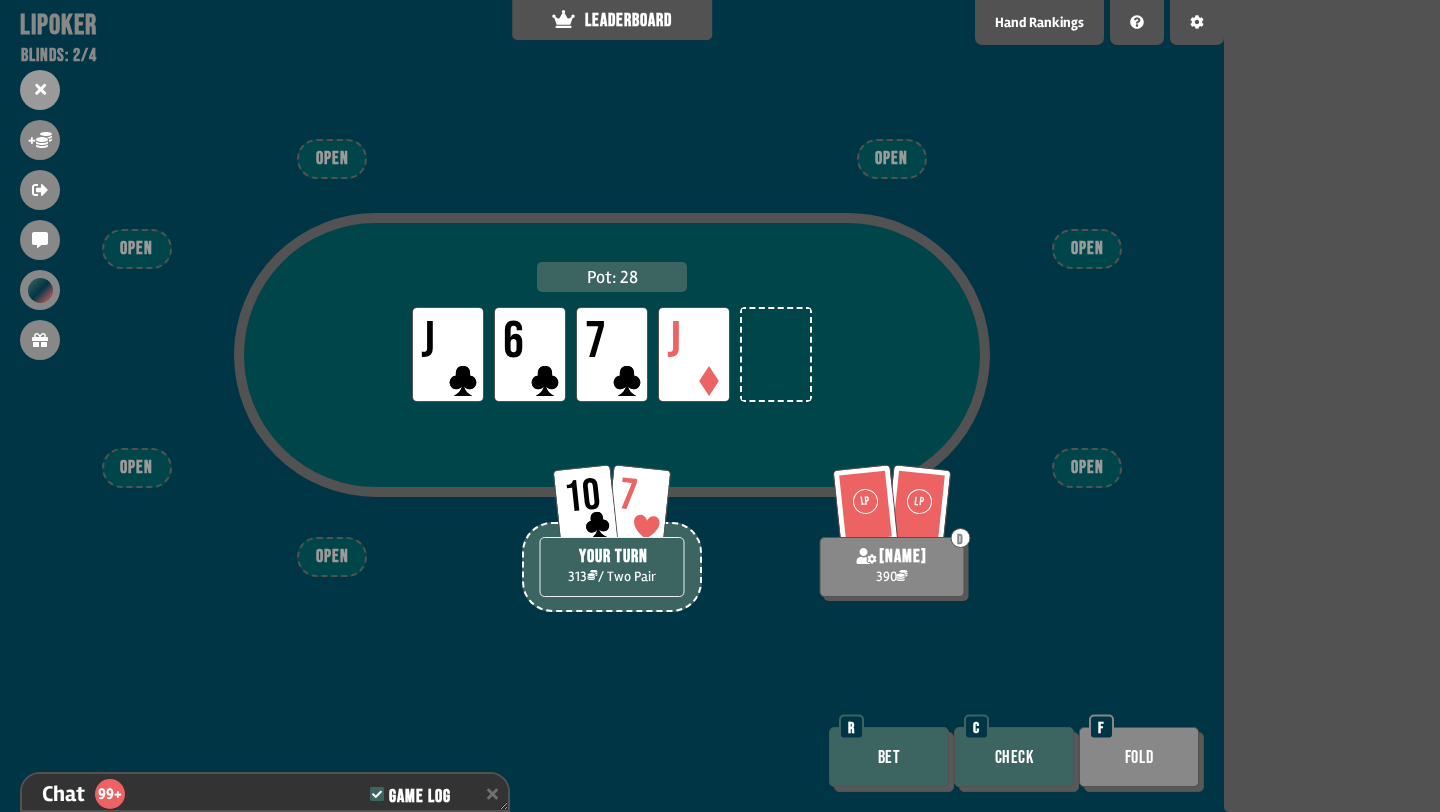 click on "Check" at bounding box center [1014, 757] 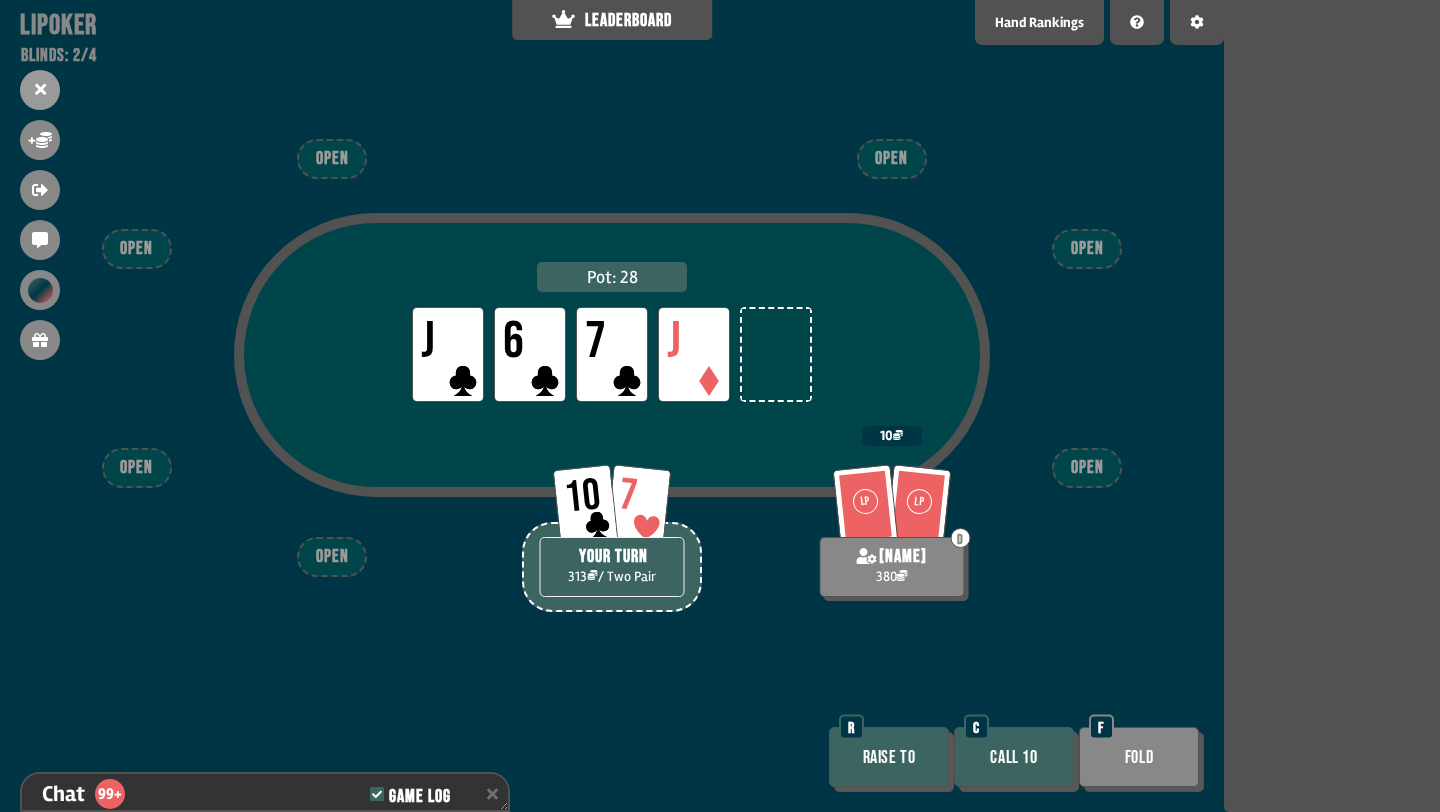 scroll, scrollTop: 7843, scrollLeft: 0, axis: vertical 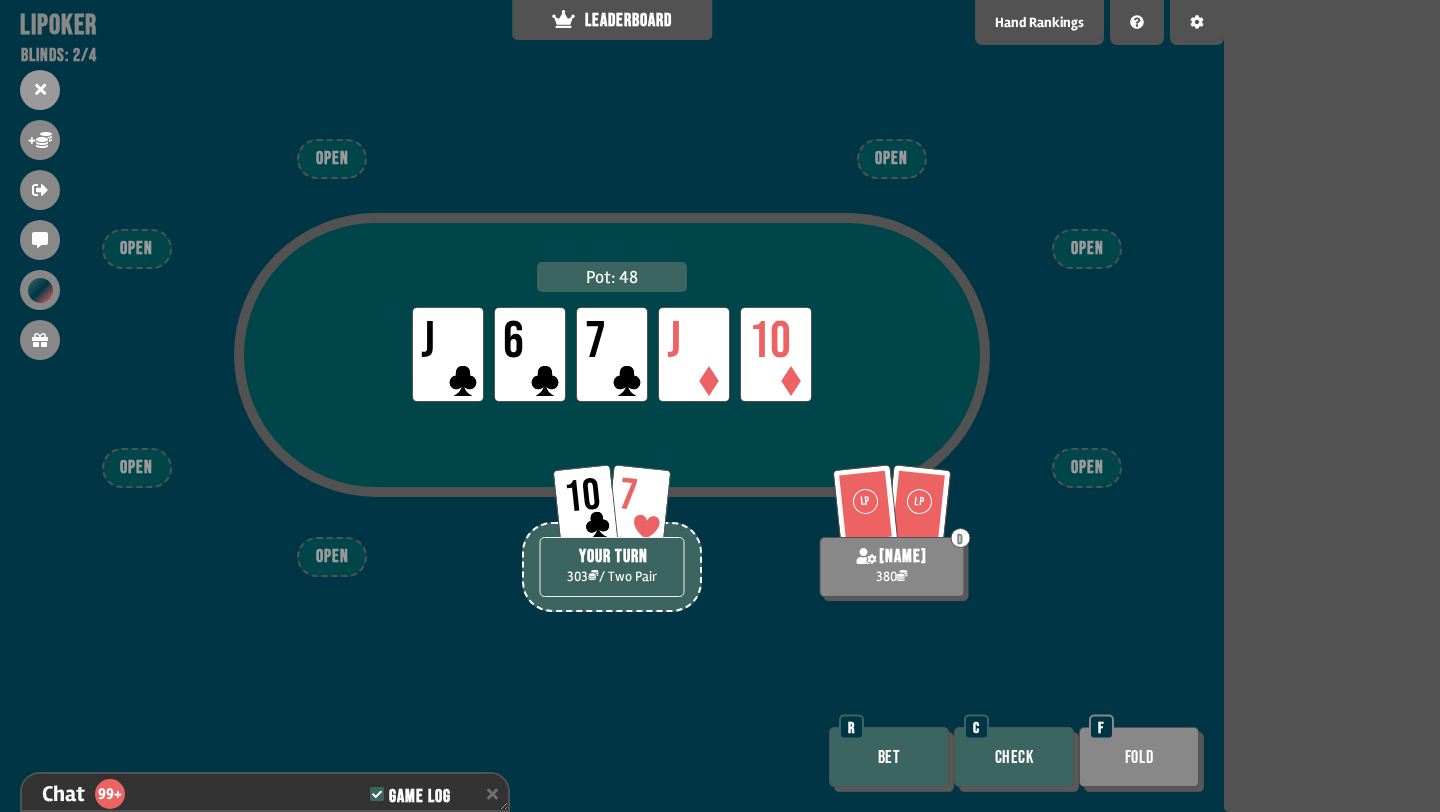 click on "Bet" at bounding box center [889, 757] 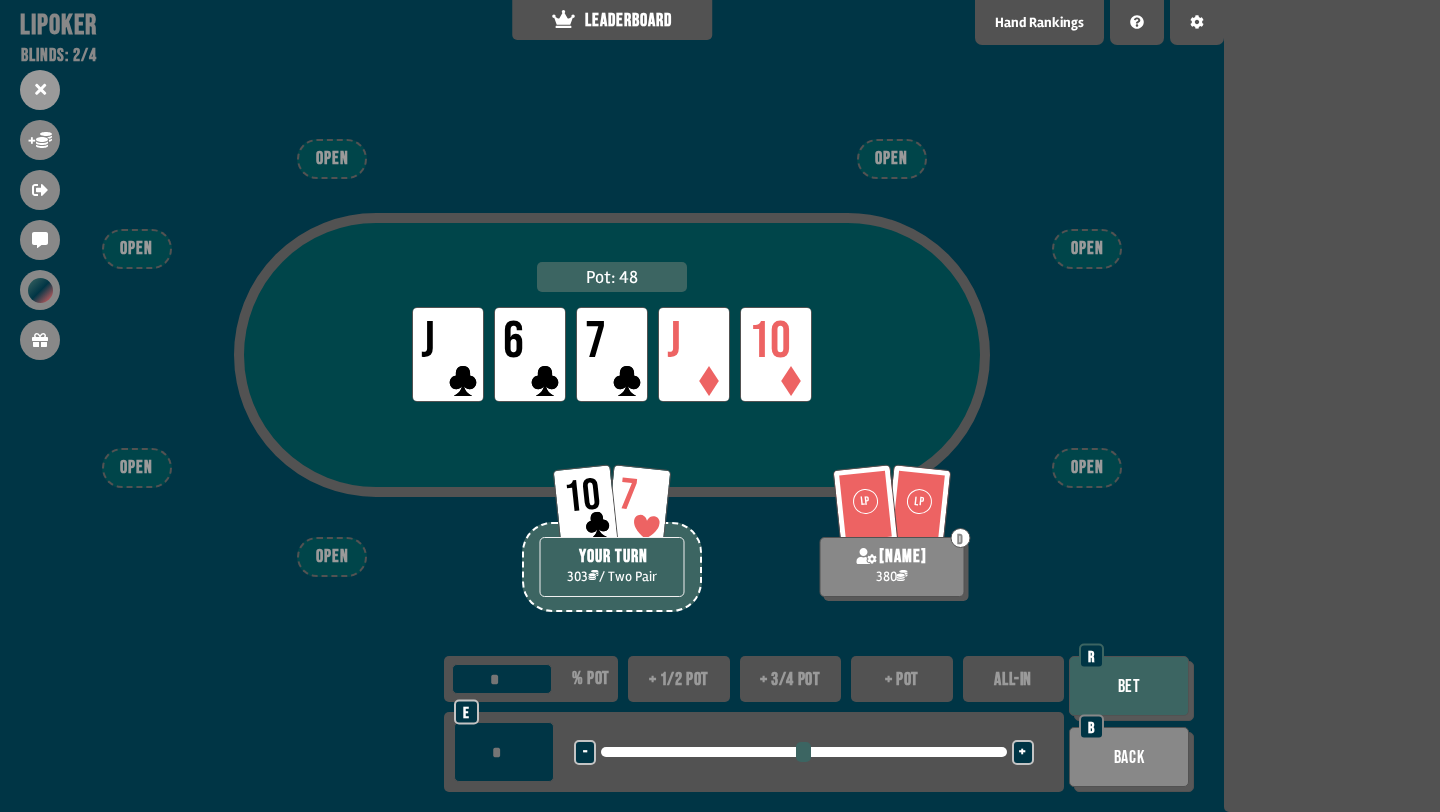 click on "+ 1/2 pot" at bounding box center [679, 679] 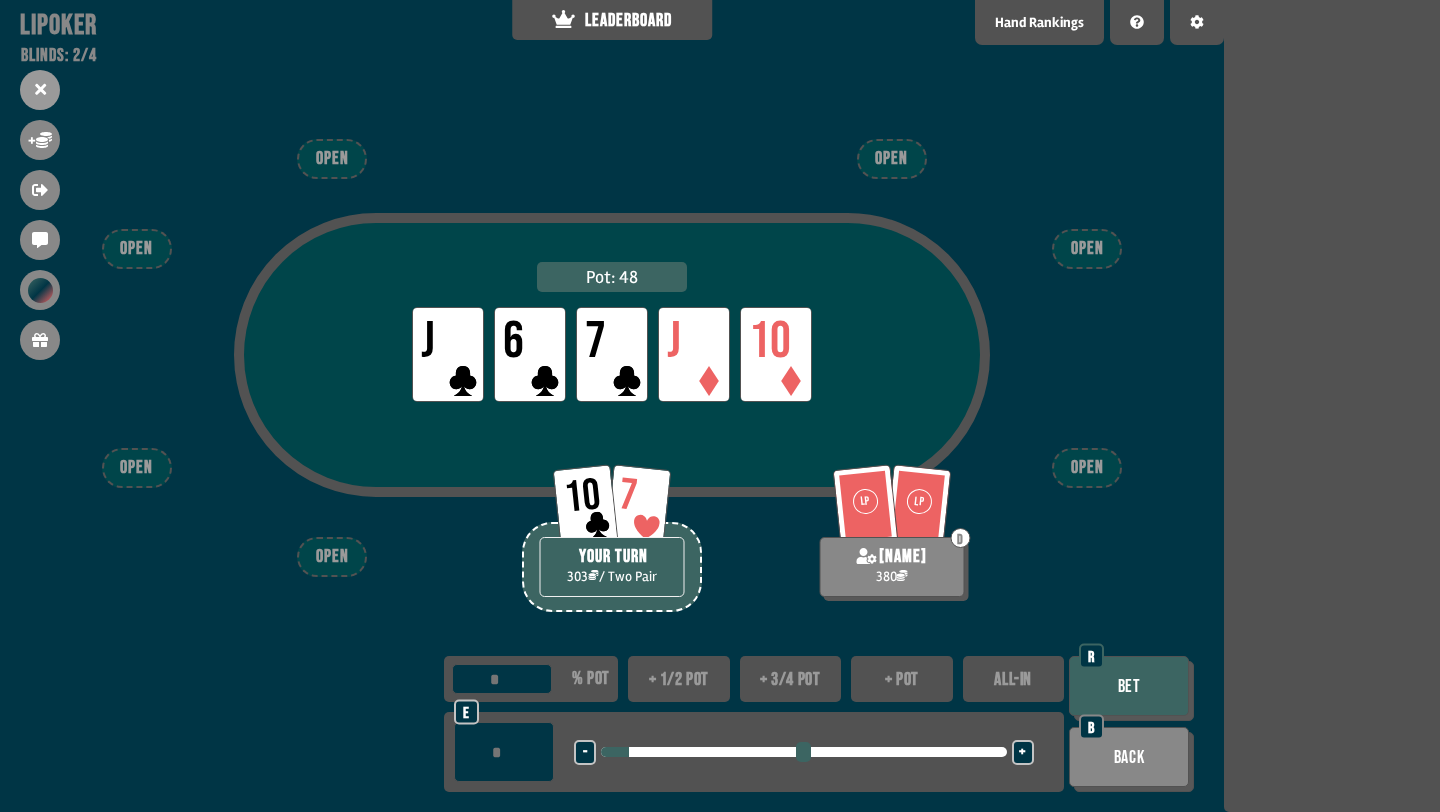 type on "**" 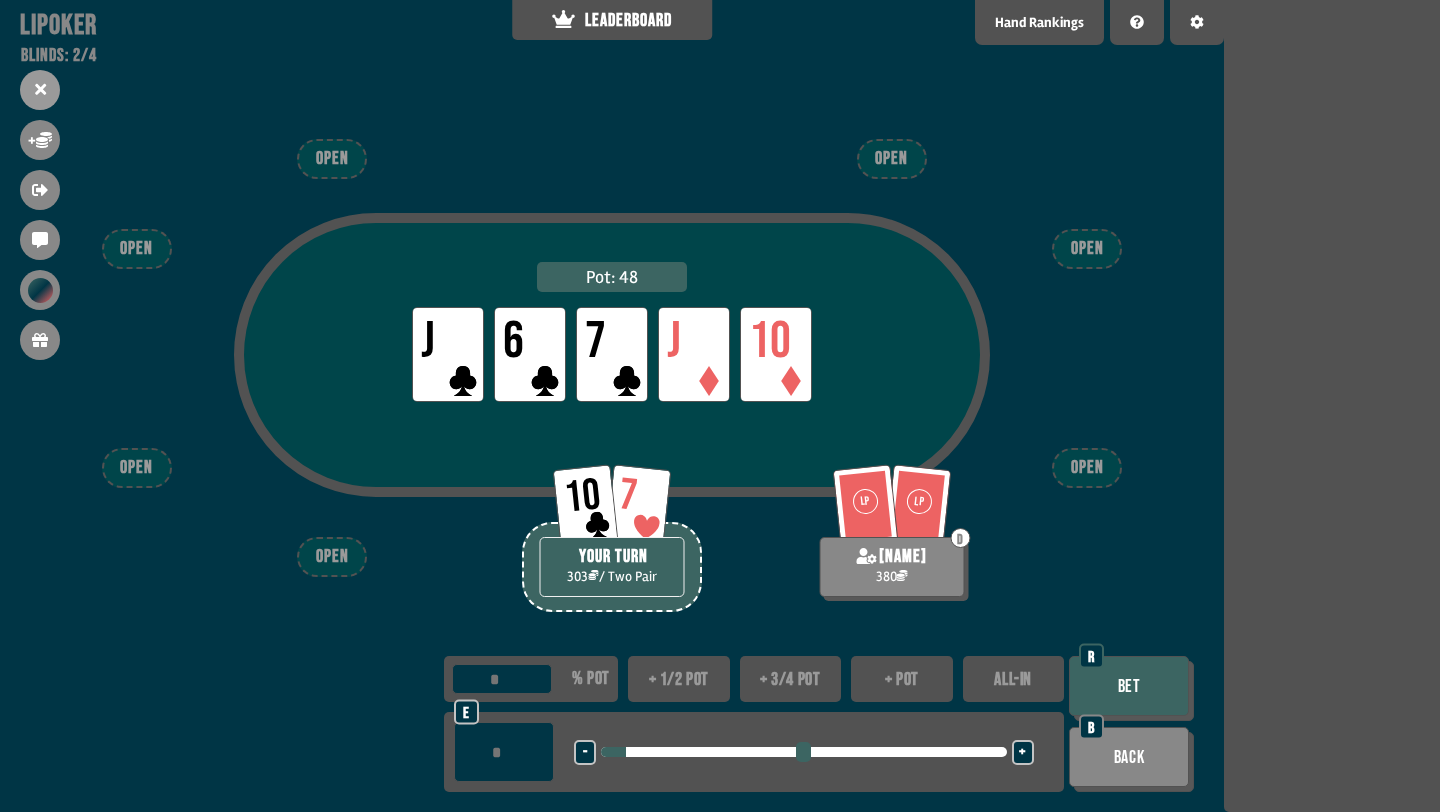 type on "**" 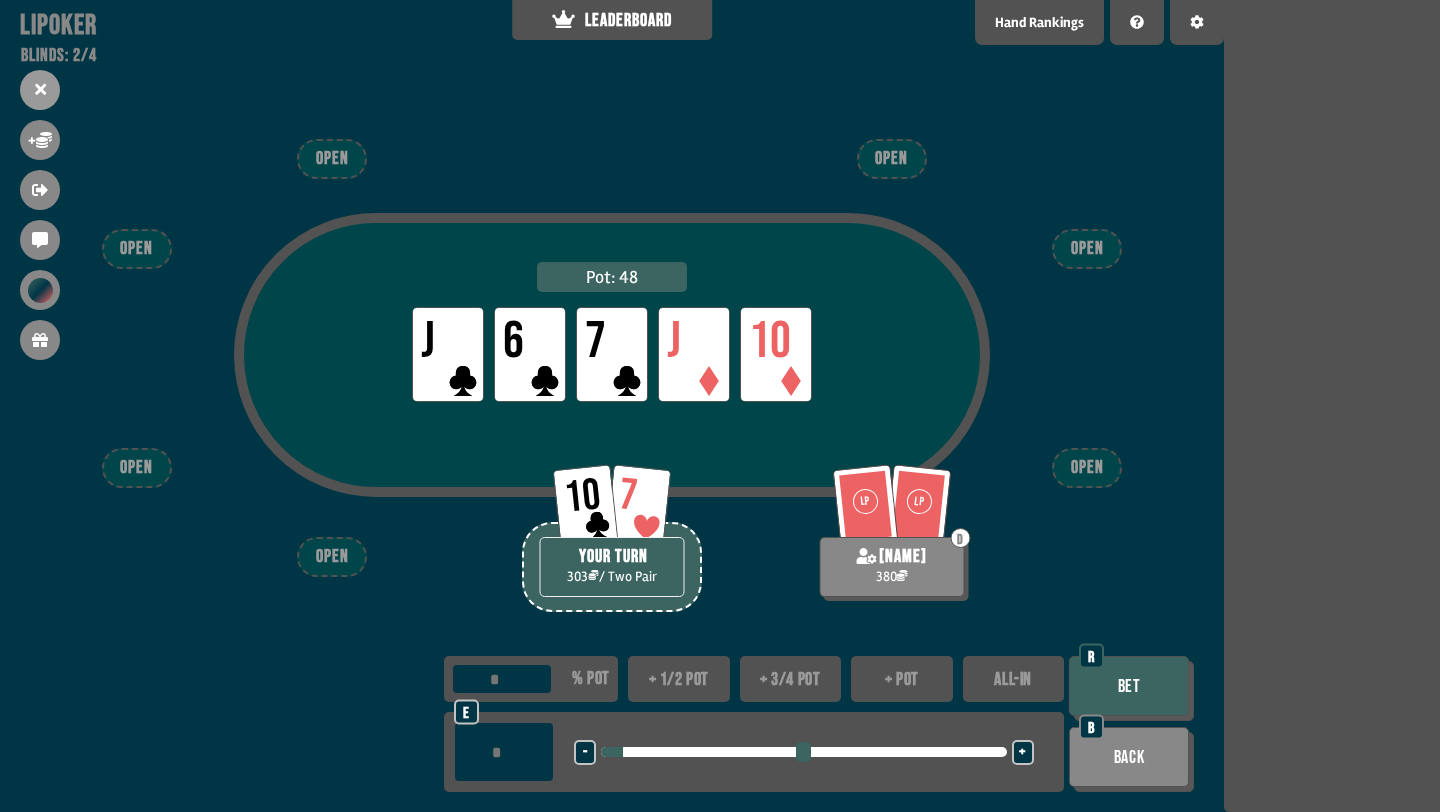 type on "**" 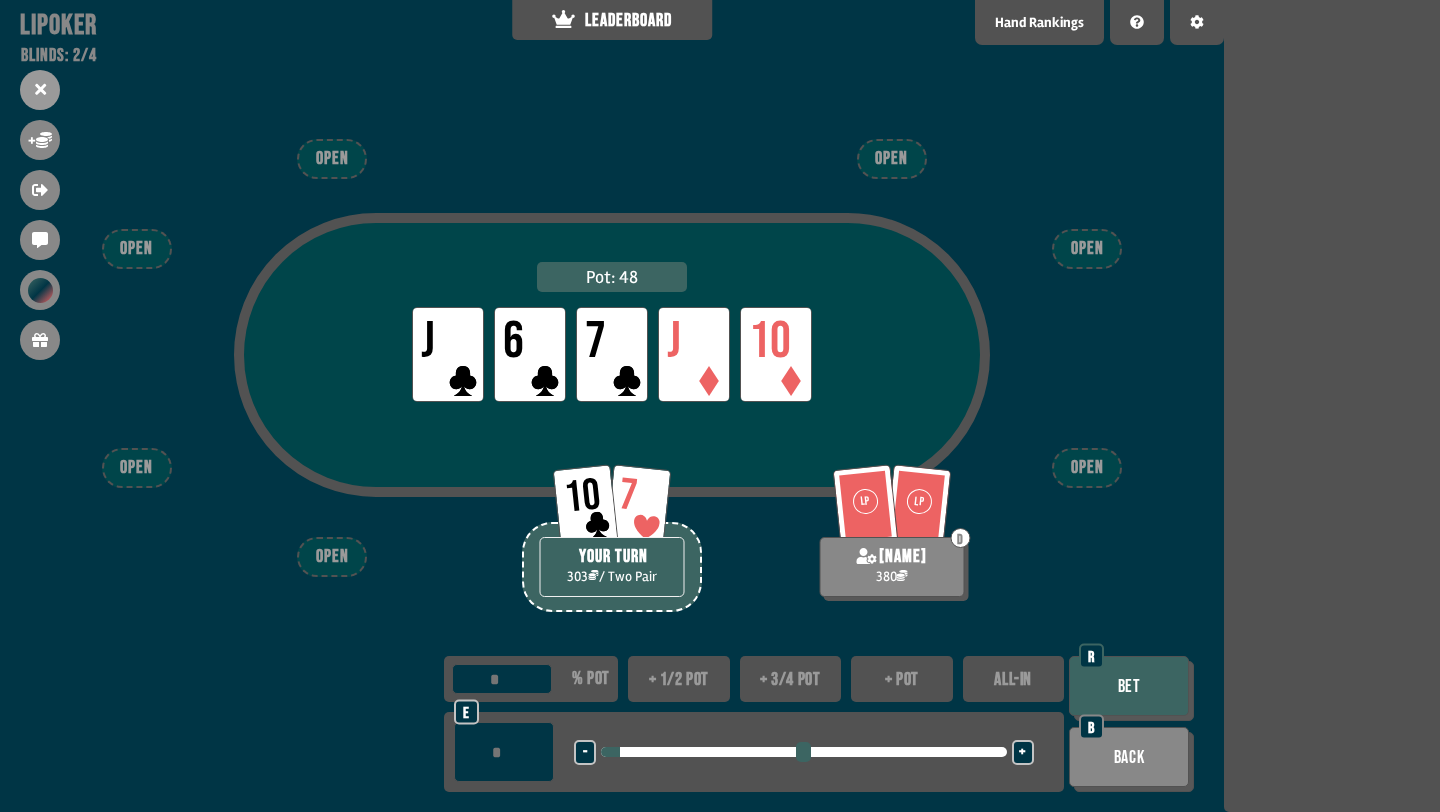 type on "**" 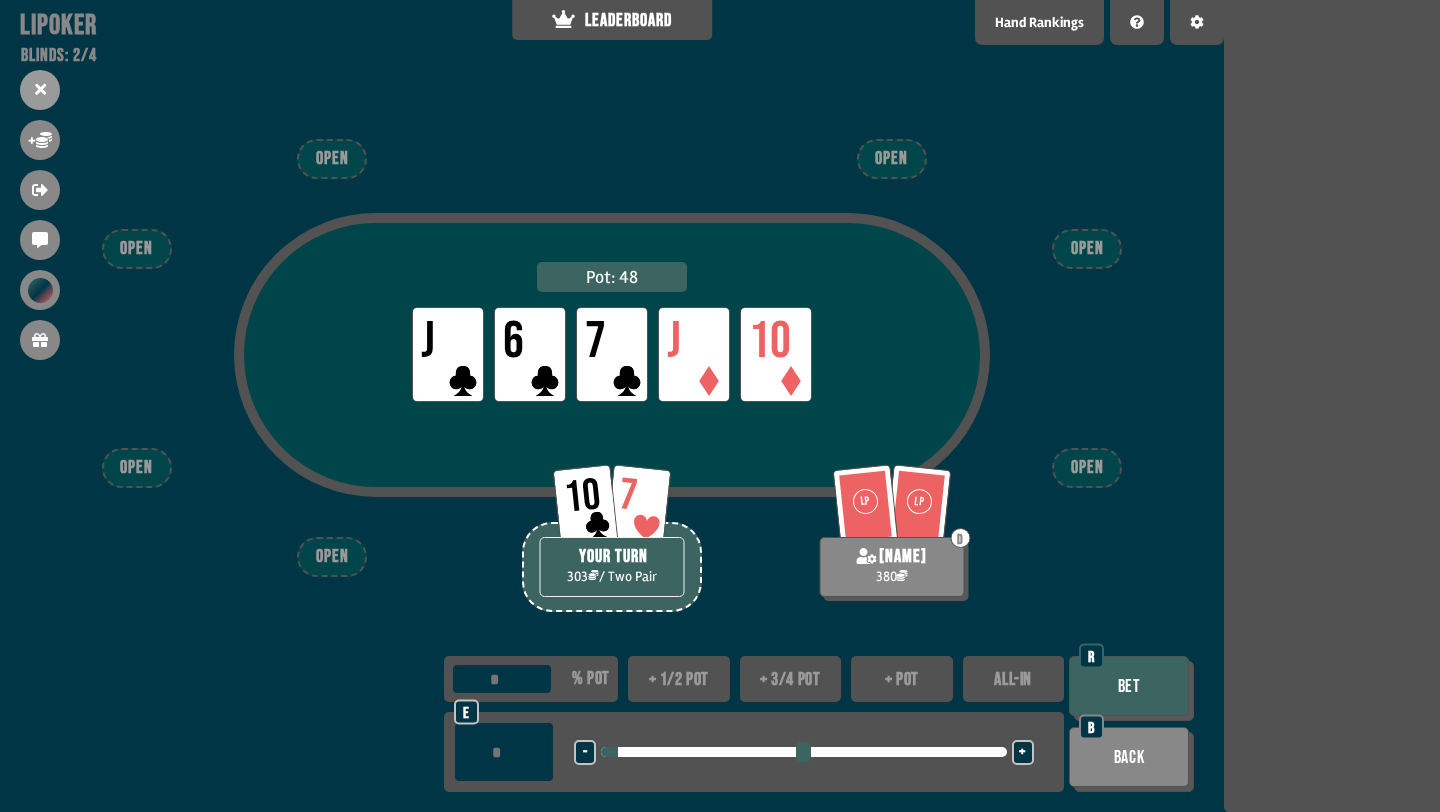 type on "**" 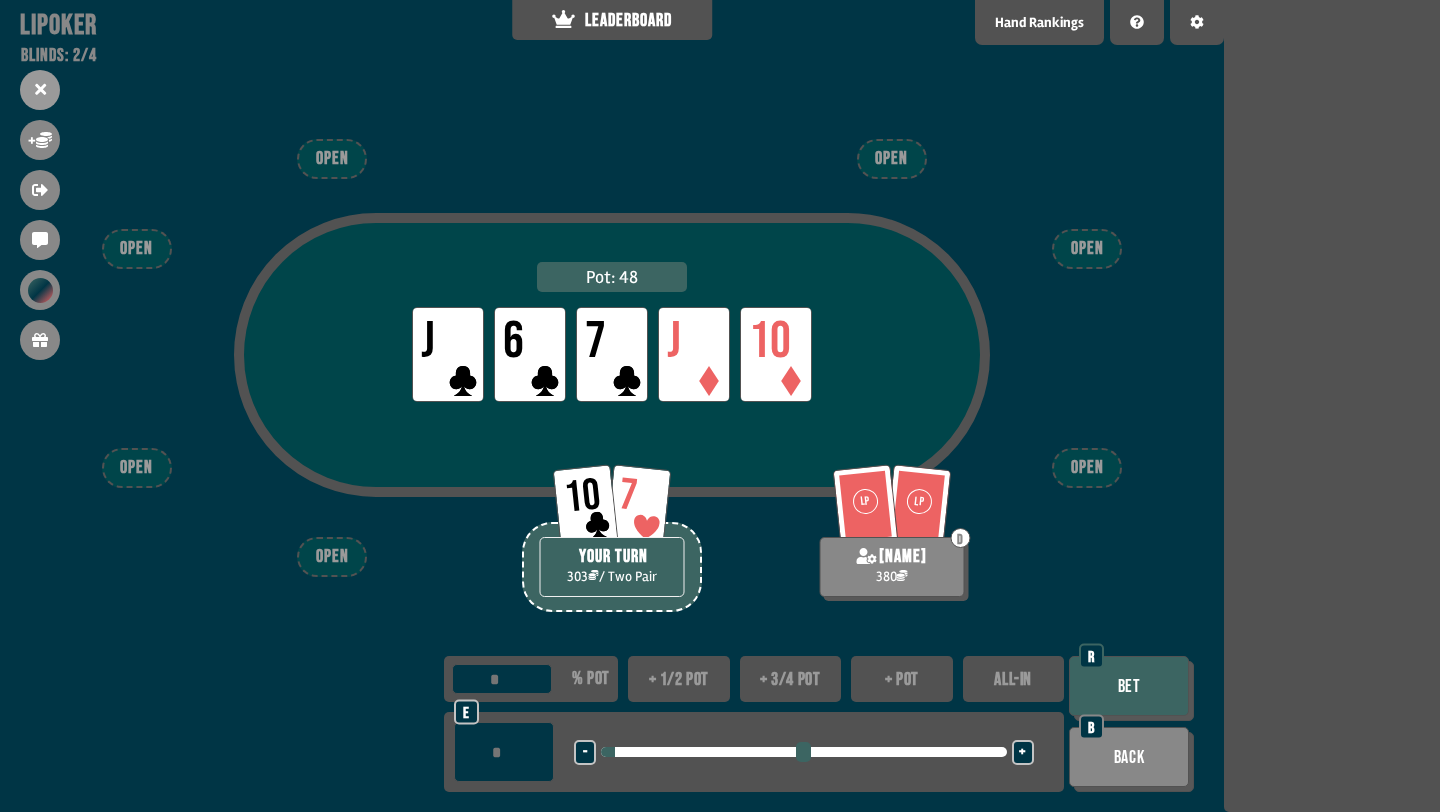 type on "**" 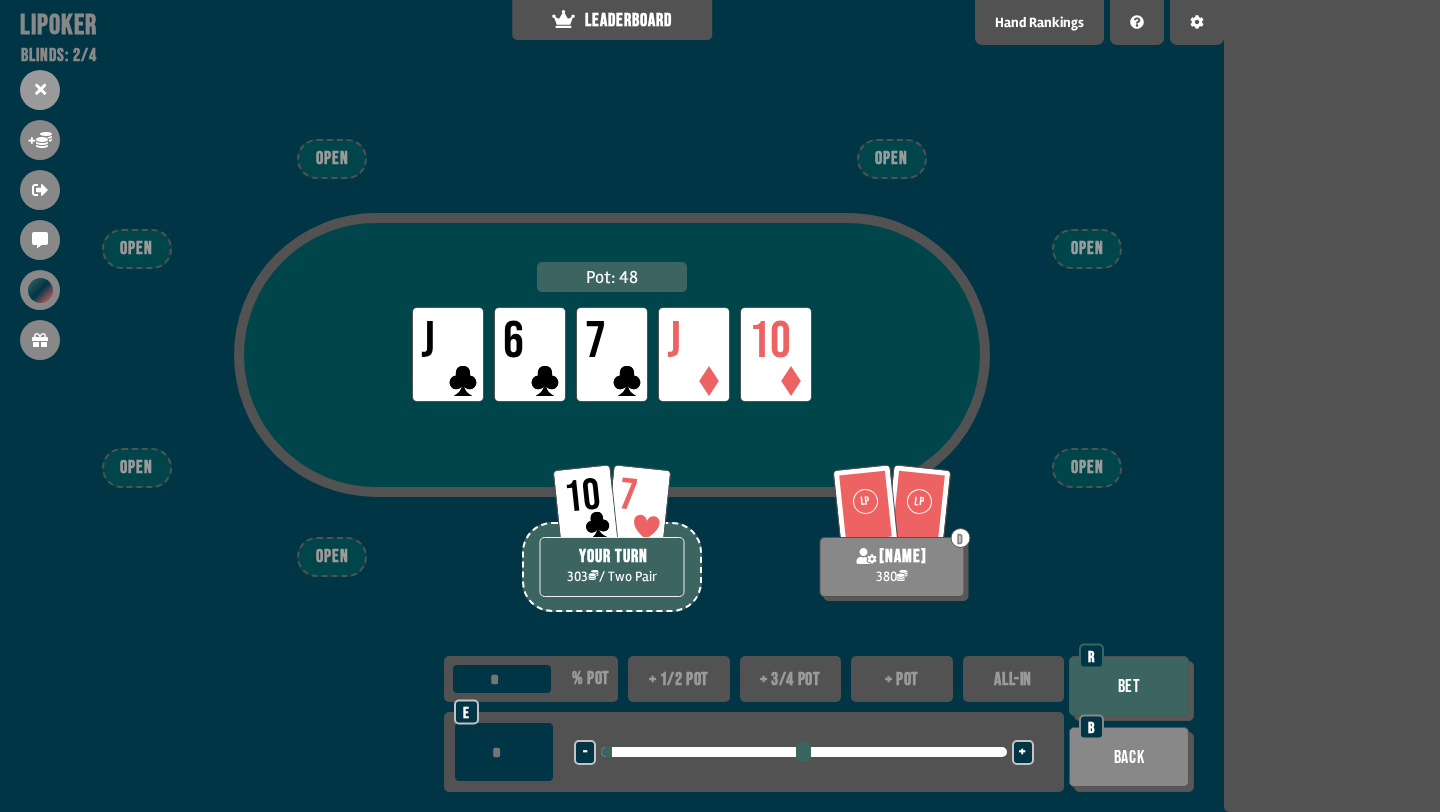 click on "Bet" at bounding box center [1129, 686] 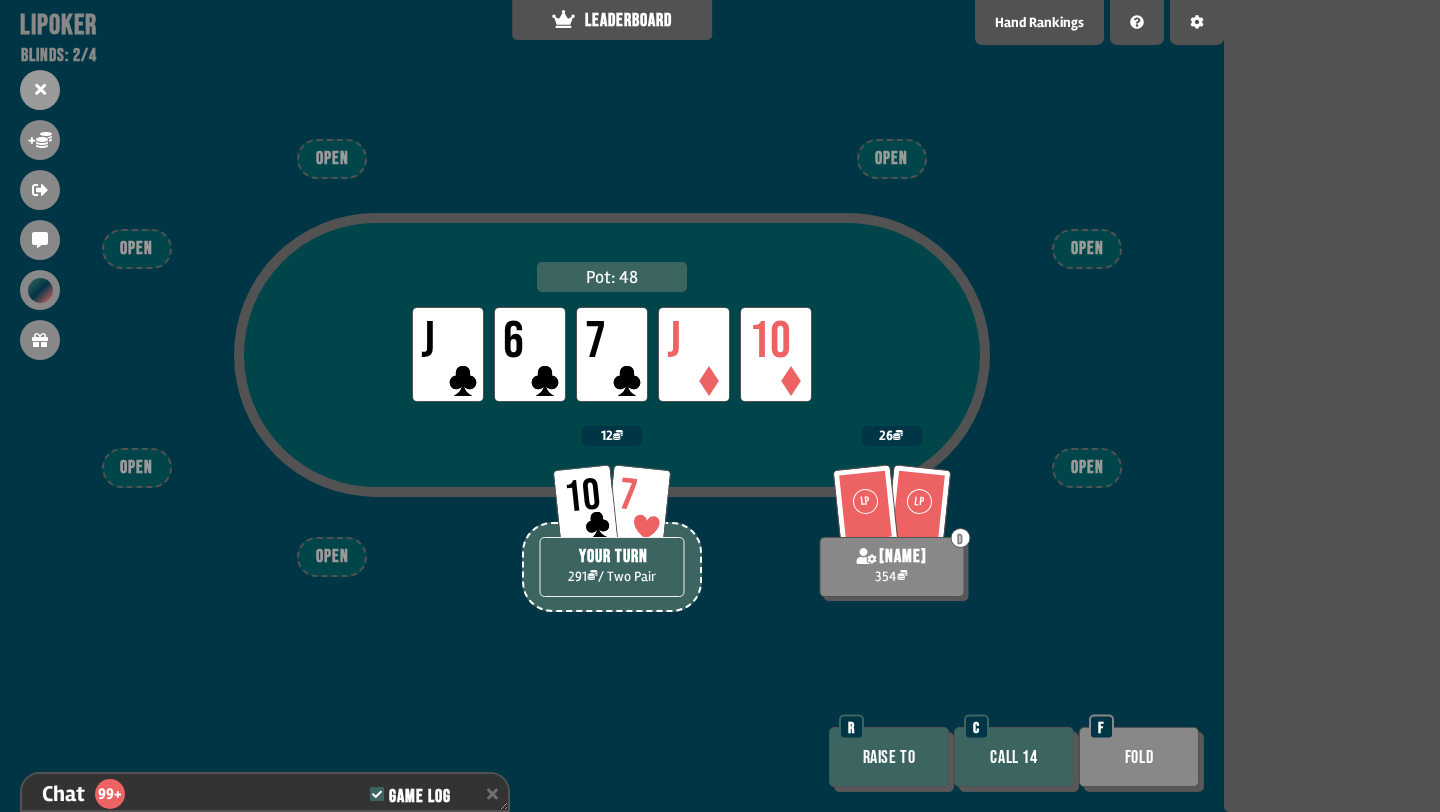 scroll, scrollTop: 8017, scrollLeft: 0, axis: vertical 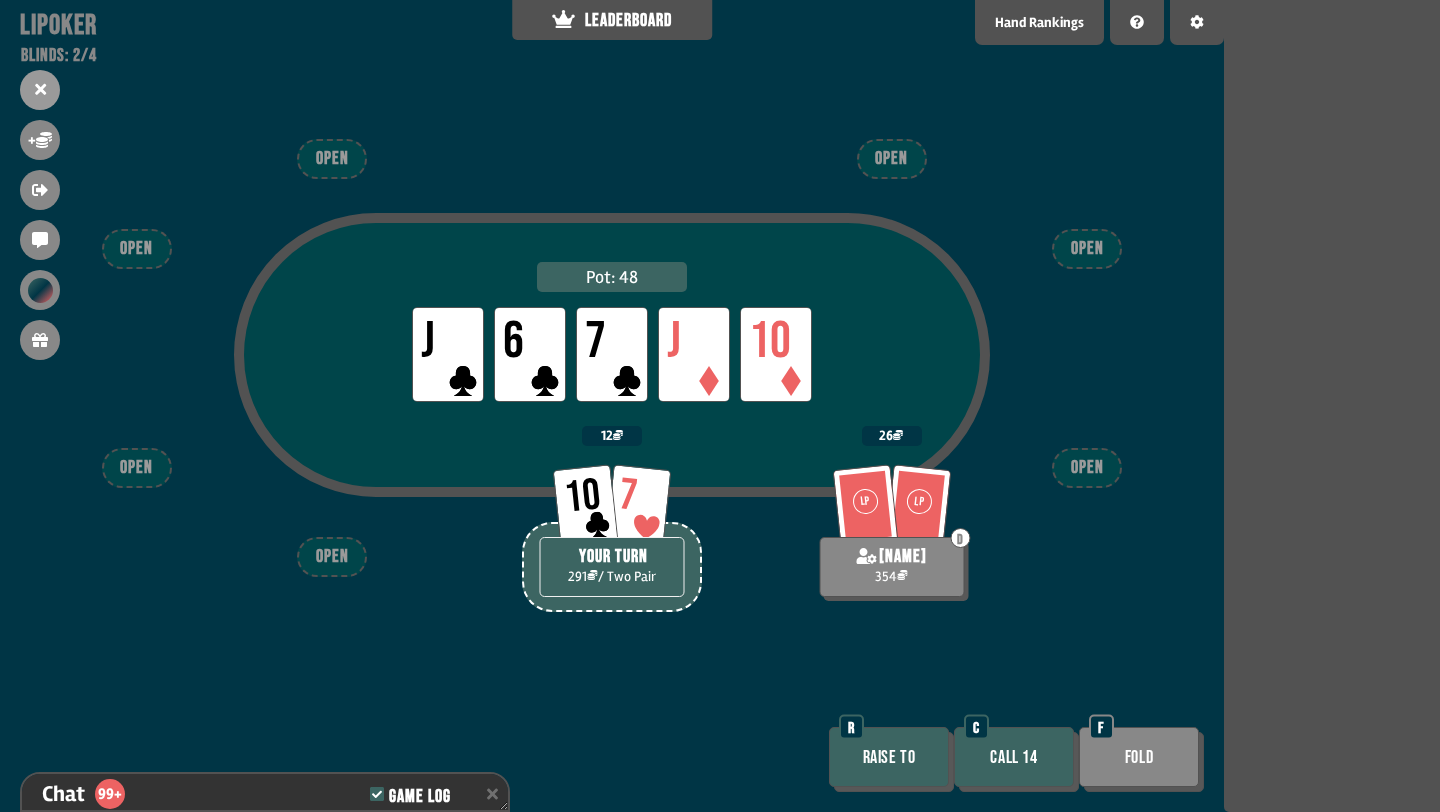 click on "Call 14" at bounding box center [1014, 757] 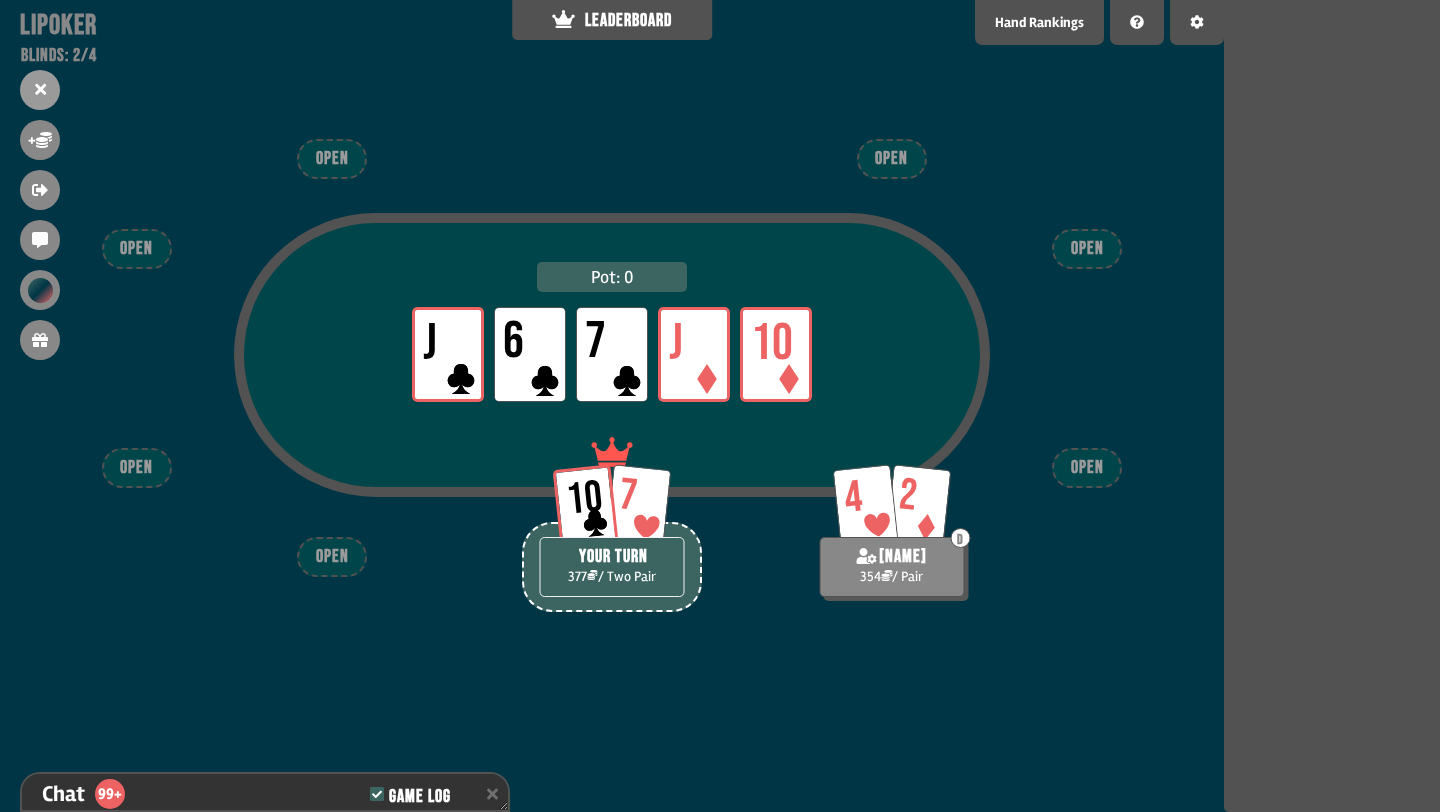 scroll, scrollTop: 8162, scrollLeft: 0, axis: vertical 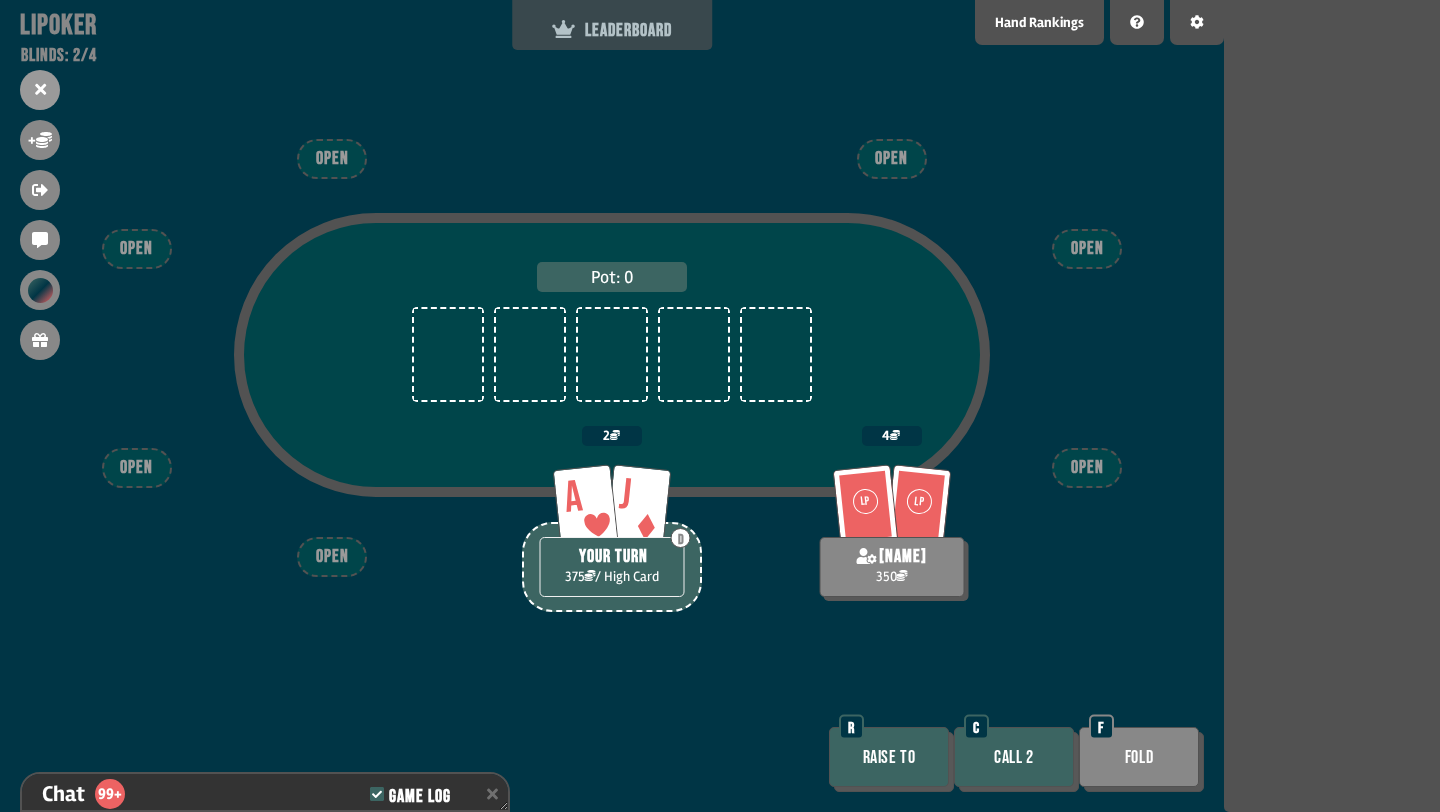 click on "LEADERBOARD" at bounding box center [612, 30] 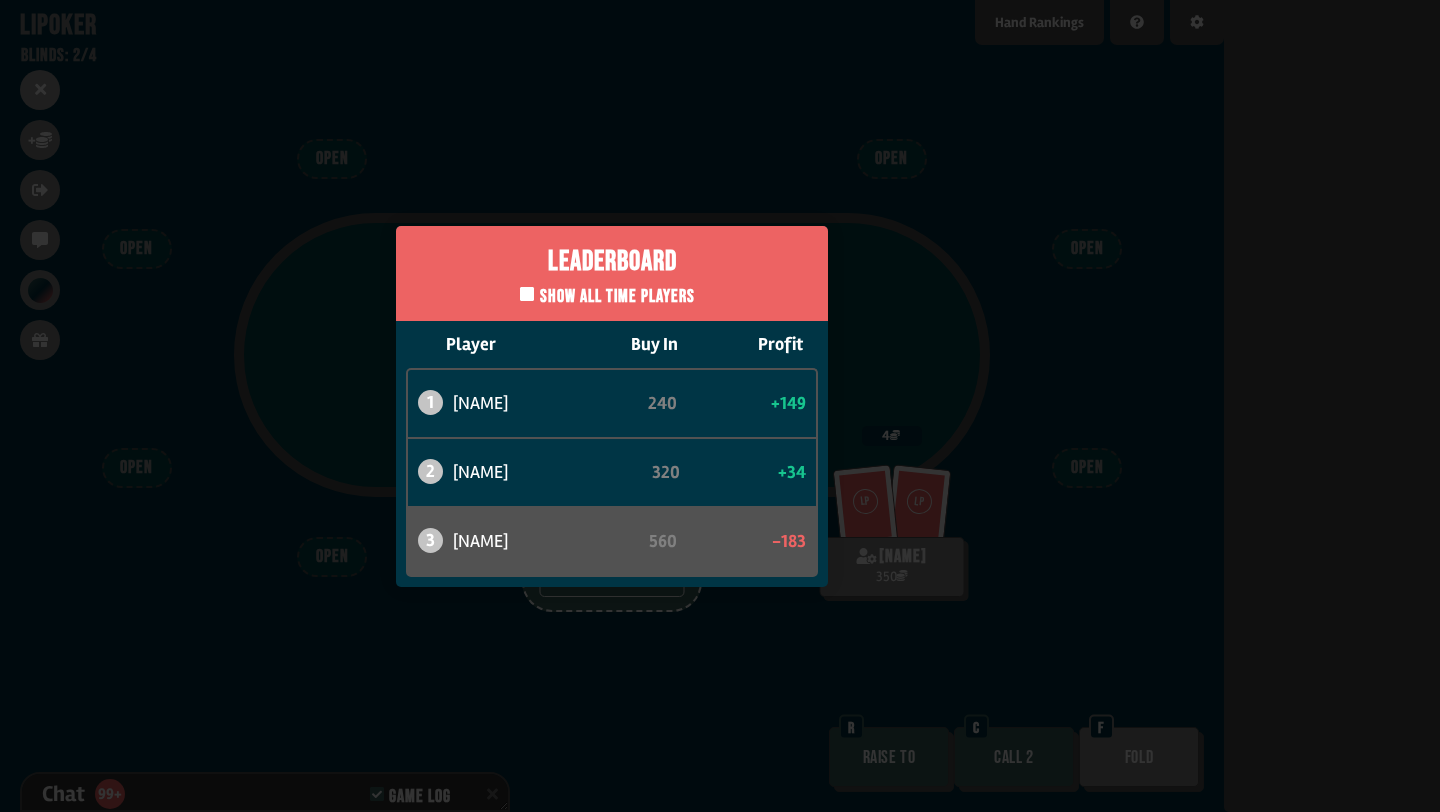 click on "Leaderboard   Show all time players Player Buy In Profit 1 atabaso 240 +149 2 [NAME] 320 +34 3 [NAME] 560 -183" at bounding box center [612, 406] 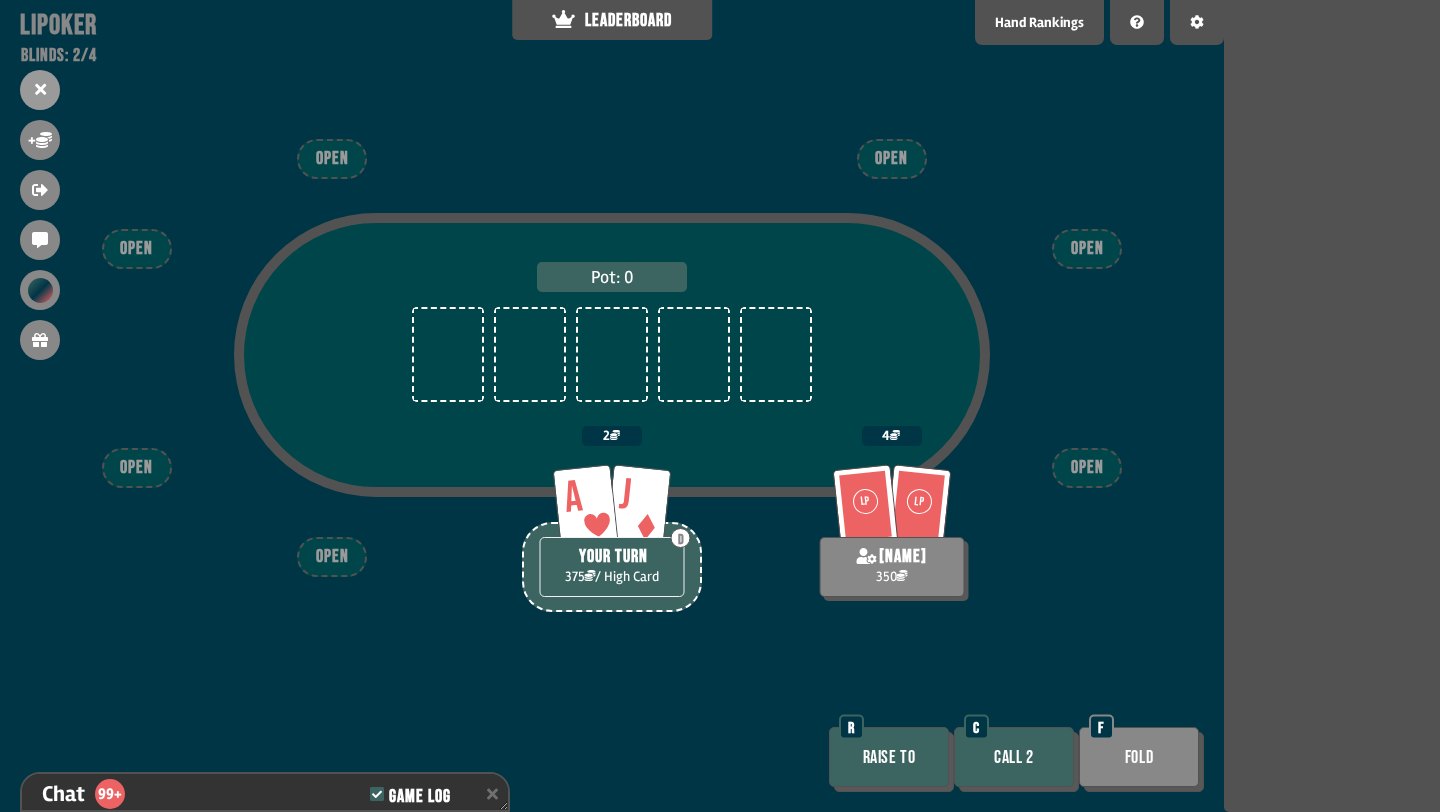 click on "Raise to" at bounding box center (889, 757) 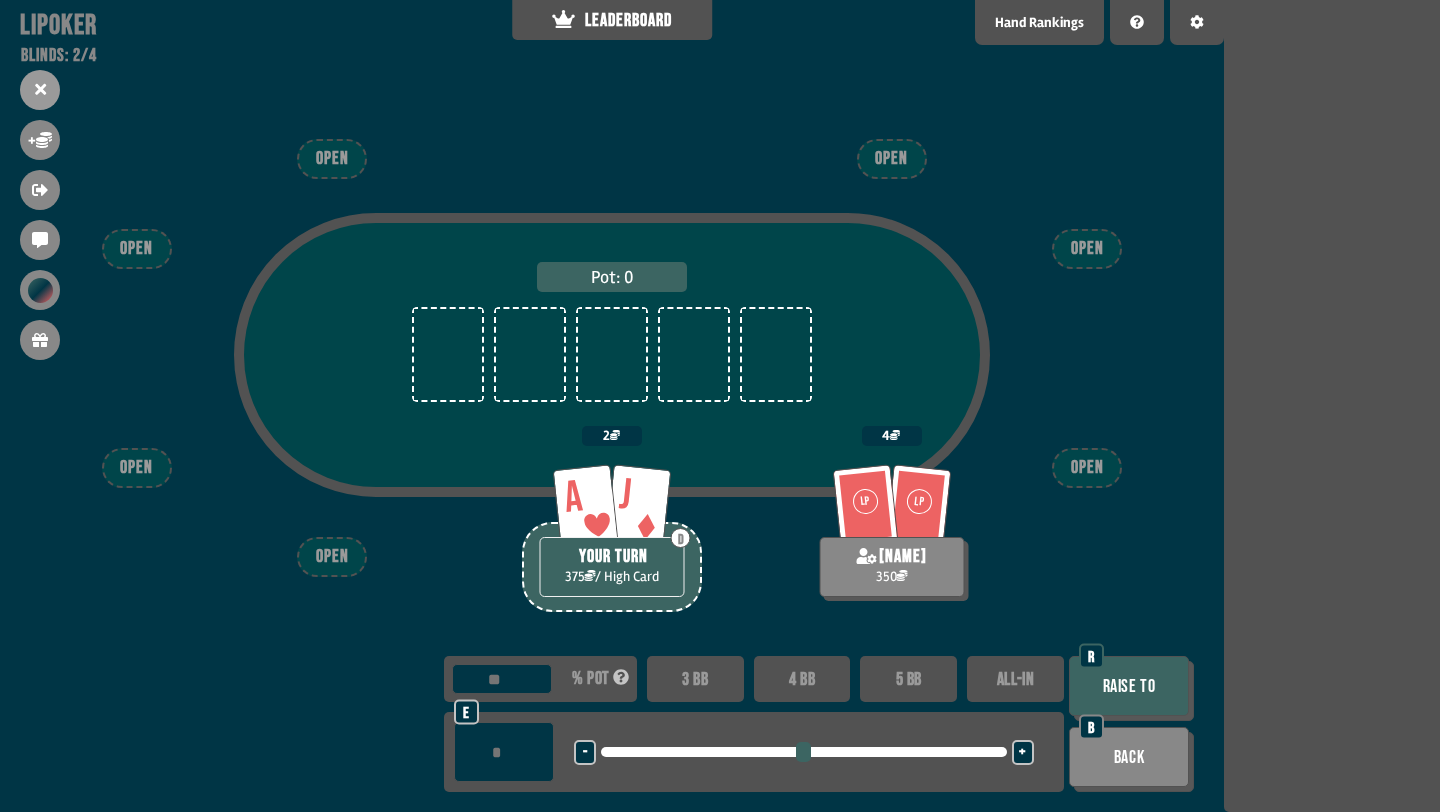 click on "4 BB" at bounding box center (802, 679) 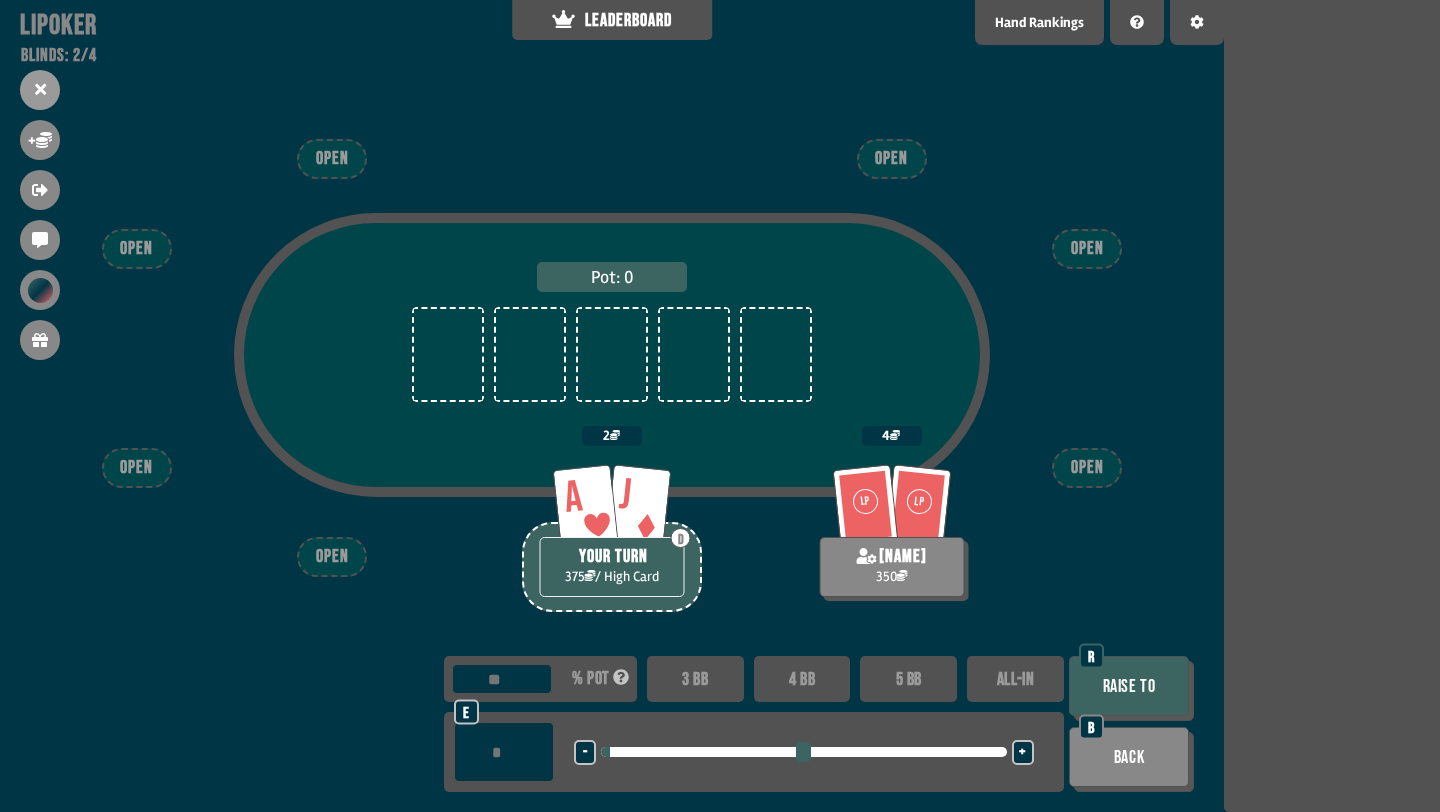 click on "3 BB" at bounding box center [695, 679] 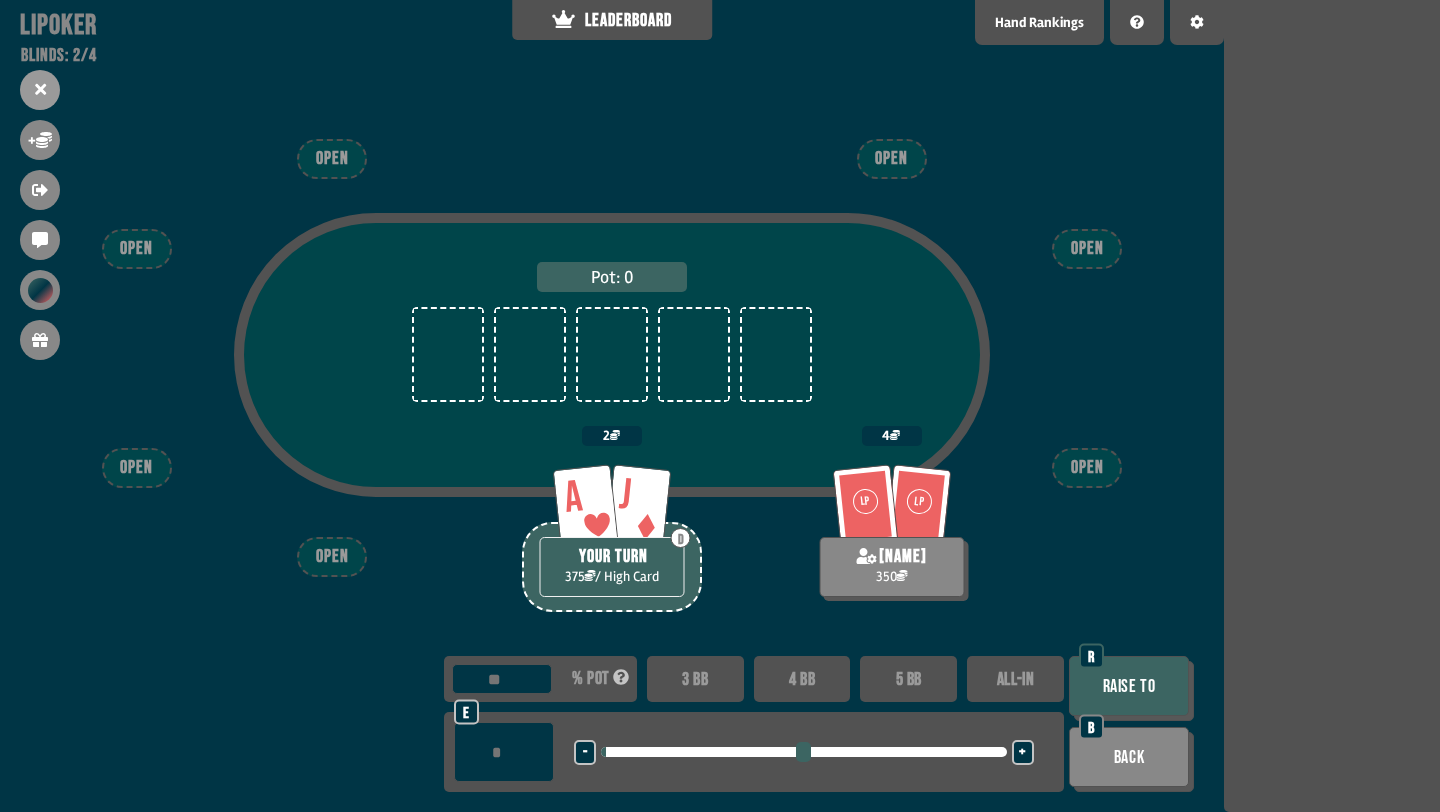 click on "-" at bounding box center [585, 753] 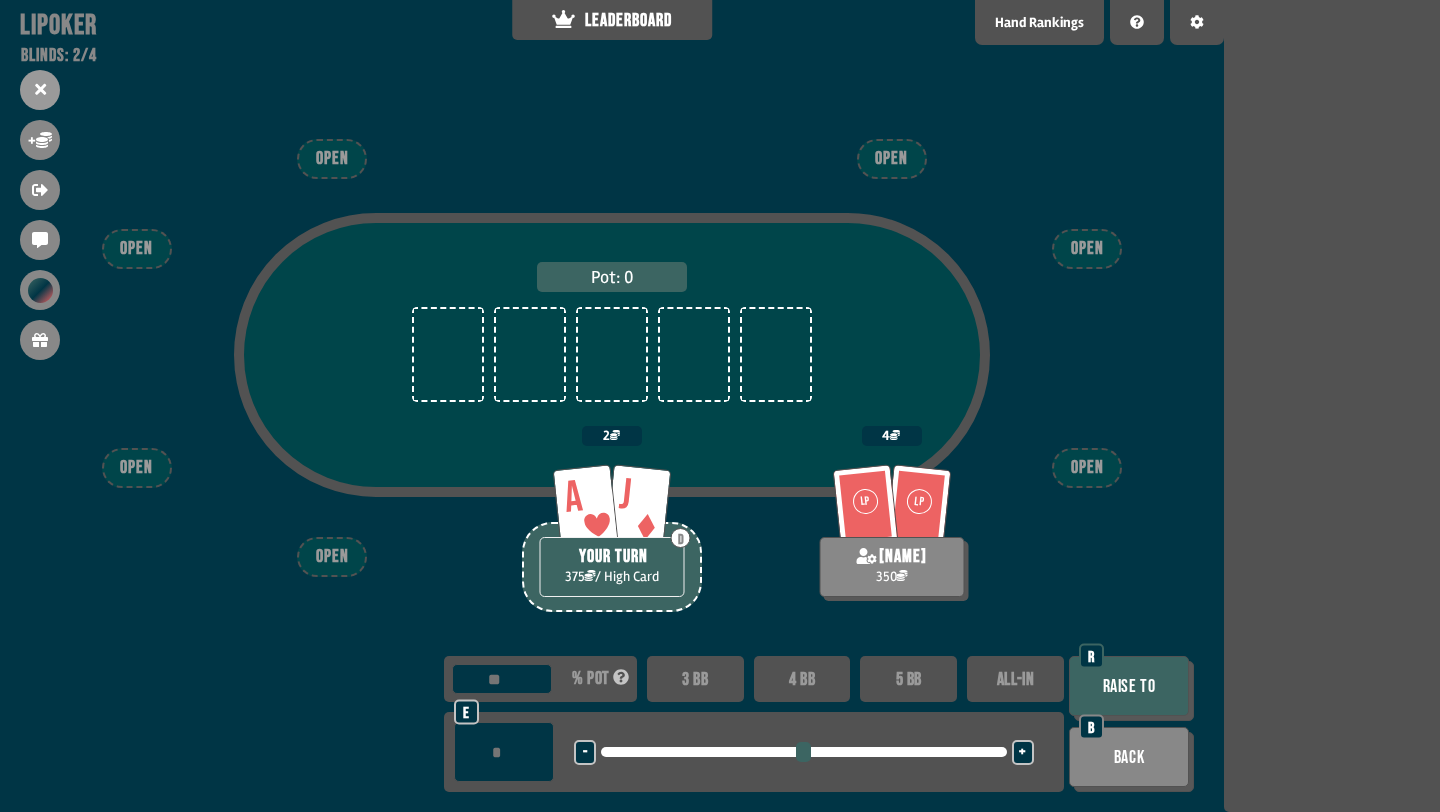 type on "*" 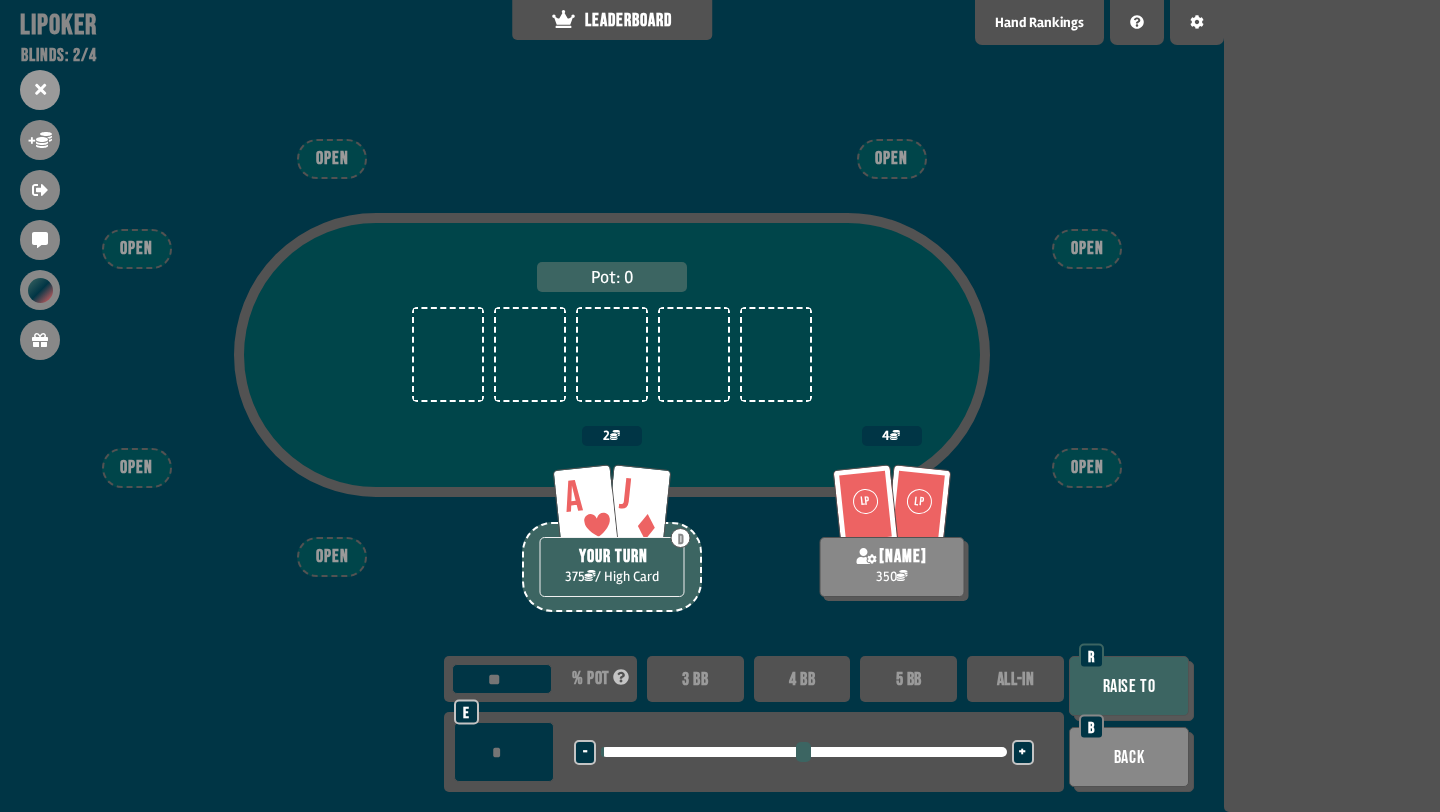 type on "**" 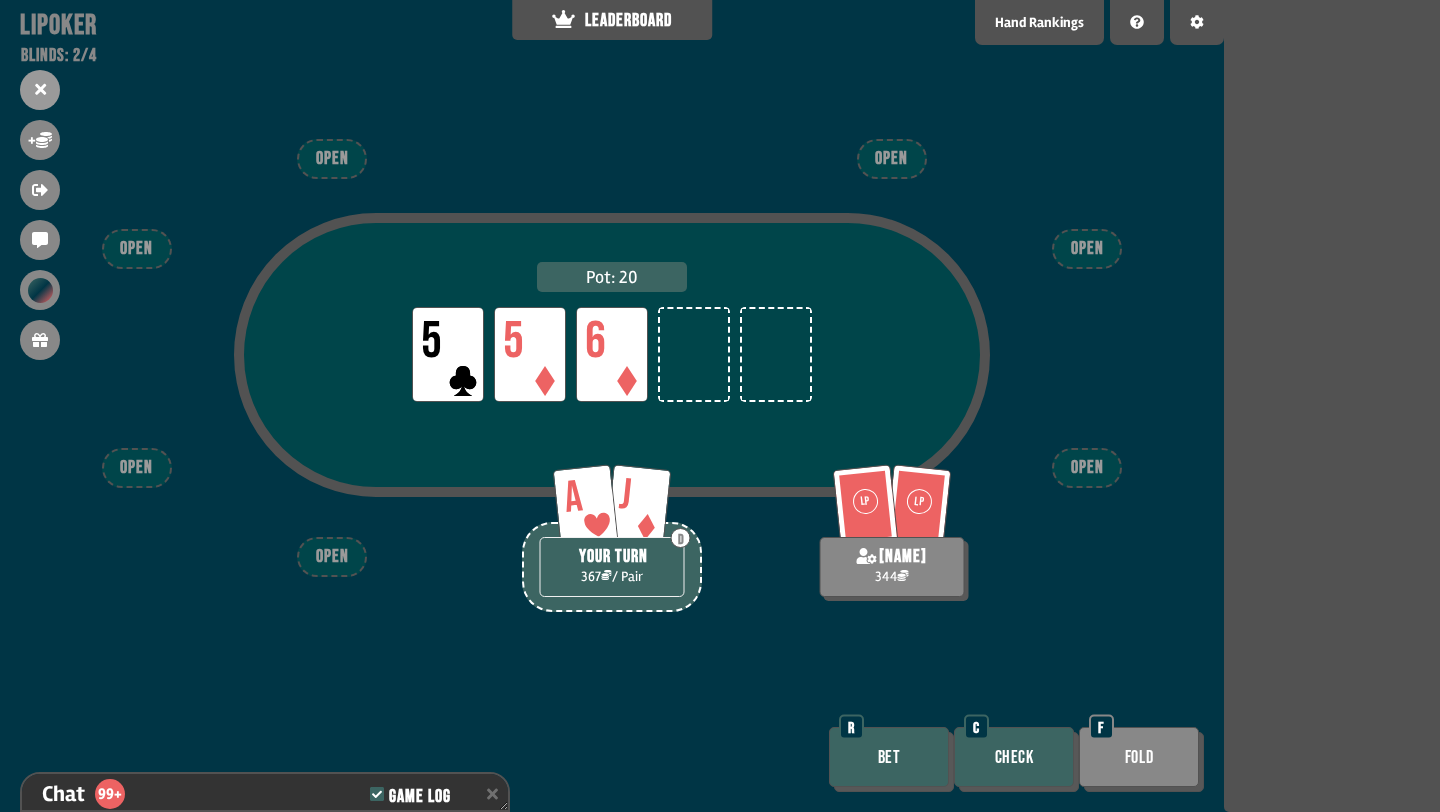 scroll, scrollTop: 8307, scrollLeft: 0, axis: vertical 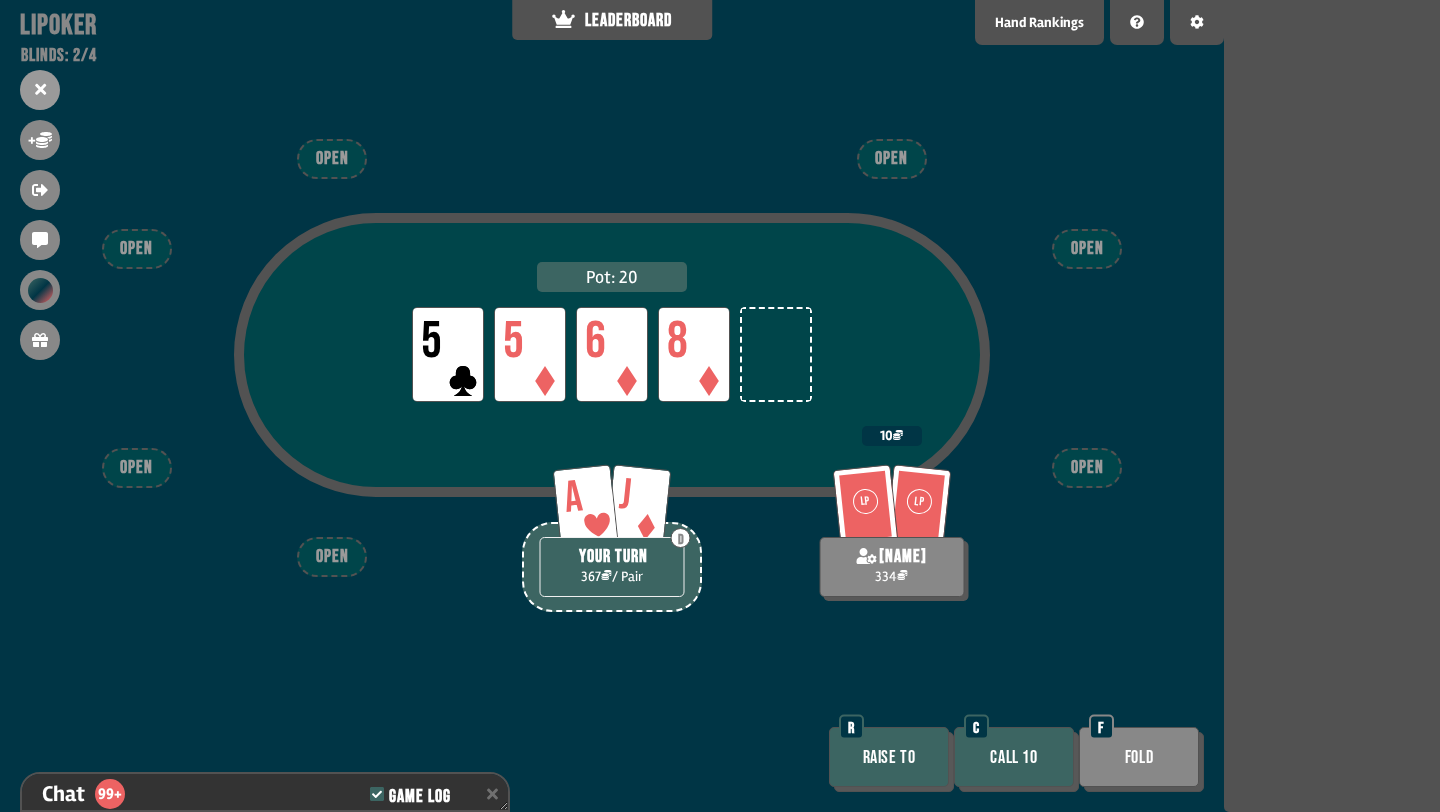 click on "Call 10" at bounding box center (1014, 757) 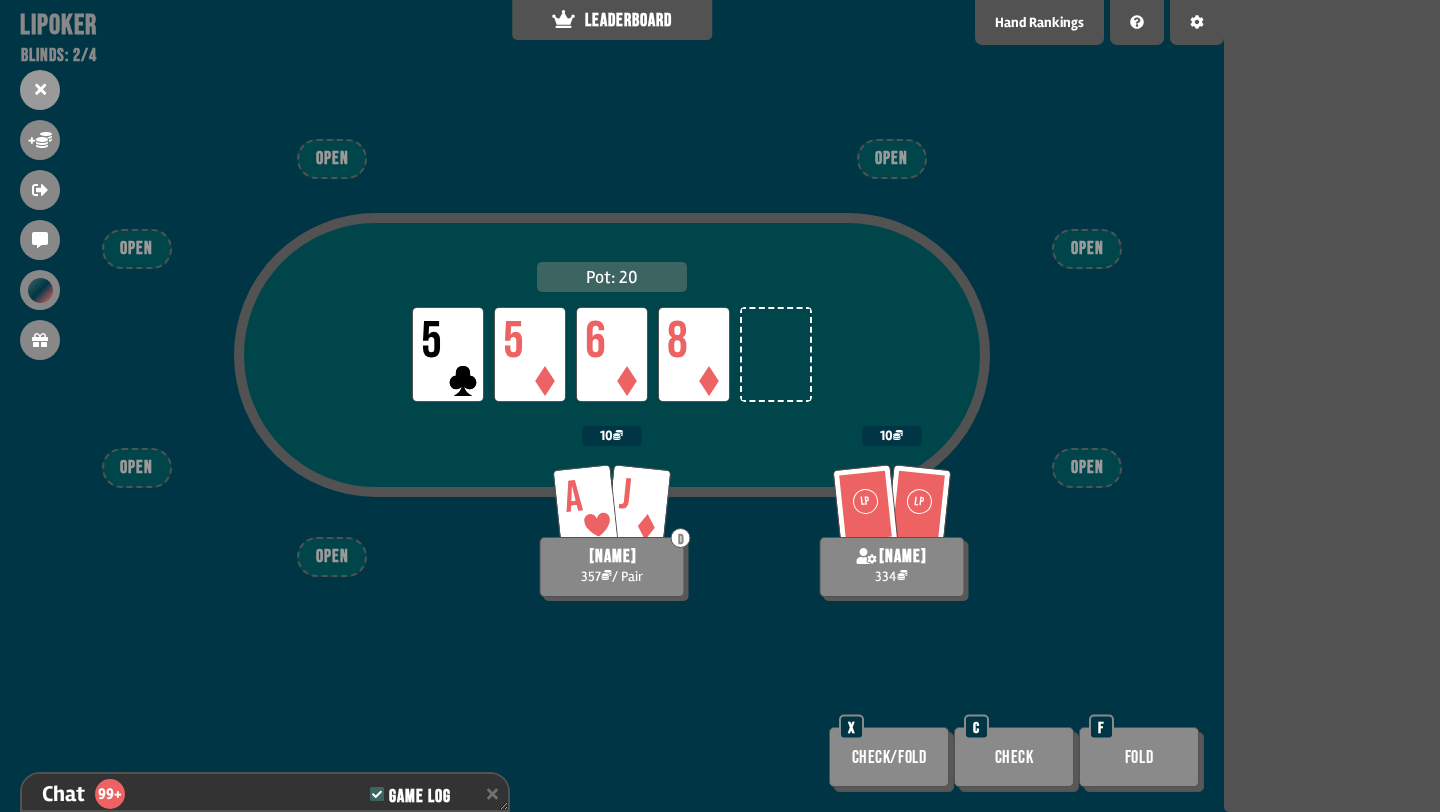 scroll, scrollTop: 8481, scrollLeft: 0, axis: vertical 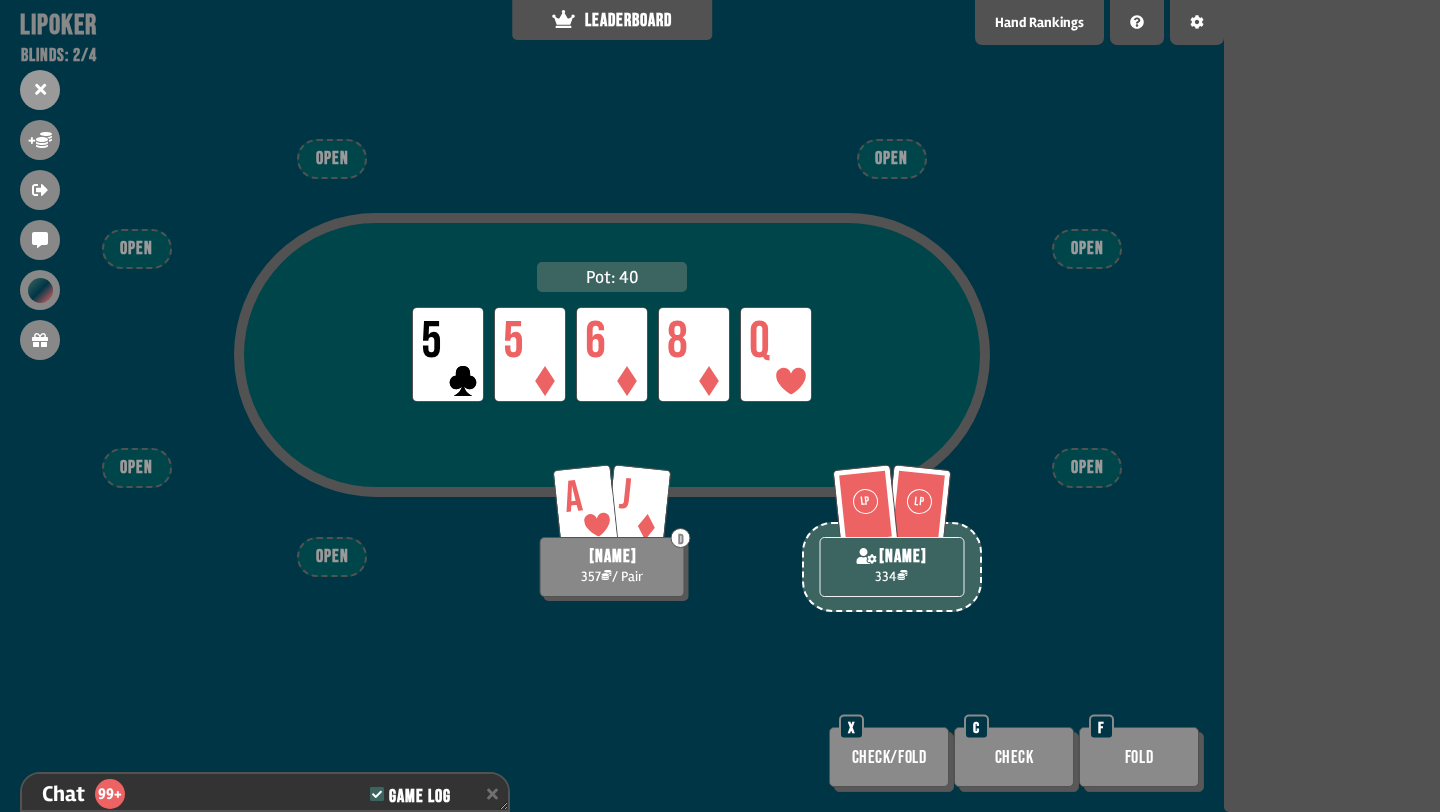 click on "Check/Fold" at bounding box center [889, 757] 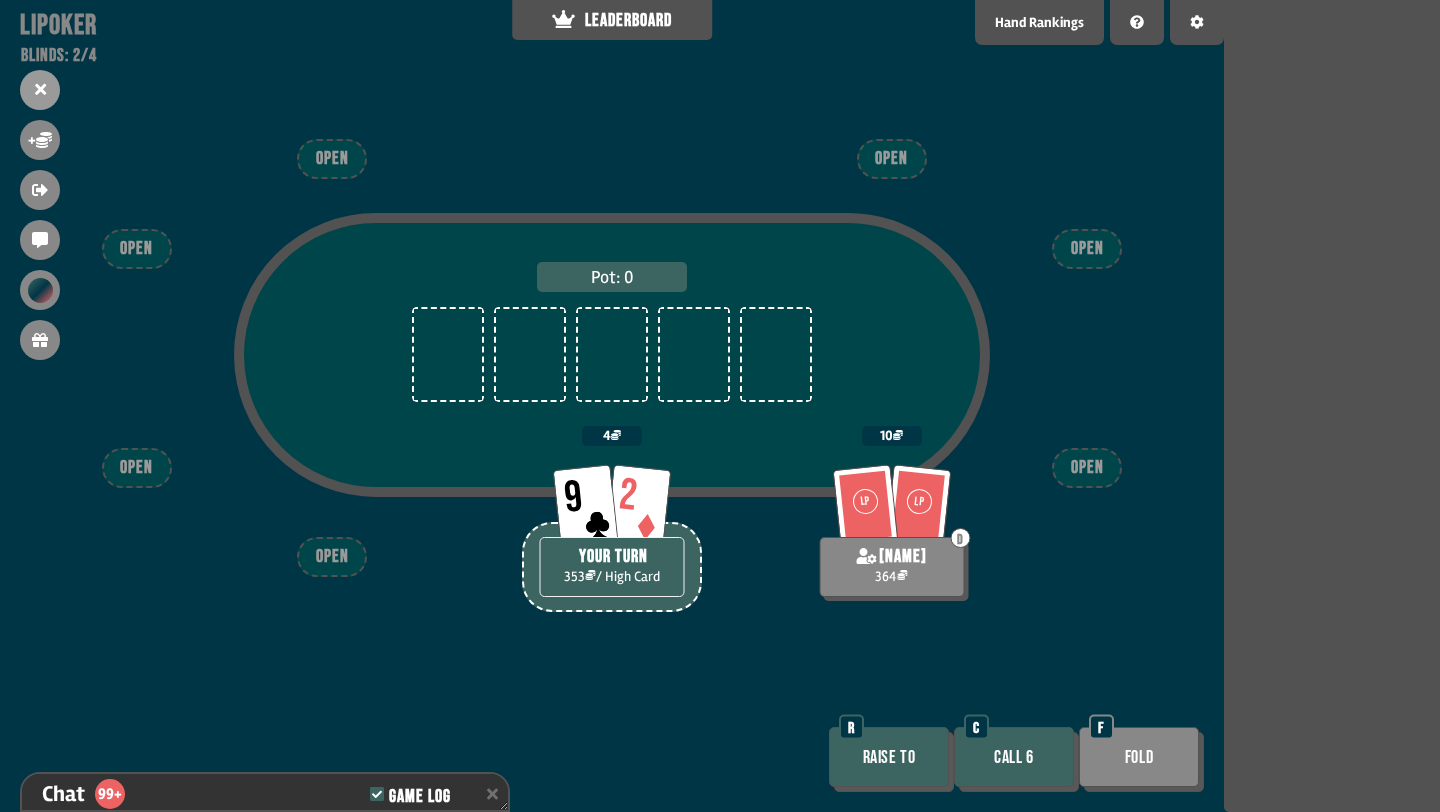 scroll, scrollTop: 8713, scrollLeft: 0, axis: vertical 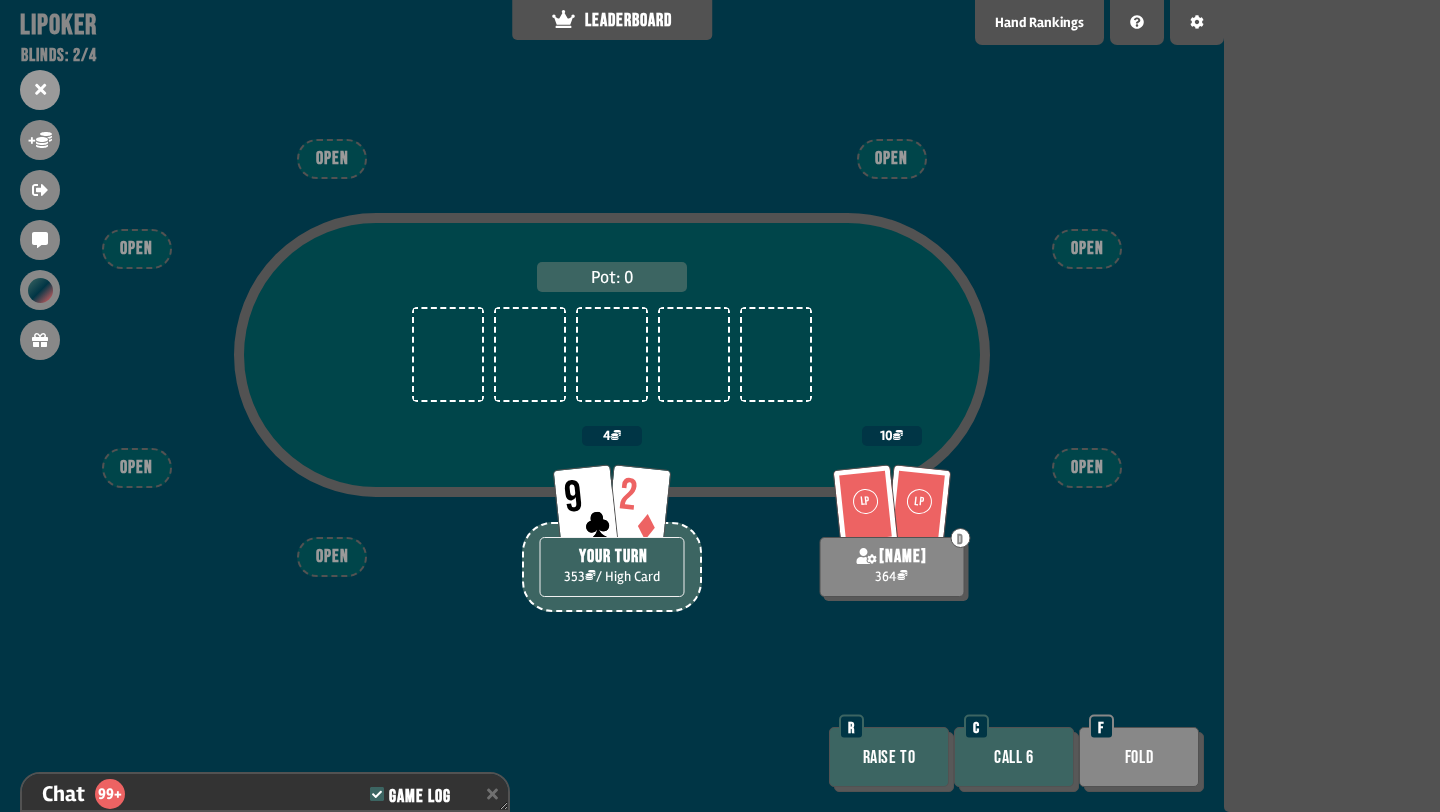 click on "Fold" at bounding box center (1139, 757) 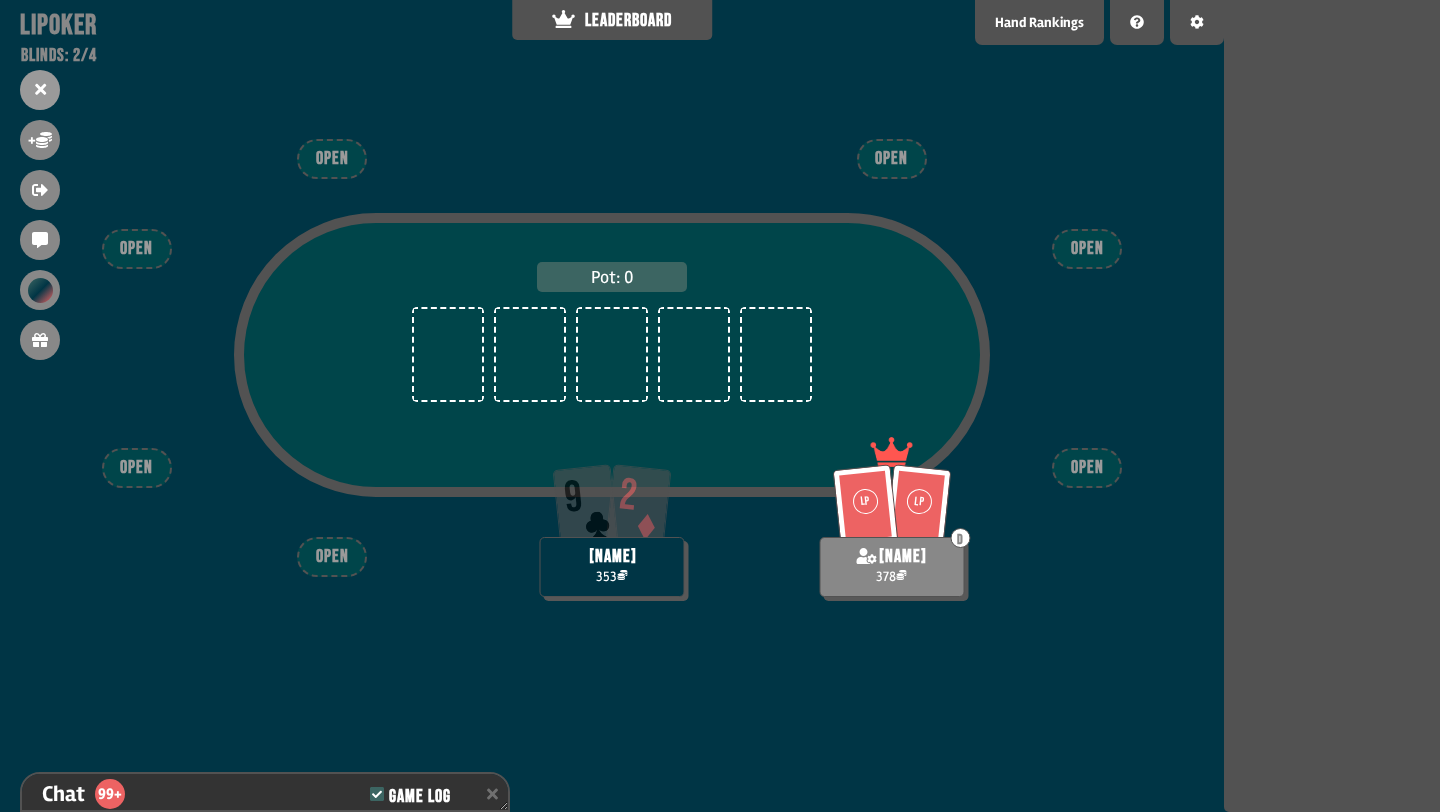 scroll, scrollTop: 8858, scrollLeft: 0, axis: vertical 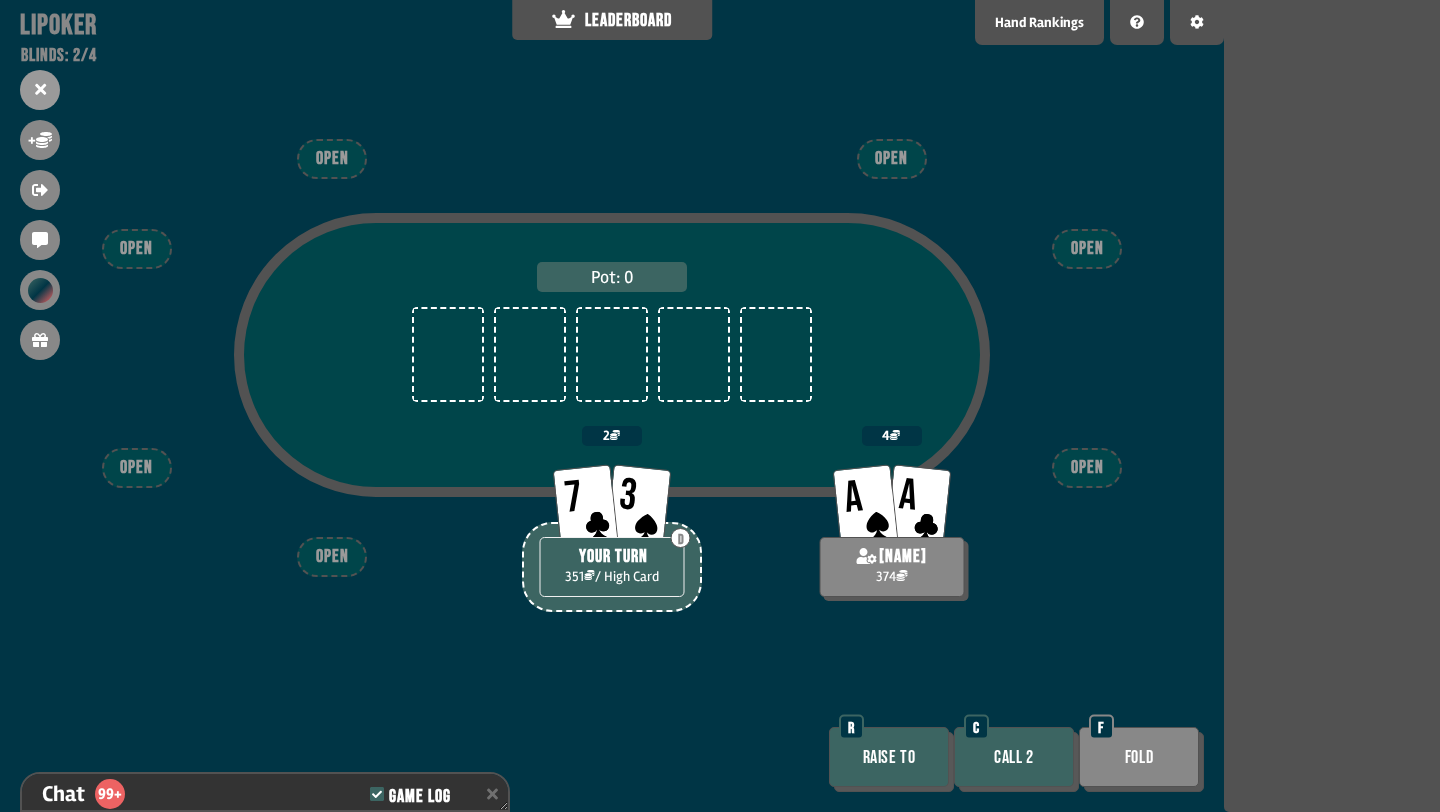 click on "Call 2" at bounding box center (1014, 757) 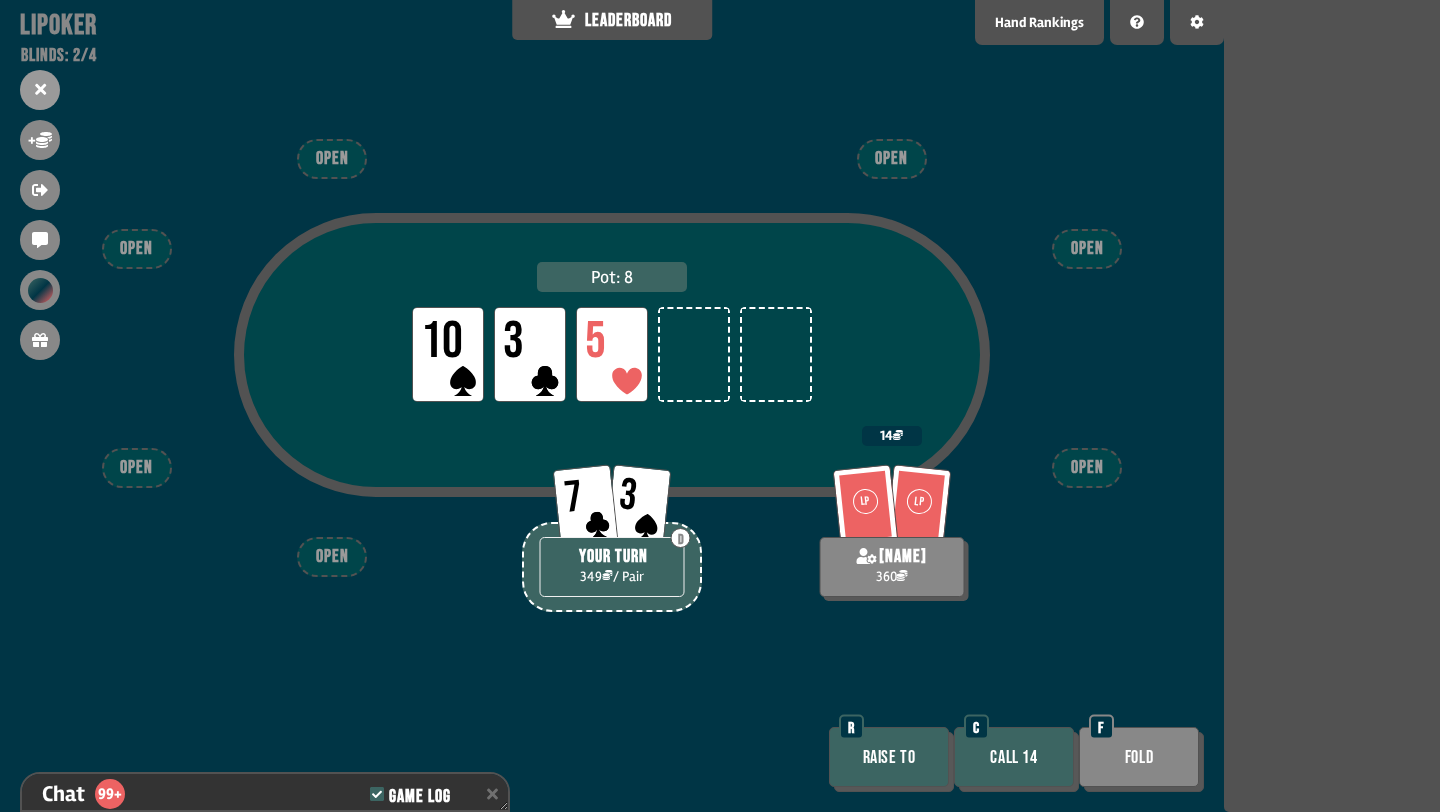 scroll, scrollTop: 9003, scrollLeft: 0, axis: vertical 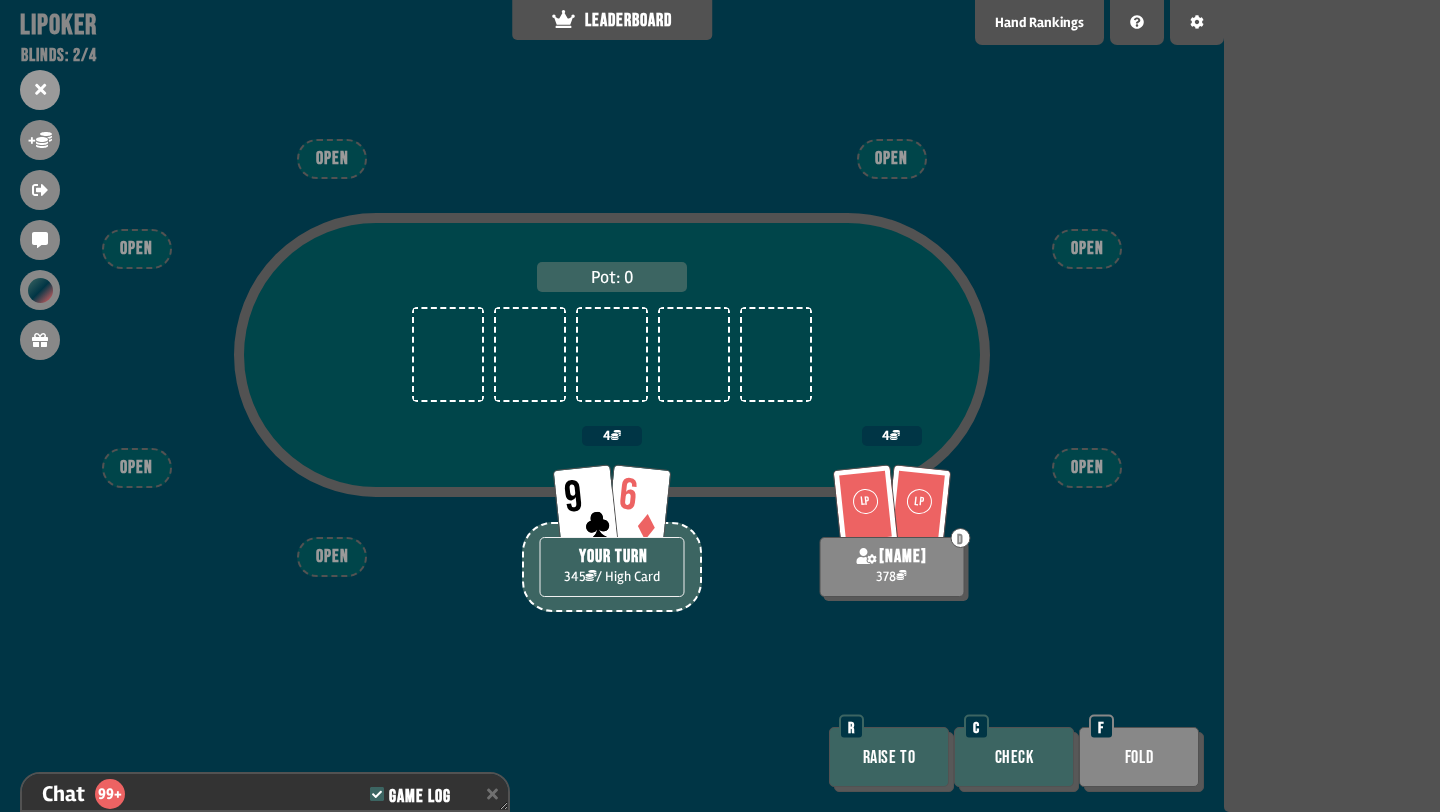 click on "Check" at bounding box center (1014, 757) 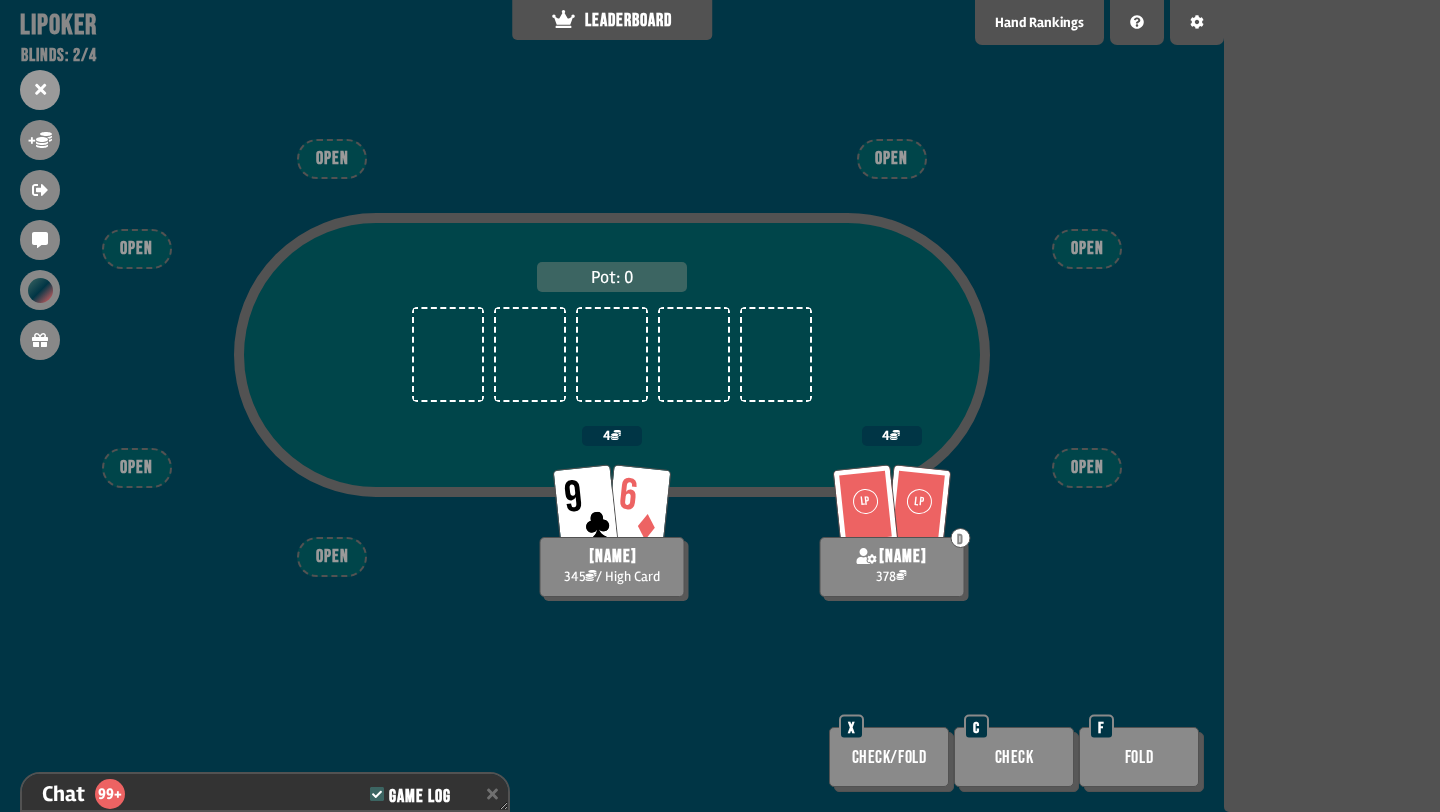scroll, scrollTop: 9235, scrollLeft: 0, axis: vertical 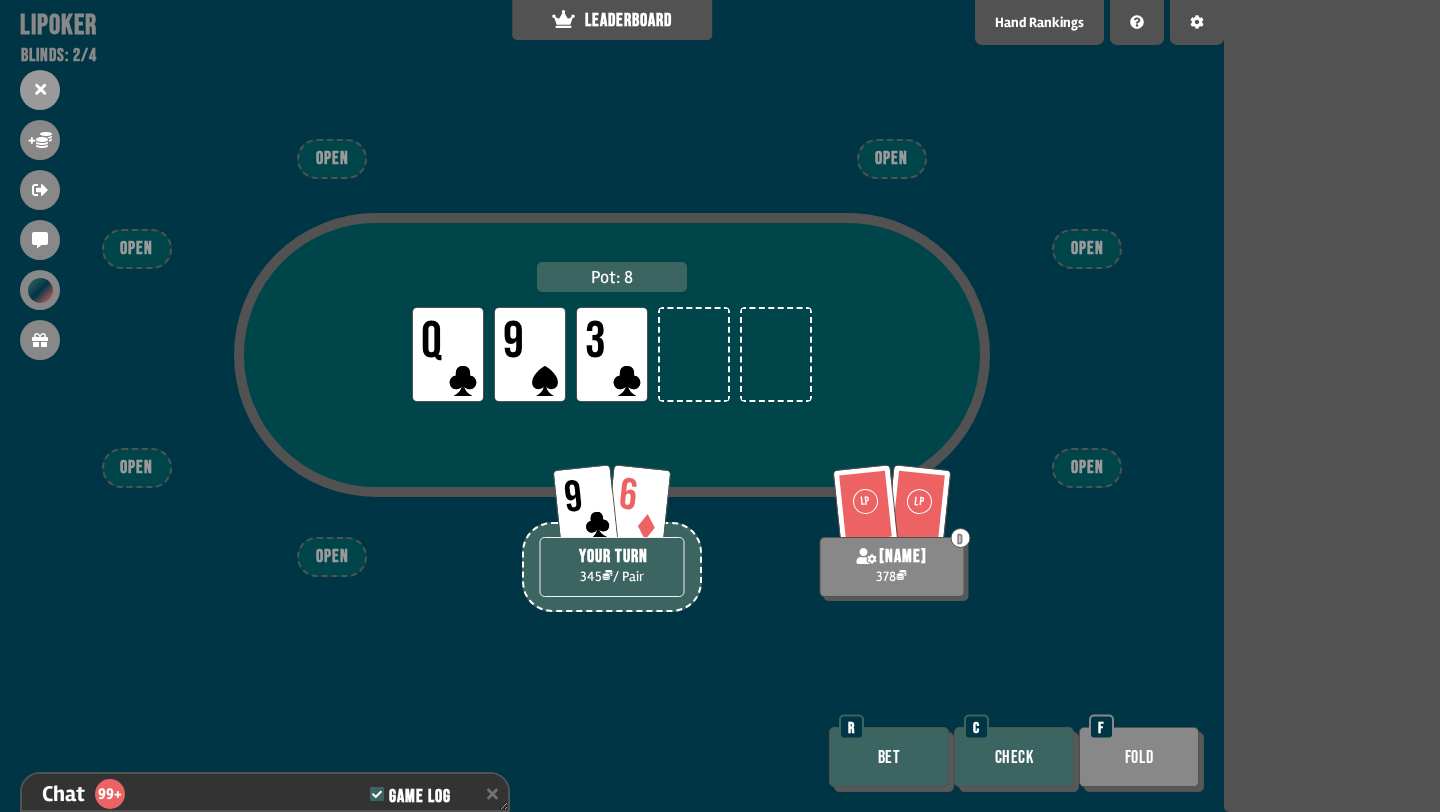 click on "Check" at bounding box center (1014, 757) 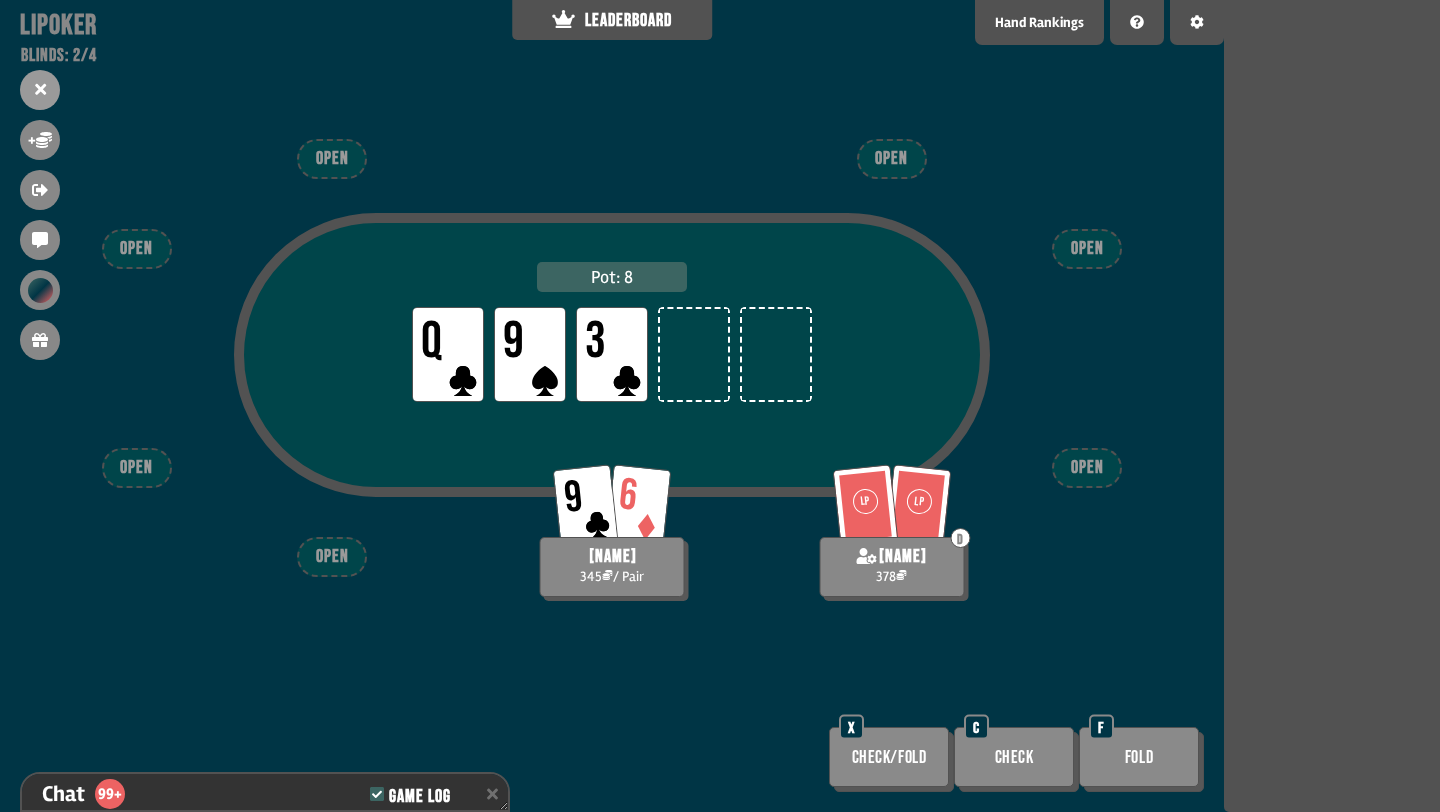 scroll, scrollTop: 9351, scrollLeft: 0, axis: vertical 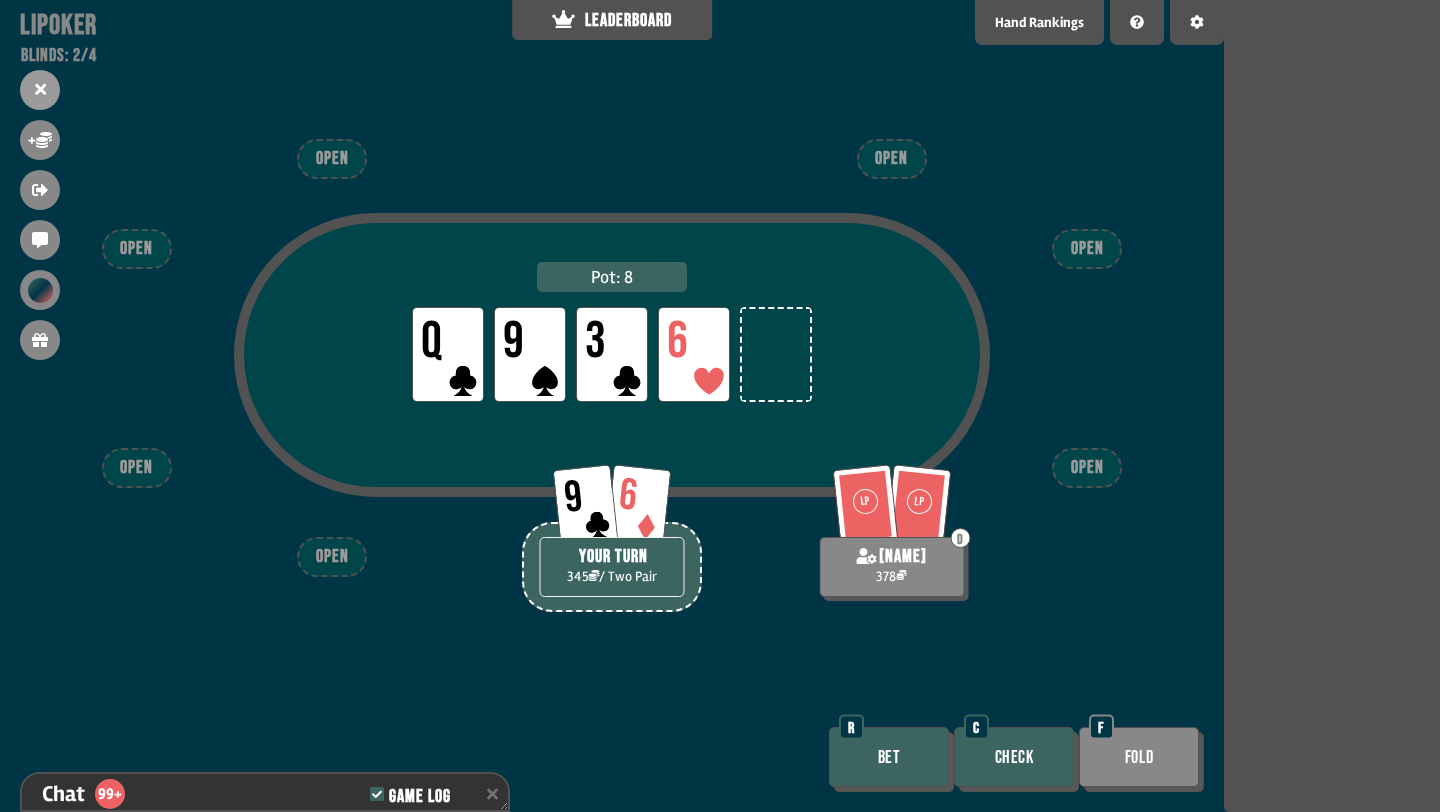 click on "Bet" at bounding box center (889, 757) 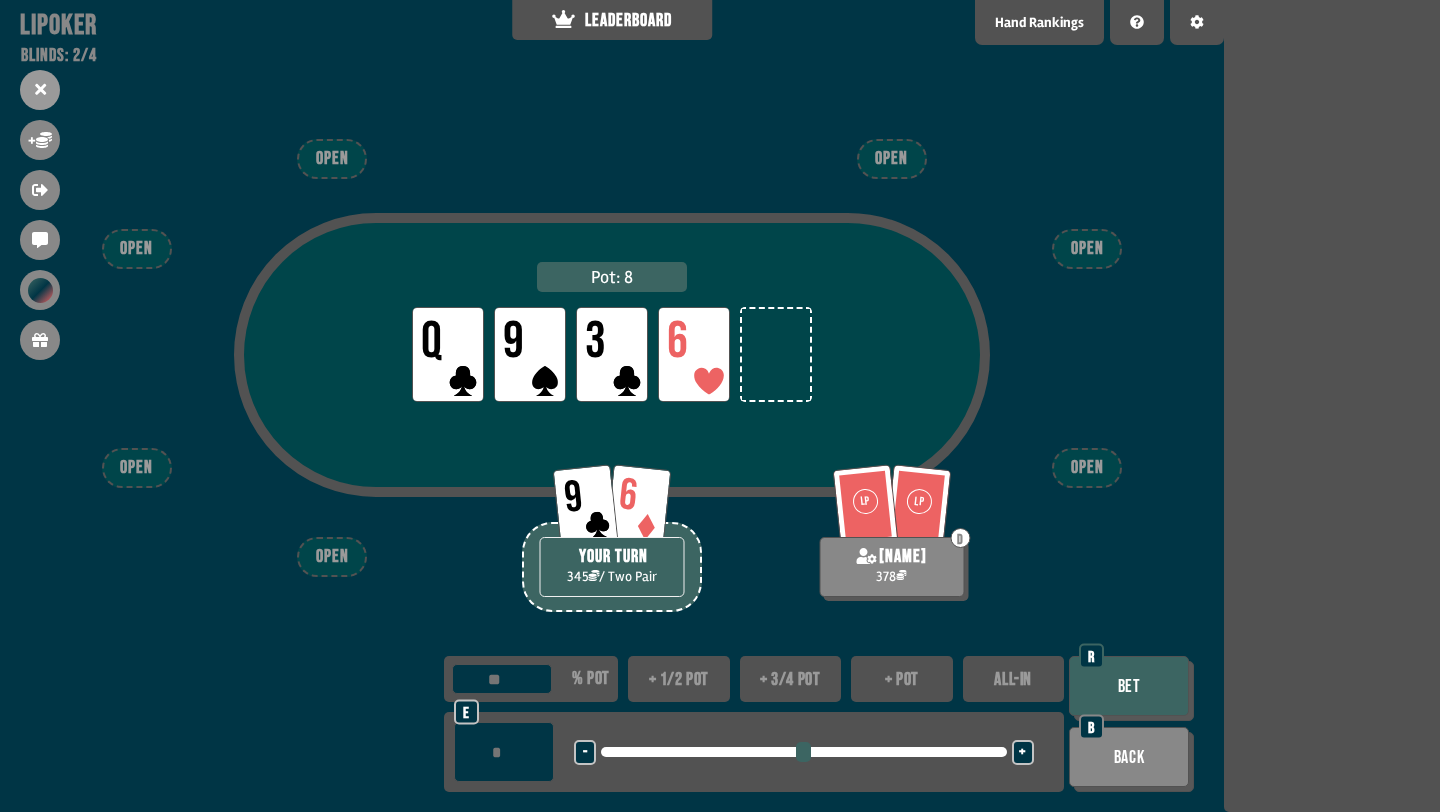 click on "+ 3/4 pot" at bounding box center [791, 679] 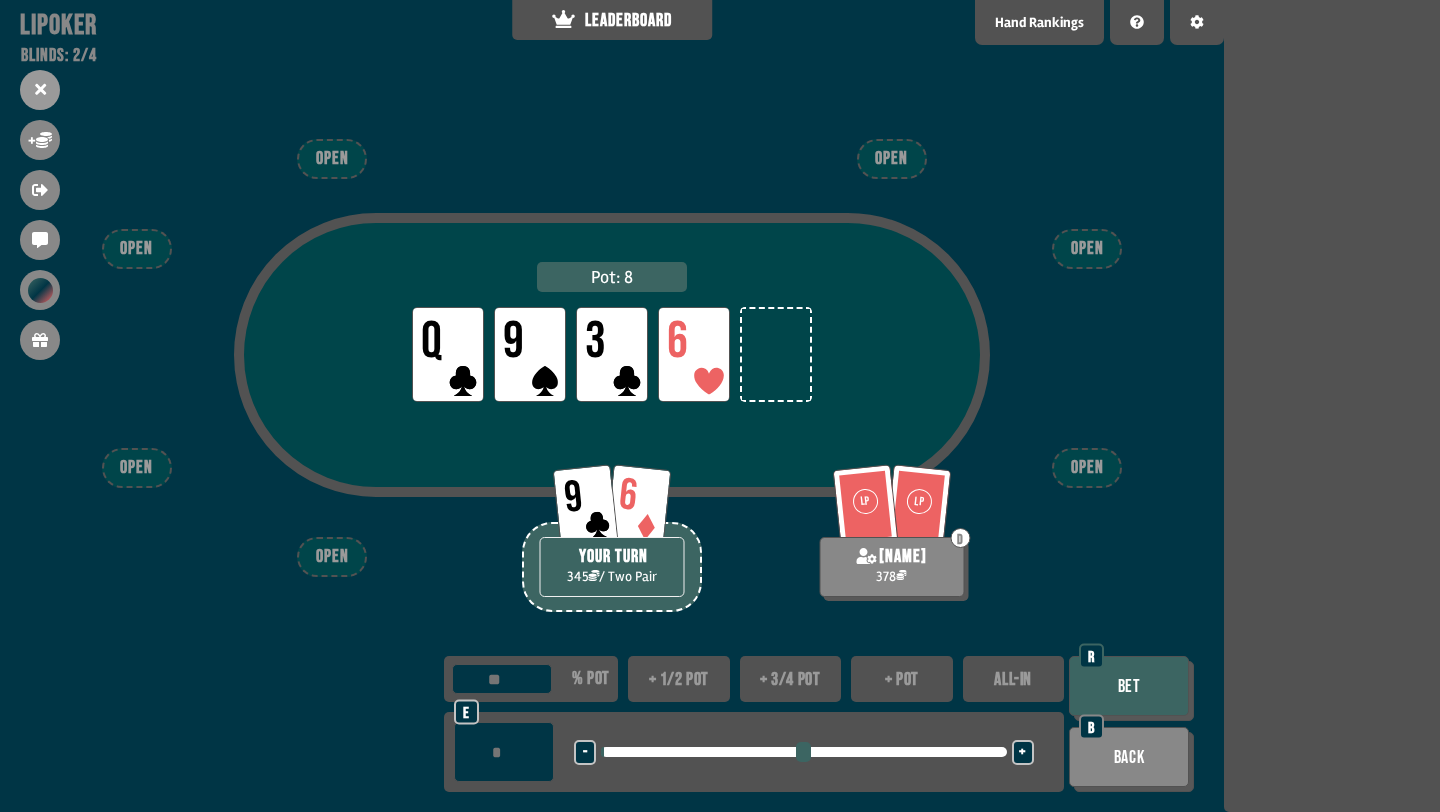 click on "Bet" at bounding box center (1129, 686) 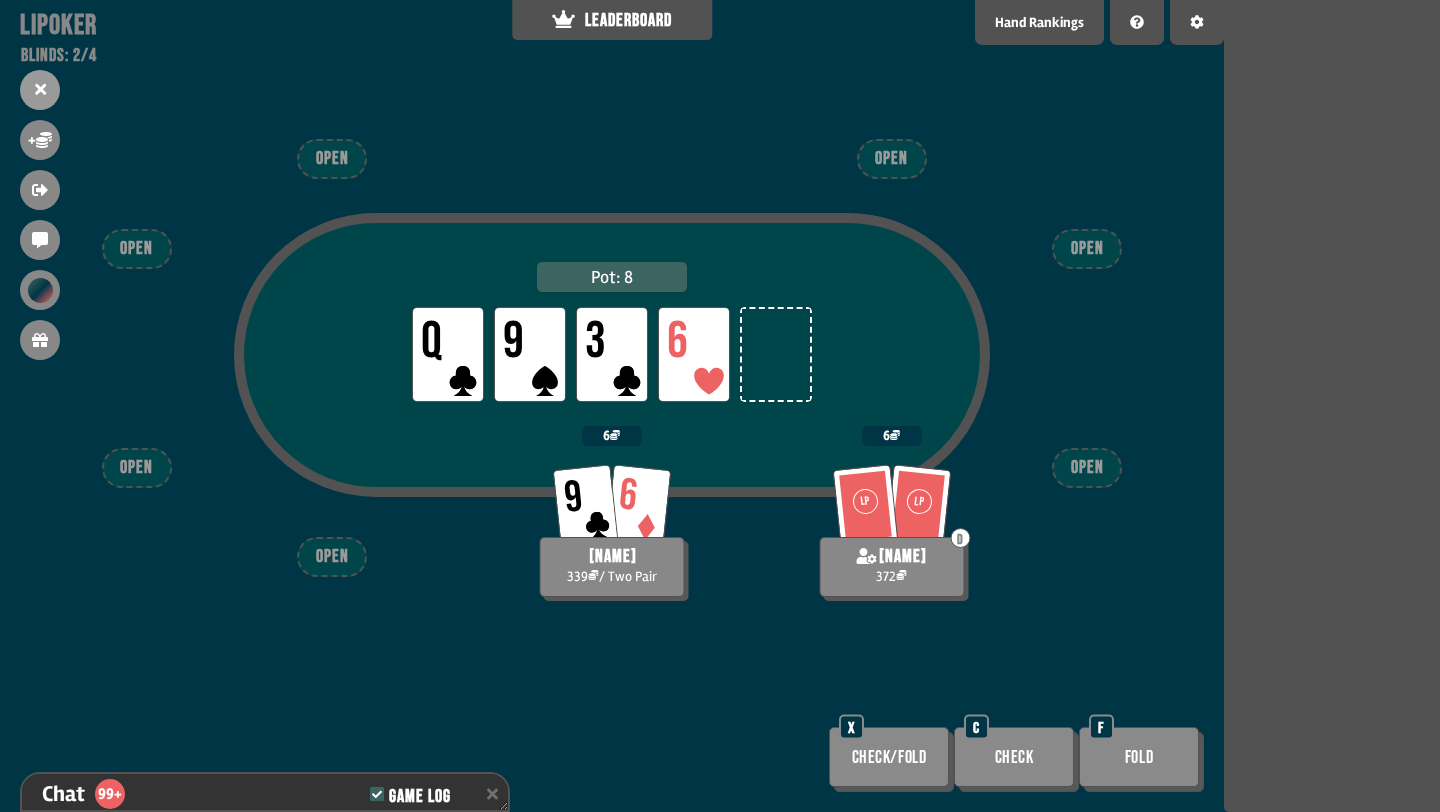 scroll, scrollTop: 9467, scrollLeft: 0, axis: vertical 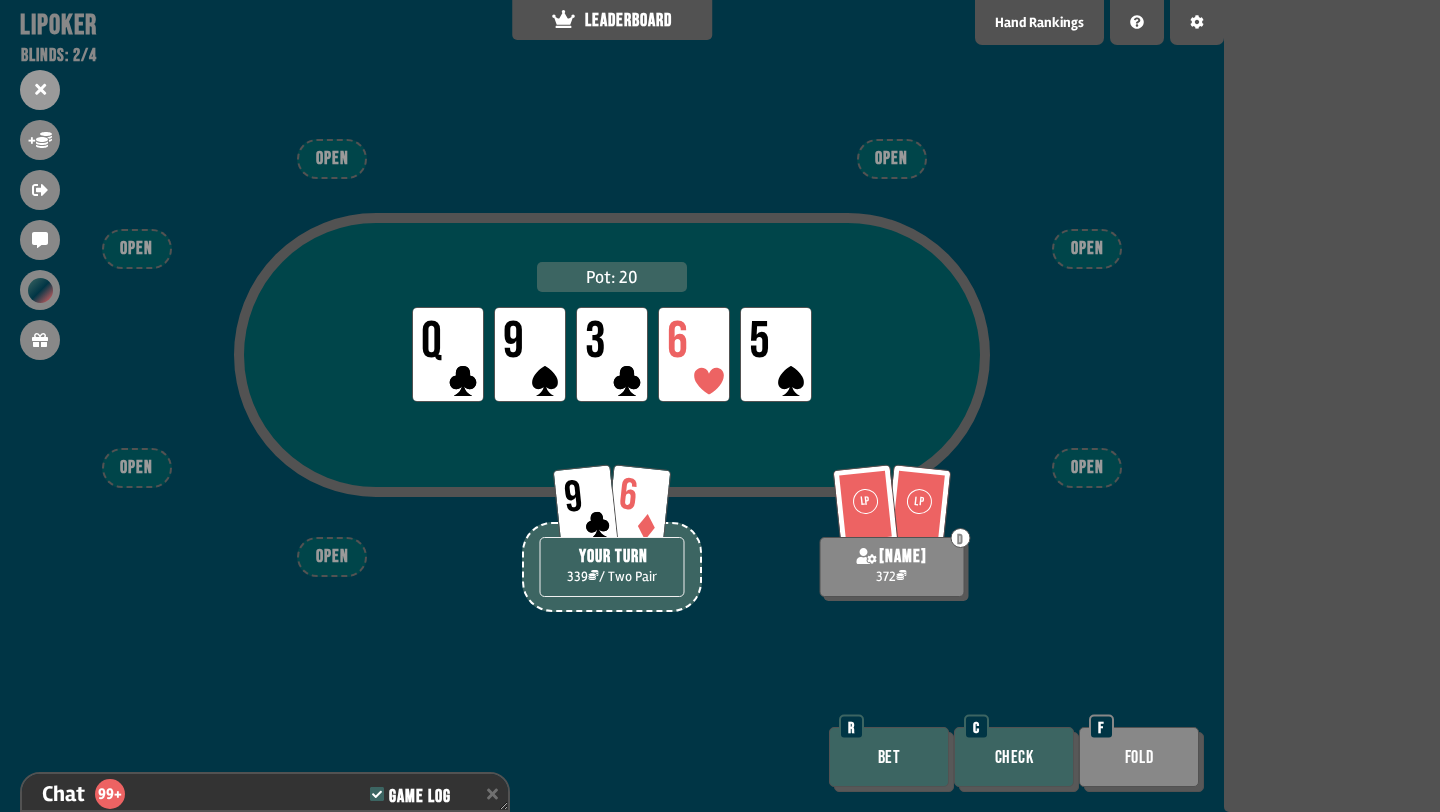 click on "Bet" at bounding box center [889, 757] 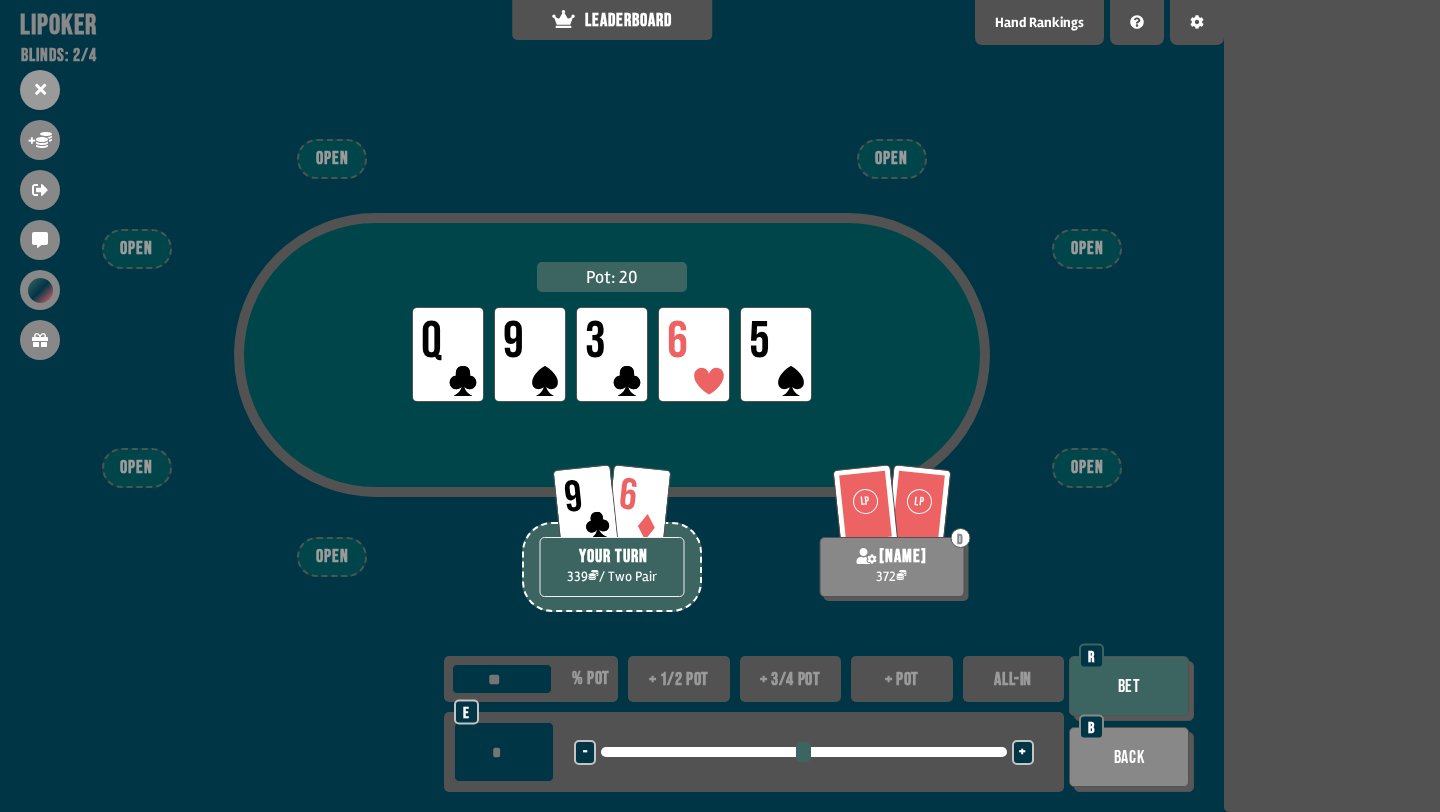 click on "+ pot" at bounding box center [902, 679] 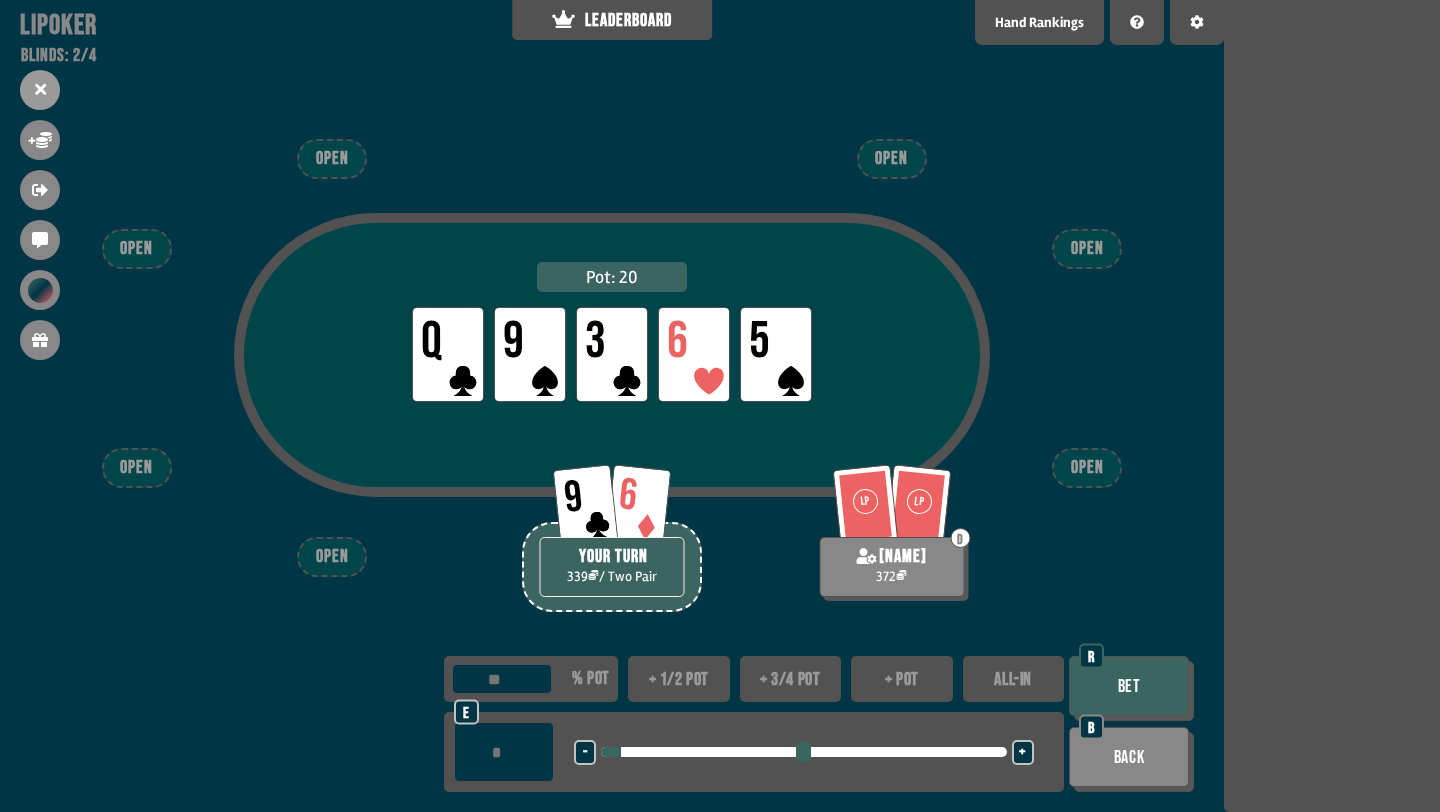 click on "Bet" at bounding box center [1129, 686] 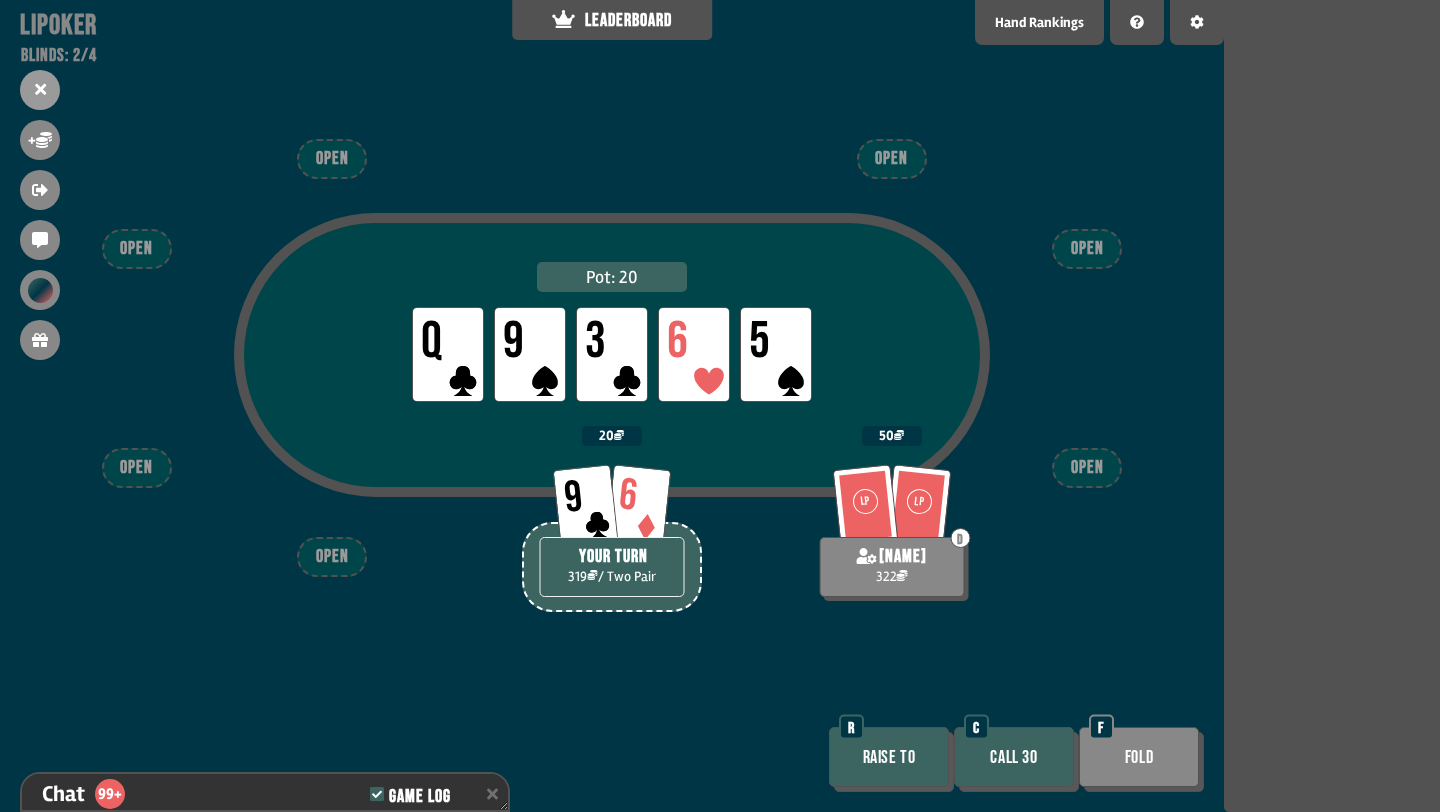 scroll, scrollTop: 9583, scrollLeft: 0, axis: vertical 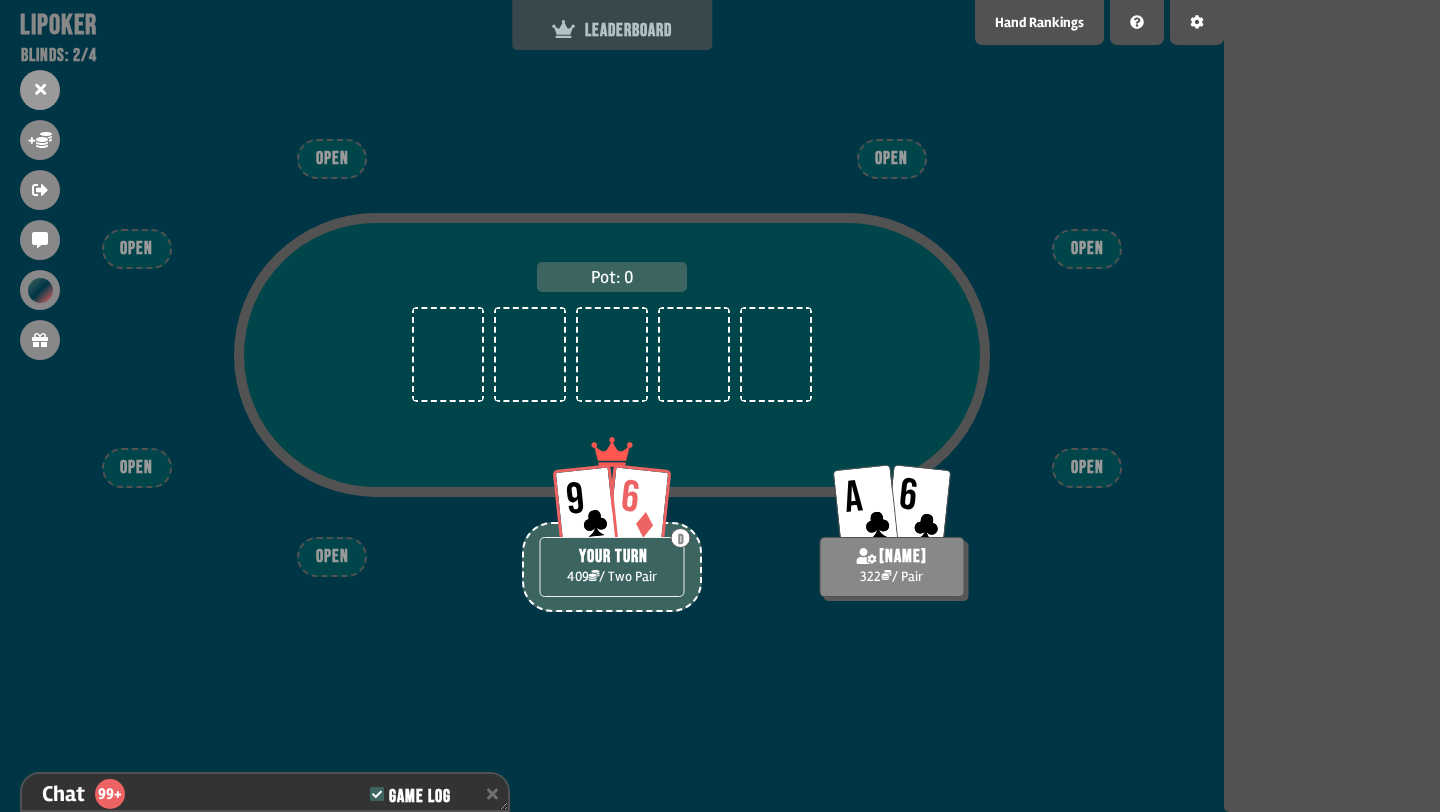 click on "LEADERBOARD" at bounding box center (612, 30) 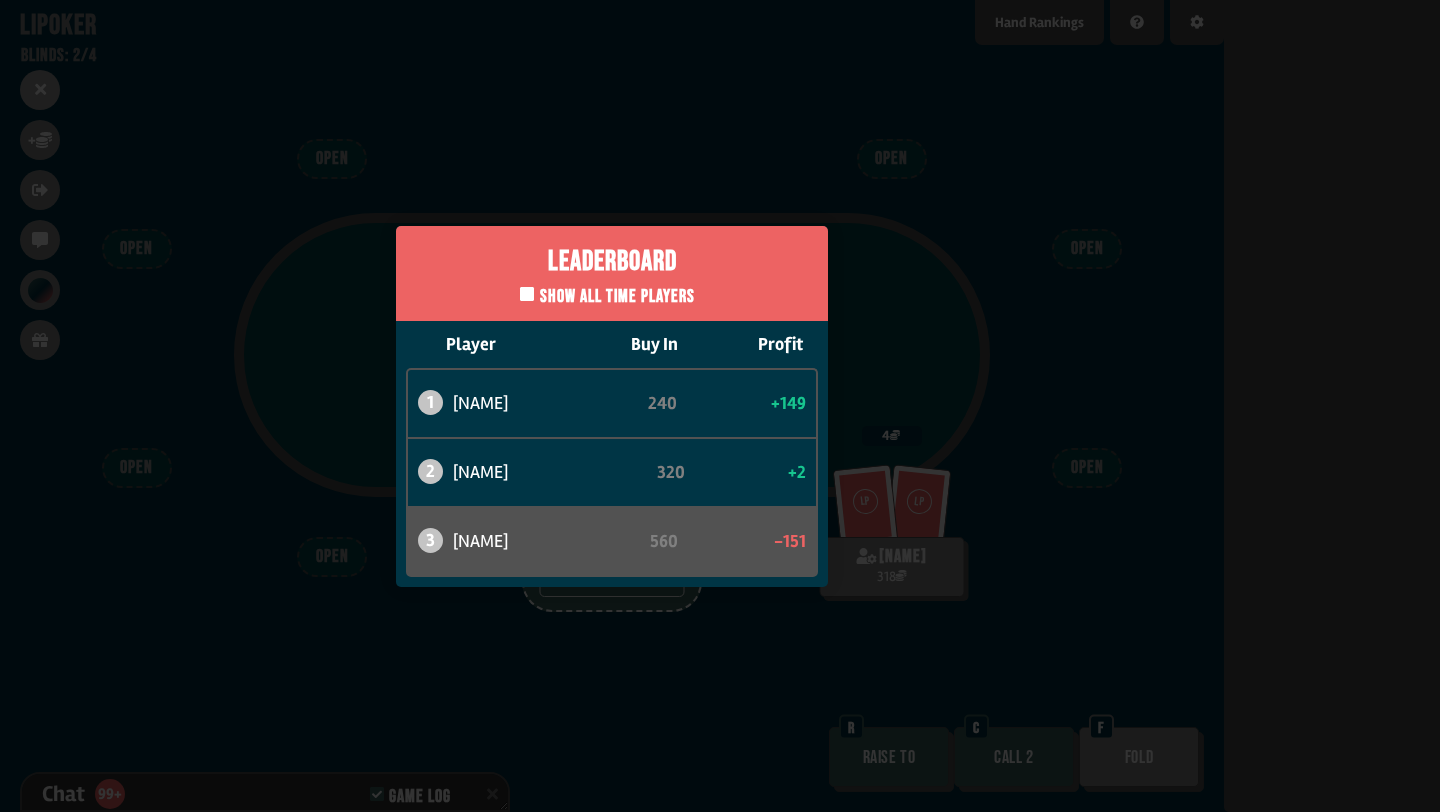 click on "Leaderboard   Show all time players Player Buy In Profit 1 atabaso 240 +149 2 [NAME] 320 +2 3 [NAME] 560 -151" at bounding box center [612, 406] 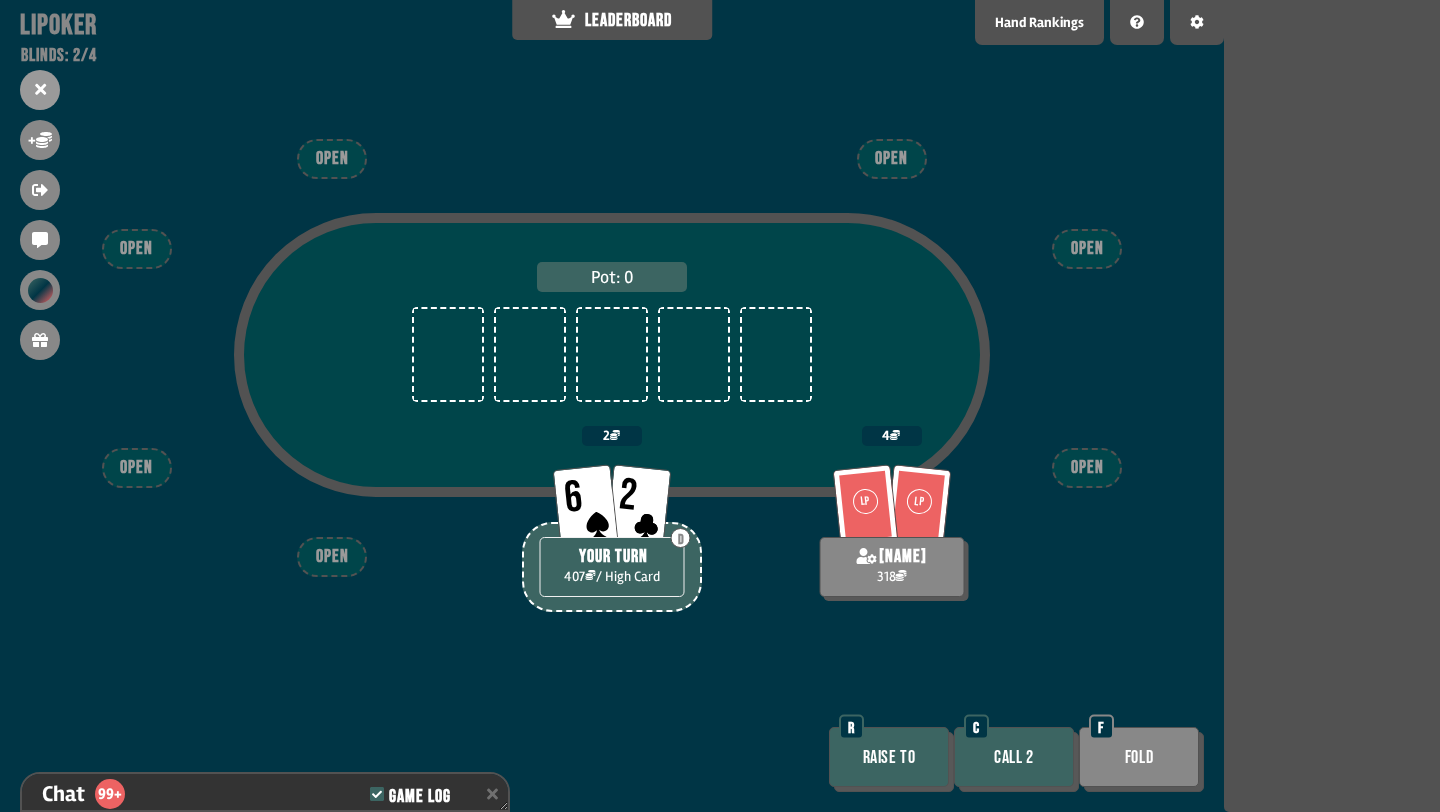 click on "Call 2" at bounding box center (1014, 757) 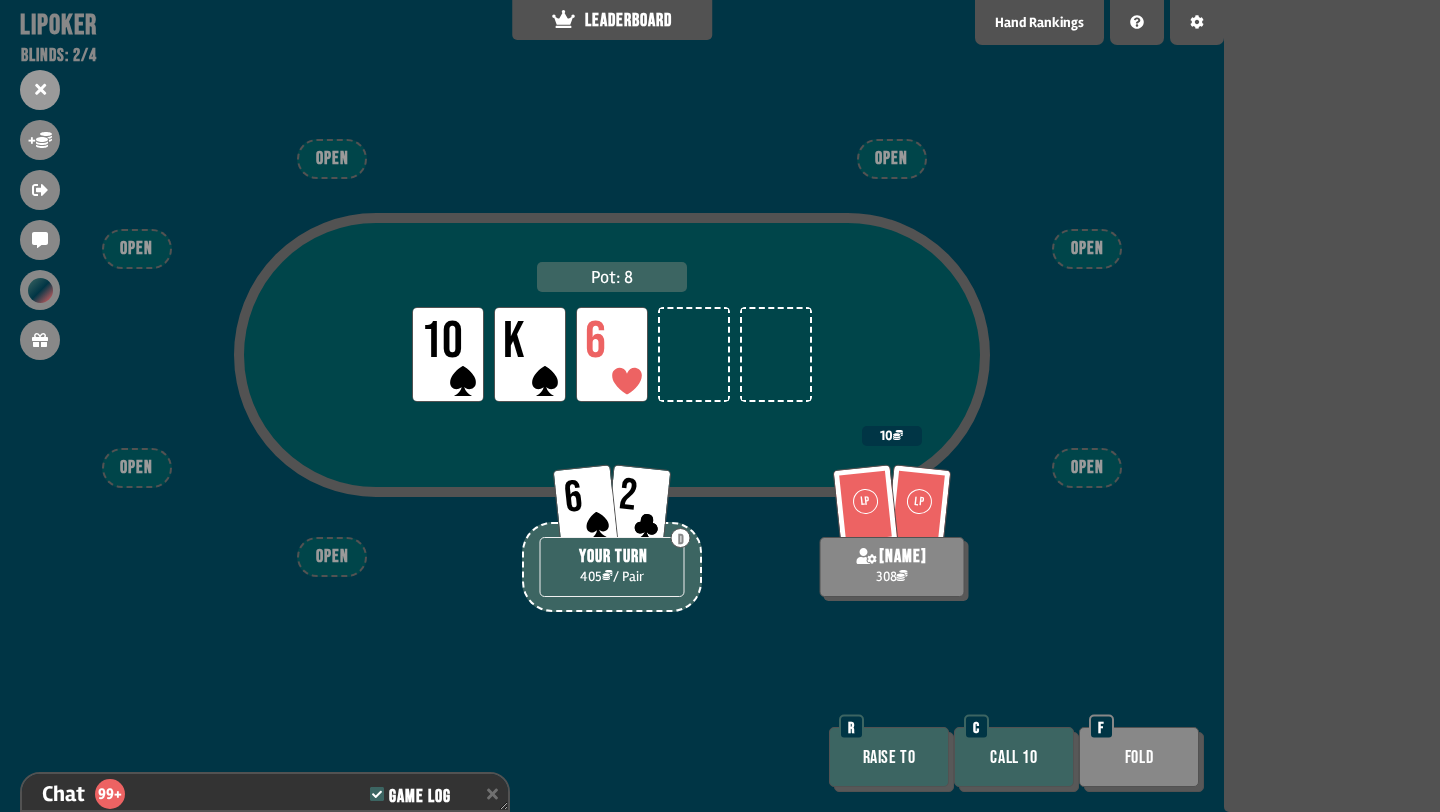 scroll, scrollTop: 9873, scrollLeft: 0, axis: vertical 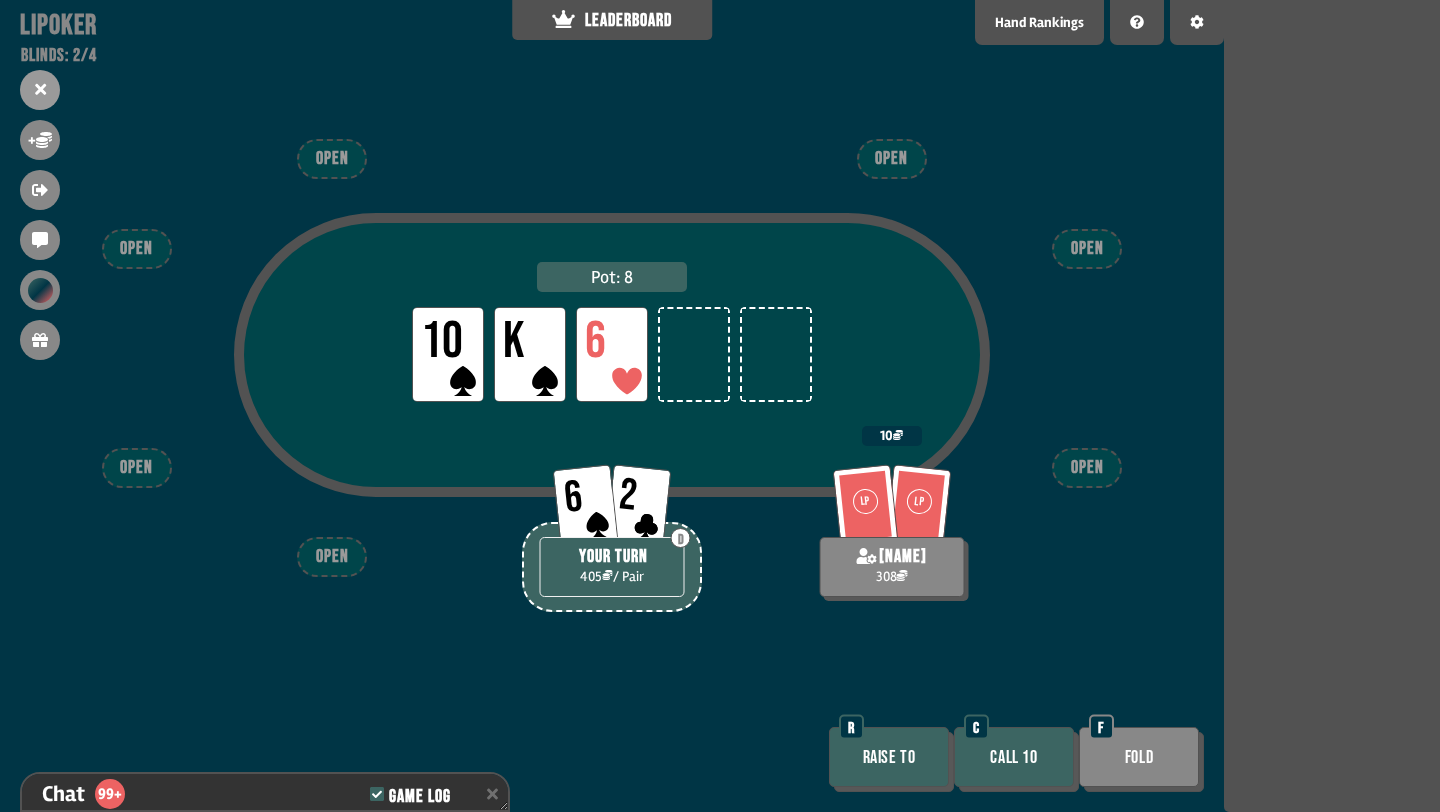 click on "Fold" at bounding box center (1139, 757) 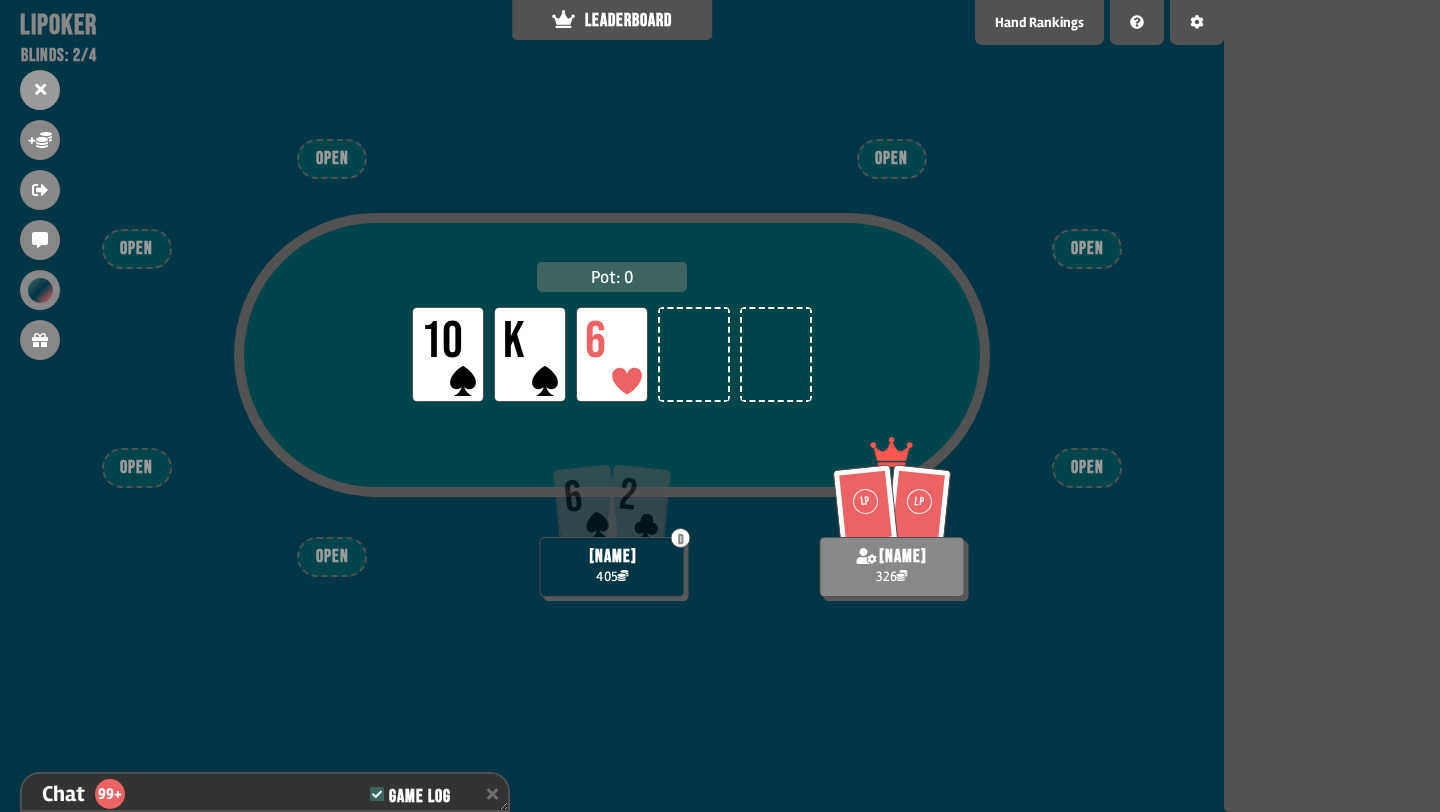 scroll, scrollTop: 9989, scrollLeft: 0, axis: vertical 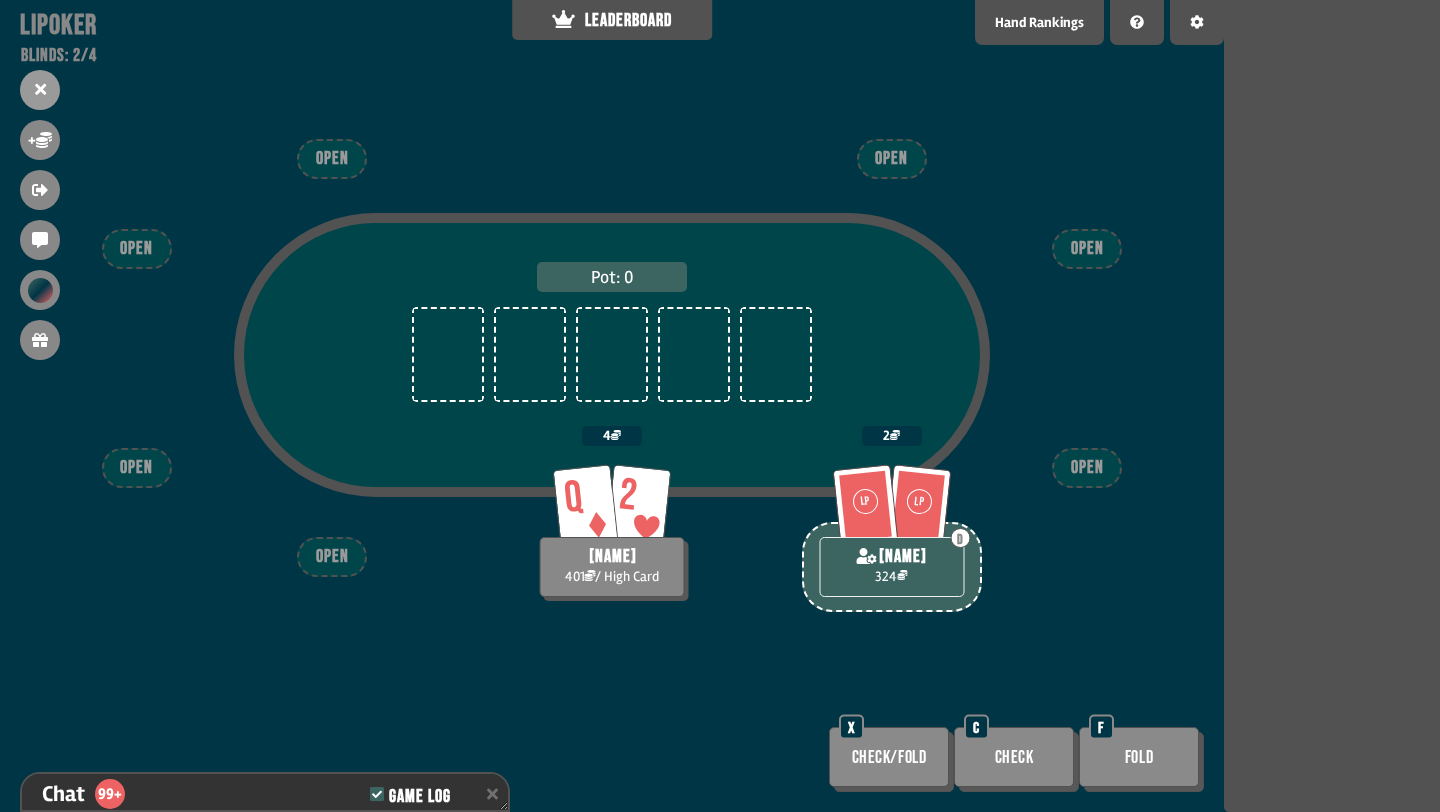 click on "Check/Fold" at bounding box center [889, 757] 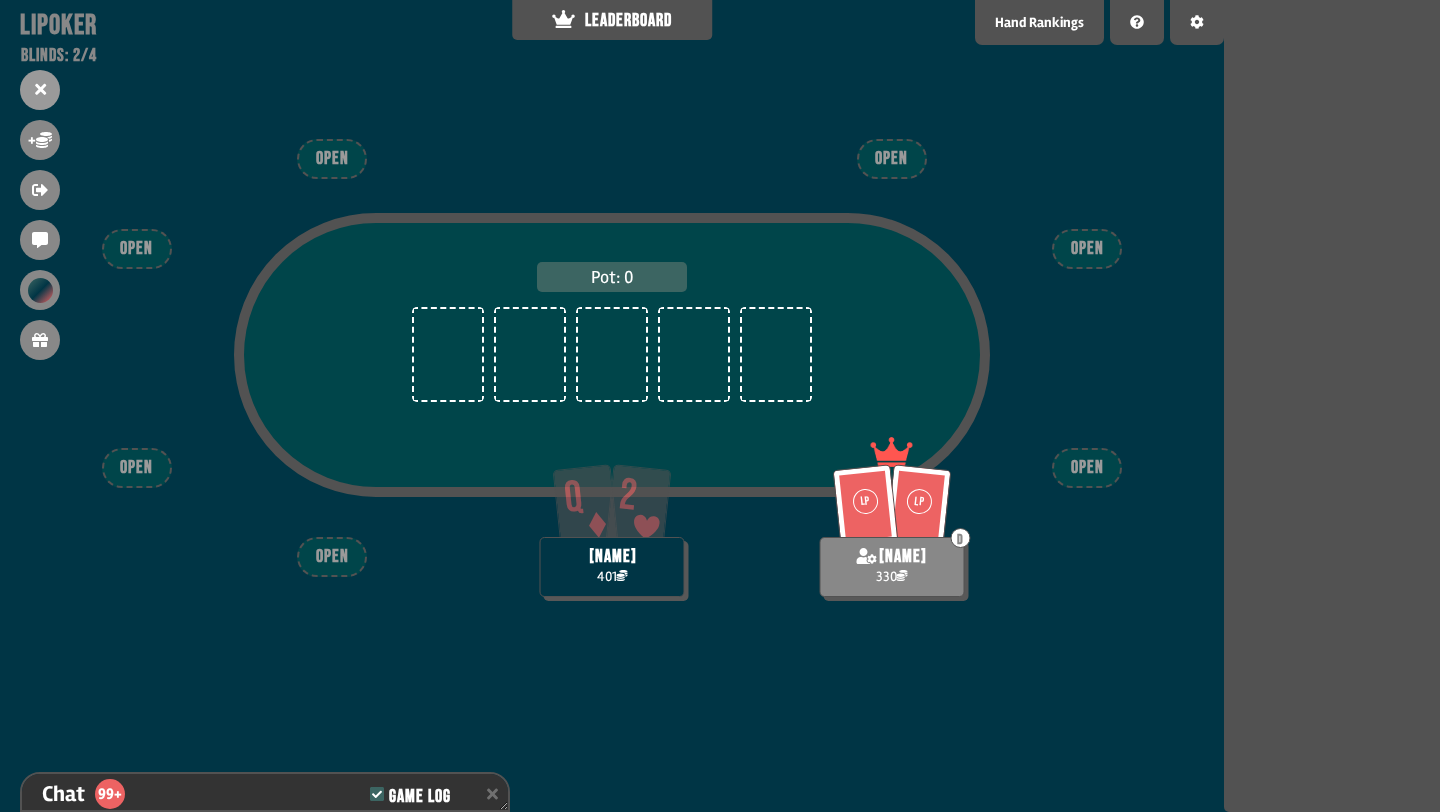 scroll, scrollTop: 10192, scrollLeft: 0, axis: vertical 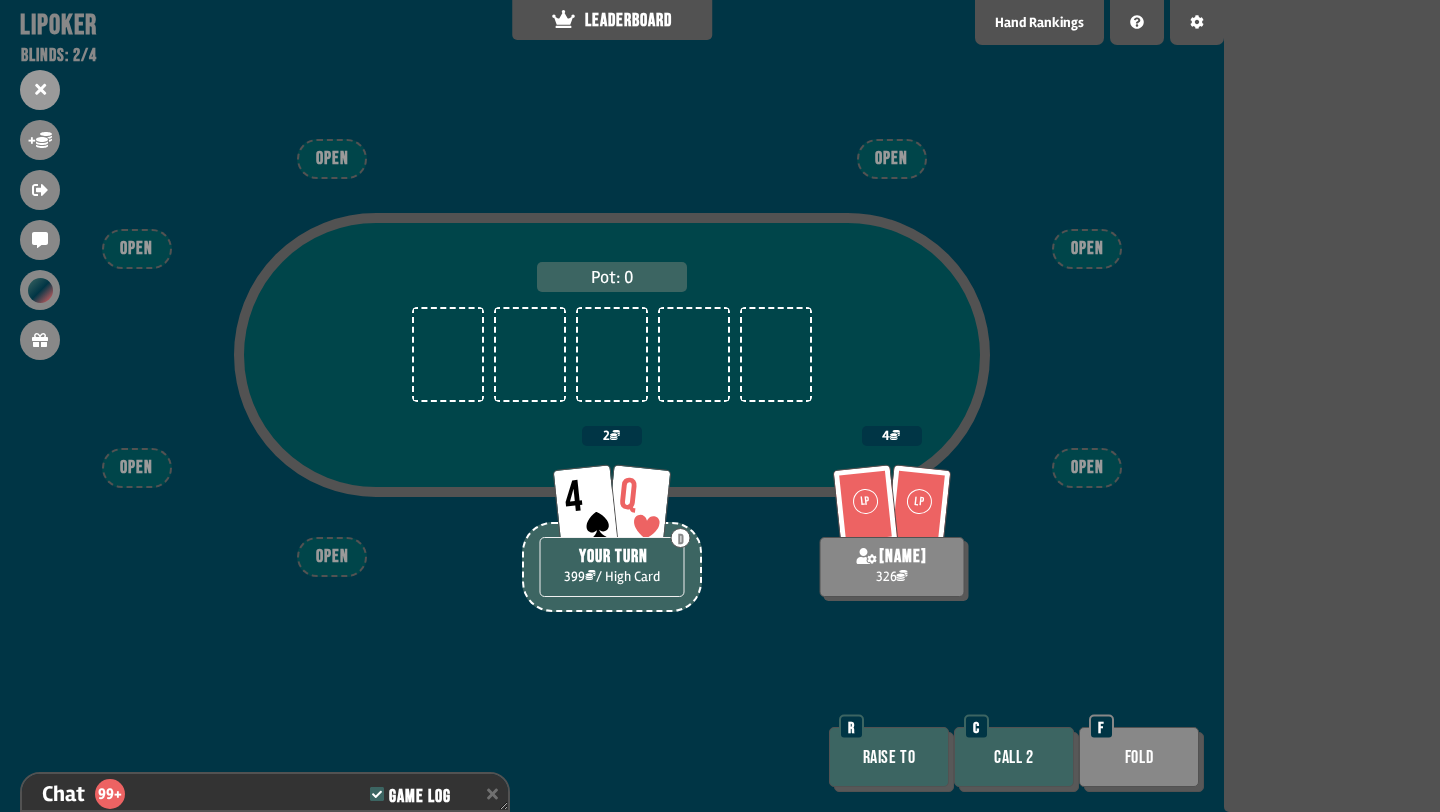 click on "Call 2" at bounding box center [1014, 757] 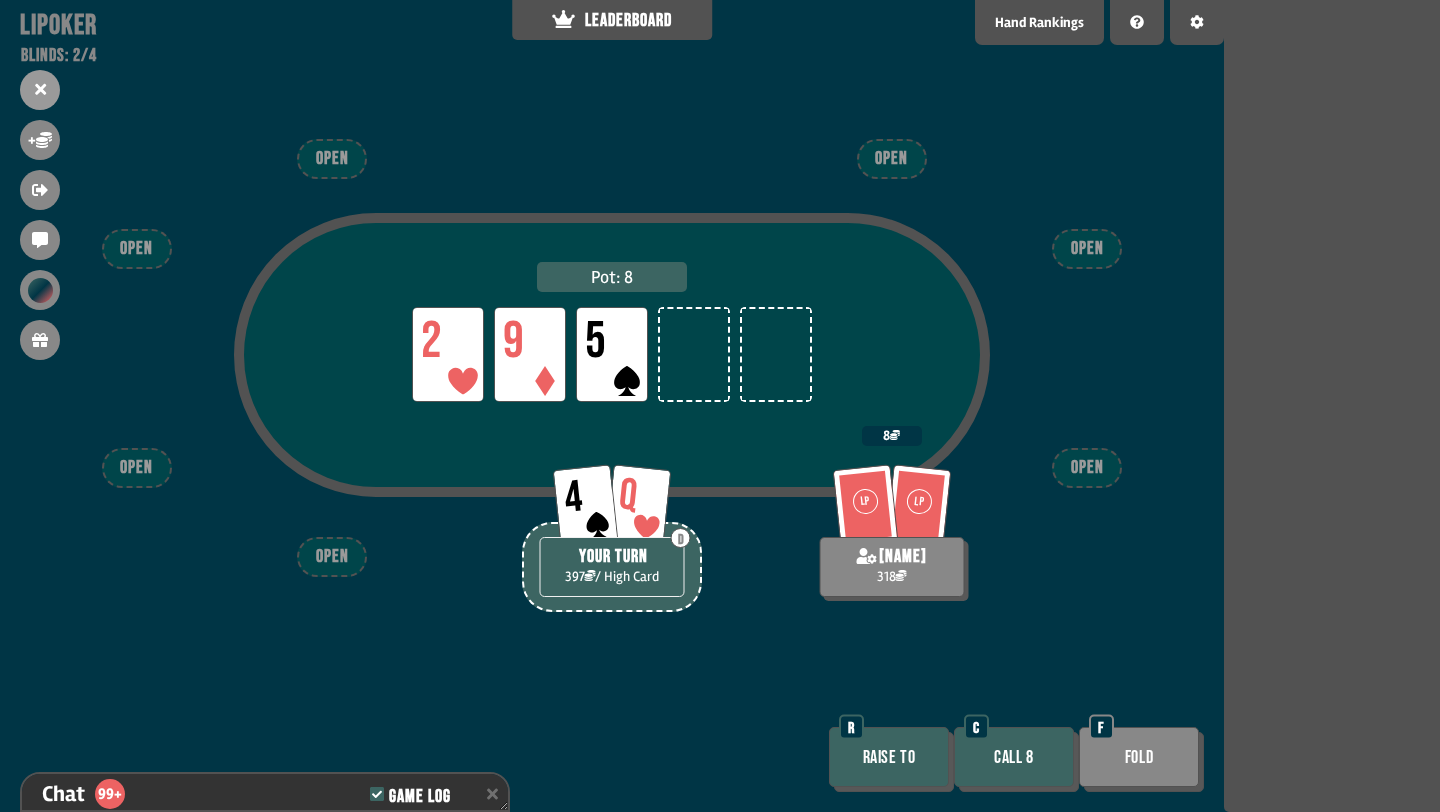 scroll, scrollTop: 10337, scrollLeft: 0, axis: vertical 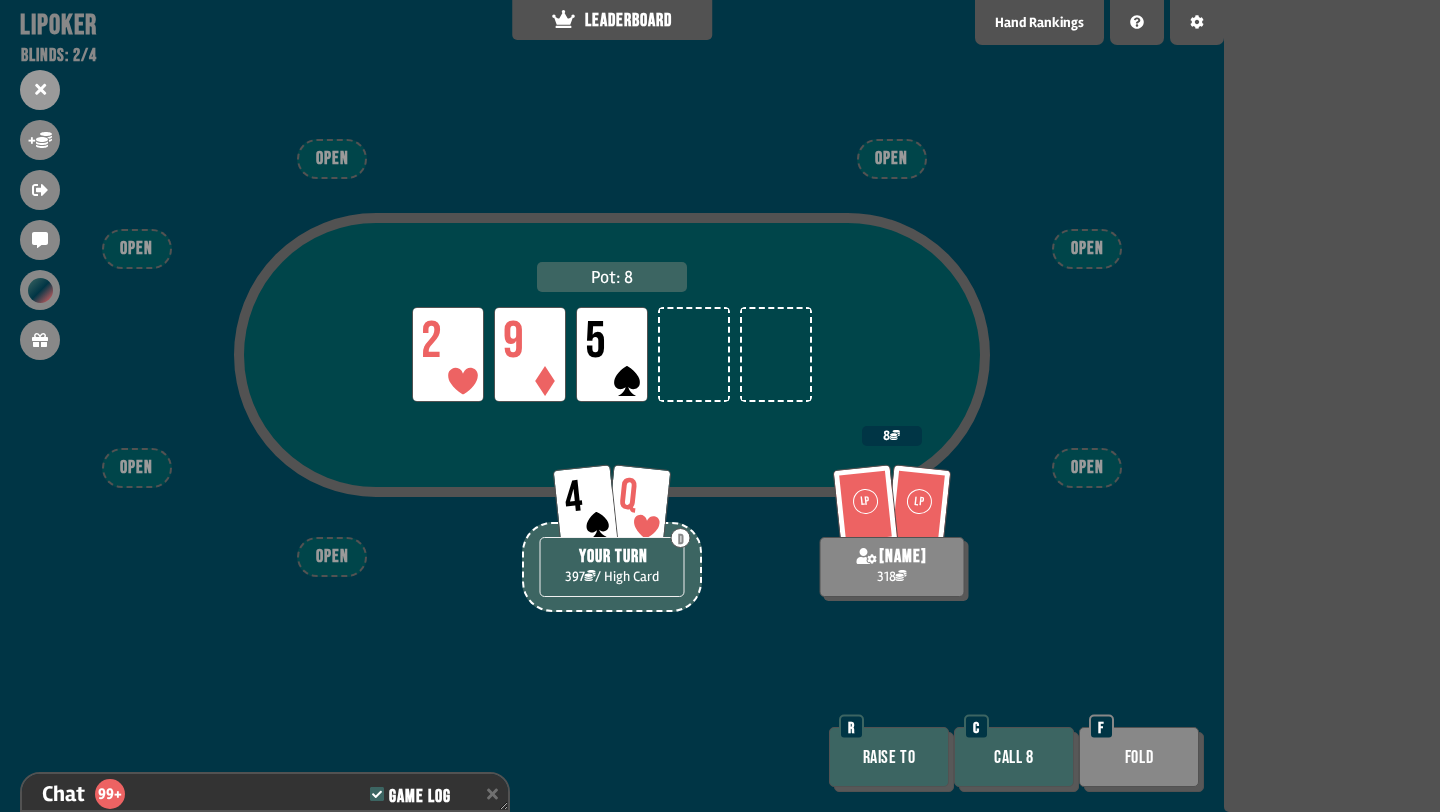 click on "Fold" at bounding box center [1139, 757] 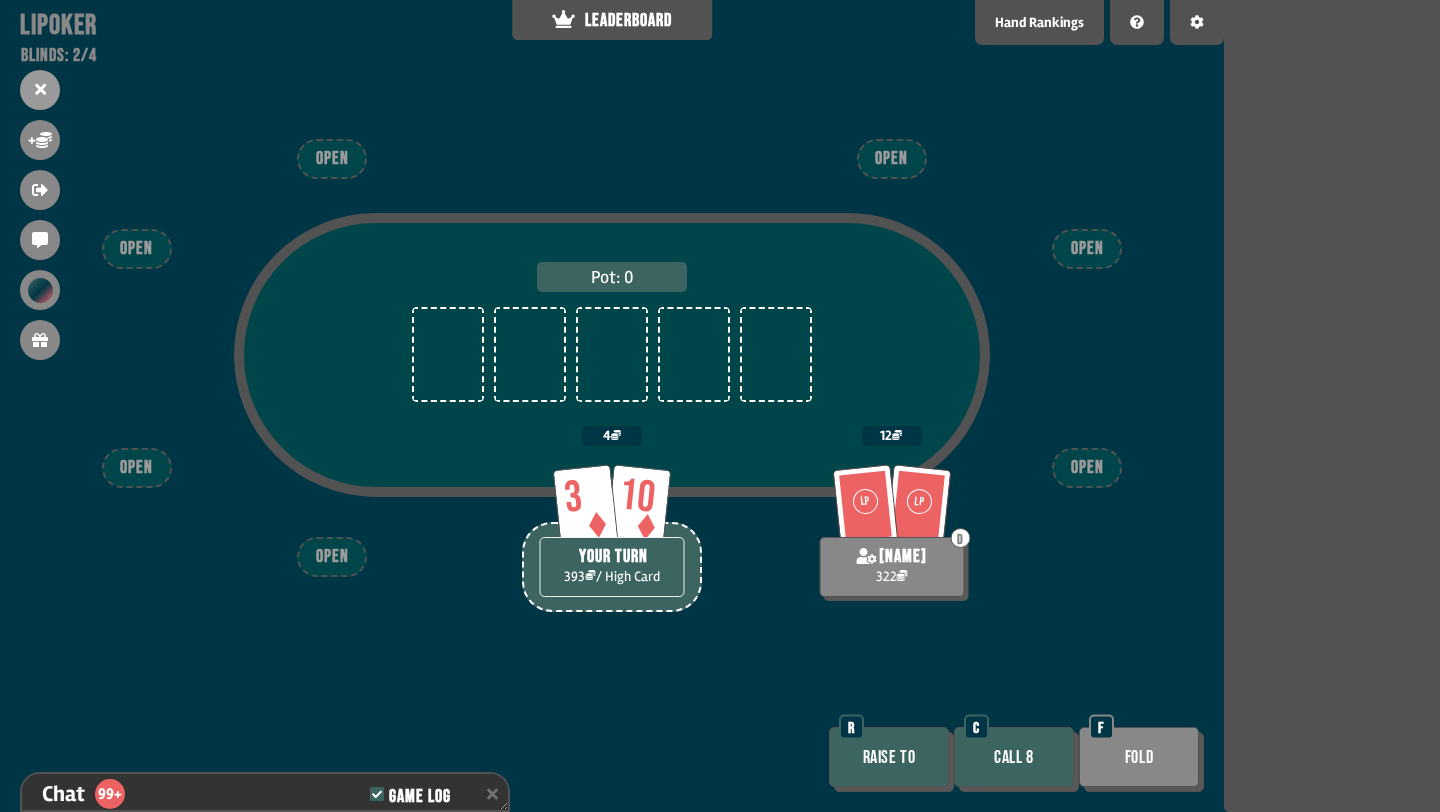 scroll, scrollTop: 10511, scrollLeft: 0, axis: vertical 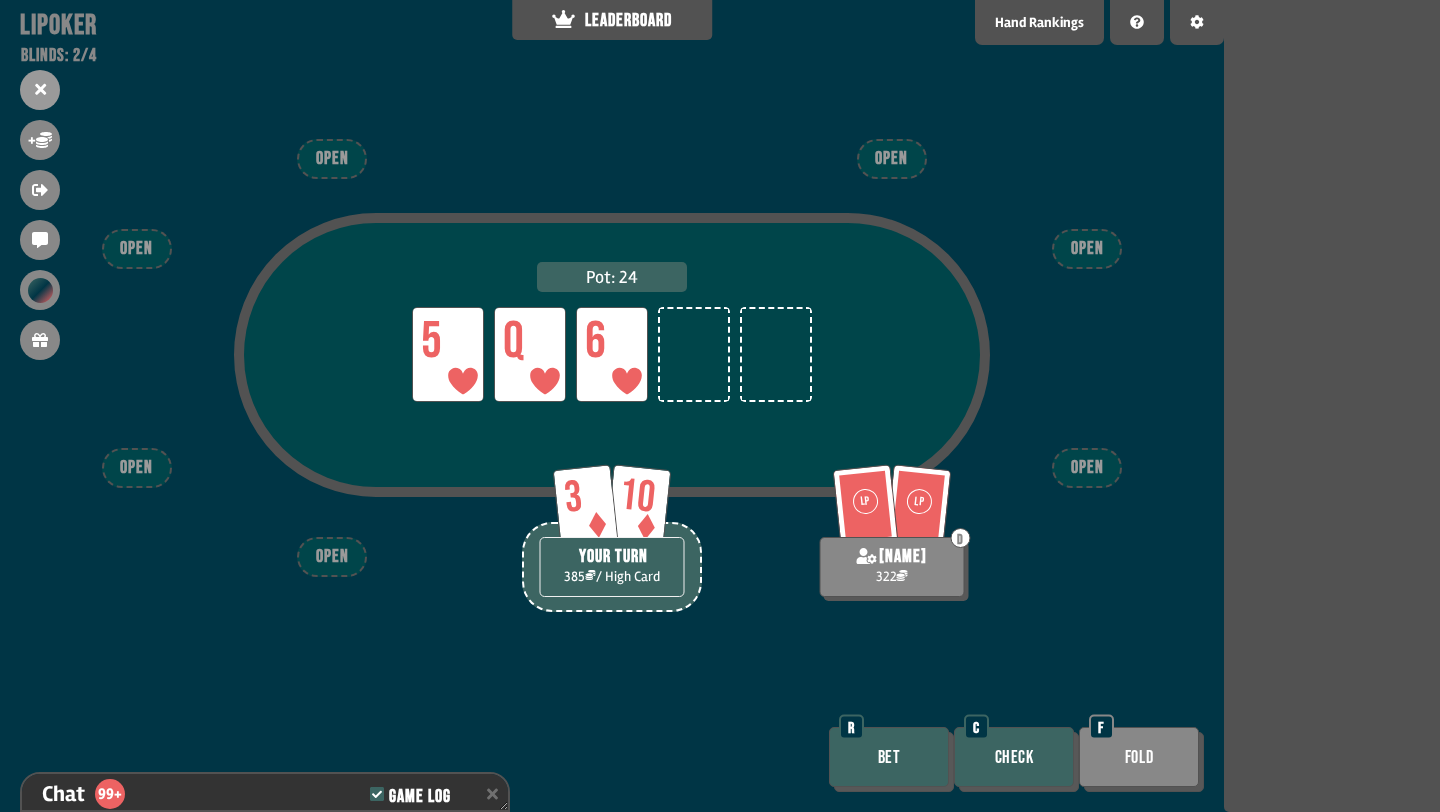 click on "Check" at bounding box center [1014, 757] 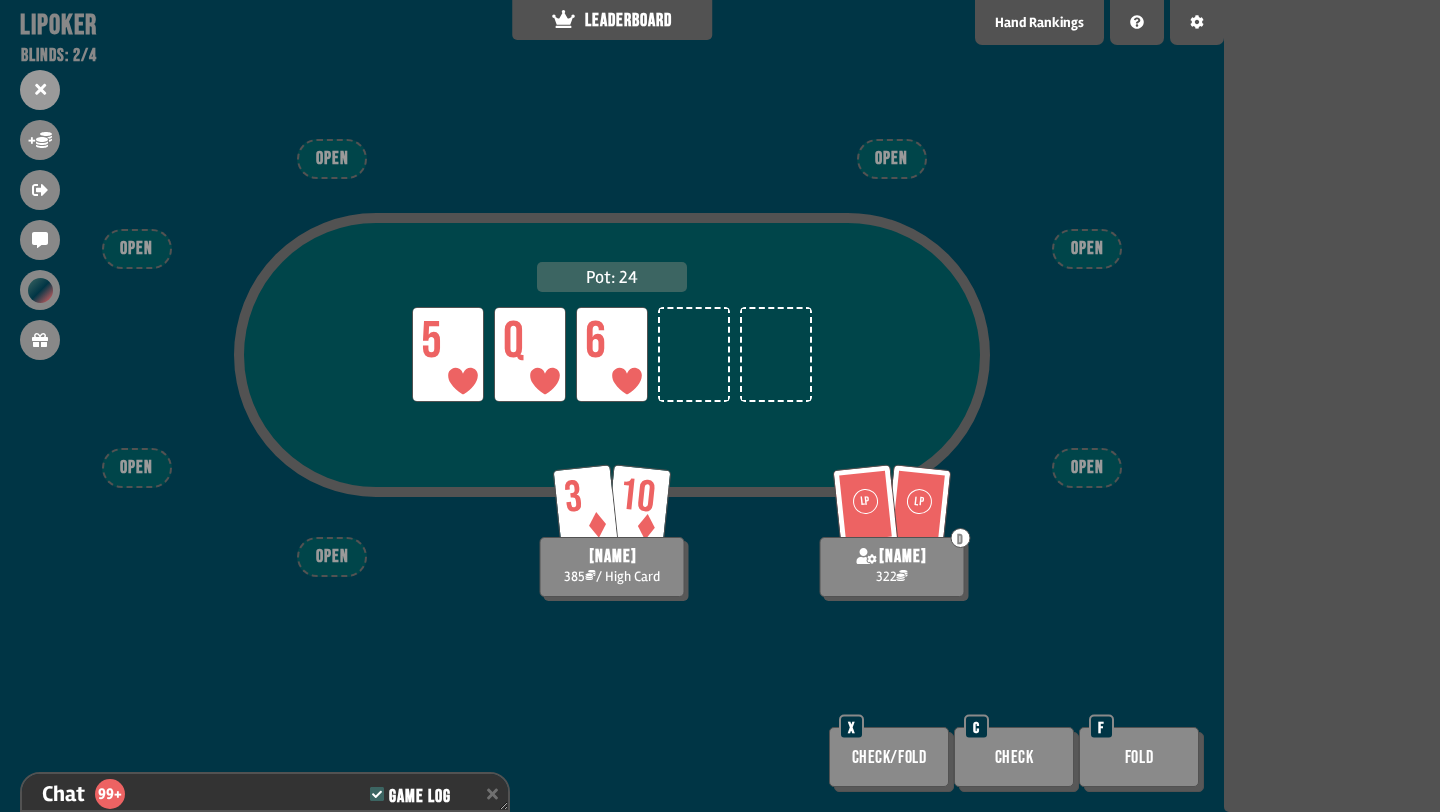 scroll, scrollTop: 10685, scrollLeft: 0, axis: vertical 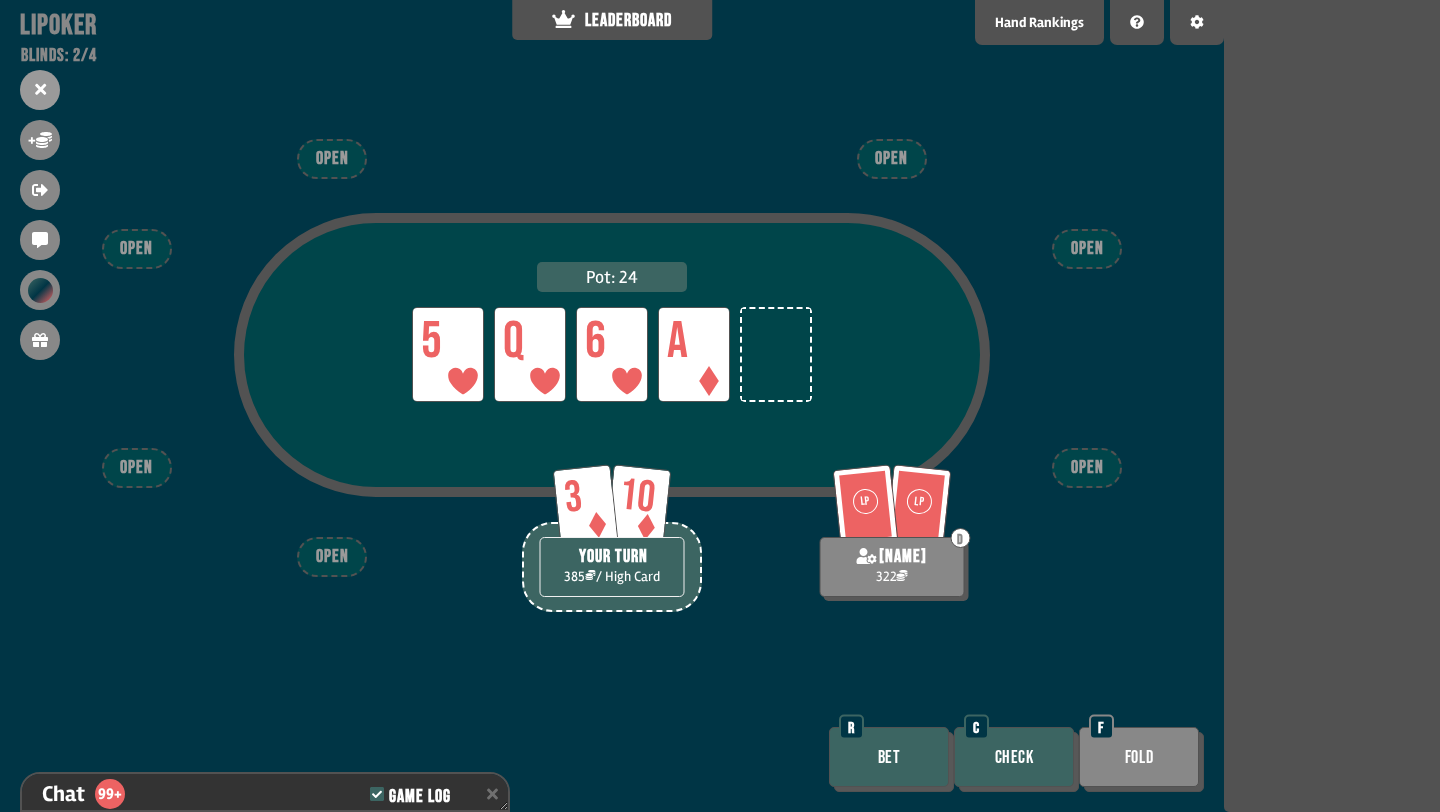 click on "Check" at bounding box center [1014, 757] 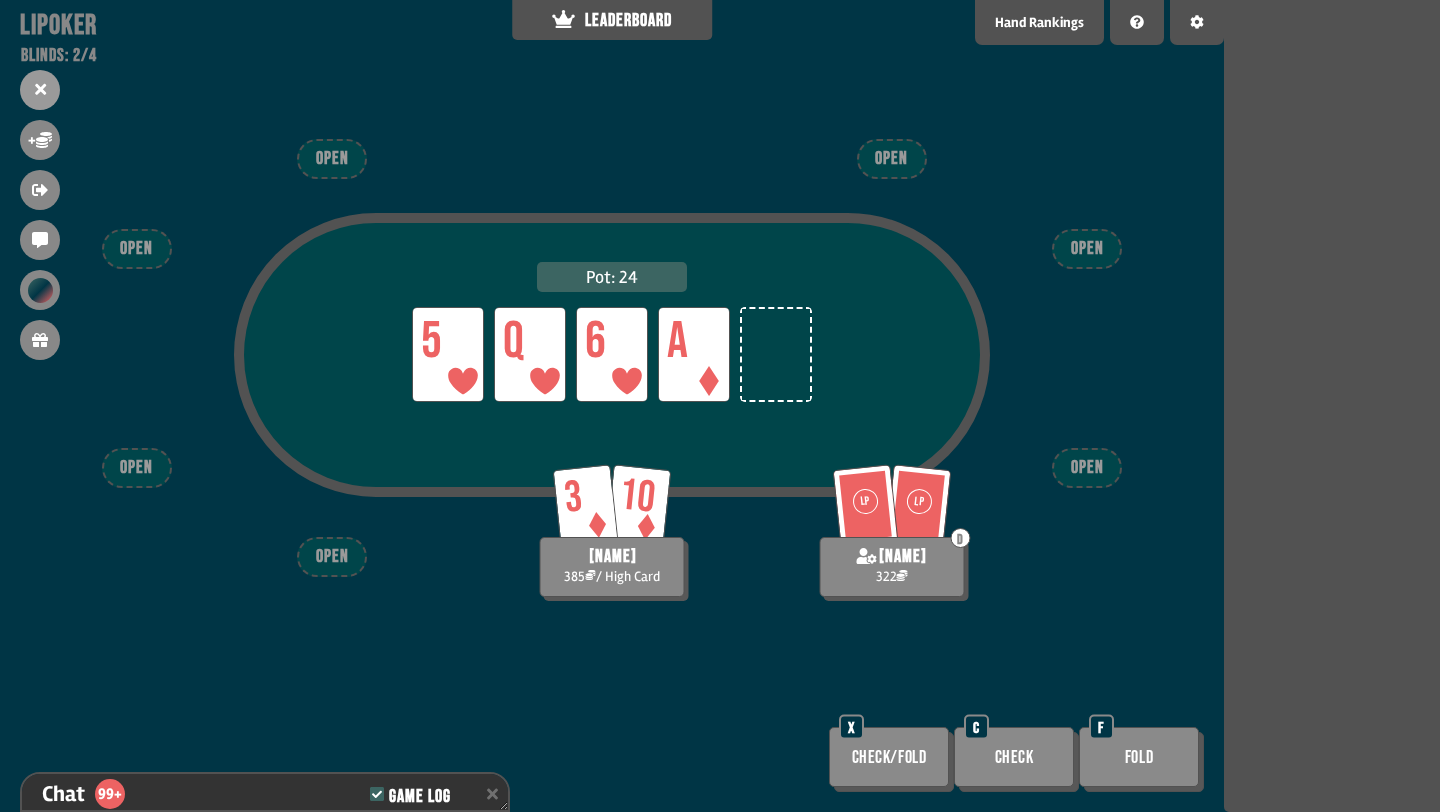 scroll, scrollTop: 10801, scrollLeft: 0, axis: vertical 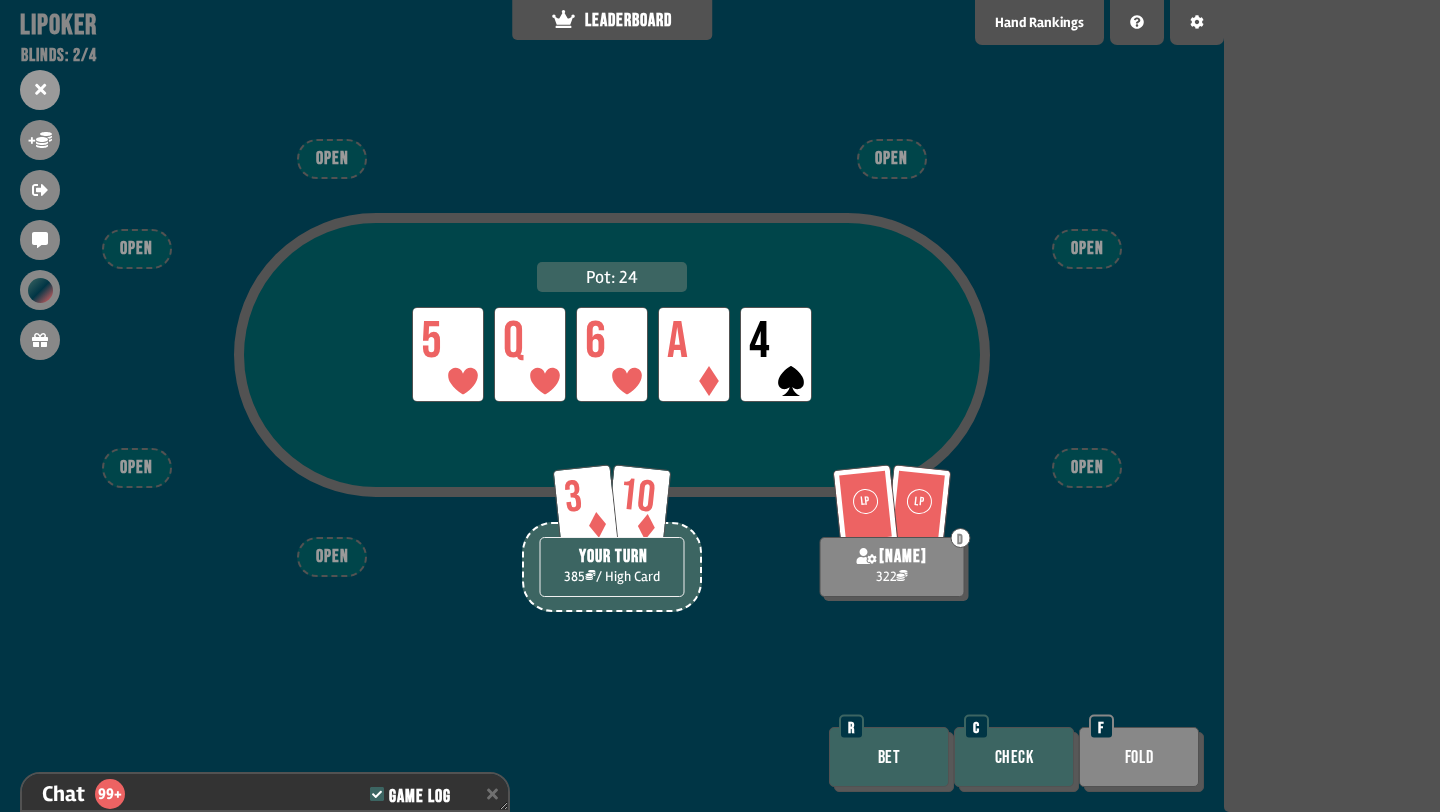 click on "Bet" at bounding box center (889, 757) 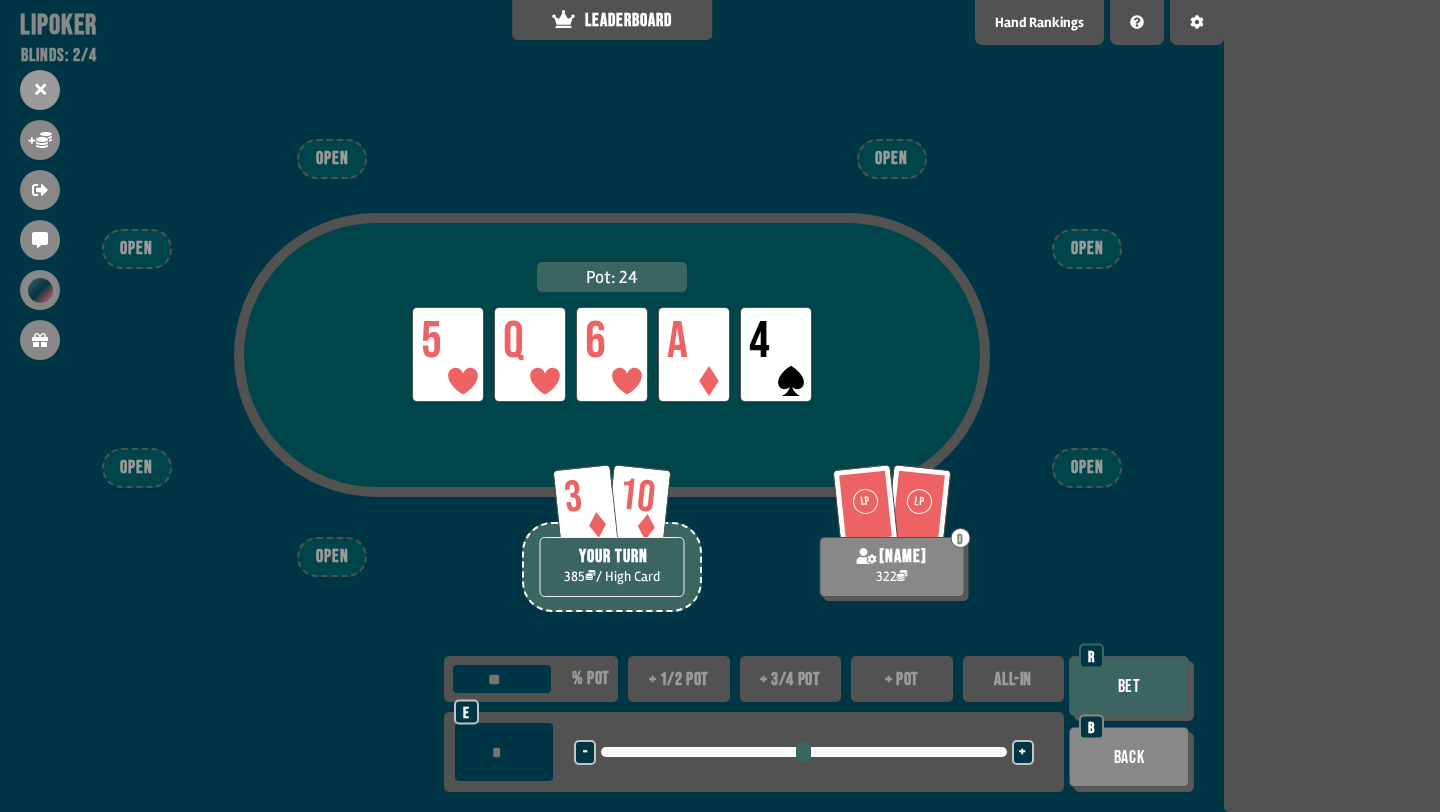 click on "+ 1/2 pot" at bounding box center (679, 679) 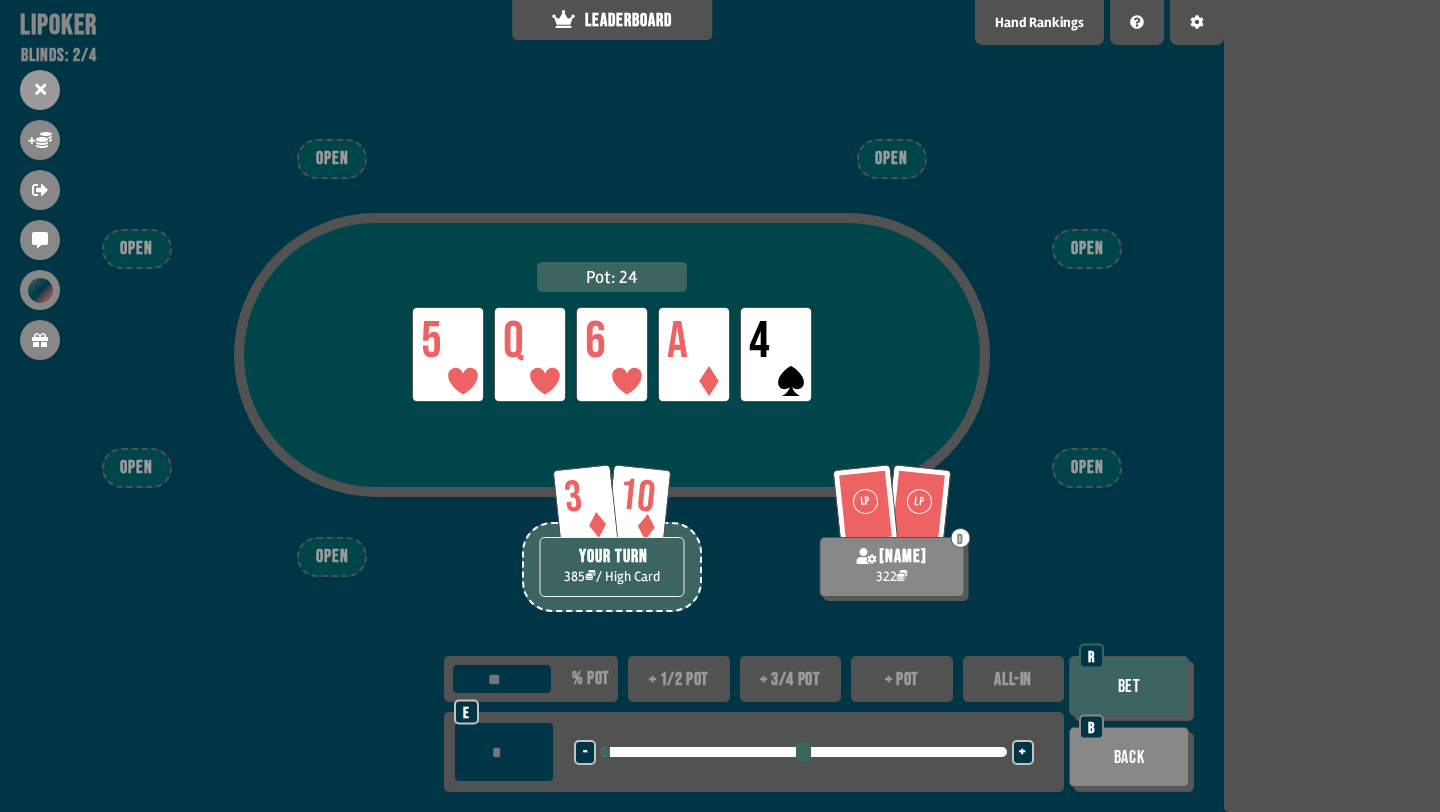 click on "-" at bounding box center (585, 753) 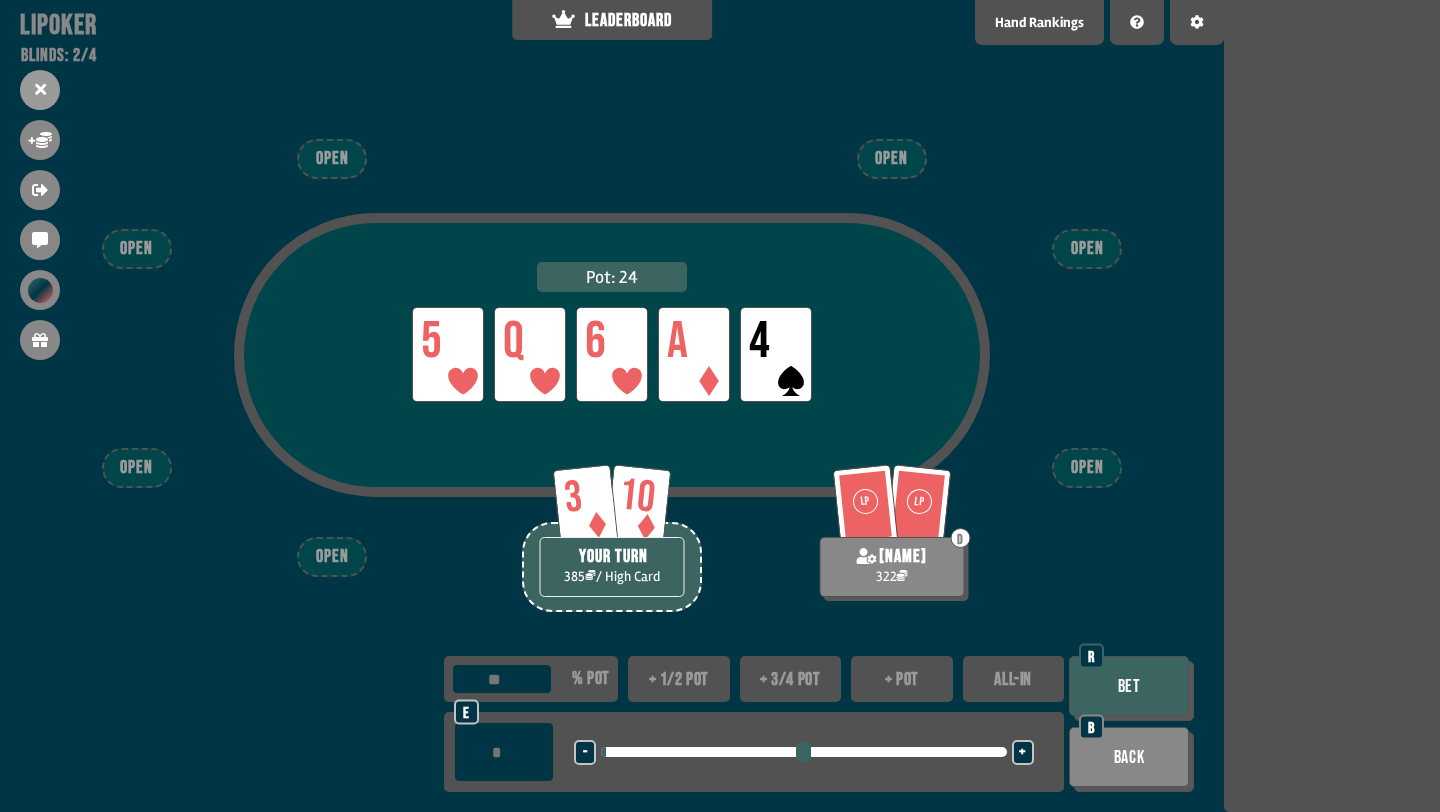 click on "-" at bounding box center (585, 753) 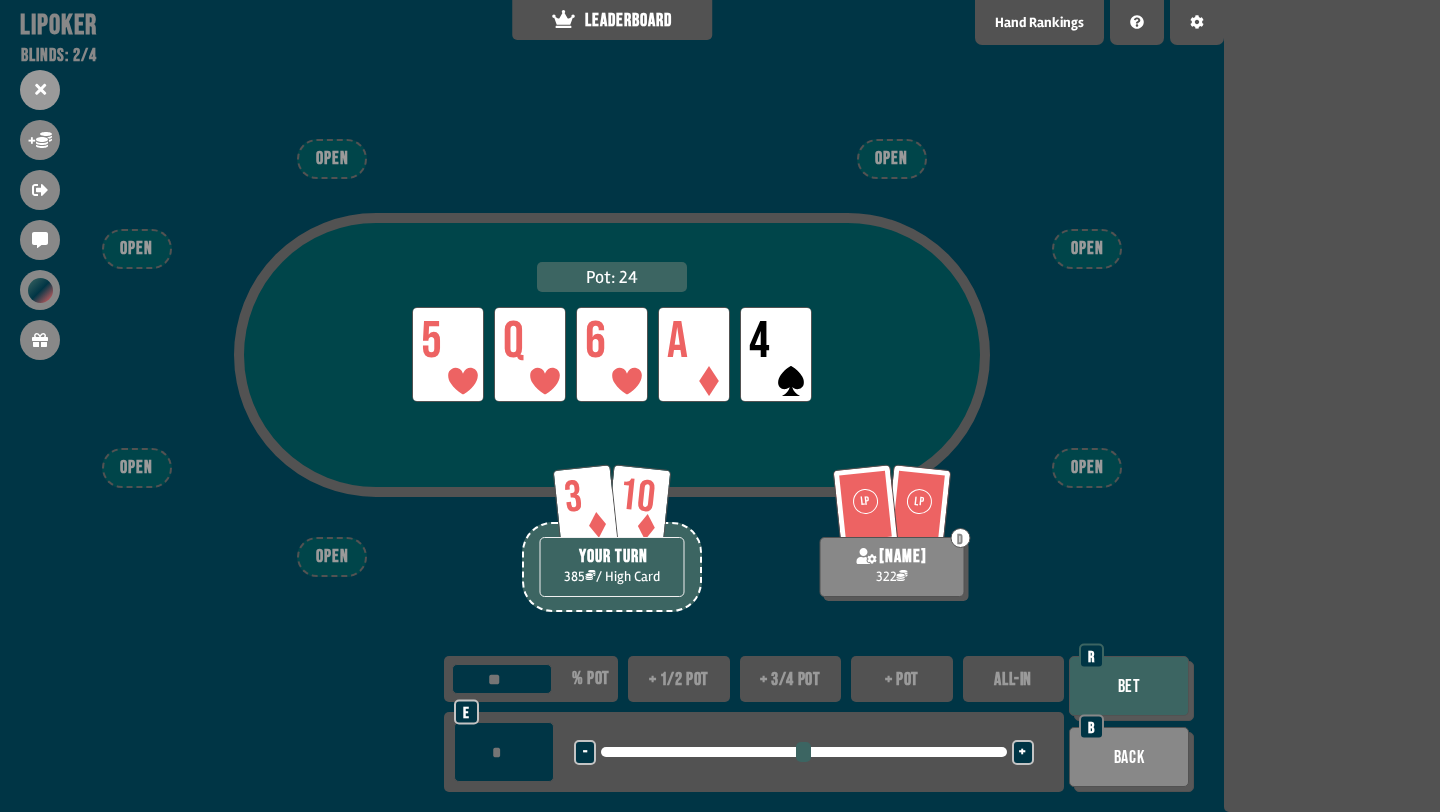 type on "*" 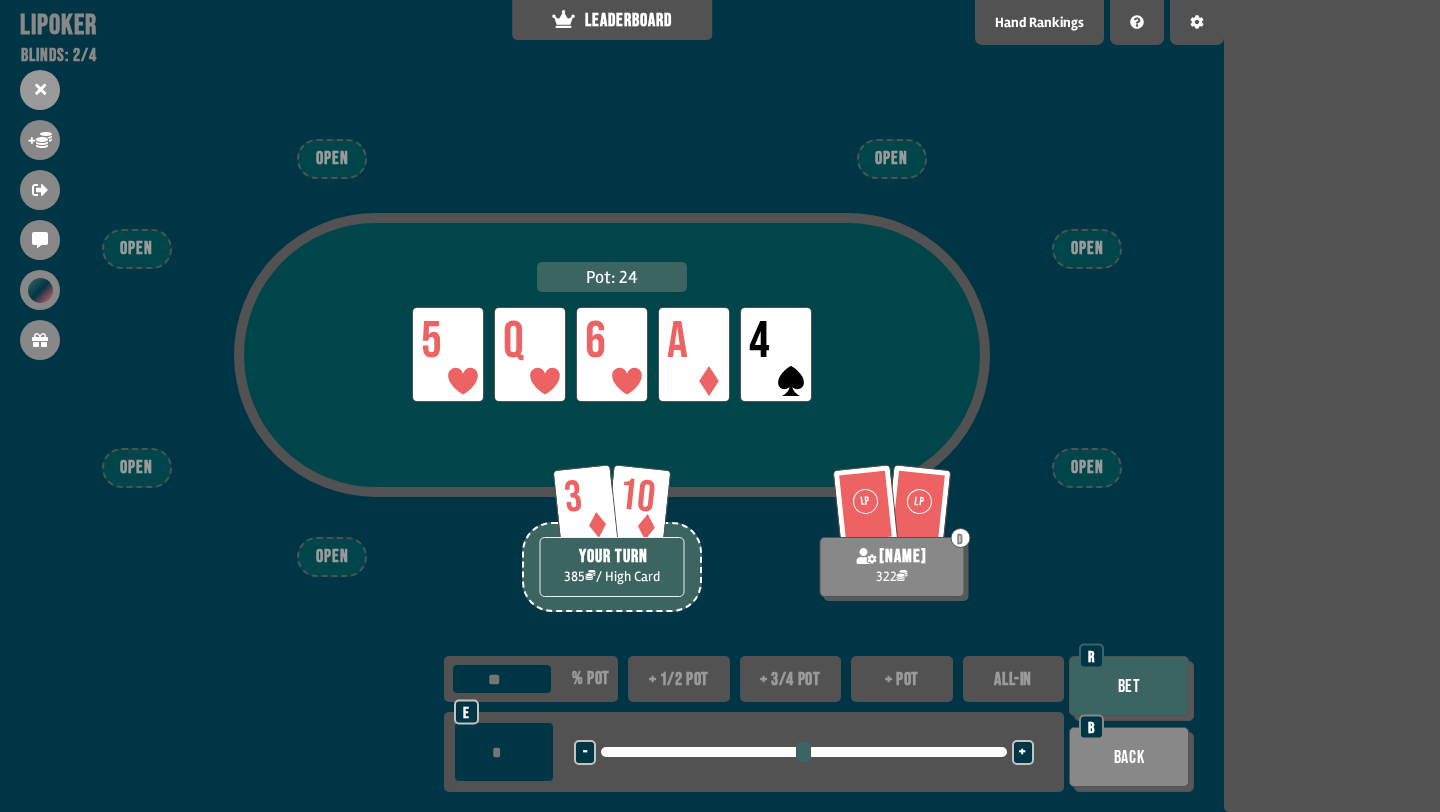 click on "*" at bounding box center (504, 752) 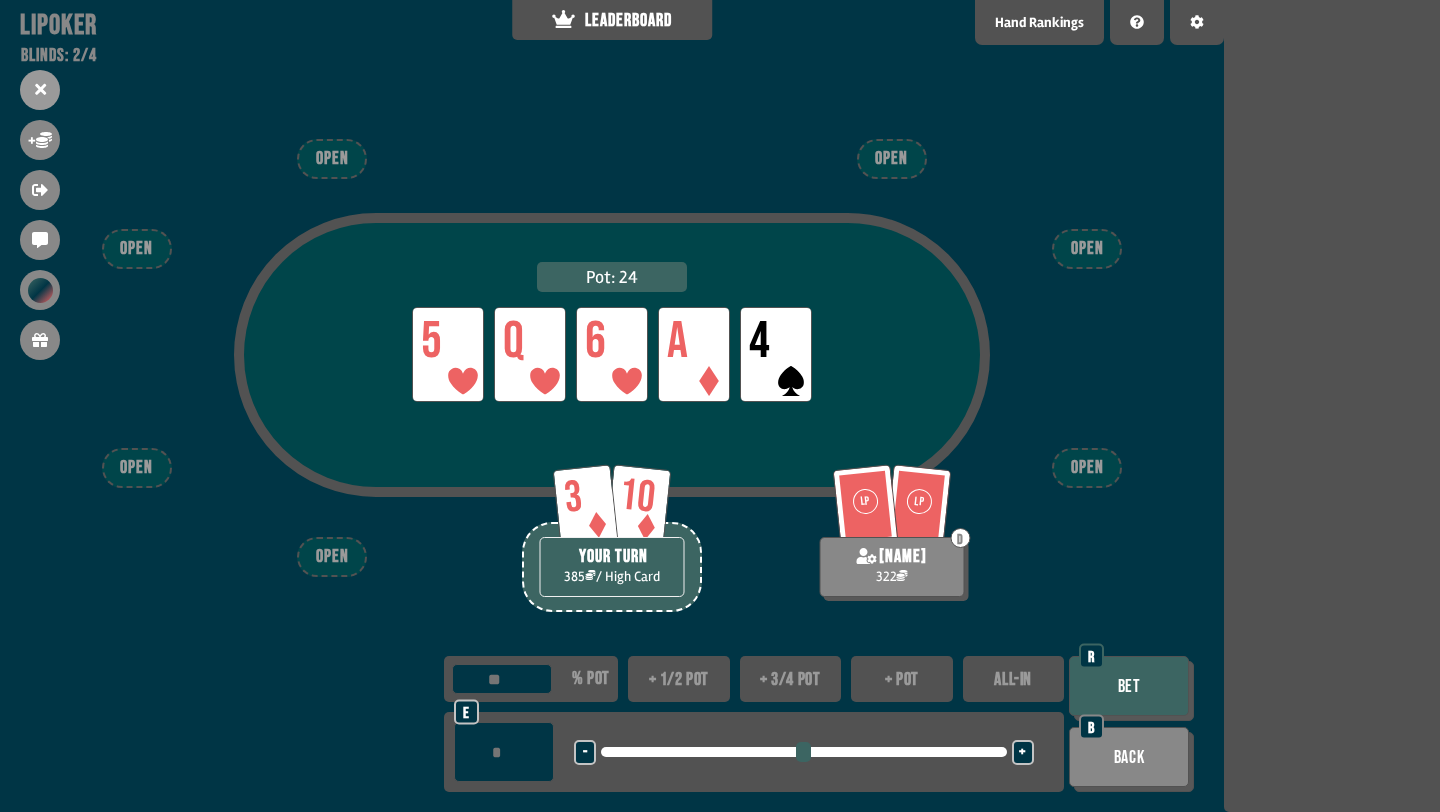 type on "**" 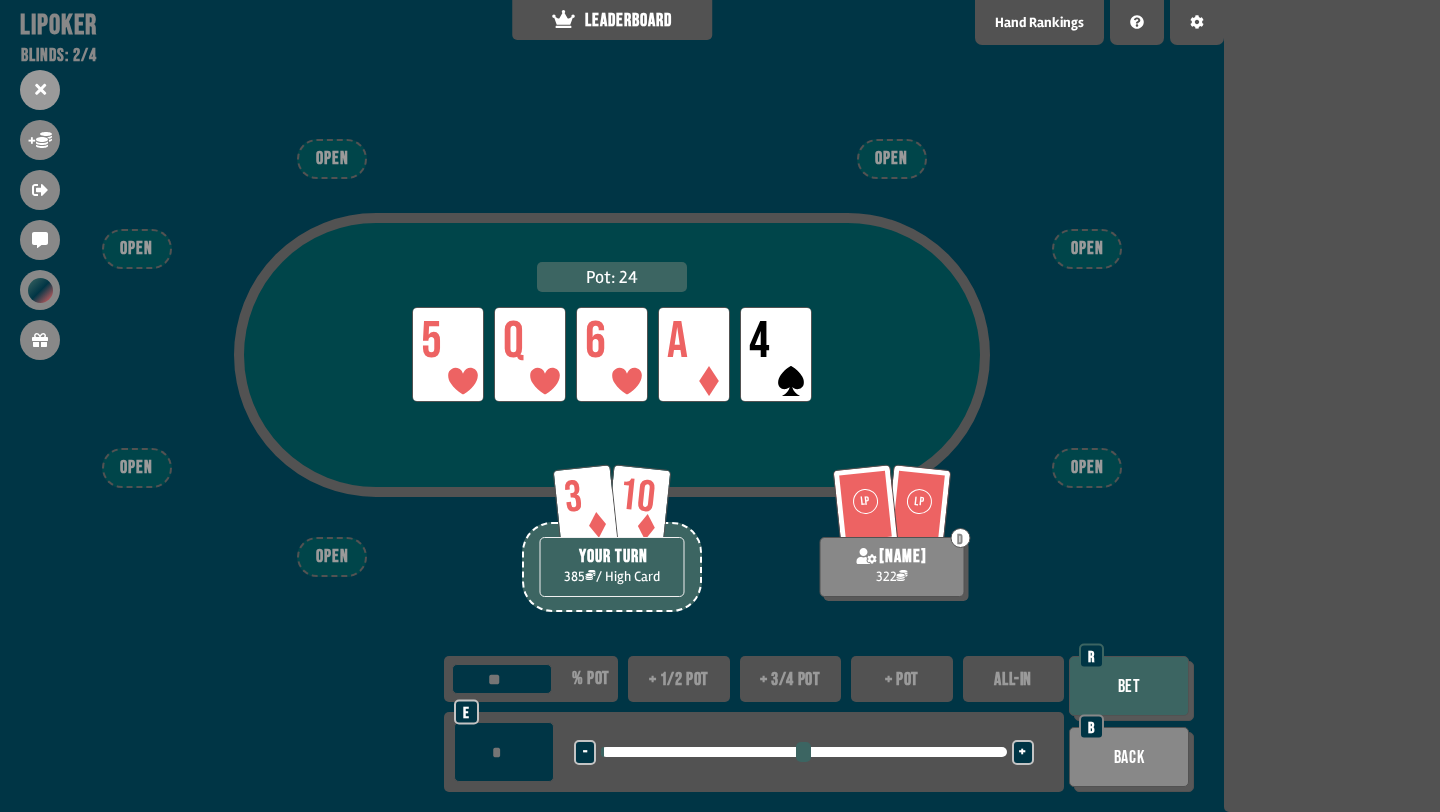 type on "*" 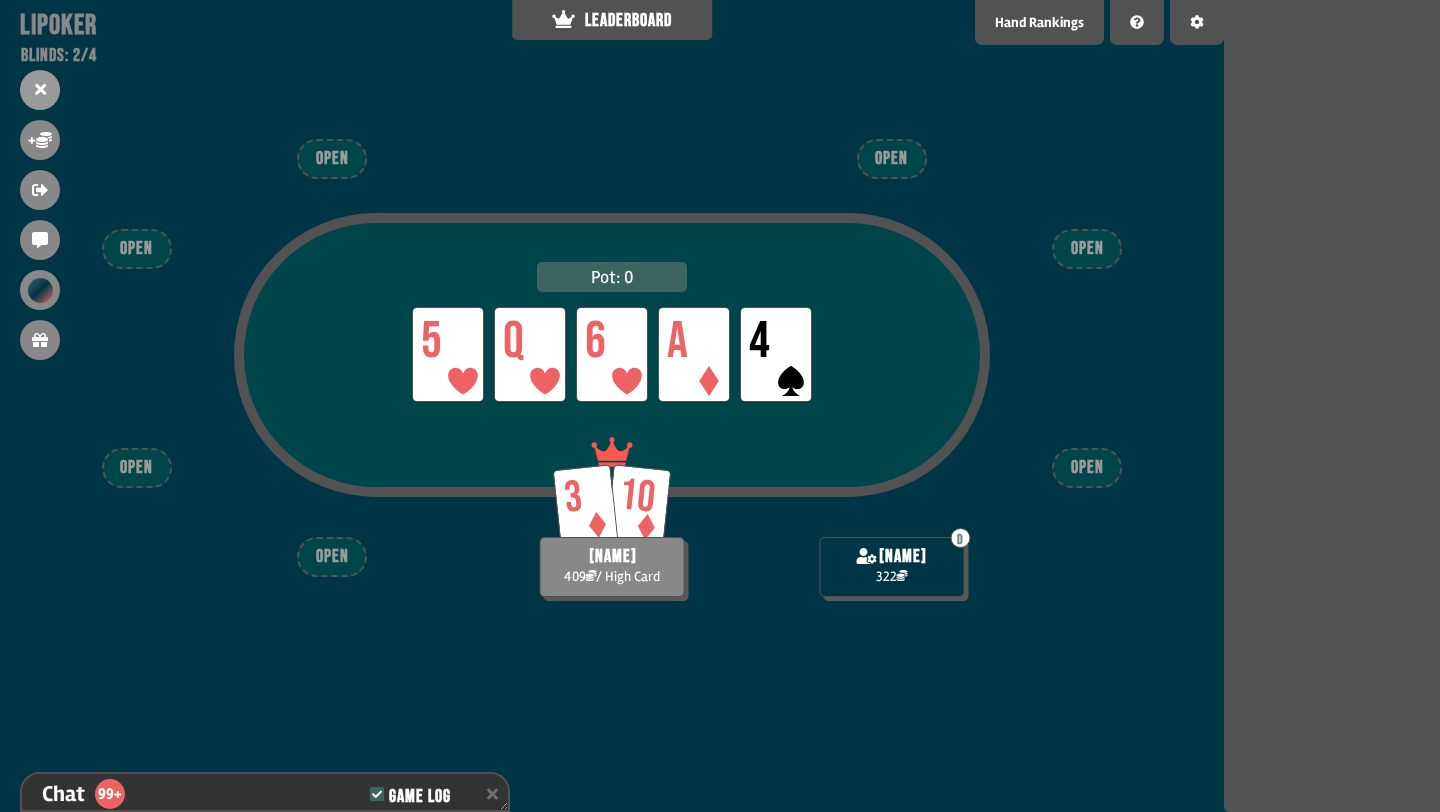 scroll, scrollTop: 11004, scrollLeft: 0, axis: vertical 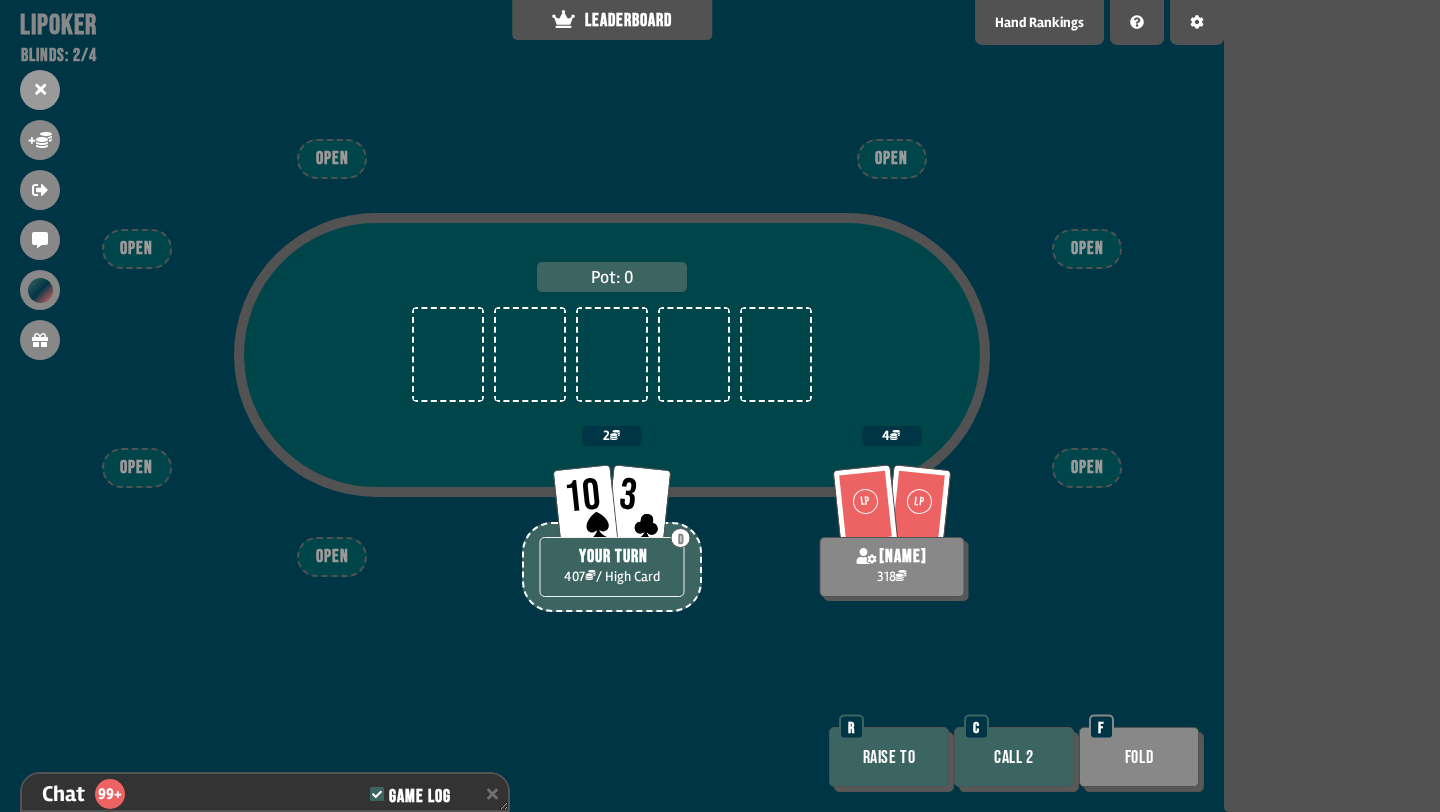 click on "Call 2" at bounding box center [1014, 757] 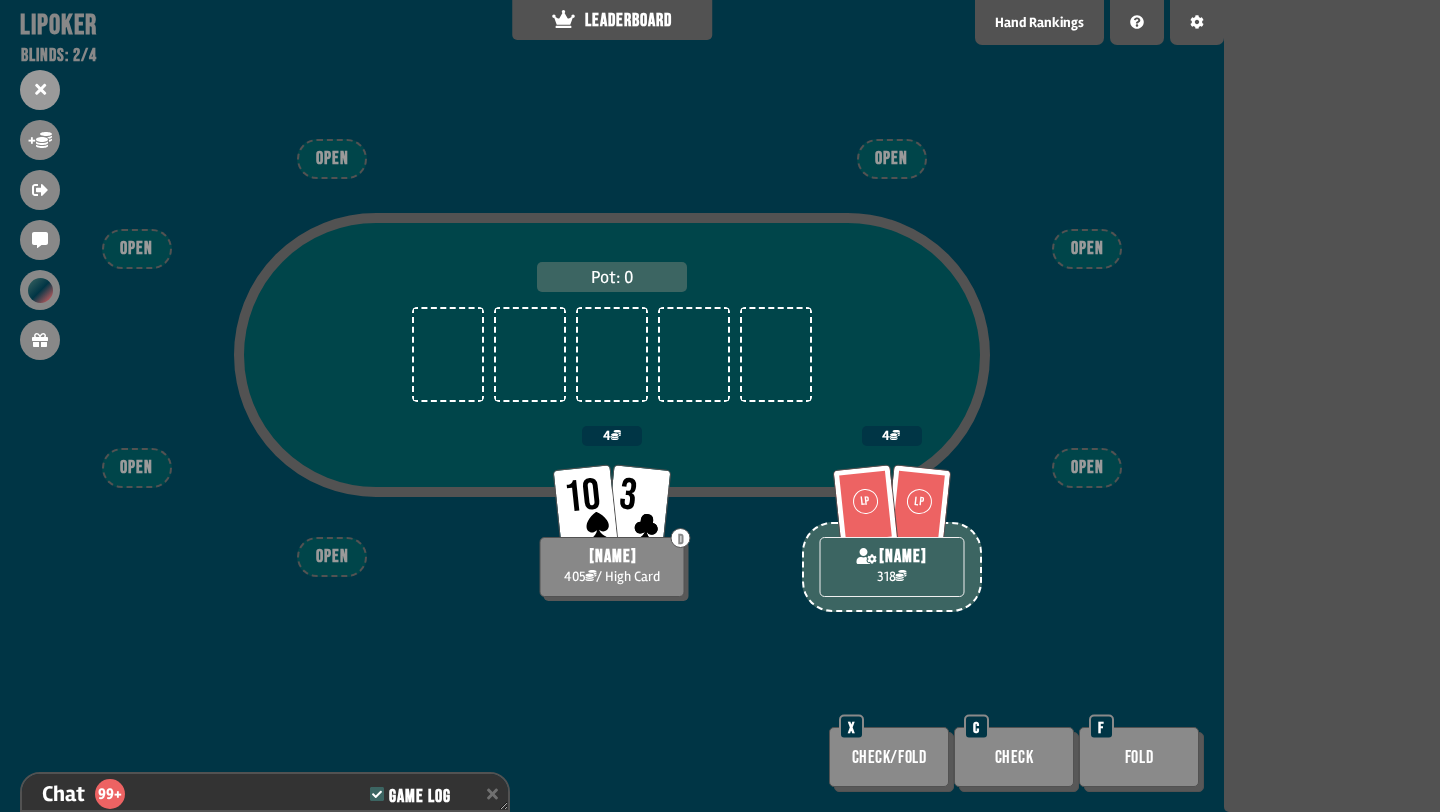 scroll, scrollTop: 11062, scrollLeft: 0, axis: vertical 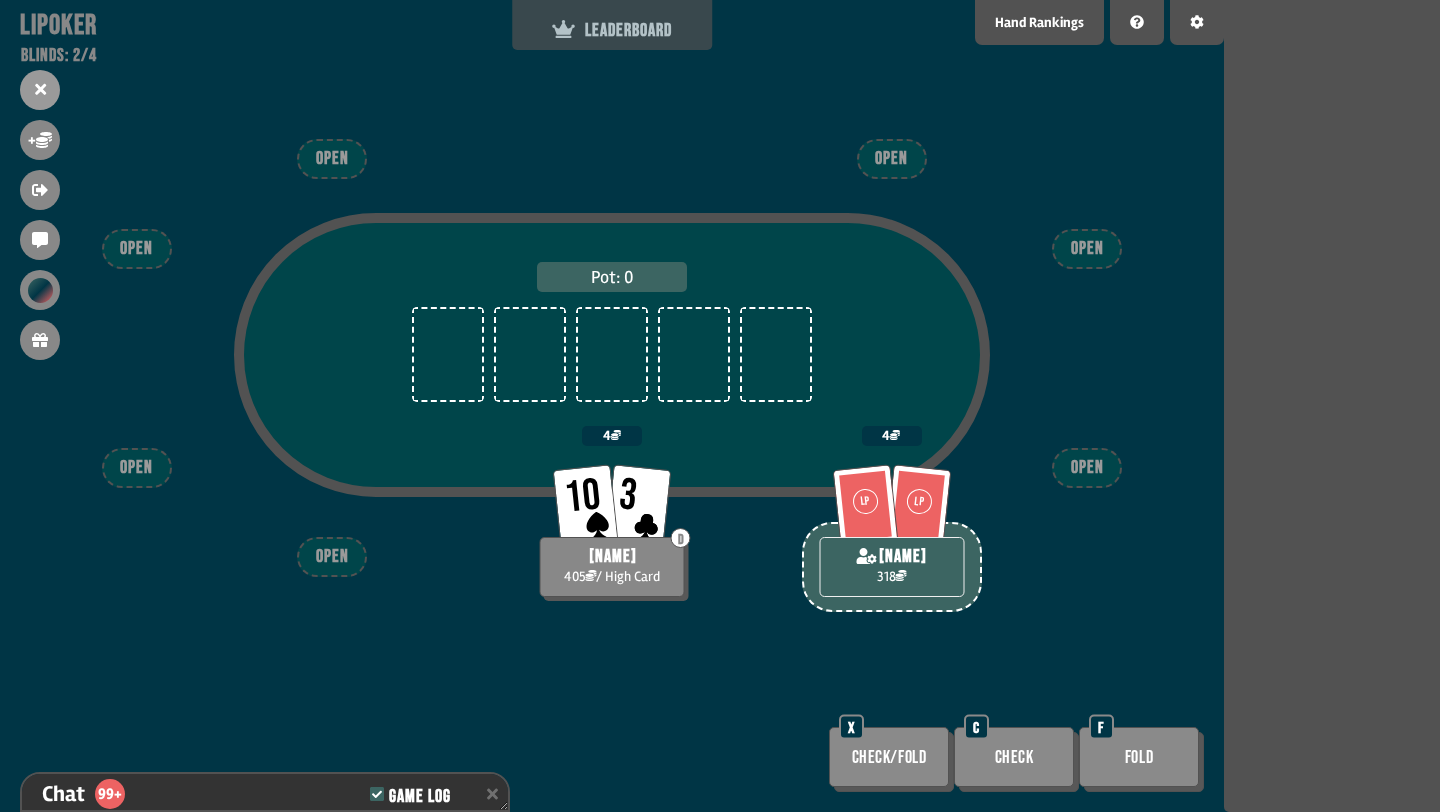 click on "LEADERBOARD" at bounding box center [612, 30] 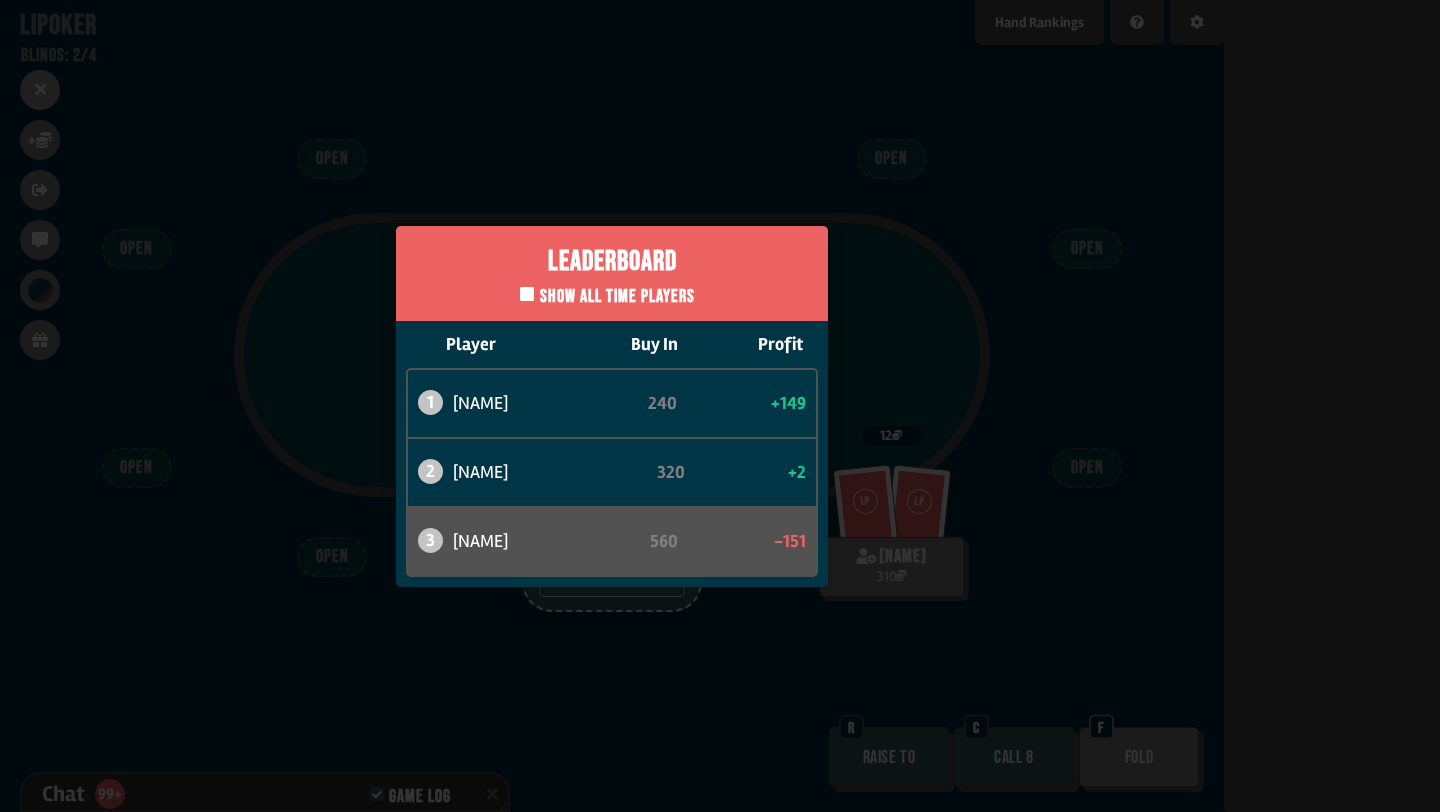 click on "Leaderboard   Show all time players Player Buy In Profit 1 atabaso 240 +149 2 [NAME] 320 +2 3 [NAME] 560 -151" at bounding box center (612, 406) 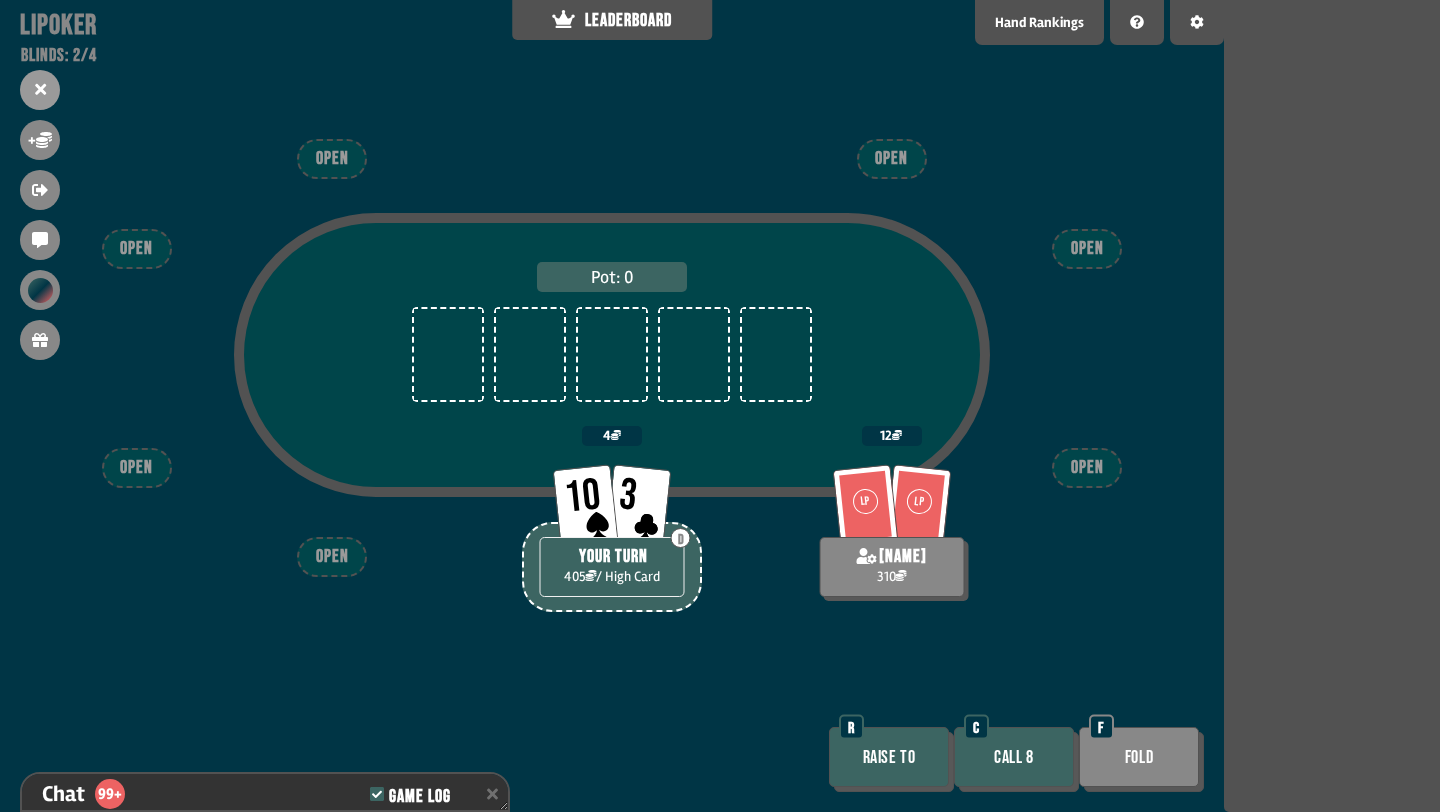 scroll, scrollTop: 11091, scrollLeft: 0, axis: vertical 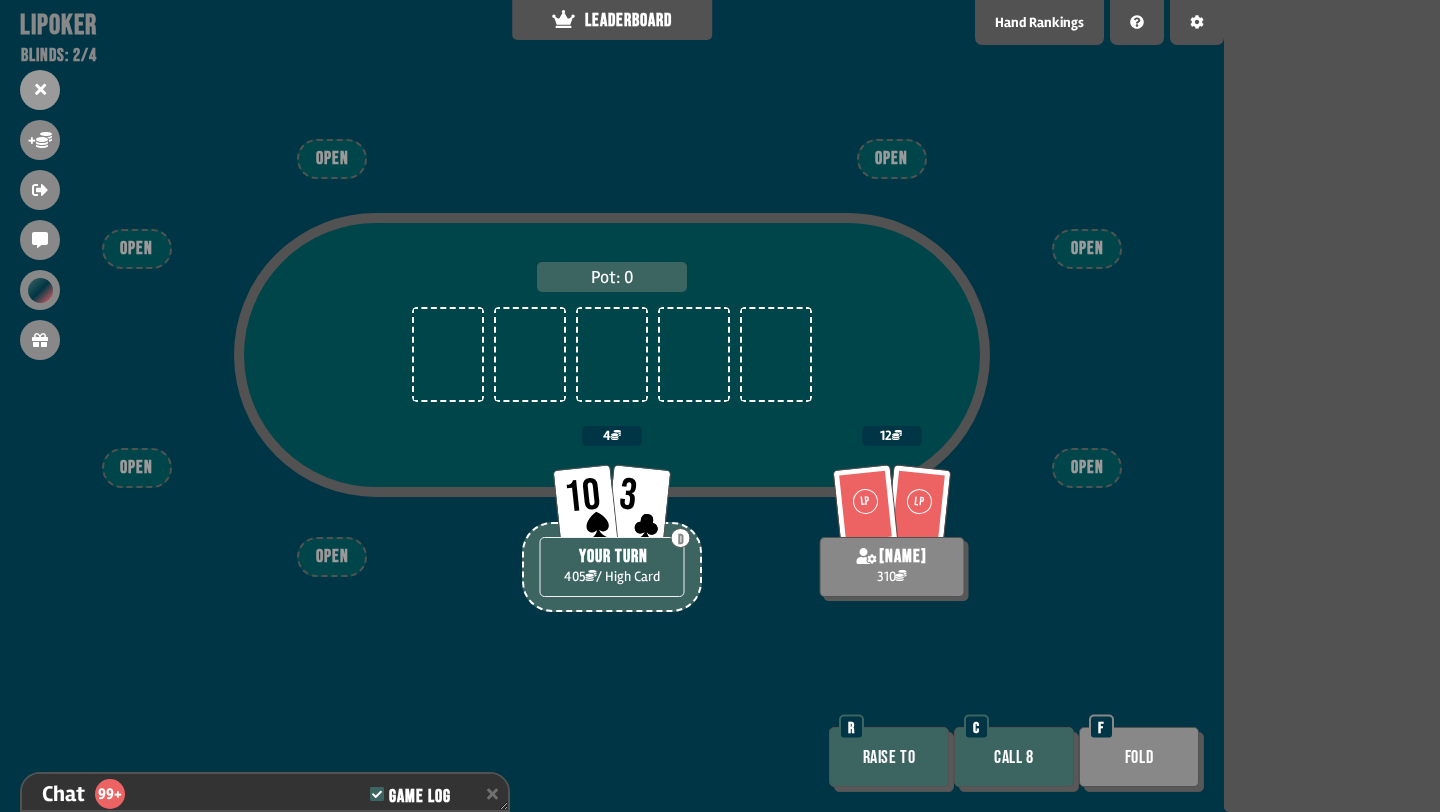 click on "Call 8" at bounding box center (1014, 757) 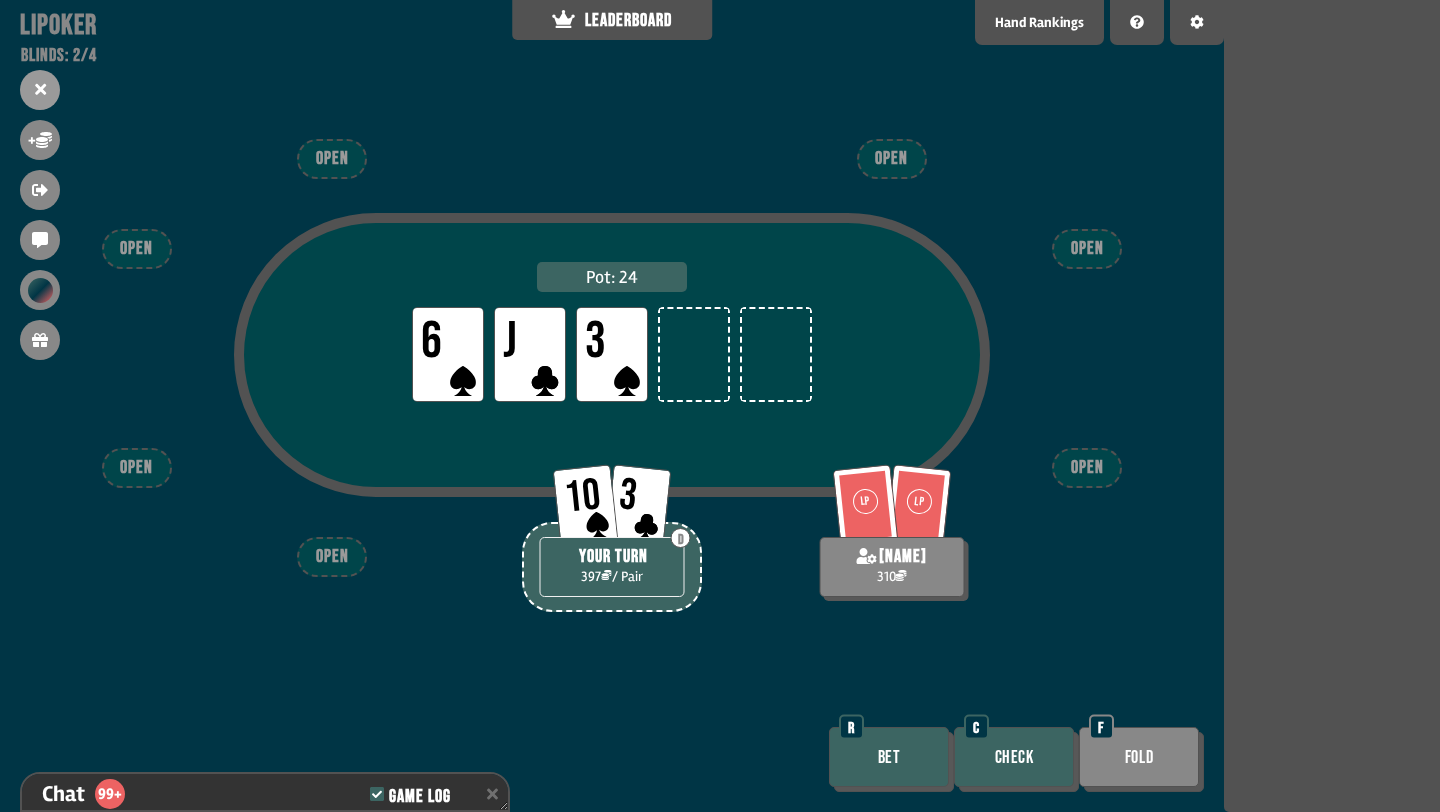 scroll, scrollTop: 11207, scrollLeft: 0, axis: vertical 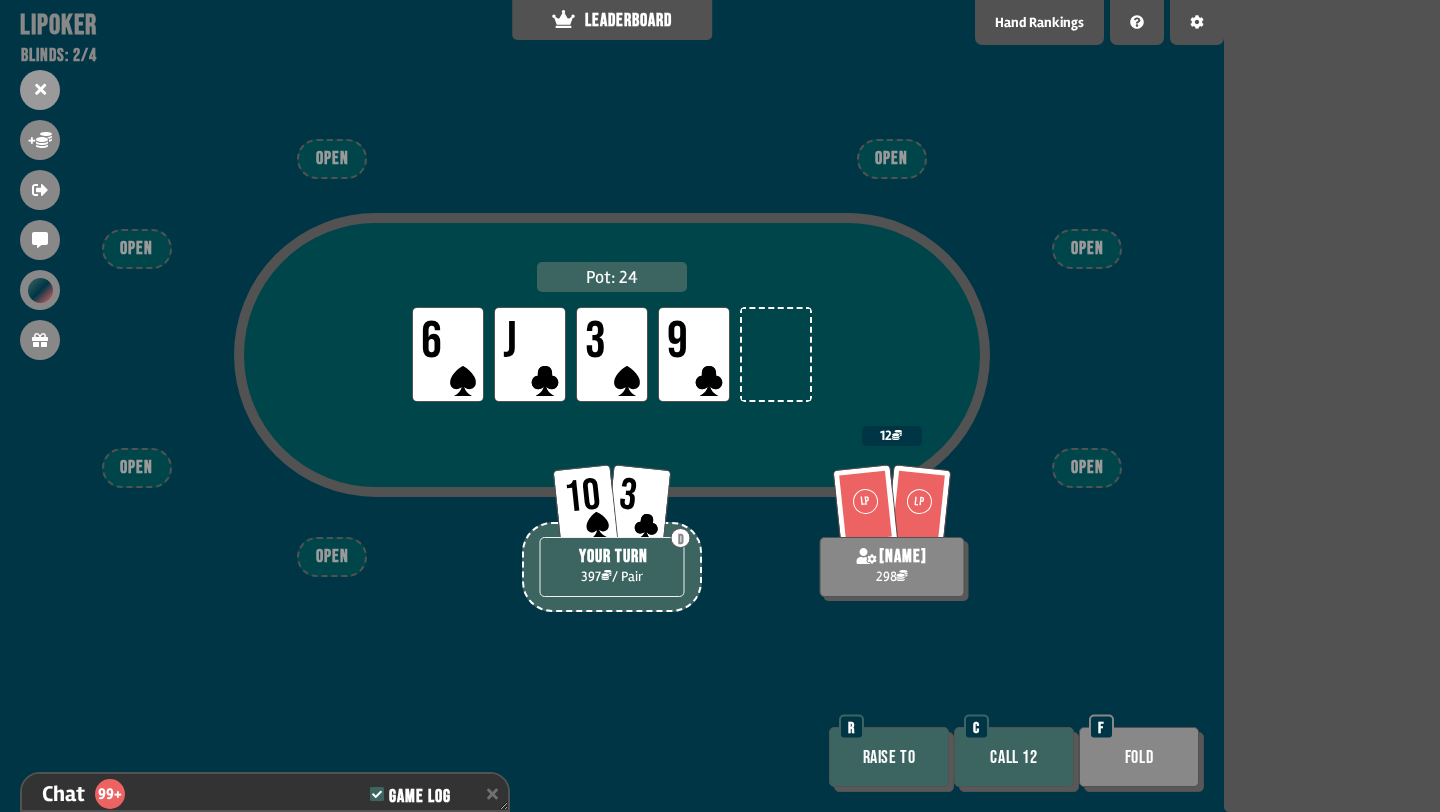 click on "Fold" at bounding box center (1139, 757) 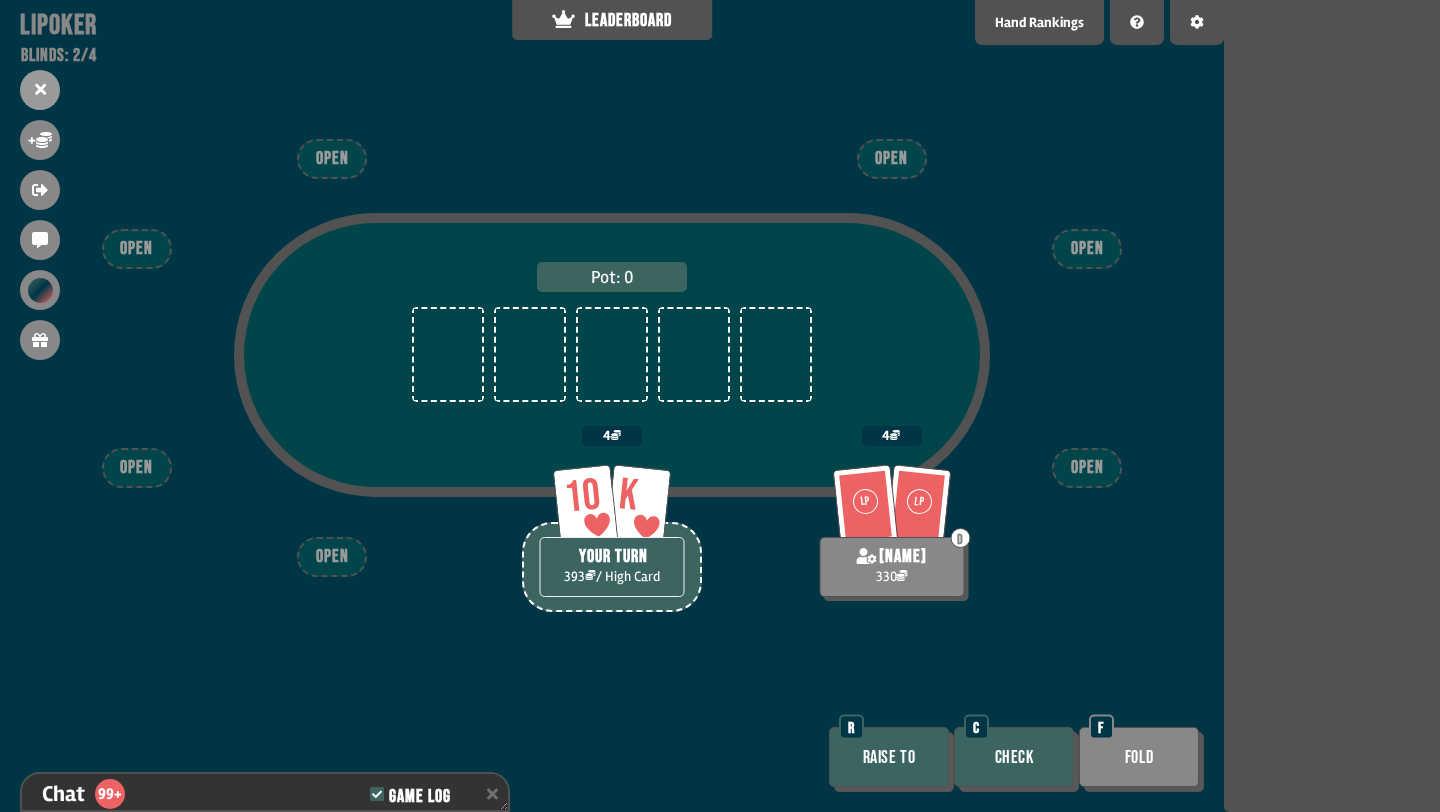 scroll, scrollTop: 11497, scrollLeft: 0, axis: vertical 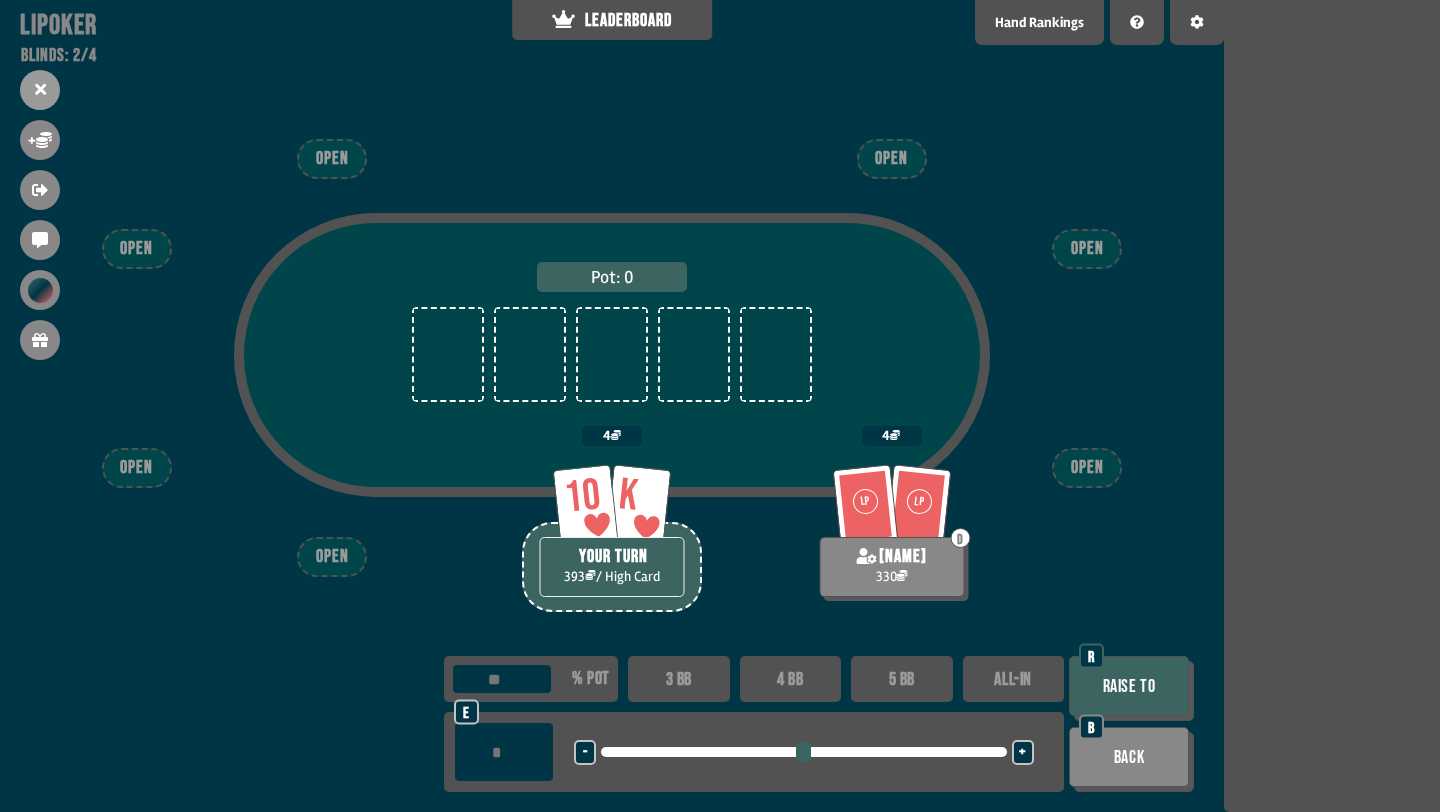 click on "3 BB" at bounding box center (679, 679) 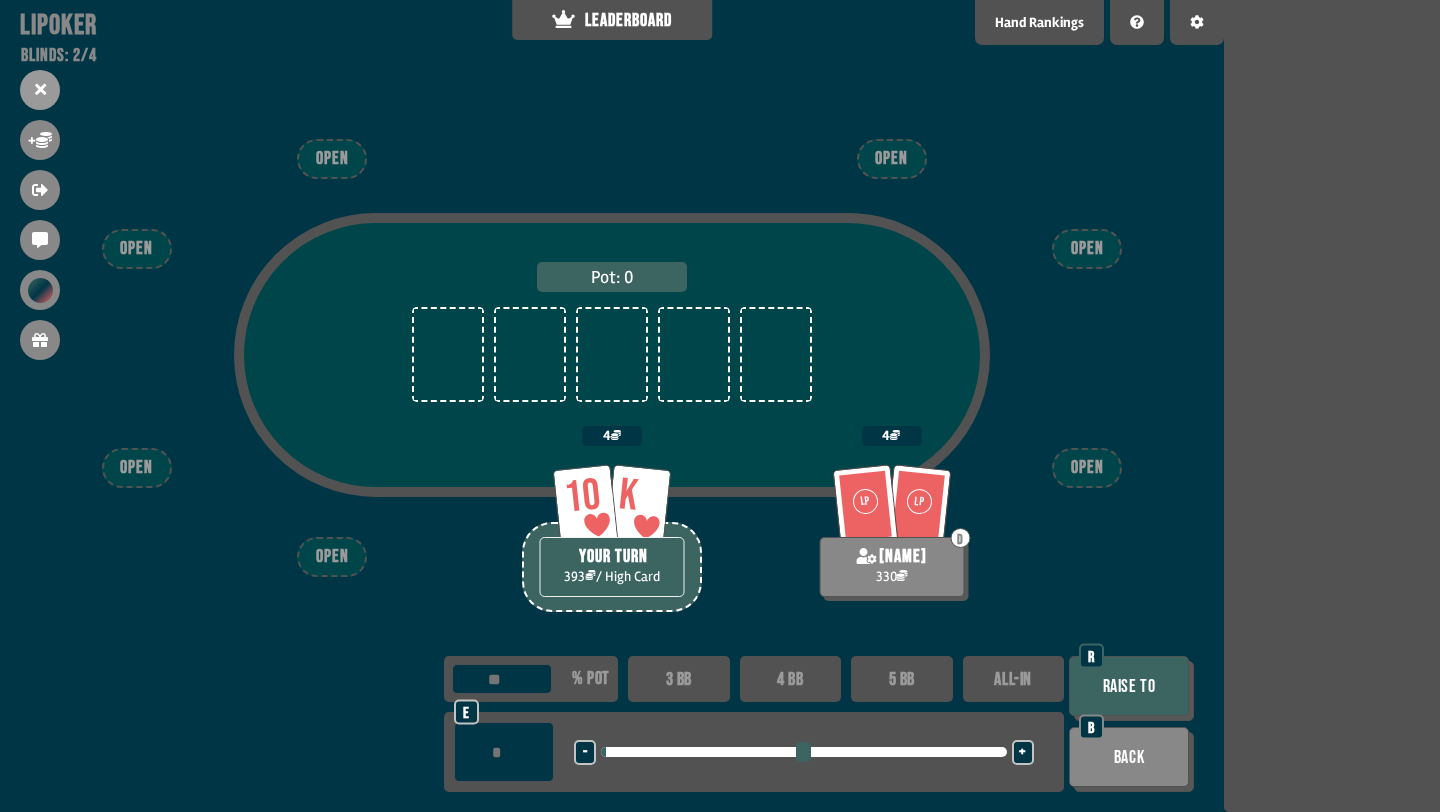 click on "Raise to" at bounding box center [1129, 686] 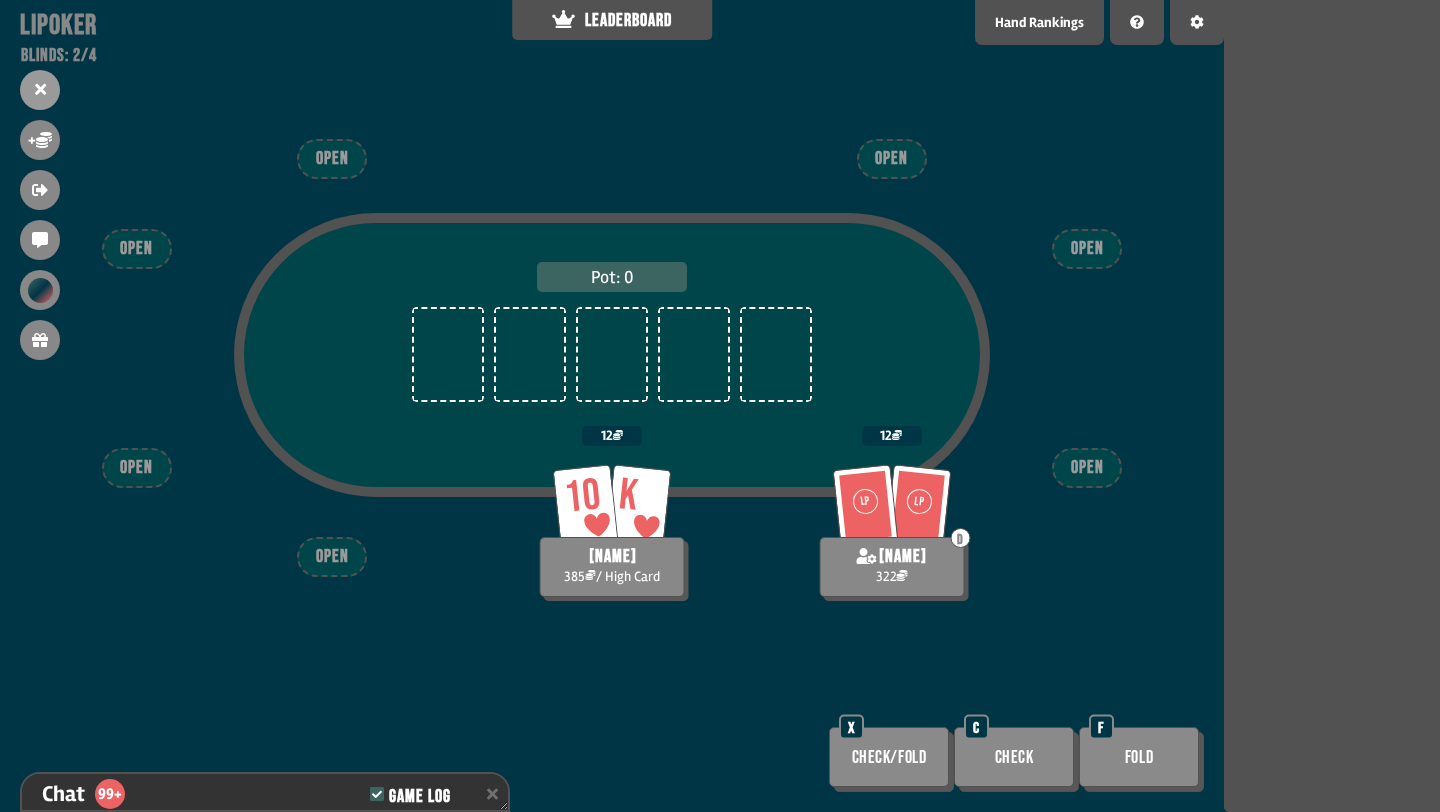 scroll, scrollTop: 11584, scrollLeft: 0, axis: vertical 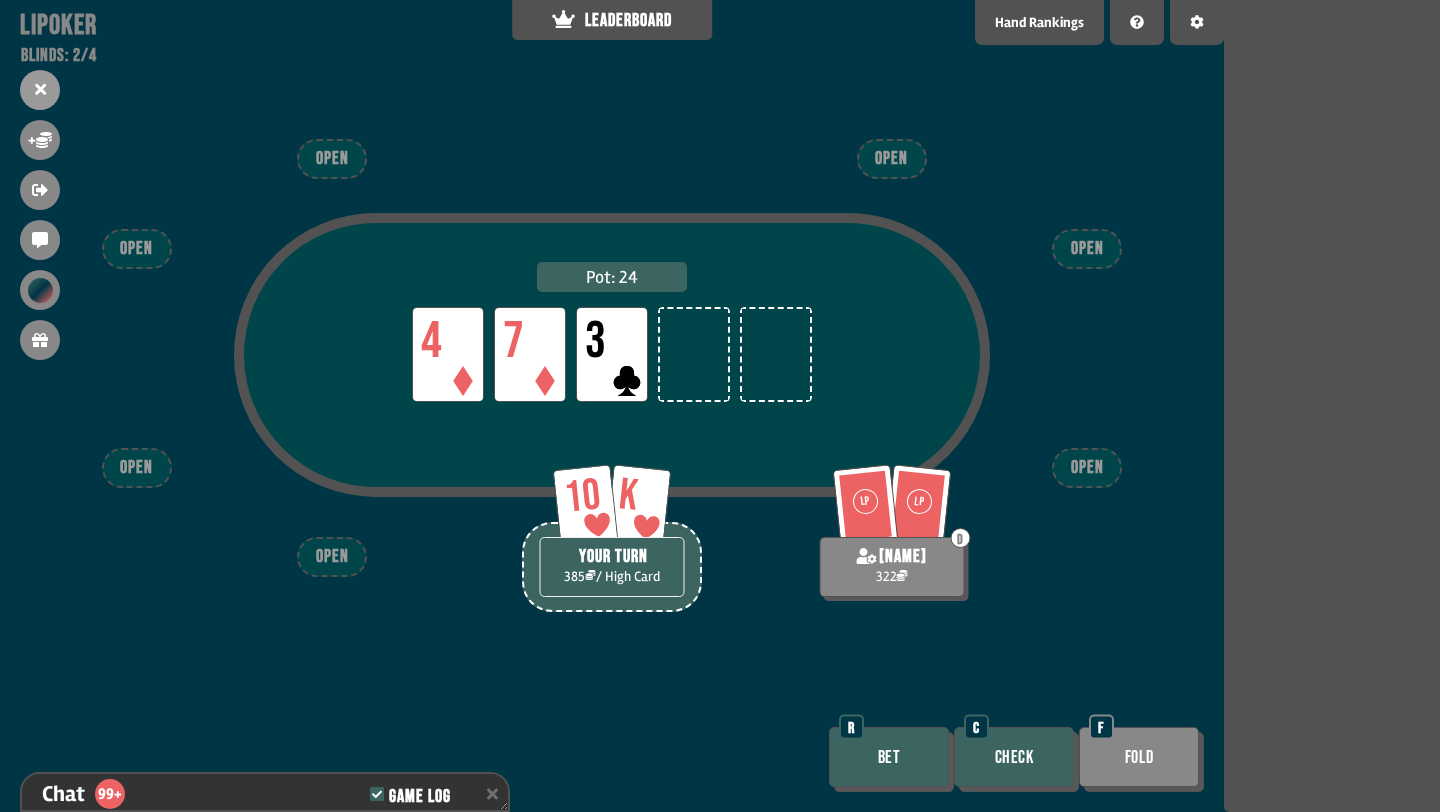 click on "Check" at bounding box center [1014, 757] 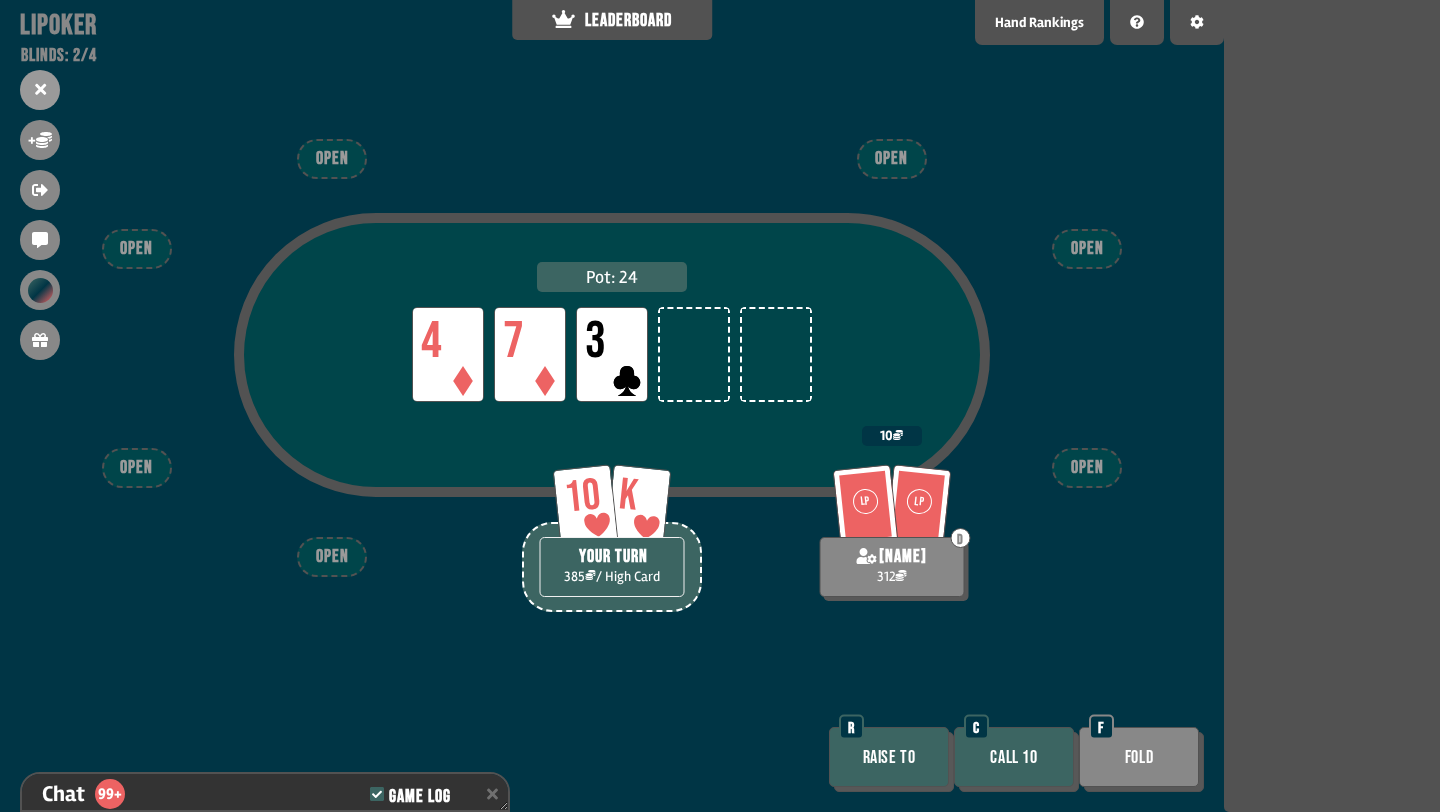 scroll, scrollTop: 11700, scrollLeft: 0, axis: vertical 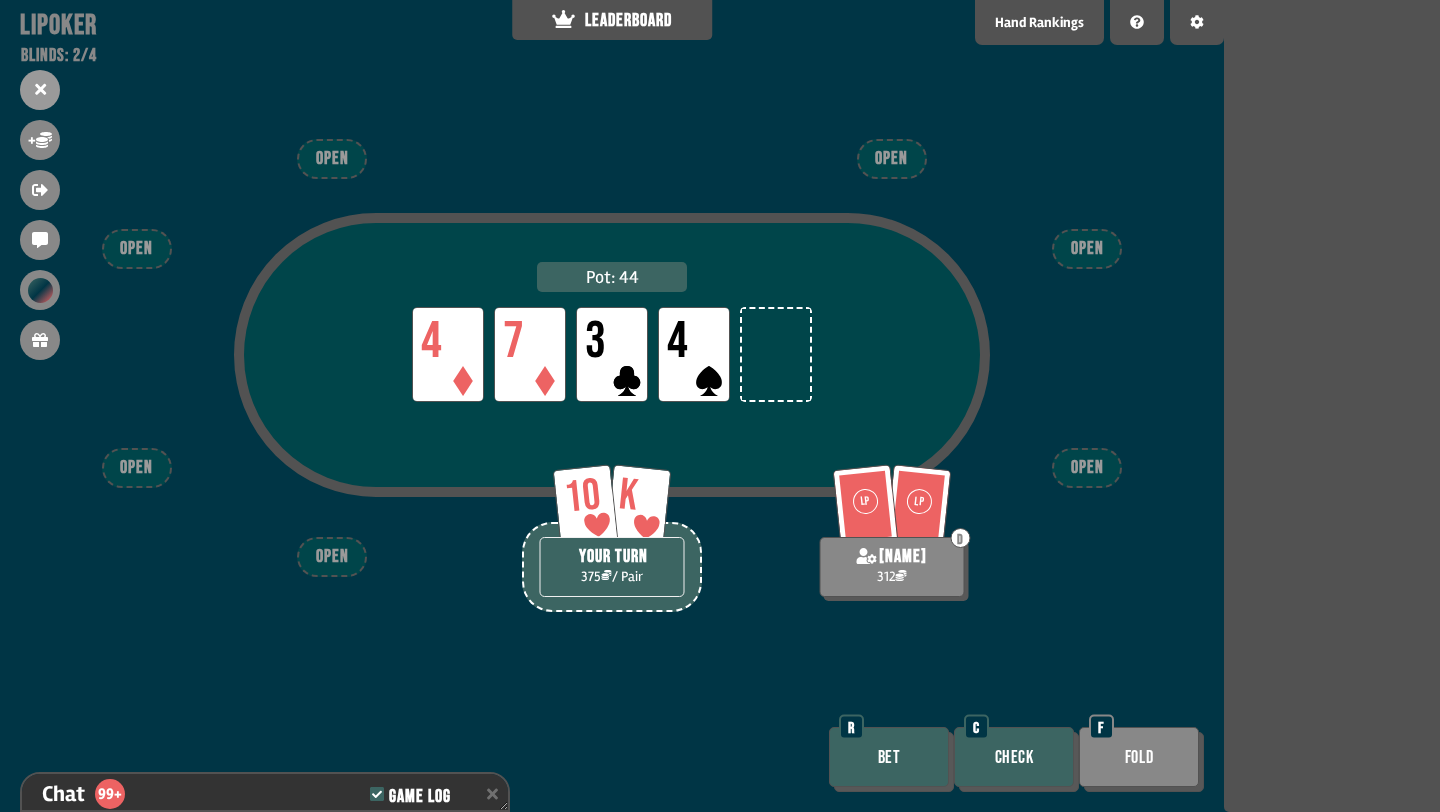 click on "Check" at bounding box center (1014, 757) 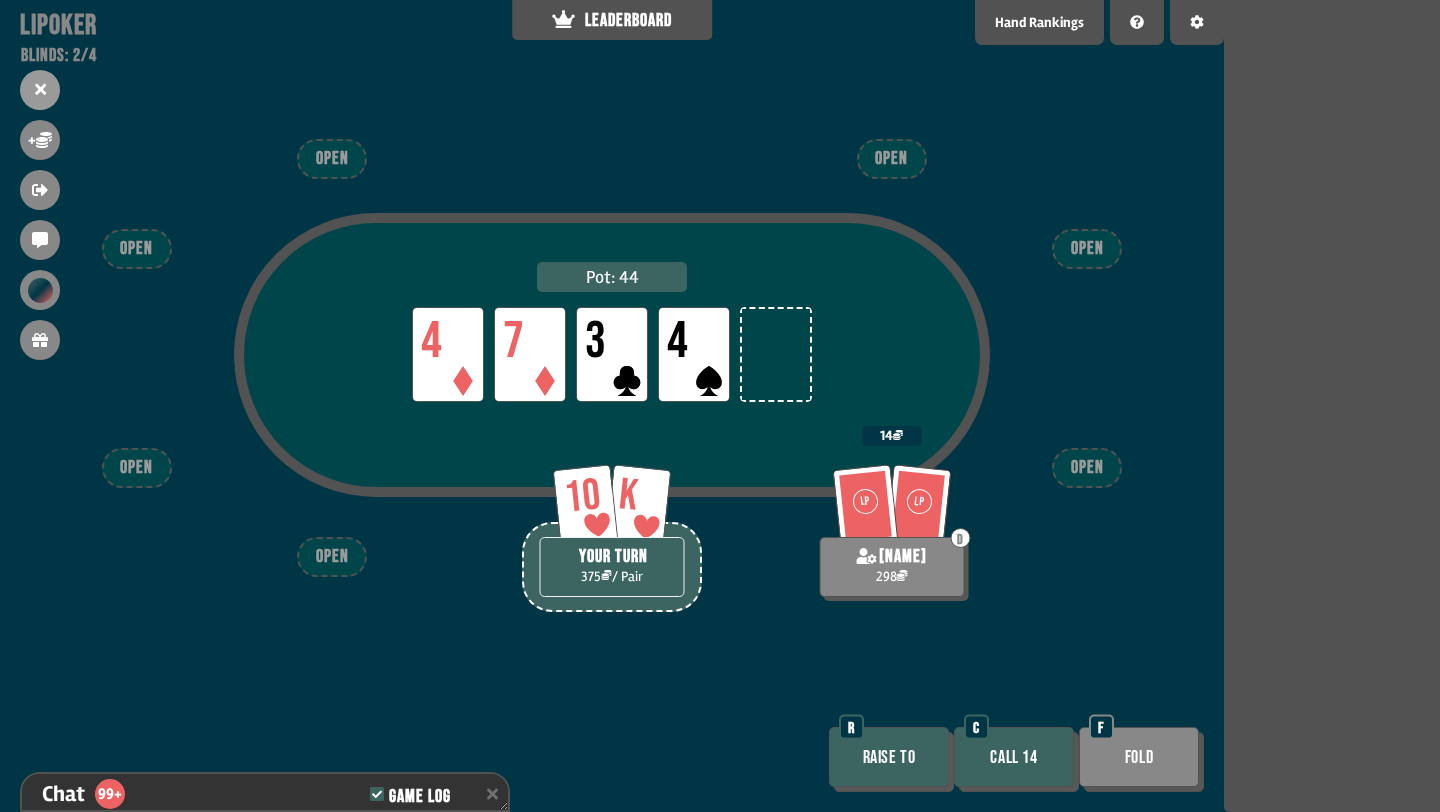 scroll, scrollTop: 11874, scrollLeft: 0, axis: vertical 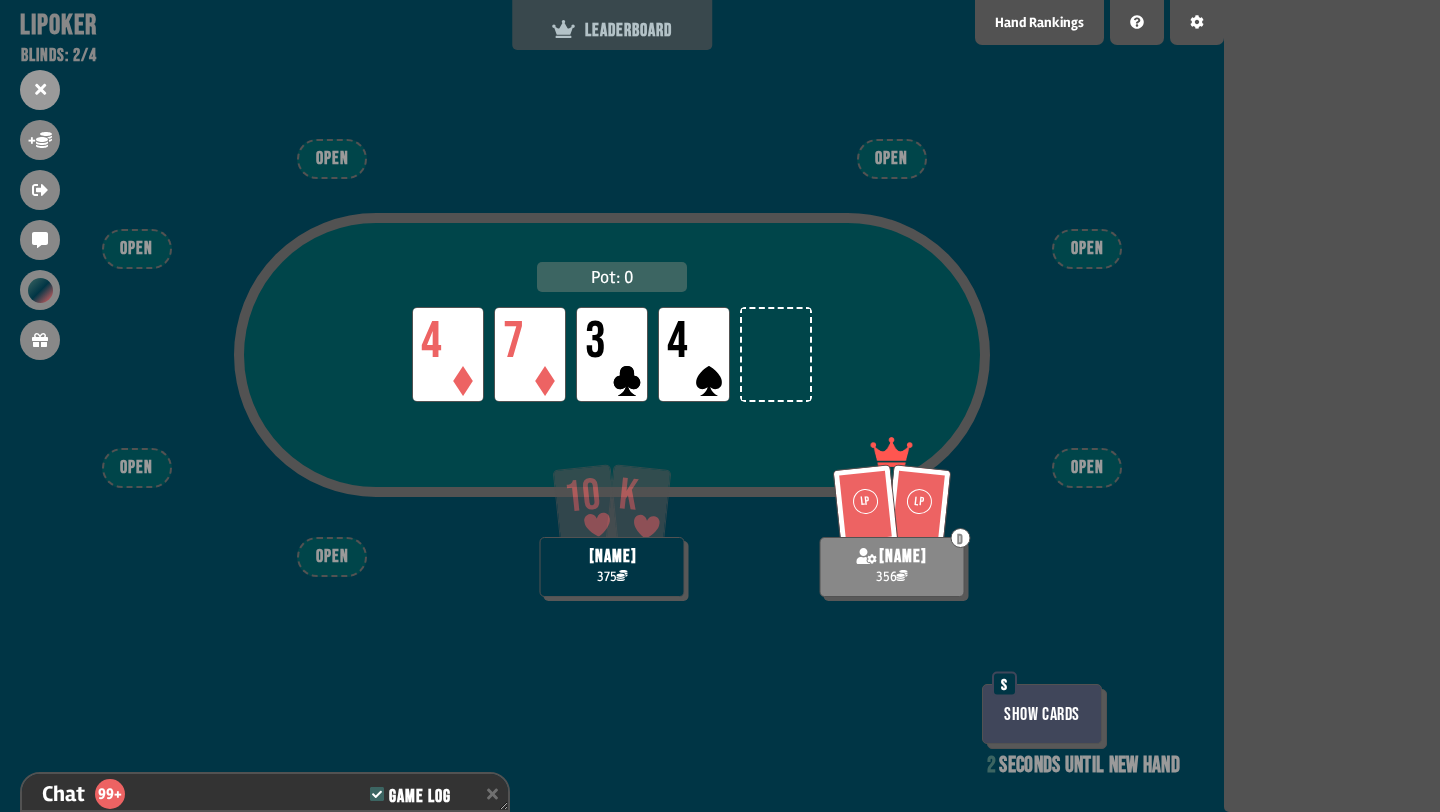 click on "LEADERBOARD" at bounding box center (612, 30) 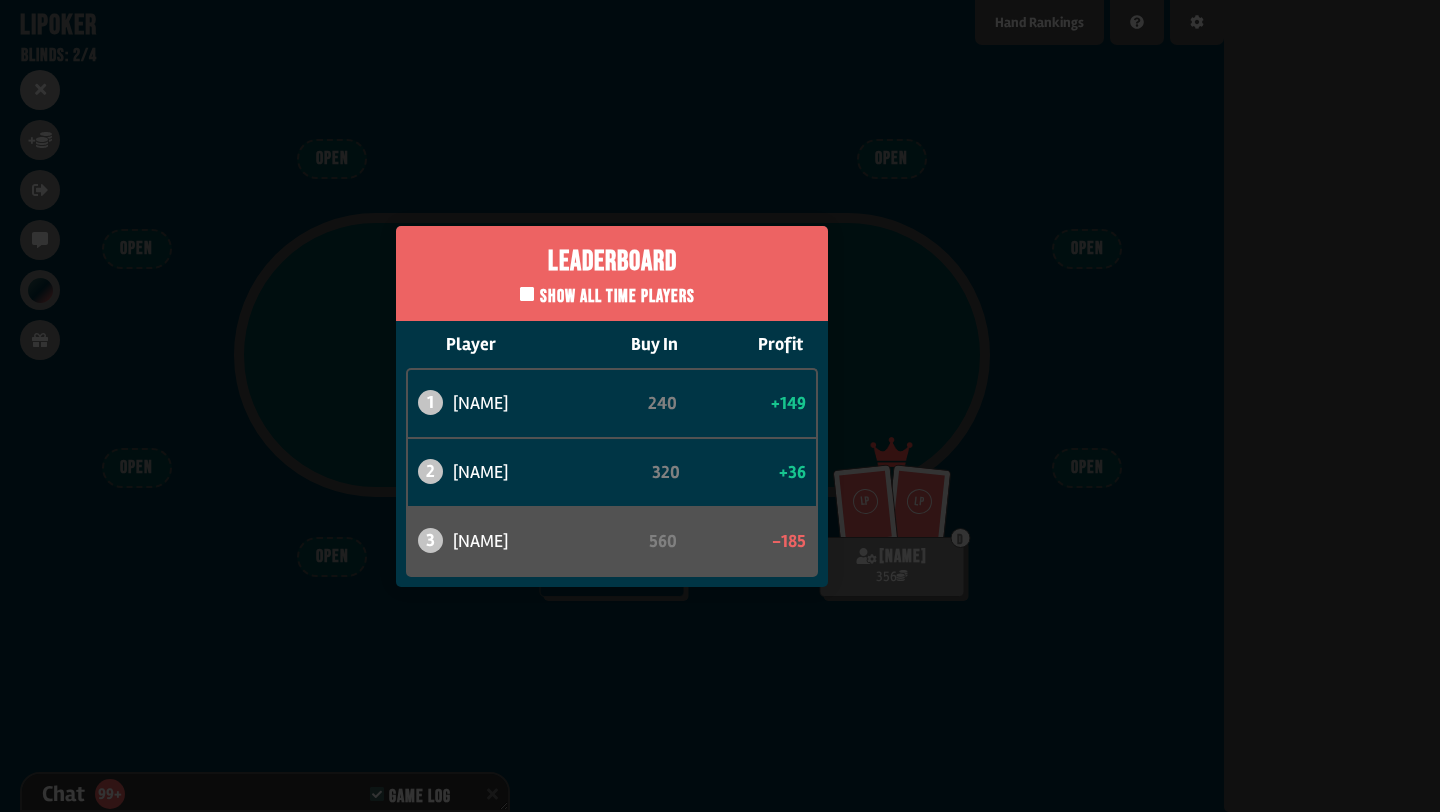 click on "Leaderboard   Show all time players Player Buy In Profit 1 atabaso 240 +149 2 [NAME] 320 +36 3 [NAME] 560 -185" at bounding box center (612, 406) 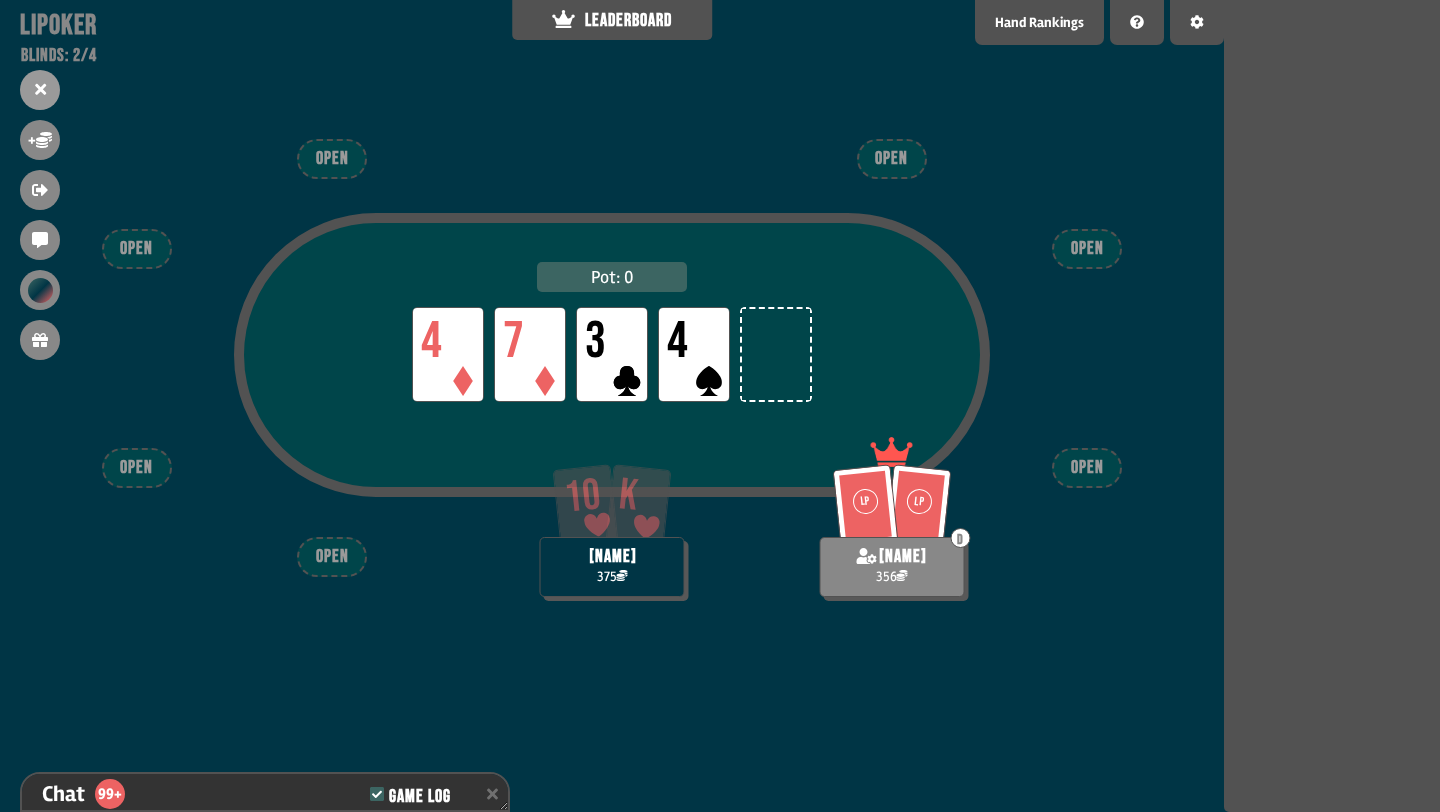 scroll, scrollTop: 12019, scrollLeft: 0, axis: vertical 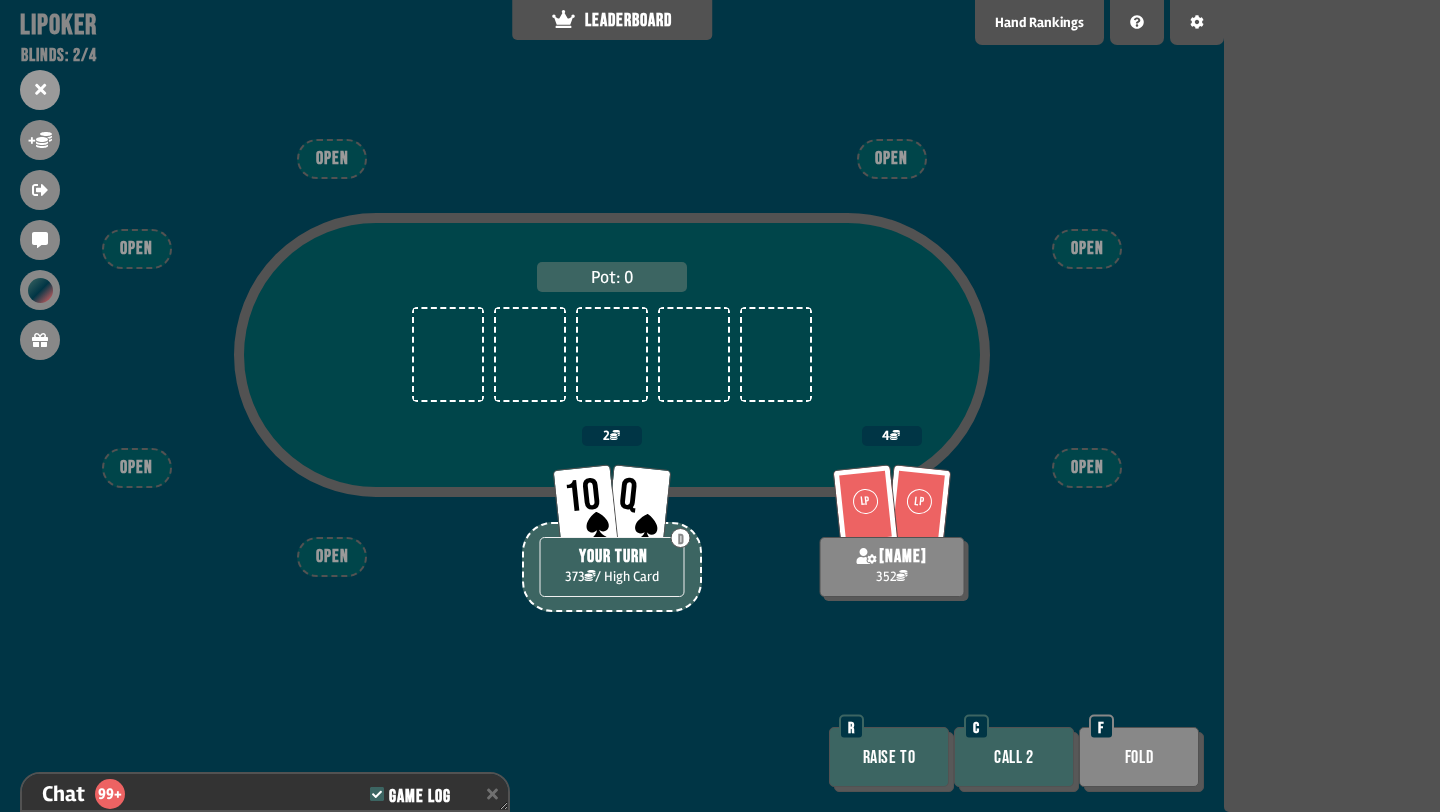 click on "Raise to" at bounding box center (889, 757) 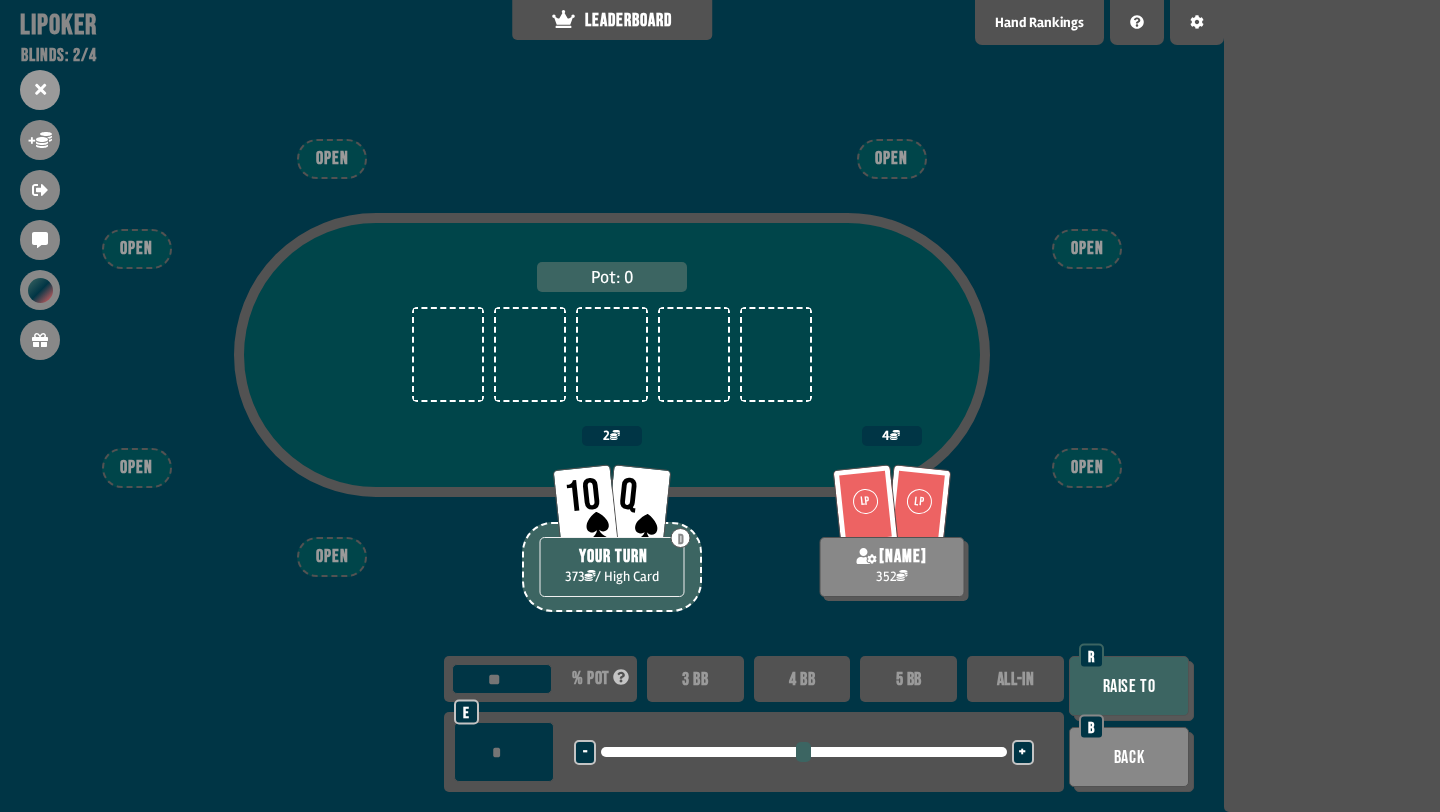 click on "3 BB" at bounding box center (695, 679) 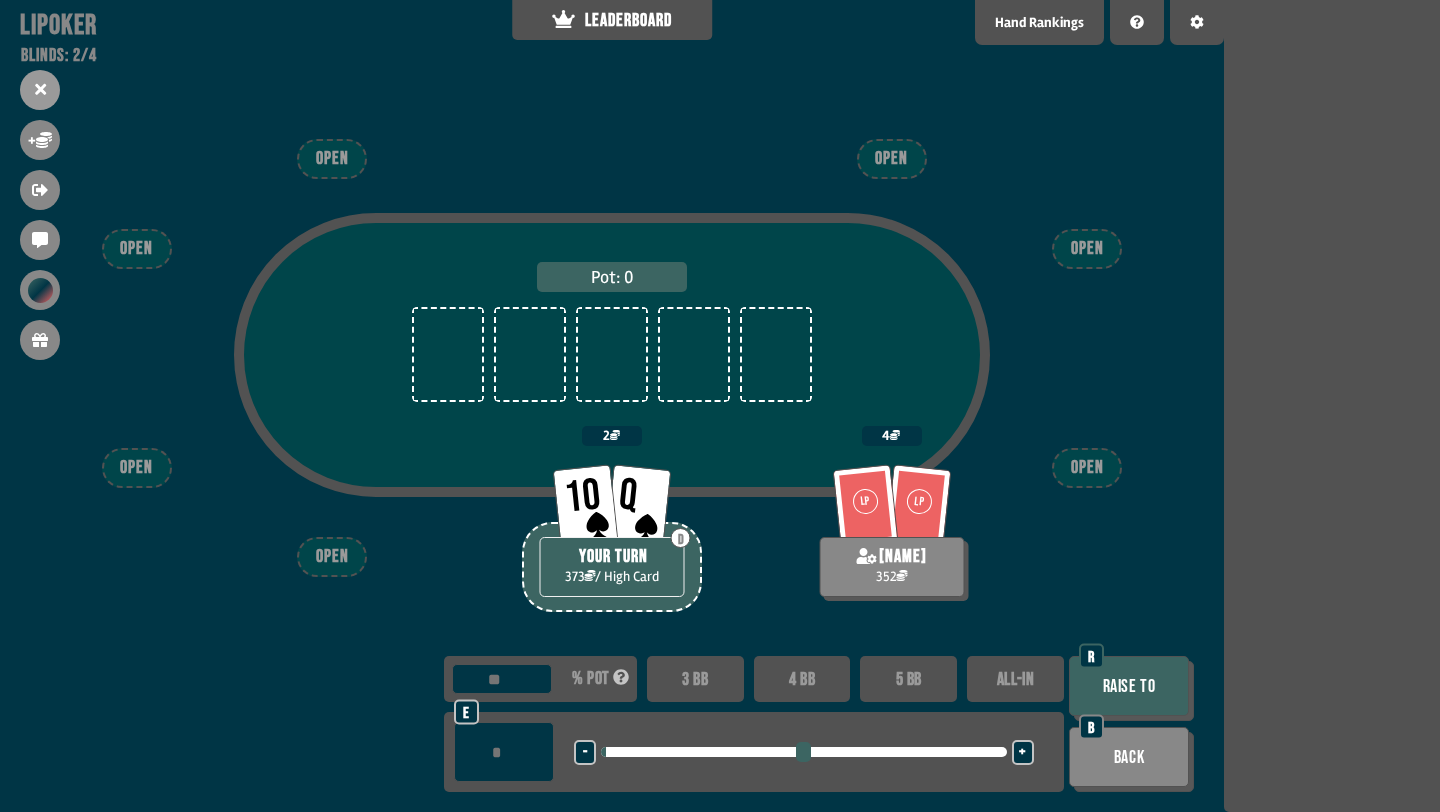 click on "Raise to" at bounding box center [1129, 686] 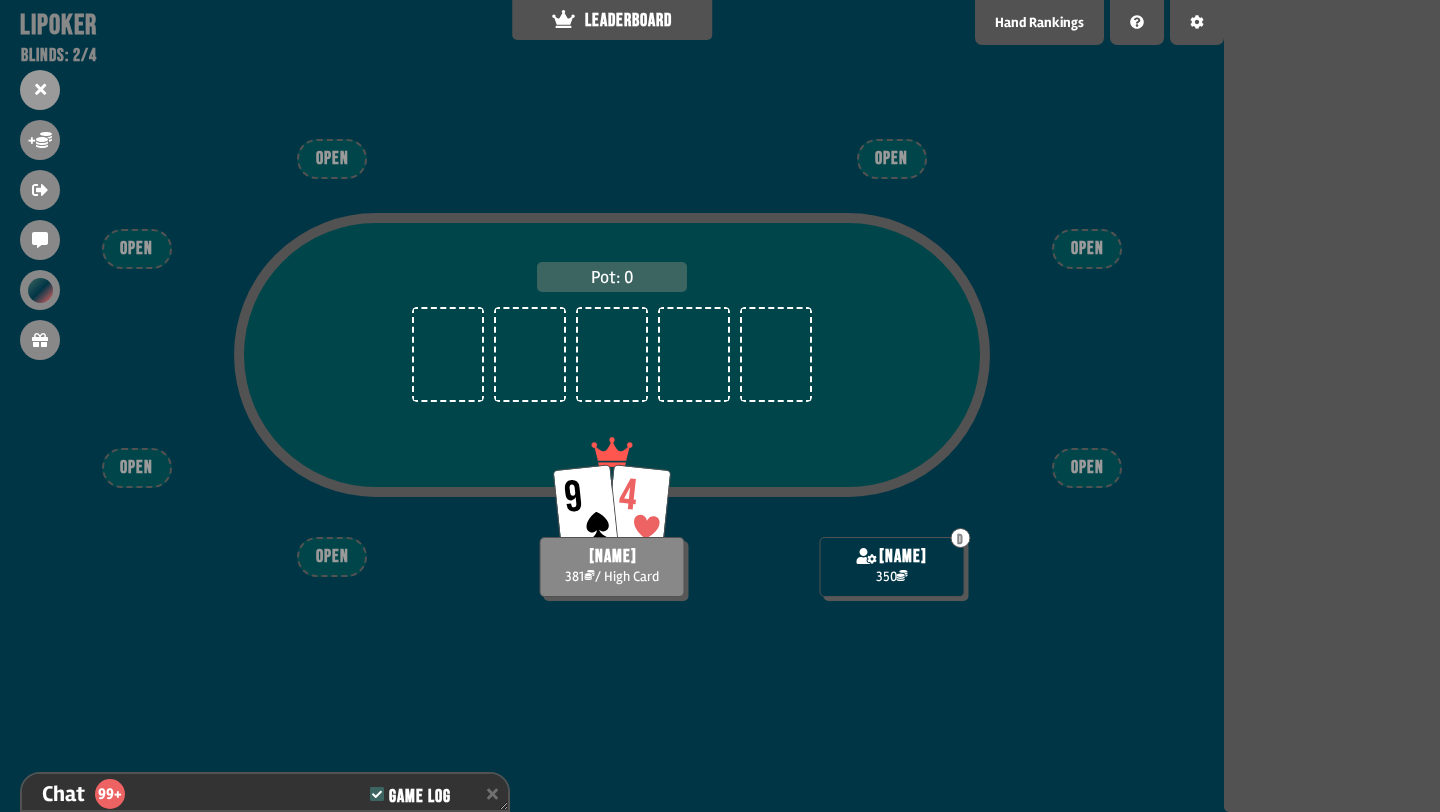 scroll, scrollTop: 12309, scrollLeft: 0, axis: vertical 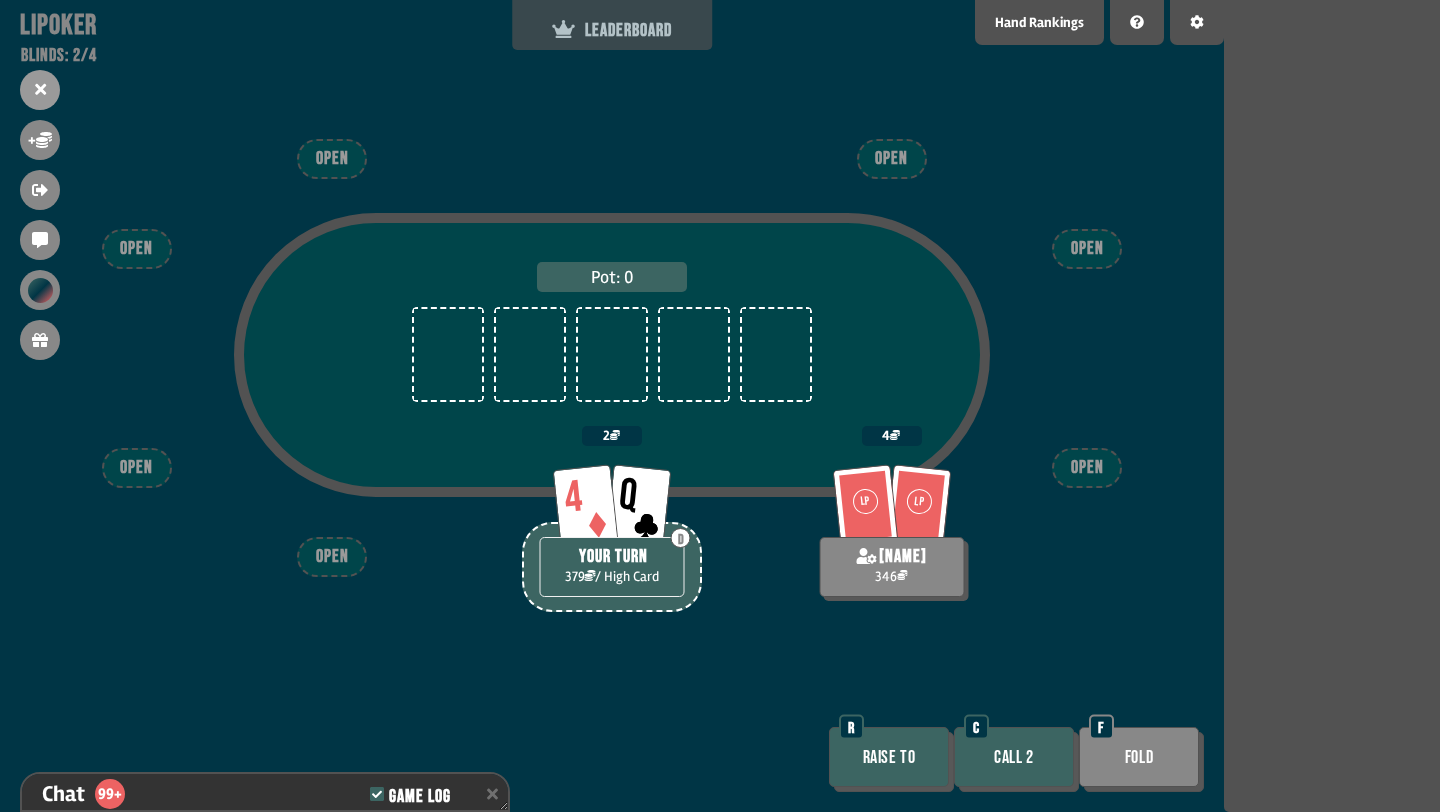 click on "LEADERBOARD" at bounding box center [612, 30] 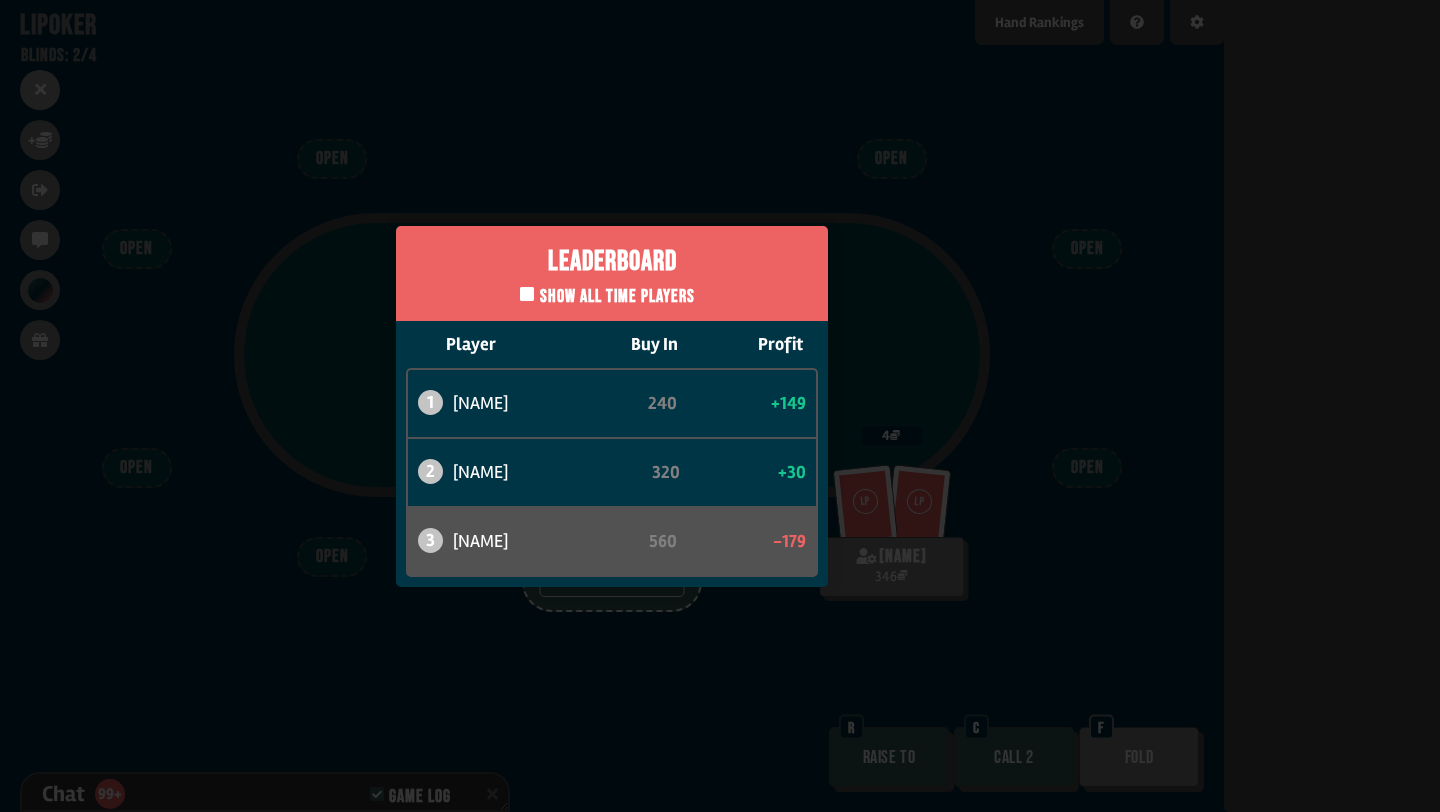 click on "Leaderboard   Show all time players Player Buy In Profit 1 atabaso 240 +149 2 [NAME] 320 +30 3 [NAME] 560 -179" at bounding box center (612, 406) 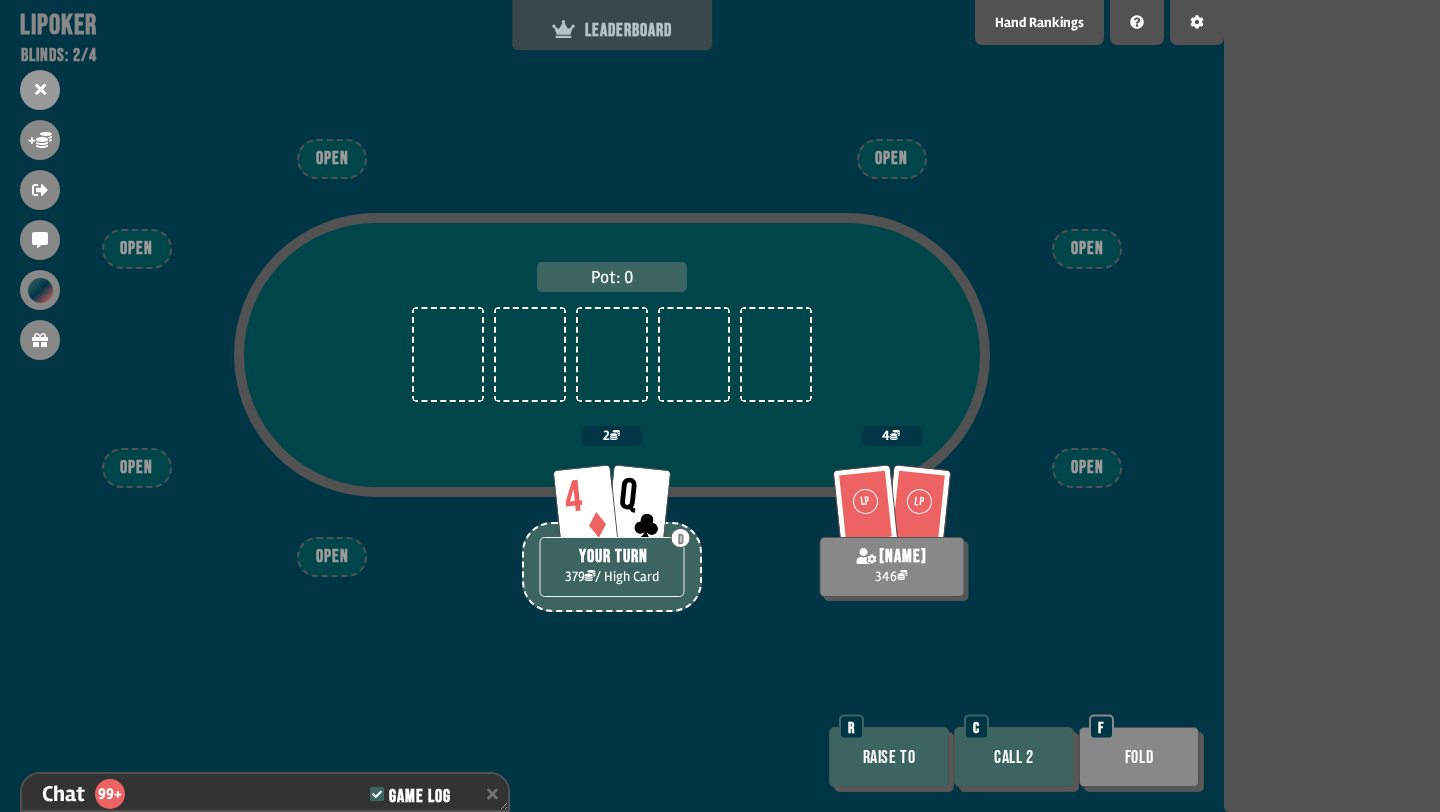 click on "LEADERBOARD" at bounding box center [612, 25] 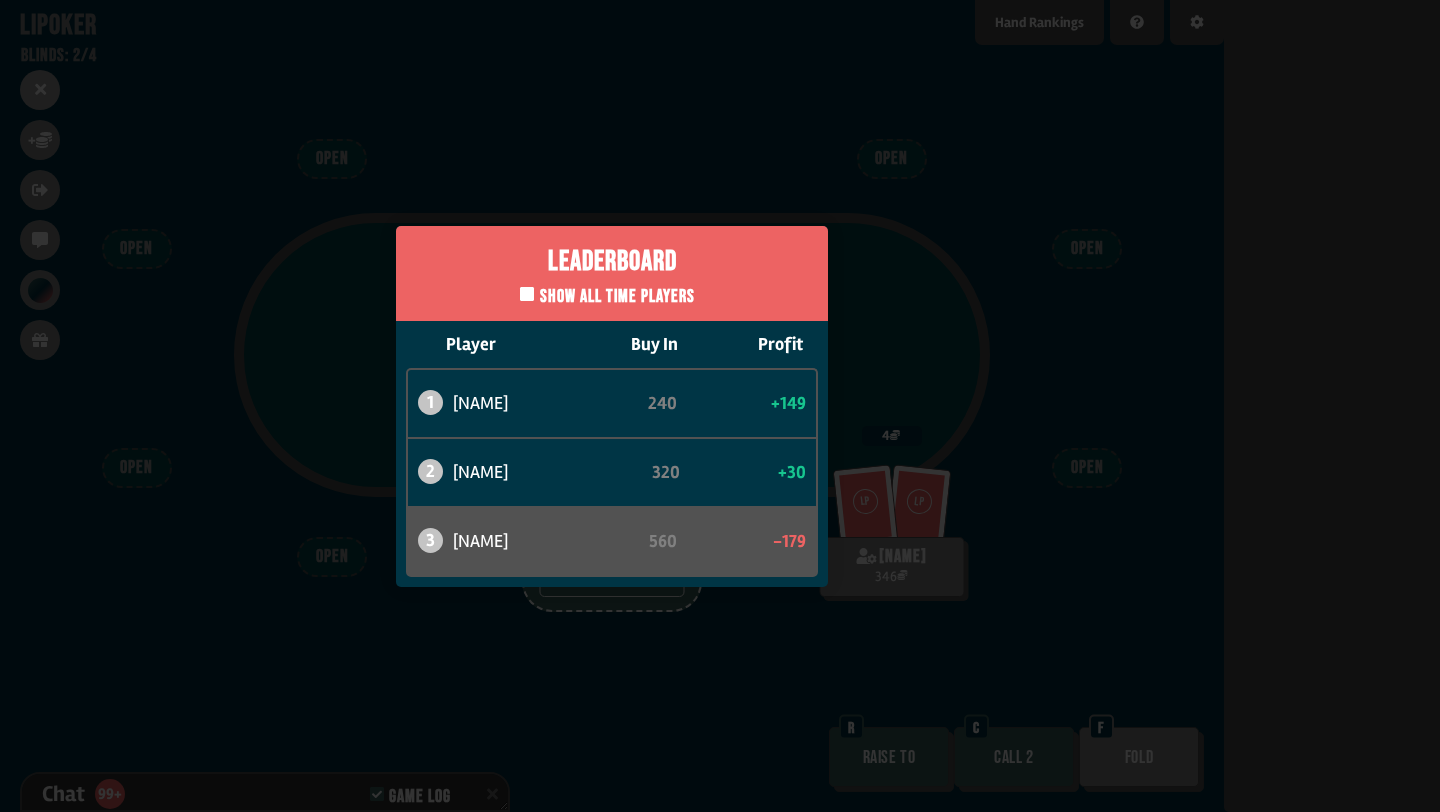click on "Leaderboard   Show all time players Player Buy In Profit 1 atabaso 240 +149 2 [NAME] 320 +30 3 [NAME] 560 -179" at bounding box center [612, 406] 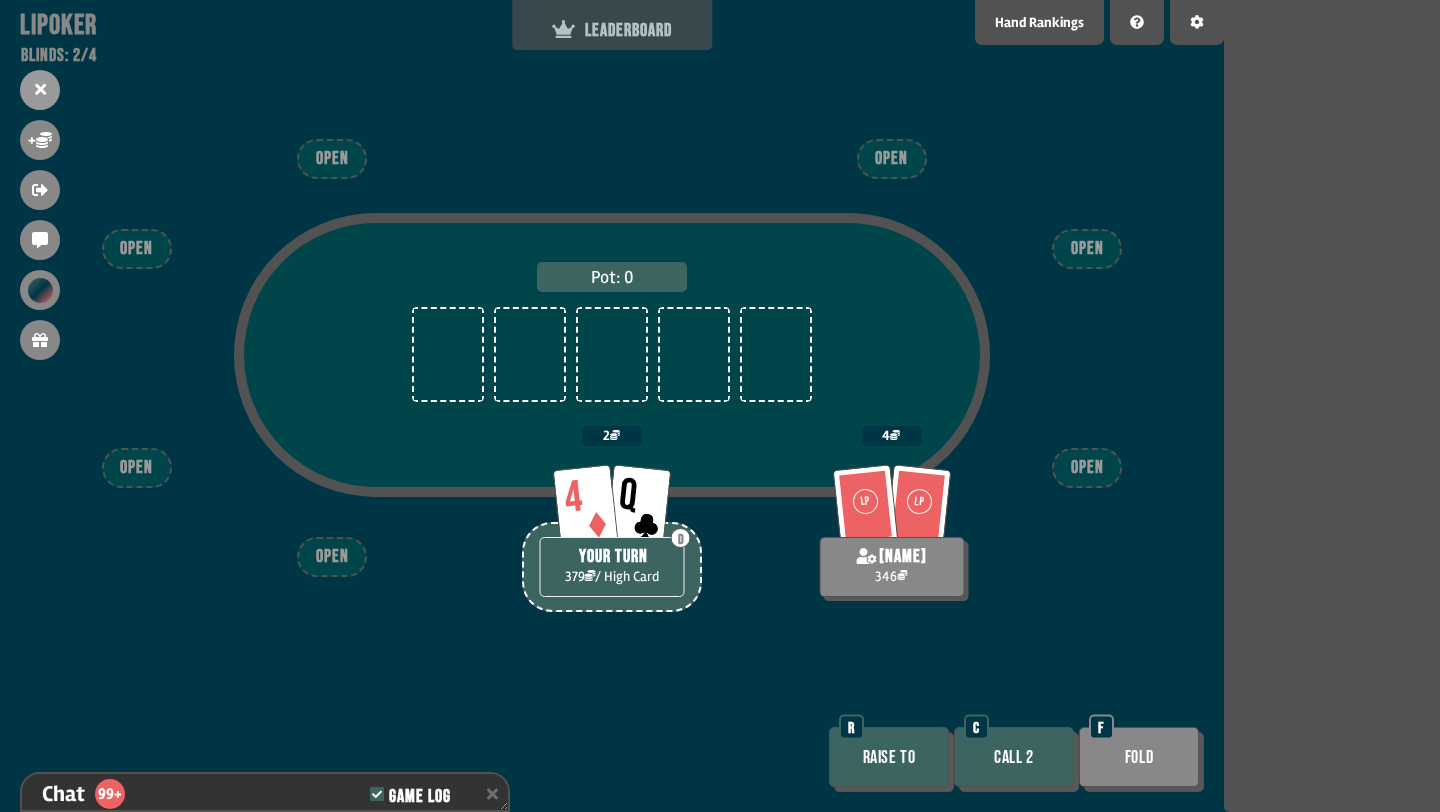click on "LEADERBOARD" at bounding box center [612, 30] 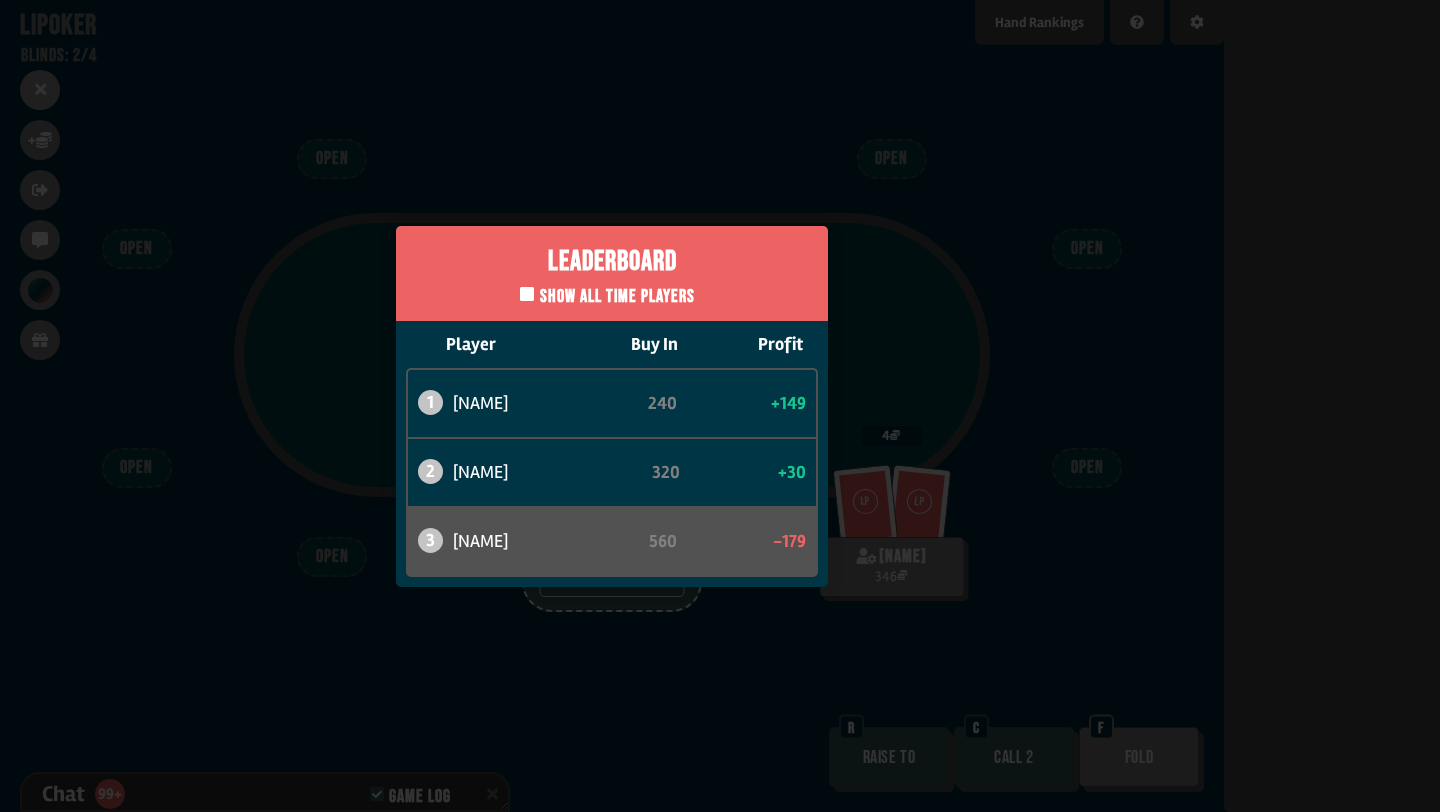 click on "Leaderboard   Show all time players Player Buy In Profit 1 atabaso 240 +149 2 [NAME] 320 +30 3 [NAME] 560 -179" at bounding box center [612, 406] 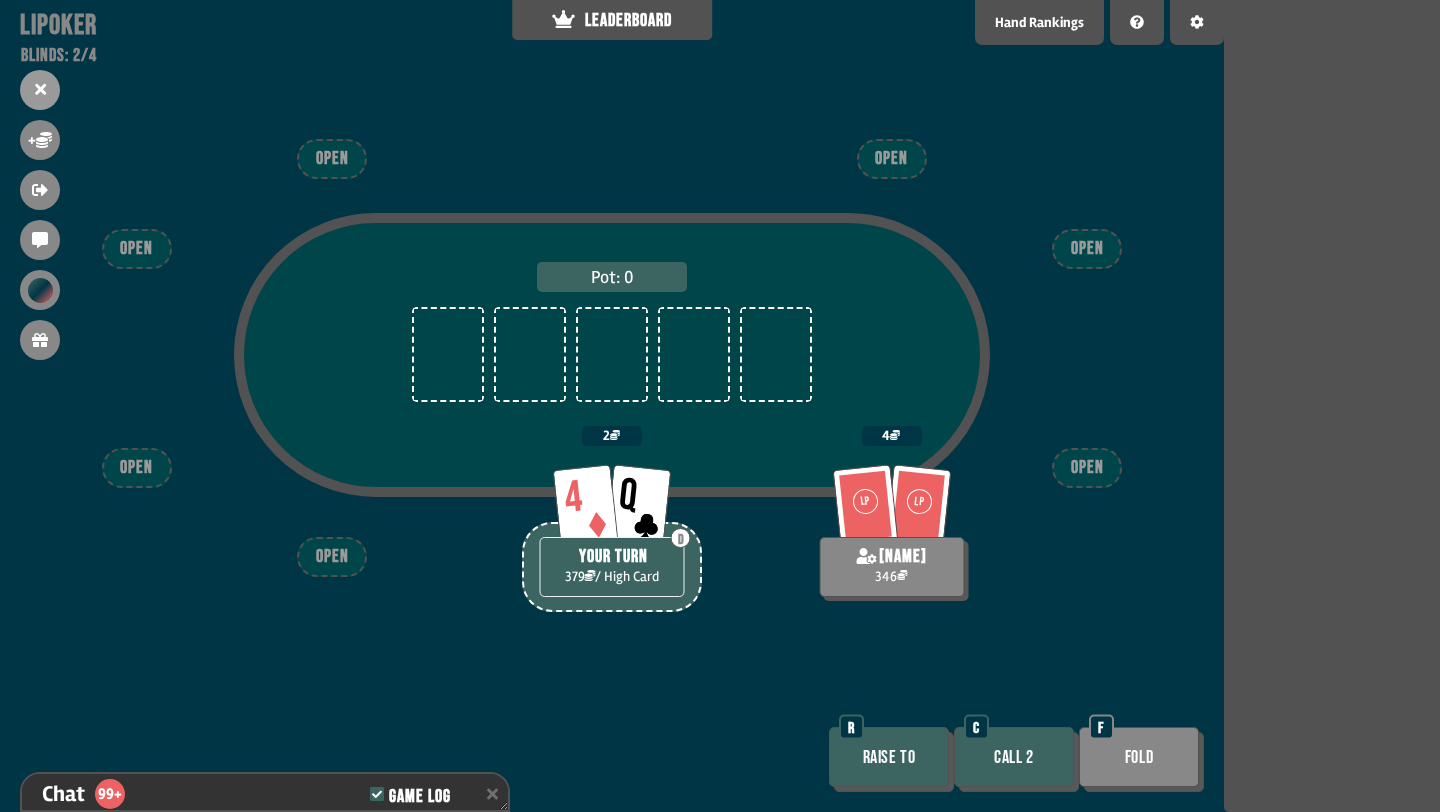 click on "Fold" at bounding box center (1139, 757) 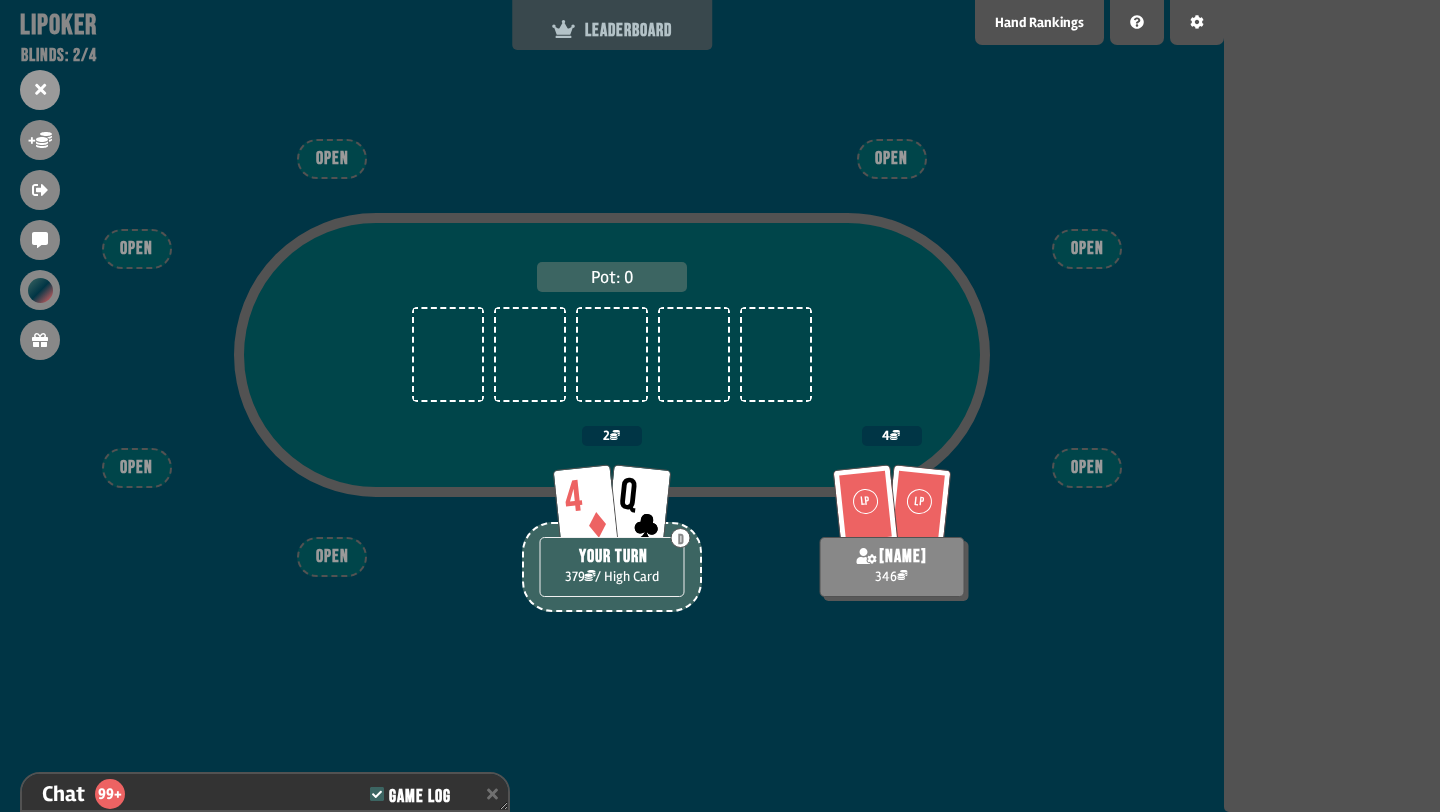scroll, scrollTop: 12367, scrollLeft: 0, axis: vertical 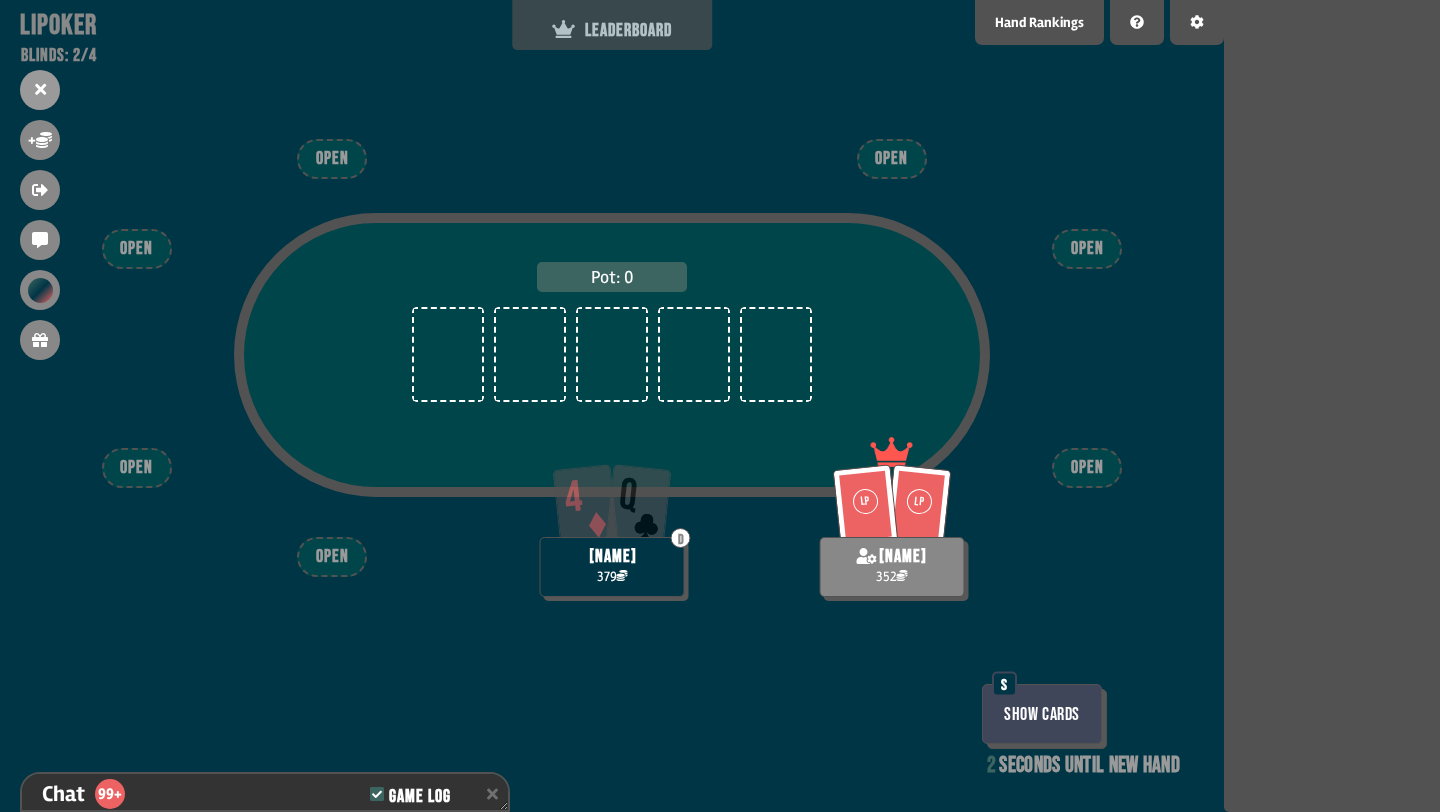 click on "LEADERBOARD" at bounding box center [612, 30] 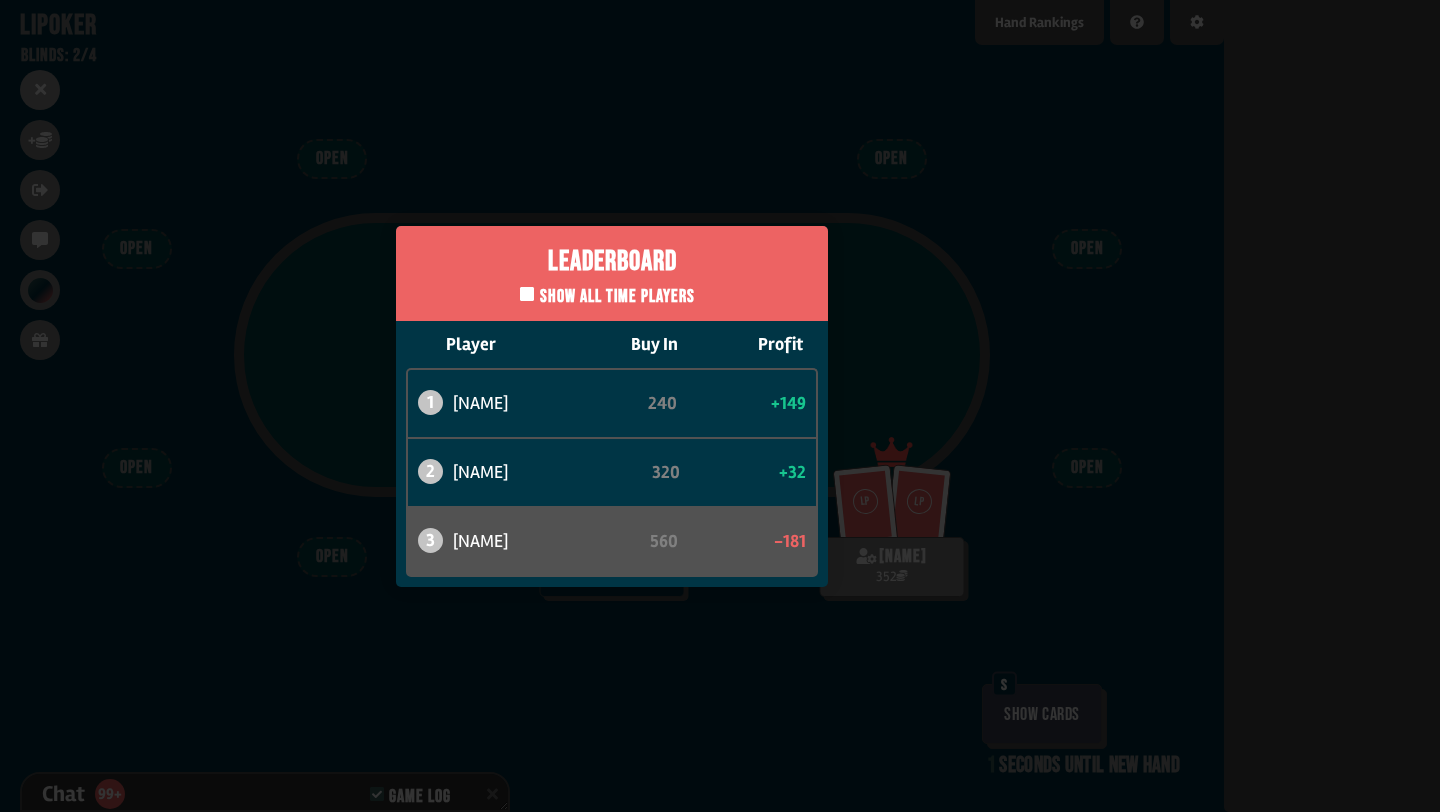 click on "Leaderboard   Show all time players Player Buy In Profit 1 atabaso 240 +149 2 [NAME] 320 +32 3 [NAME] 560 -181" at bounding box center (612, 406) 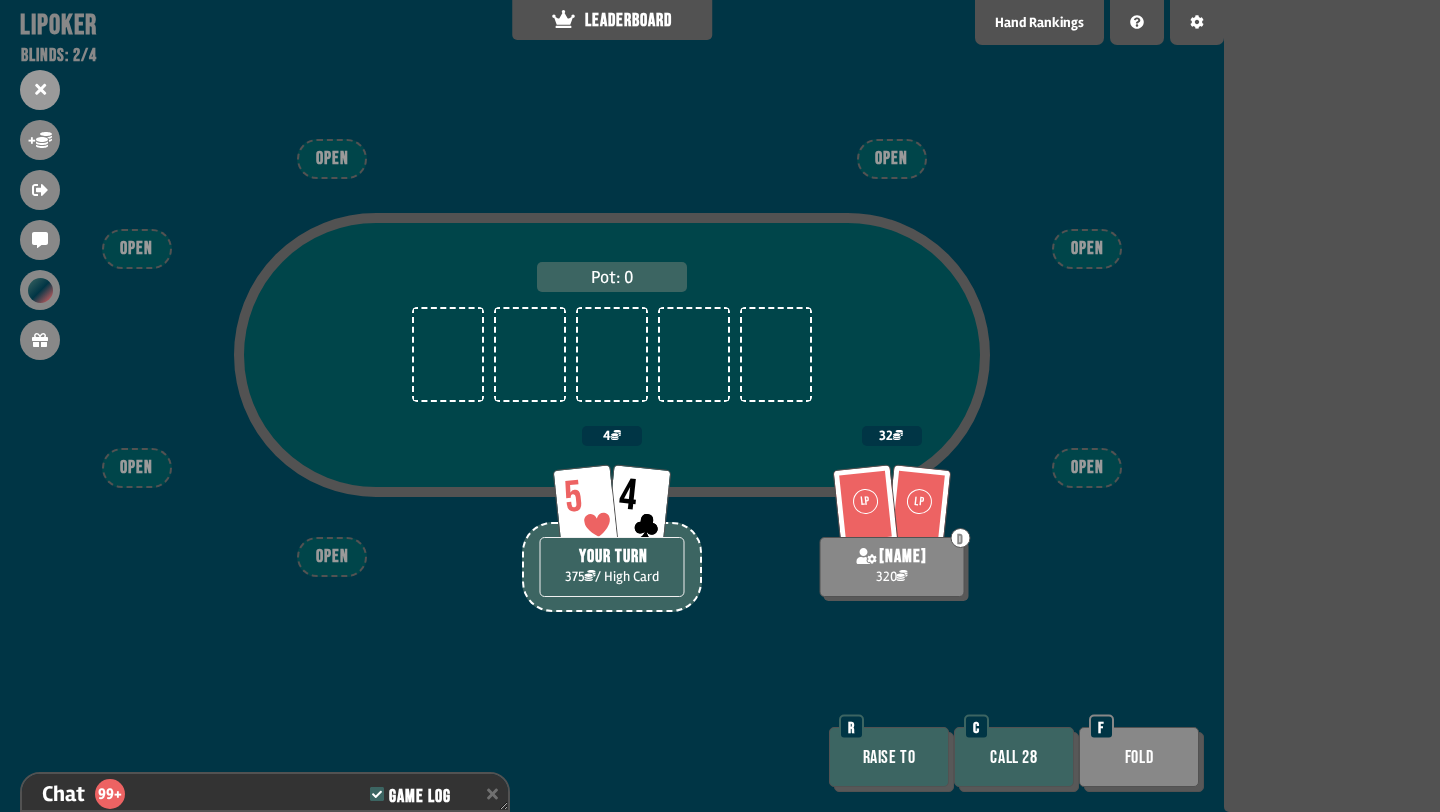 scroll, scrollTop: 12483, scrollLeft: 0, axis: vertical 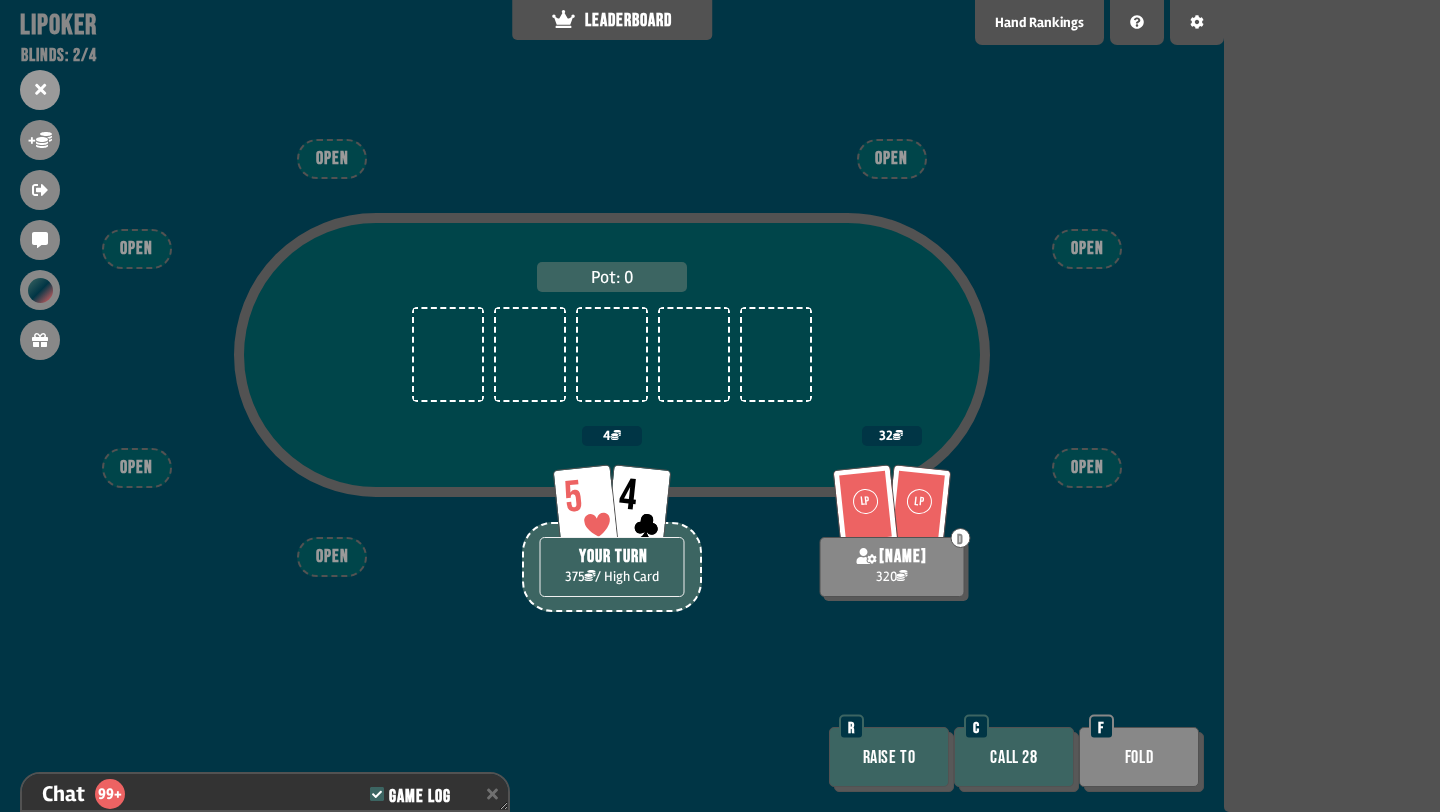 click on "Call 28" at bounding box center [1014, 757] 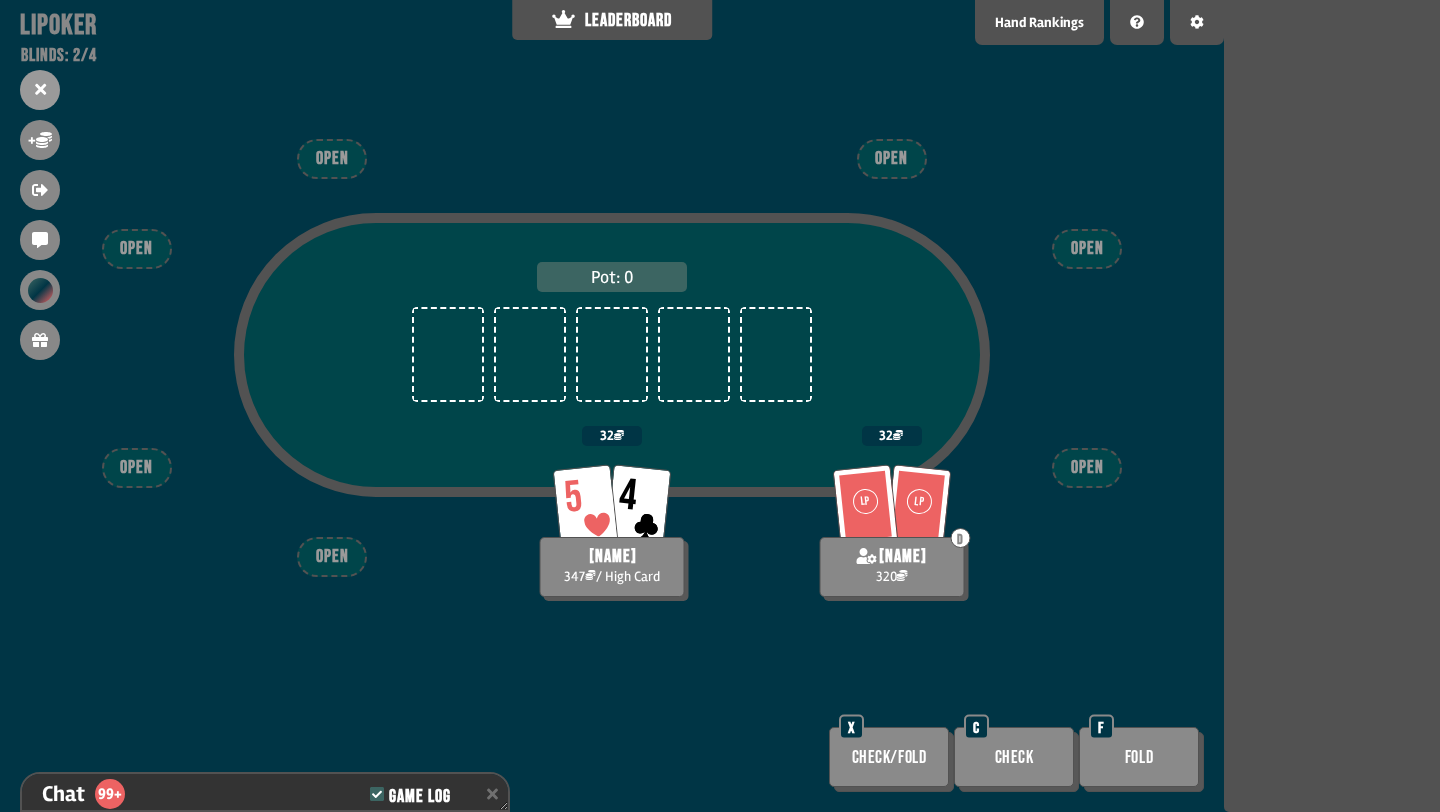 scroll, scrollTop: 12541, scrollLeft: 0, axis: vertical 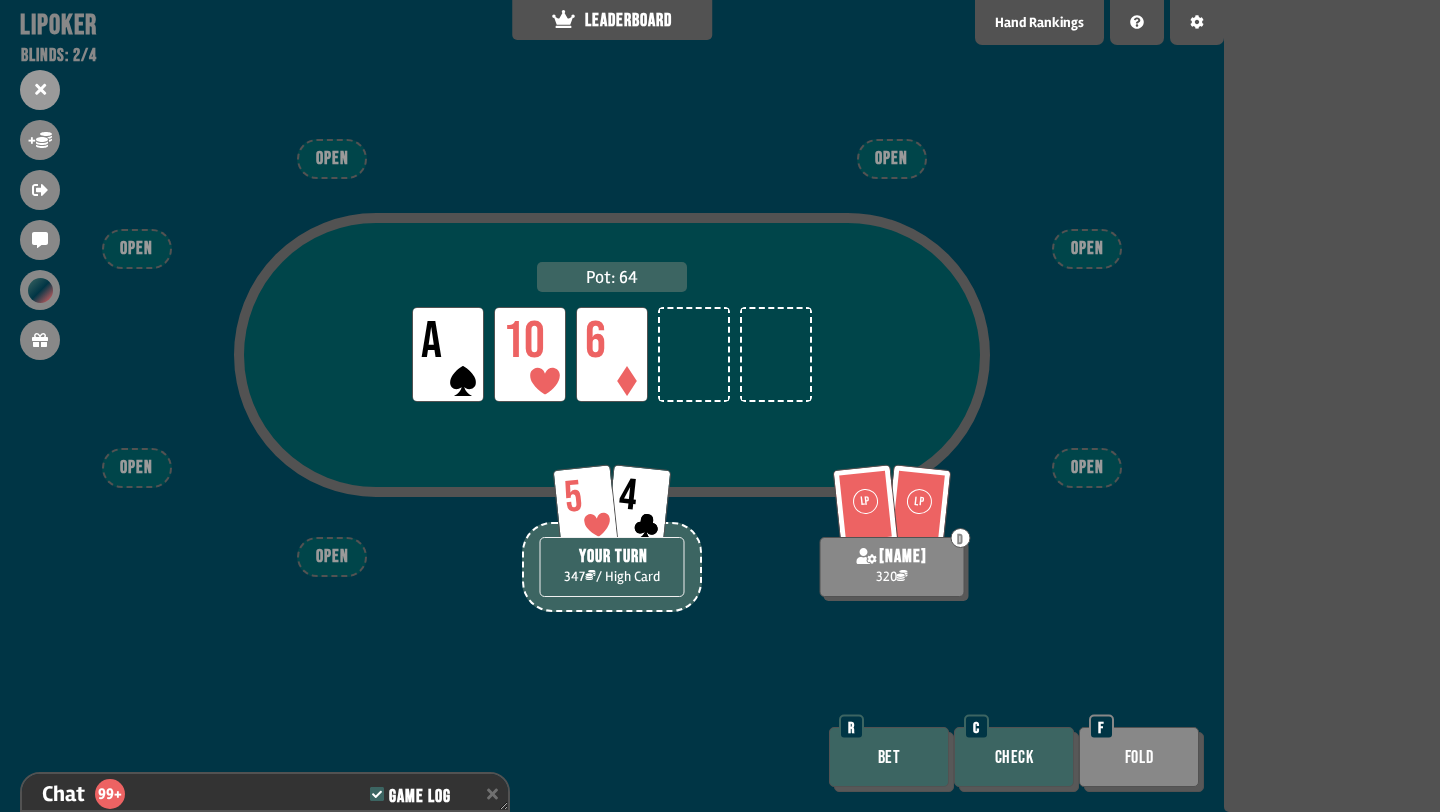 click on "Check" at bounding box center [1014, 757] 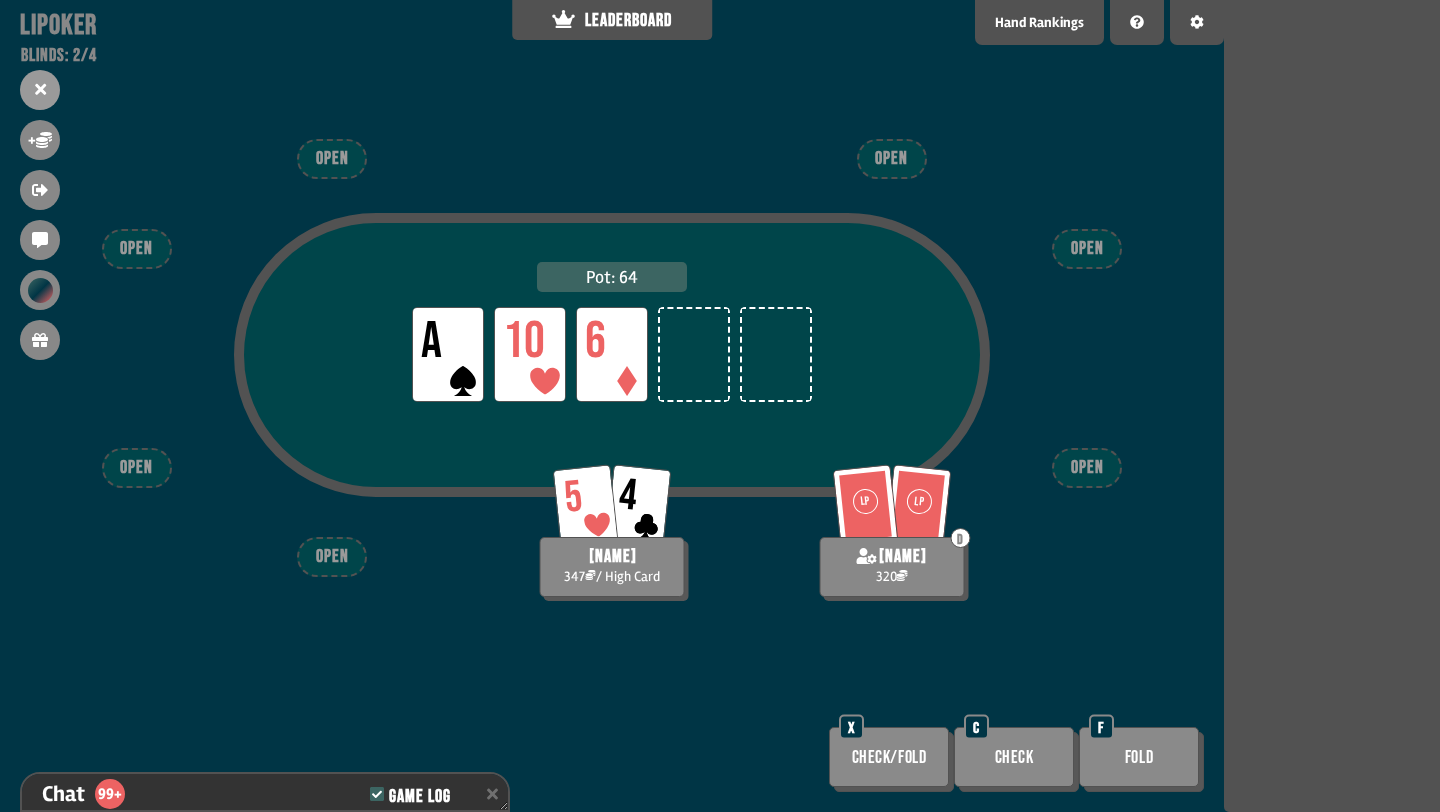 scroll, scrollTop: 12657, scrollLeft: 0, axis: vertical 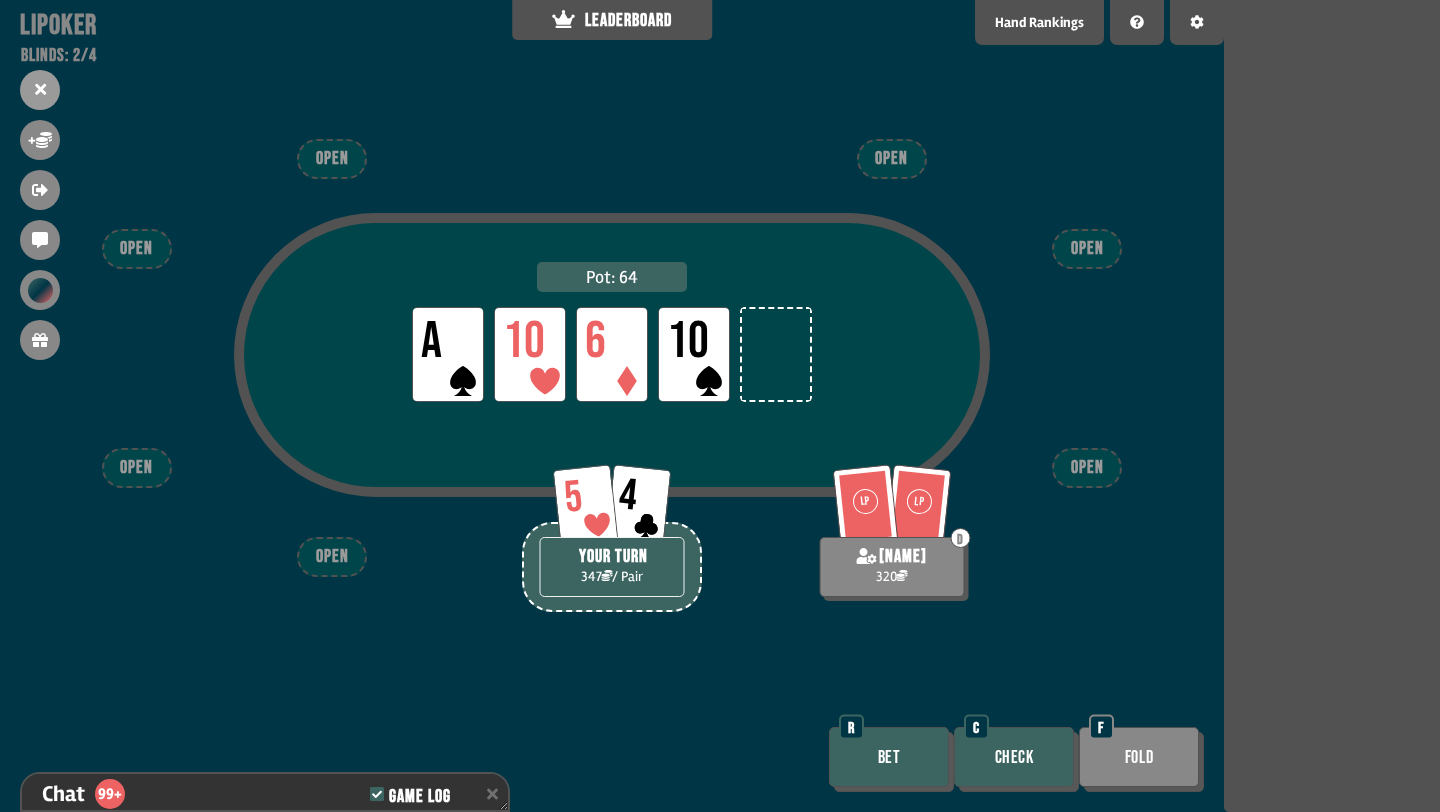 click on "Check" at bounding box center [1014, 757] 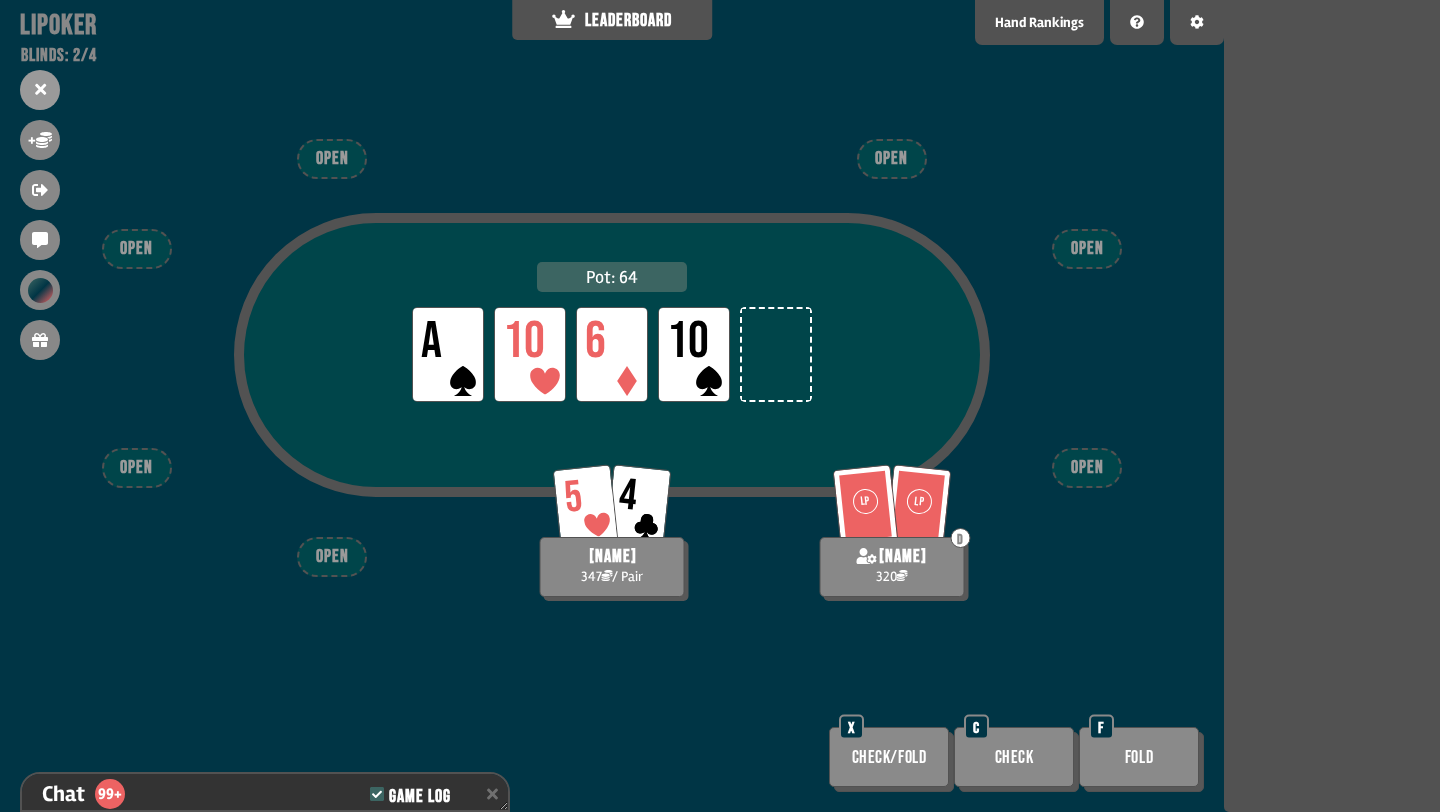 scroll, scrollTop: 12773, scrollLeft: 0, axis: vertical 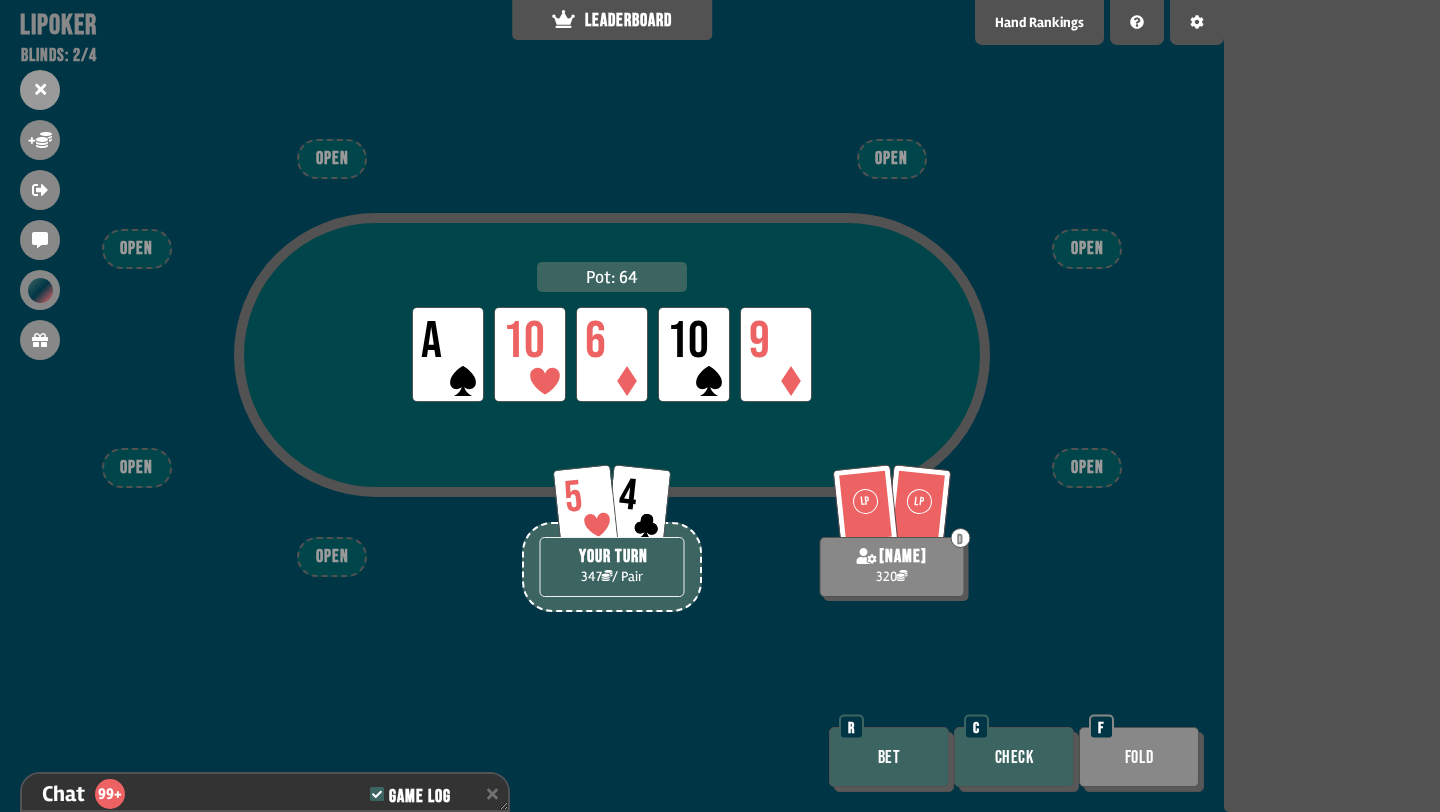 click on "Check" at bounding box center (1014, 757) 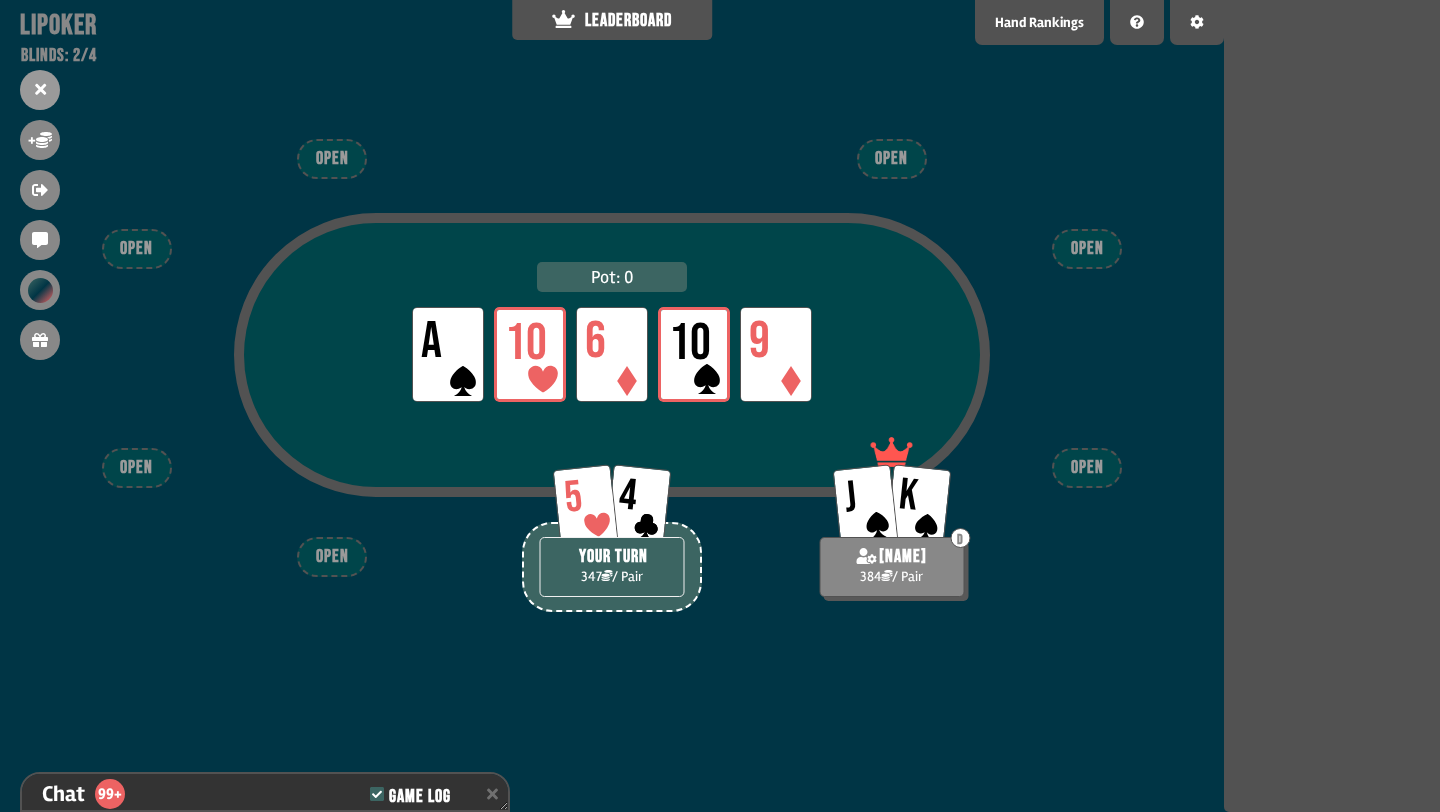 scroll, scrollTop: 12976, scrollLeft: 0, axis: vertical 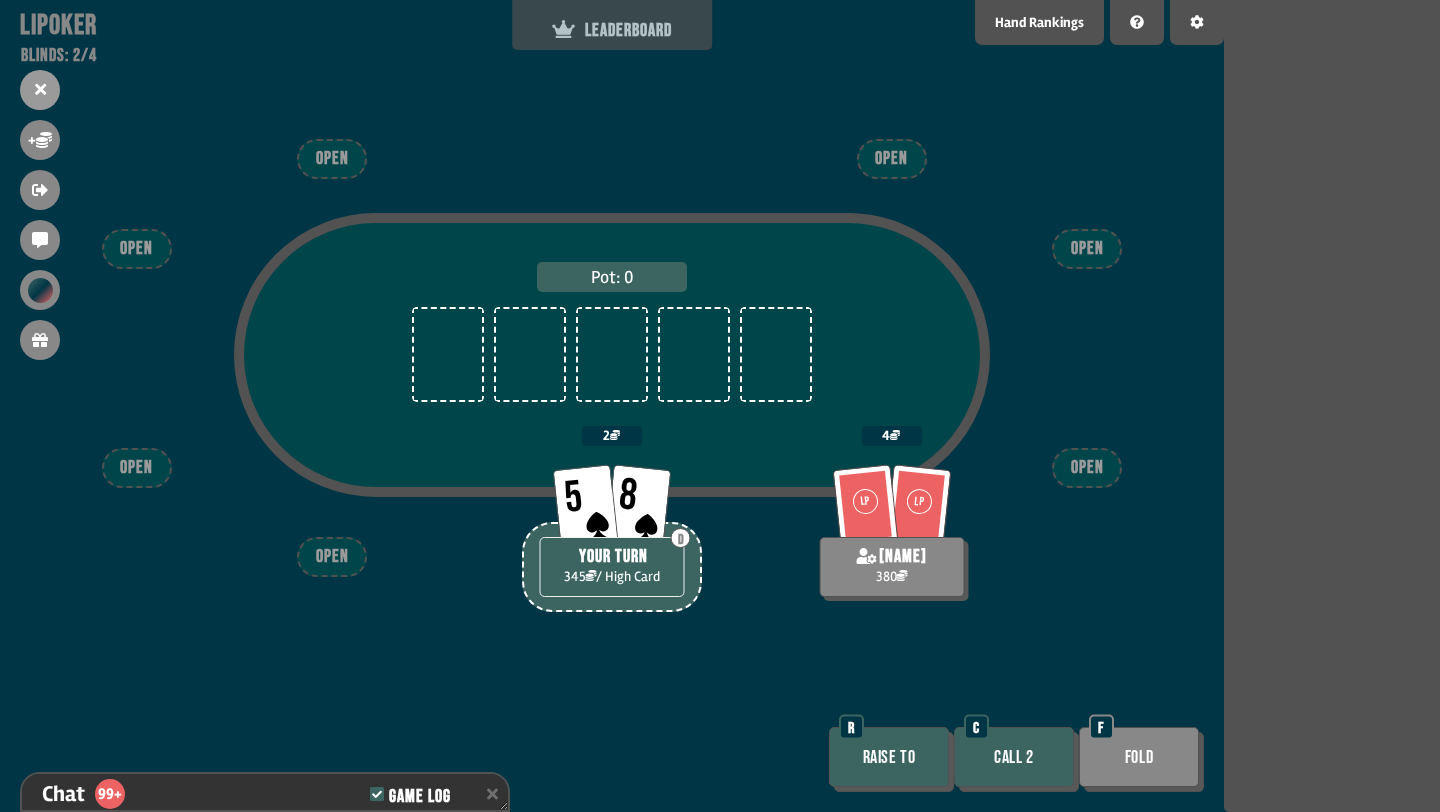 click on "LEADERBOARD" at bounding box center [612, 30] 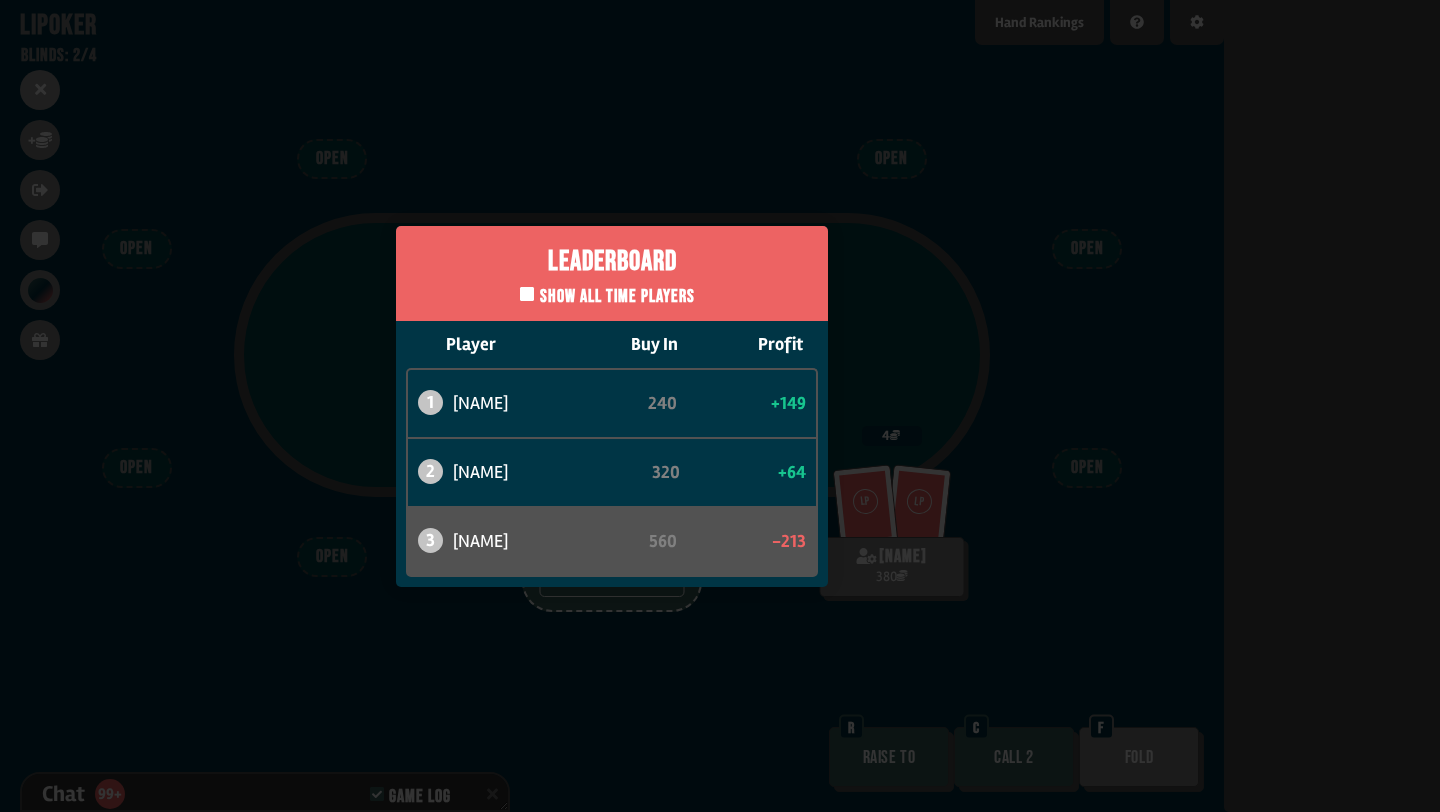 click on "Leaderboard   Show all time players Player Buy In Profit 1 atabaso 240 +149 2 [NAME] 320 +64 3 [NAME] 560 -213" at bounding box center [612, 406] 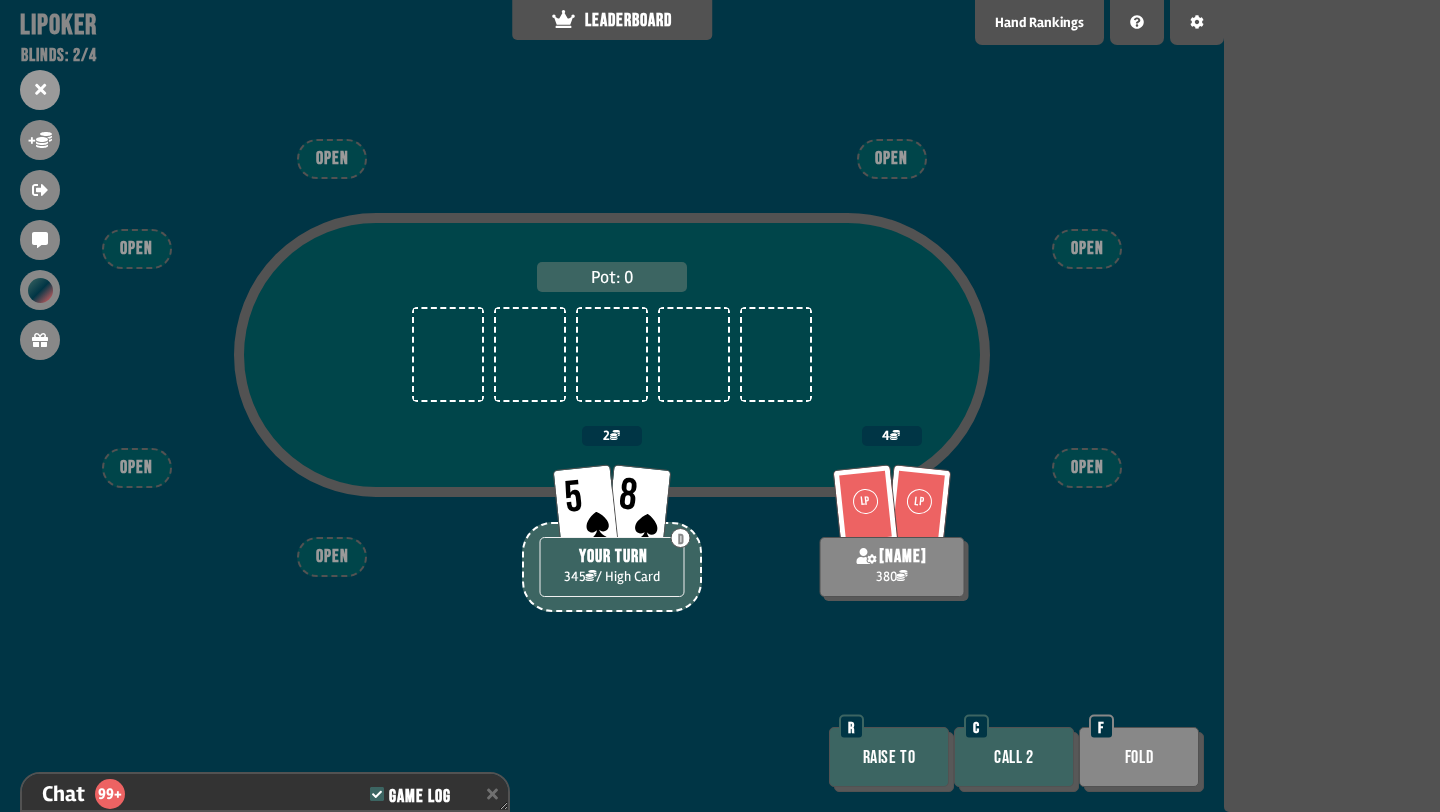 click on "Raise to" at bounding box center [889, 757] 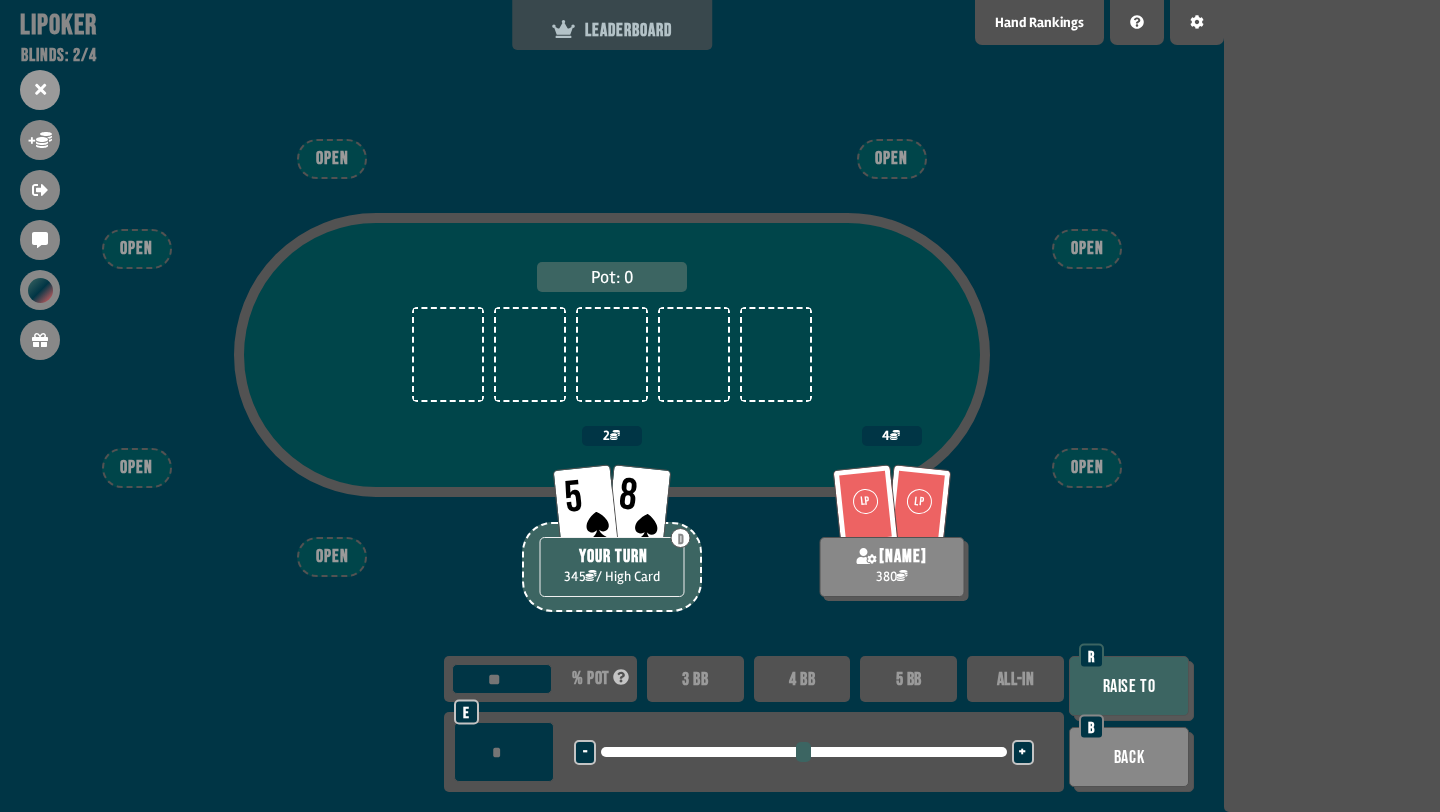 click on "LEADERBOARD" at bounding box center [612, 30] 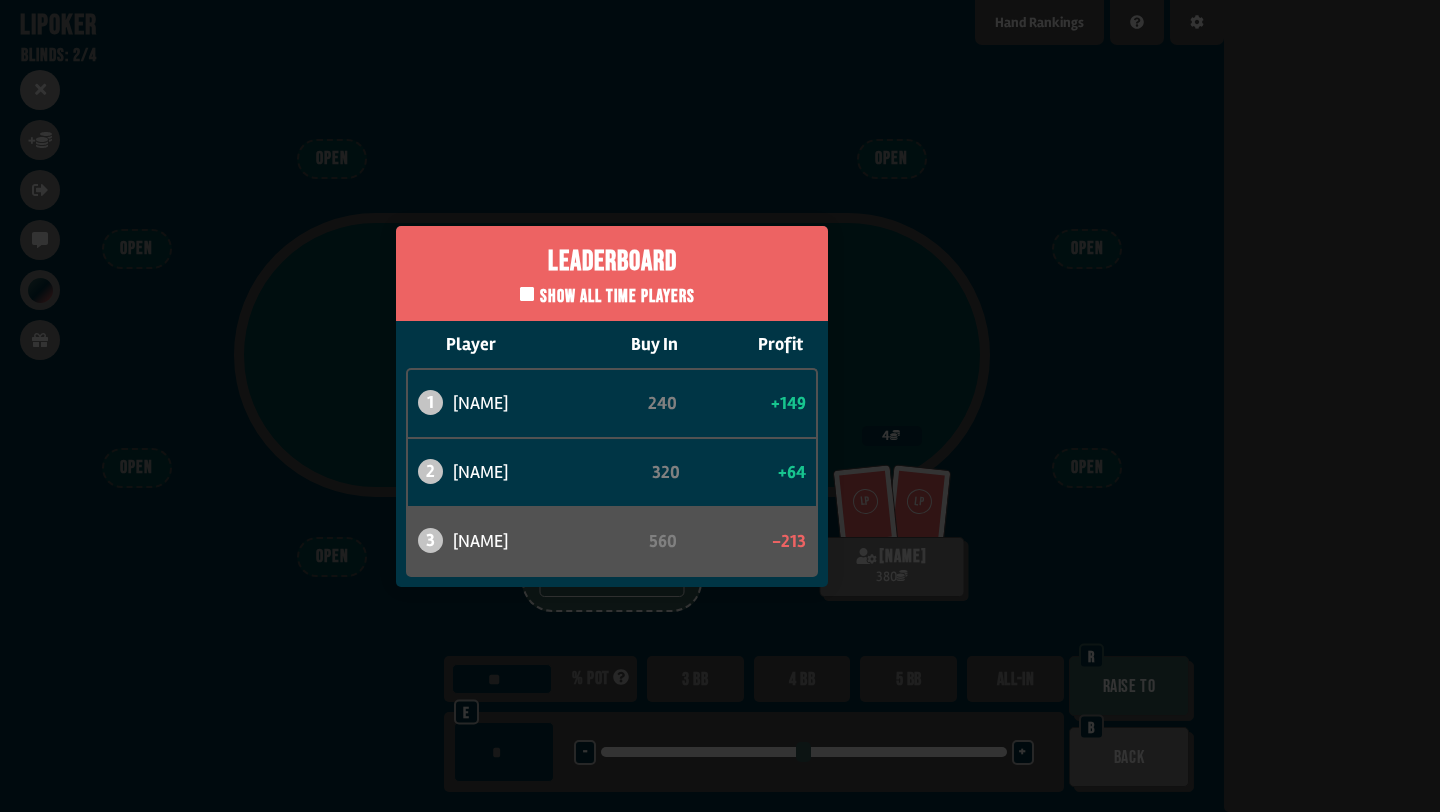 click on "Leaderboard   Show all time players Player Buy In Profit 1 atabaso 240 +149 2 [NAME] 320 +64 3 [NAME] 560 -213" at bounding box center (612, 406) 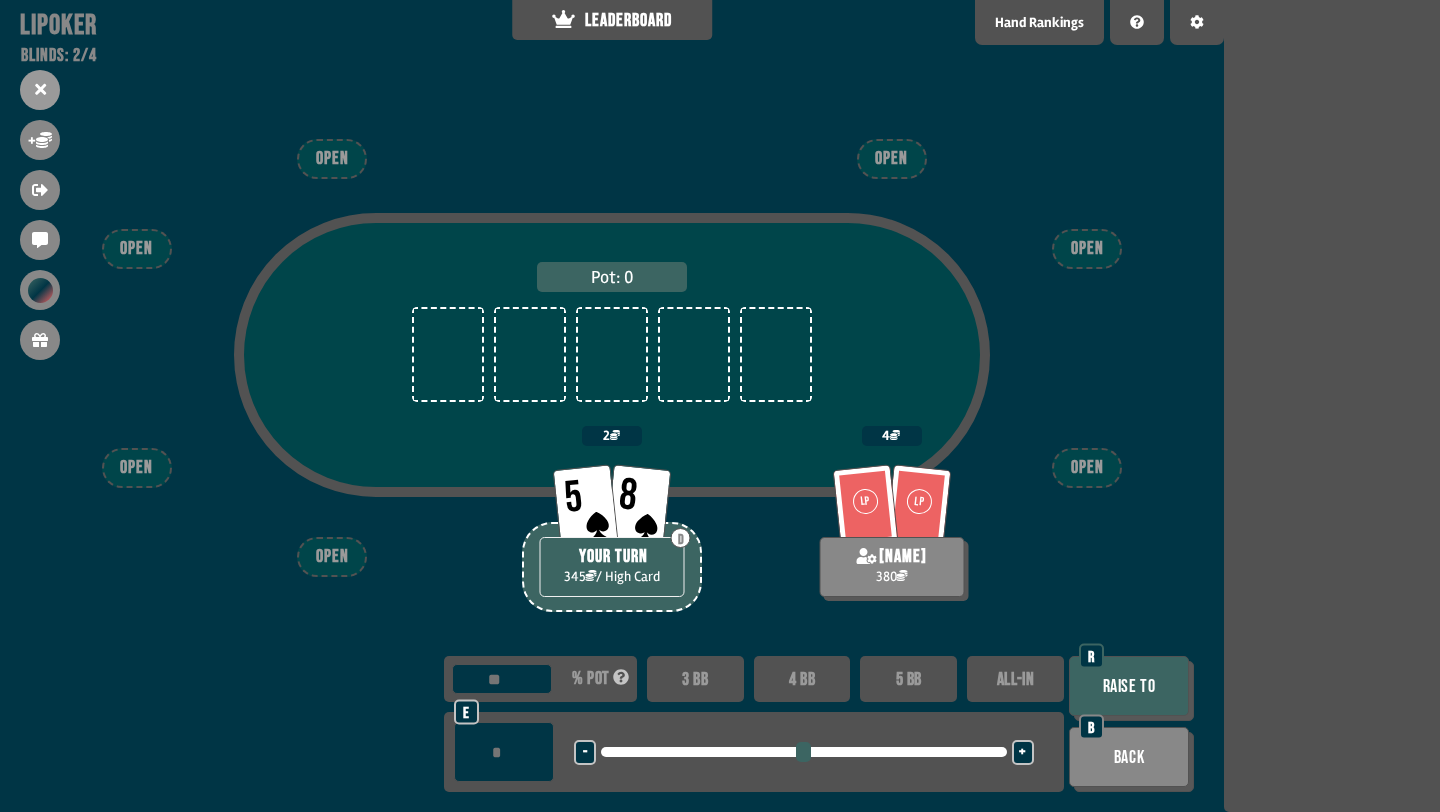 click at bounding box center [504, 752] 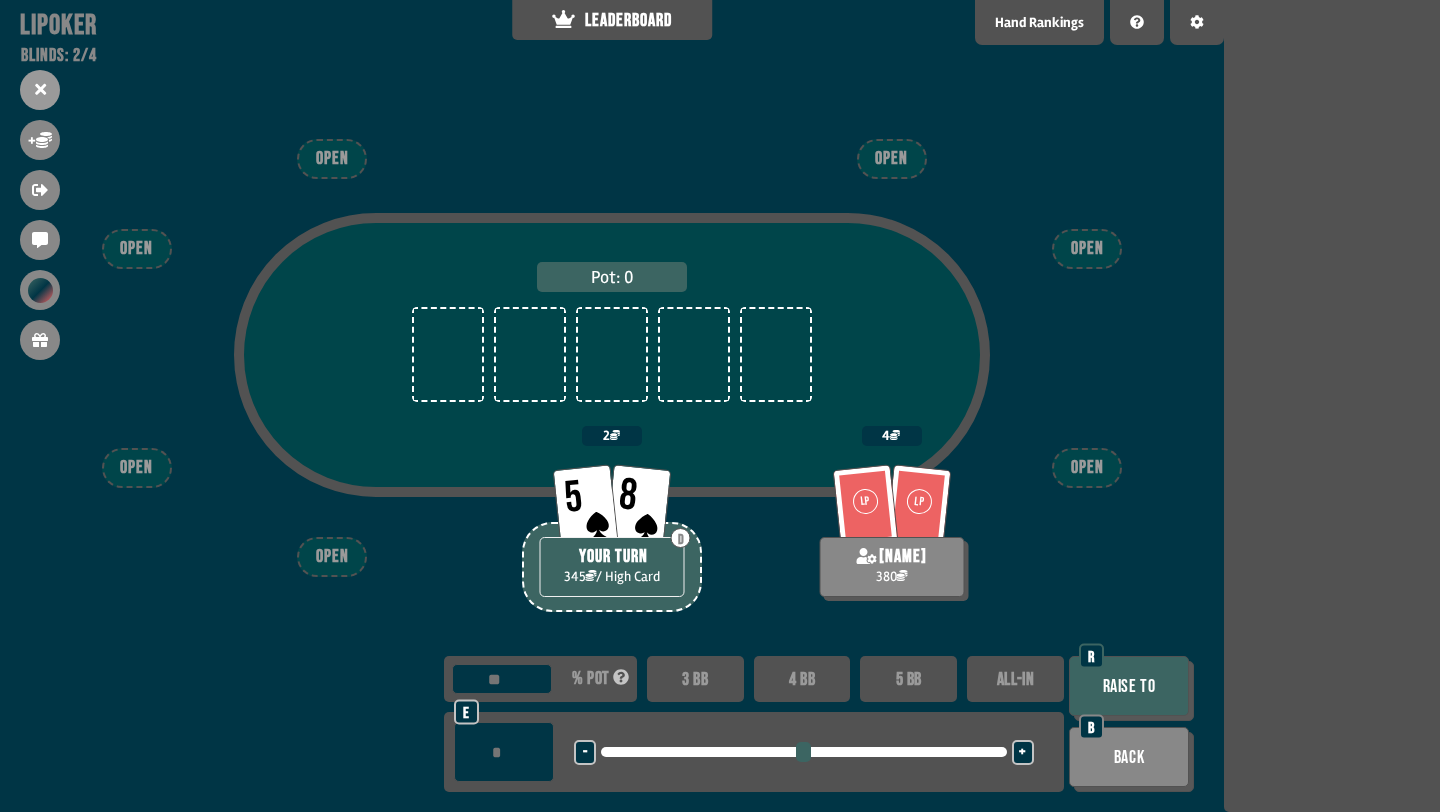 type on "**" 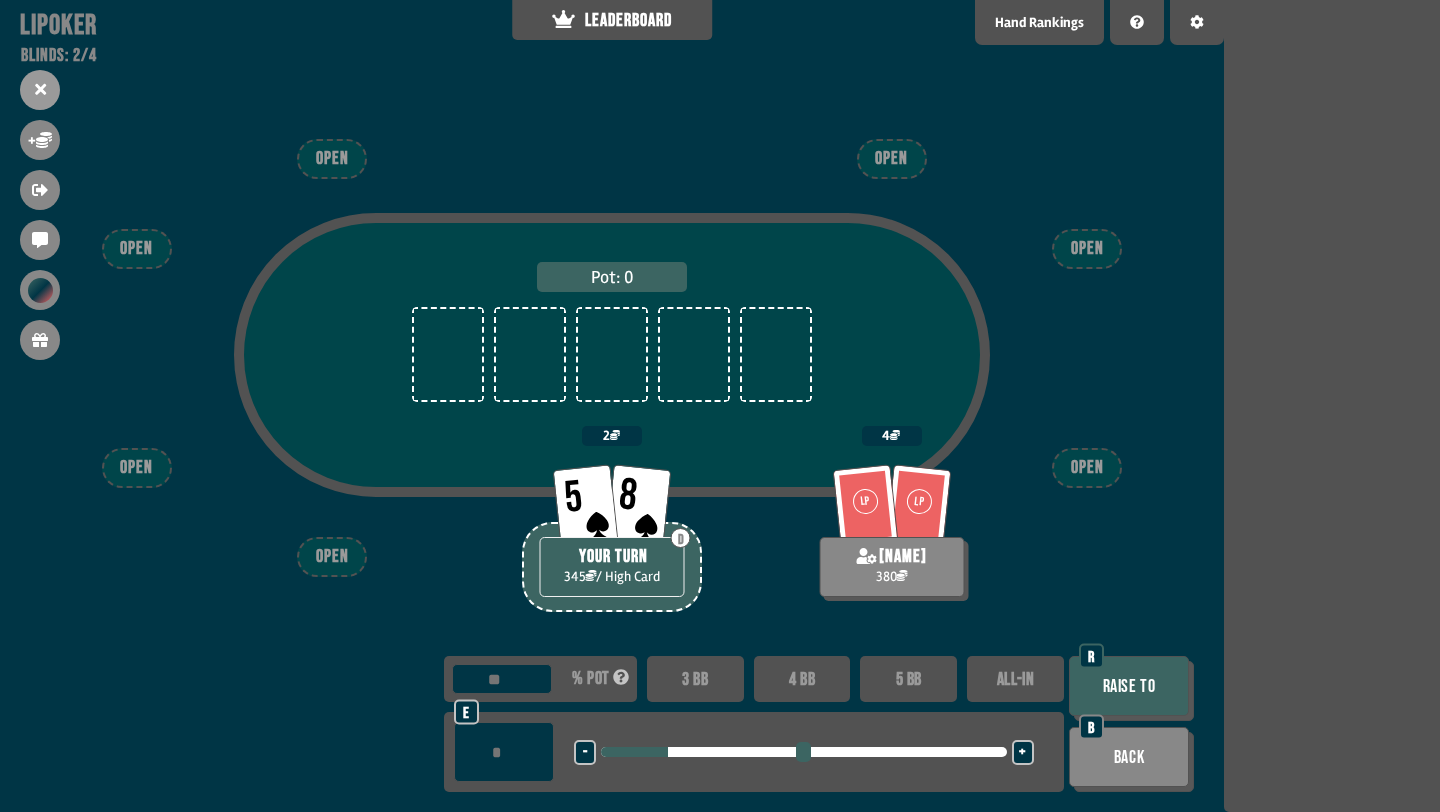 type on "**" 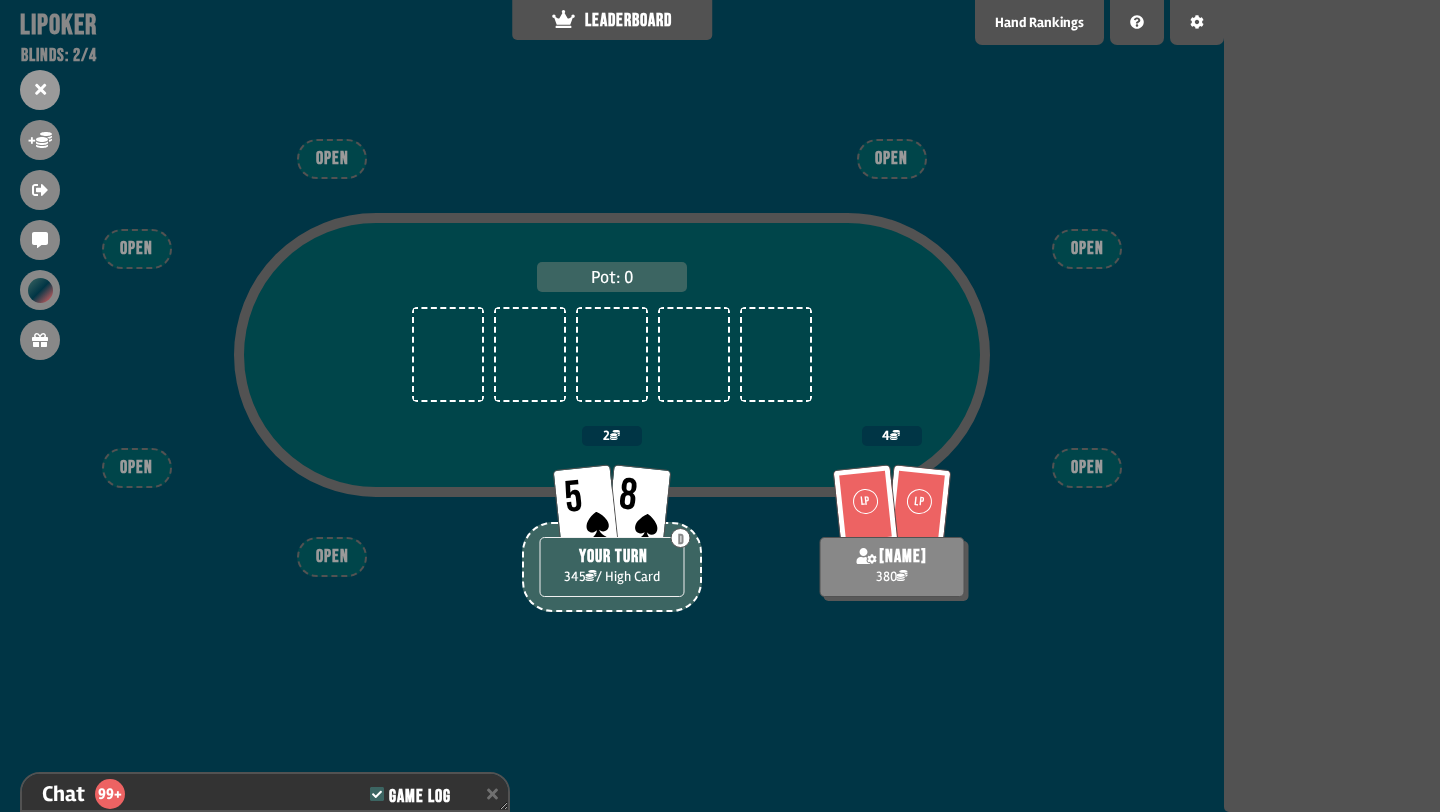 scroll, scrollTop: 13005, scrollLeft: 0, axis: vertical 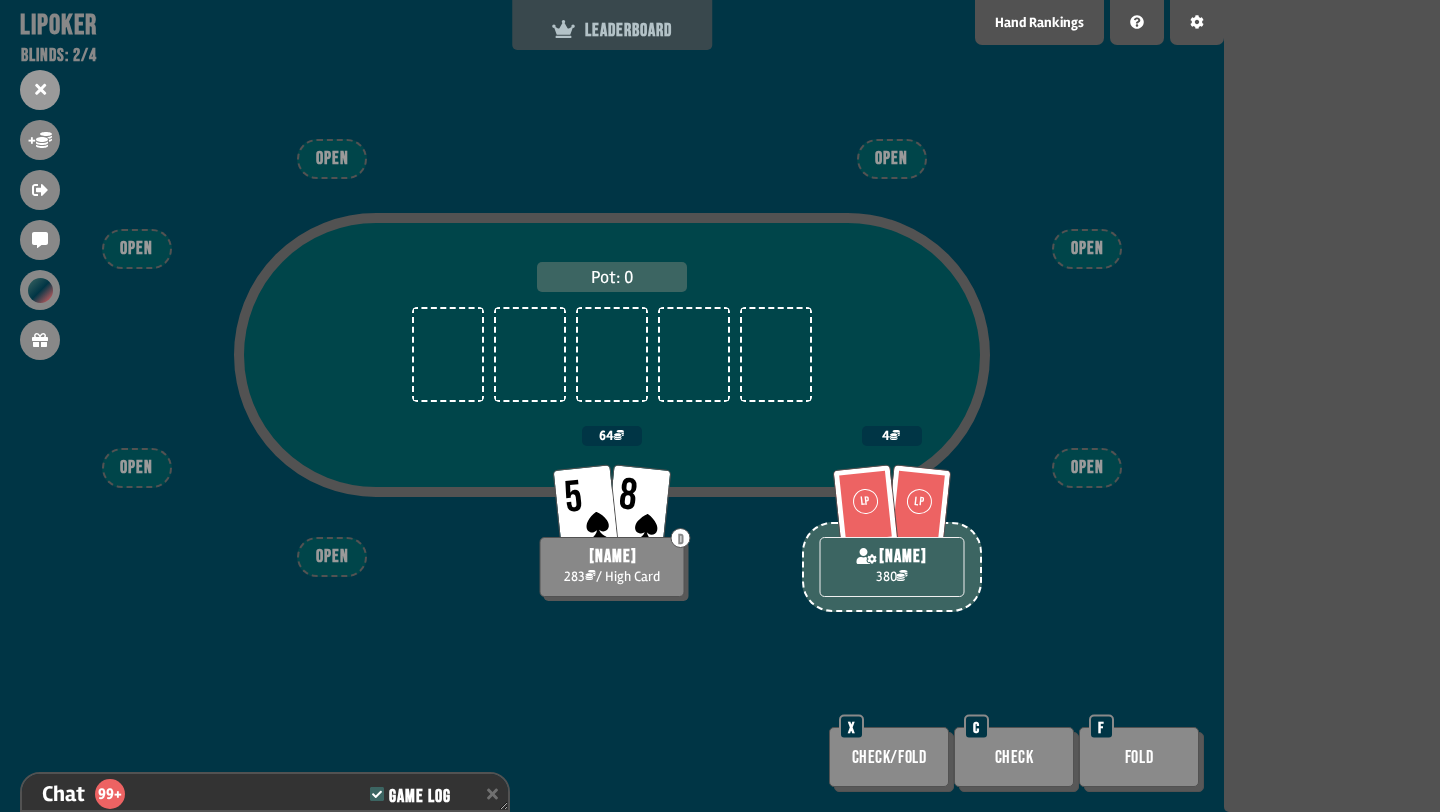 click on "LEADERBOARD" at bounding box center (612, 30) 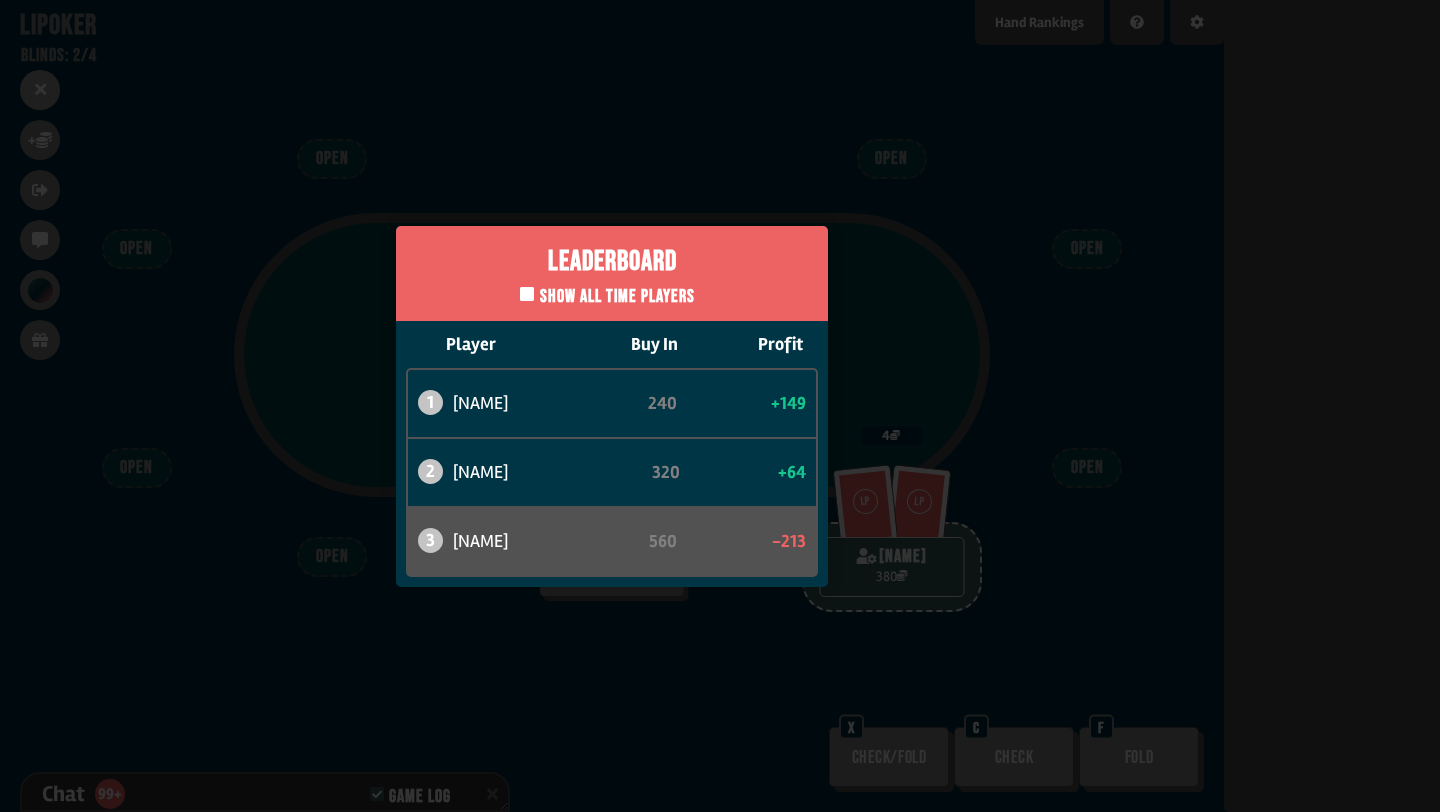 click on "Leaderboard   Show all time players Player Buy In Profit 1 atabaso 240 +149 2 [NAME] 320 +64 3 [NAME] 560 -213" at bounding box center (612, 406) 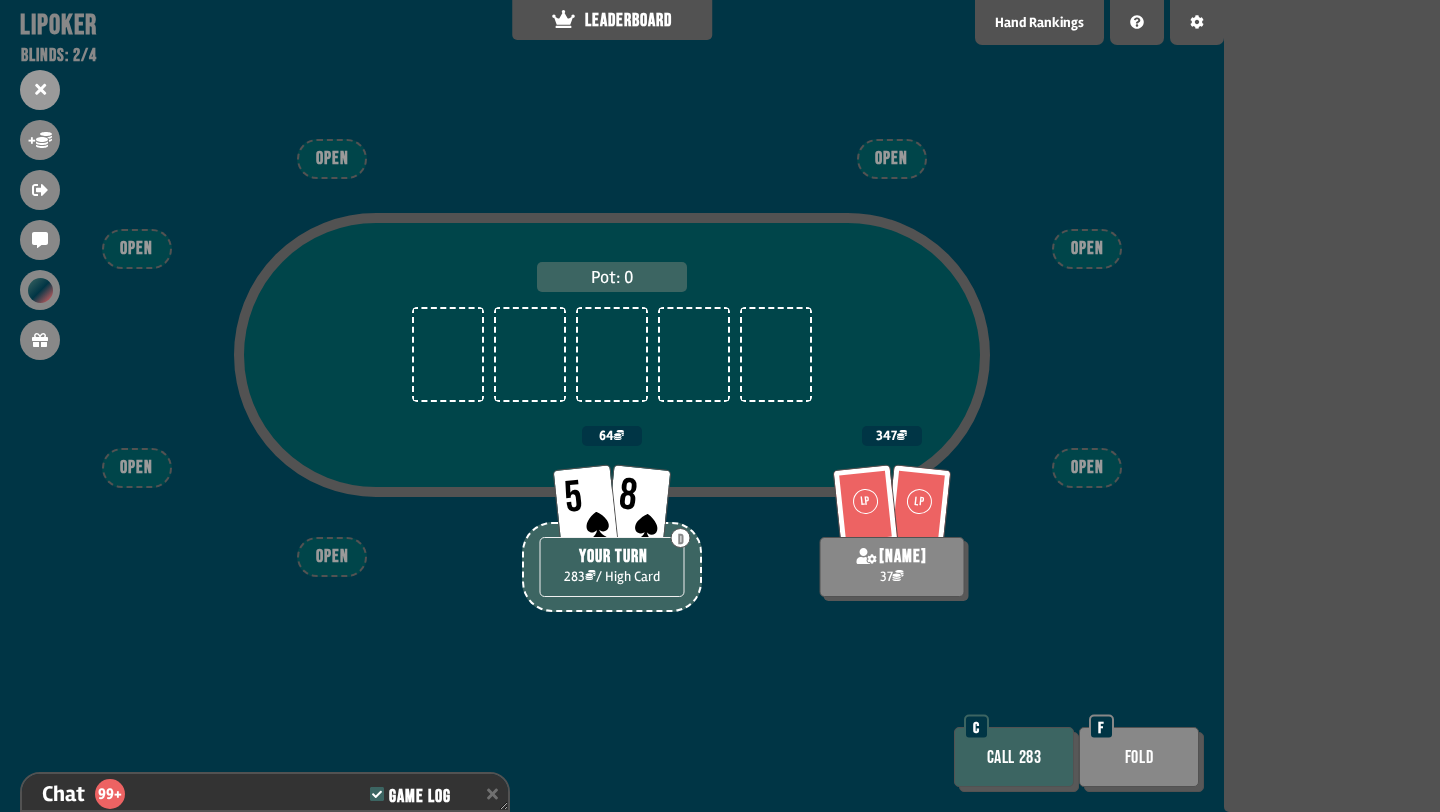scroll, scrollTop: 13063, scrollLeft: 0, axis: vertical 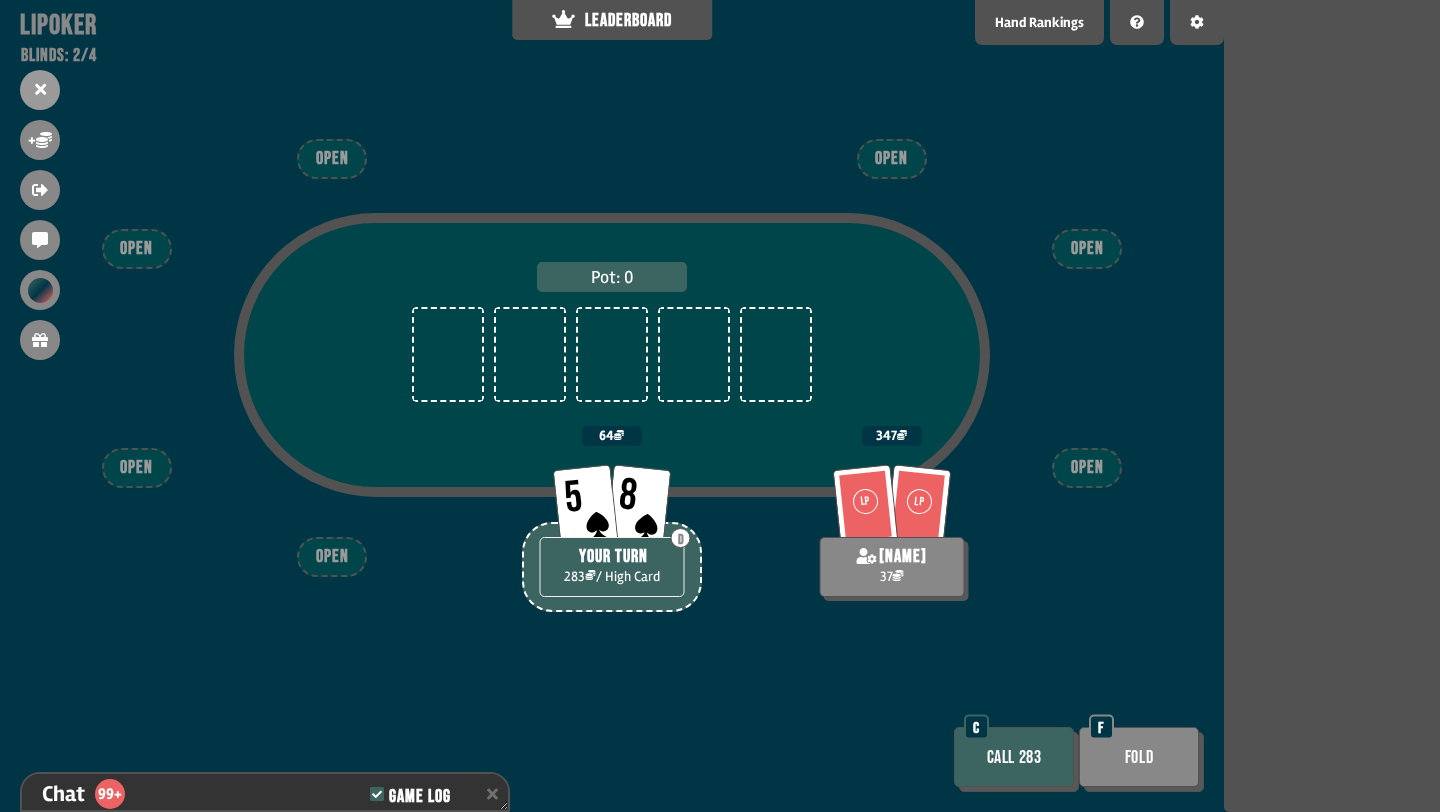 click on "Call 283" at bounding box center (1014, 757) 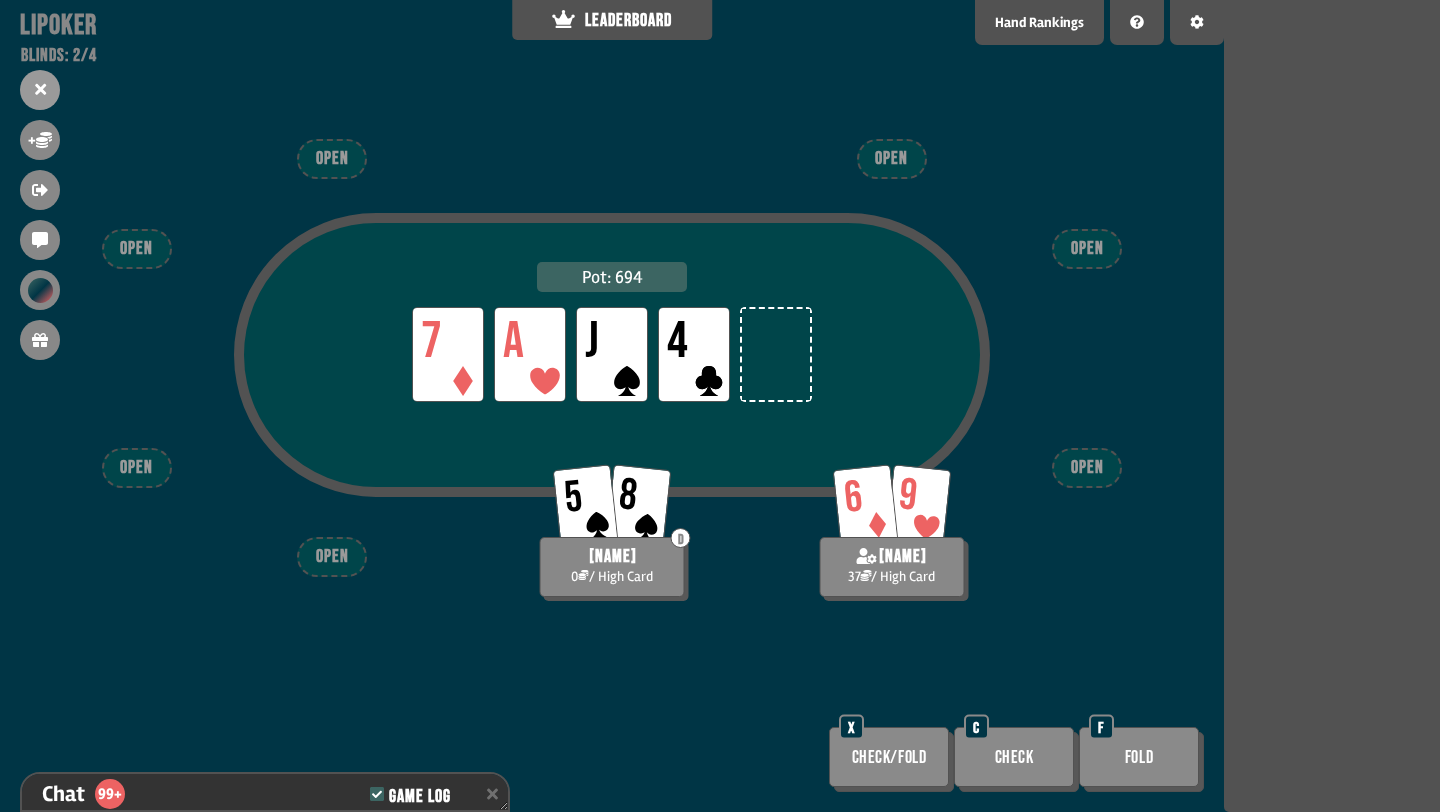 scroll, scrollTop: 13179, scrollLeft: 0, axis: vertical 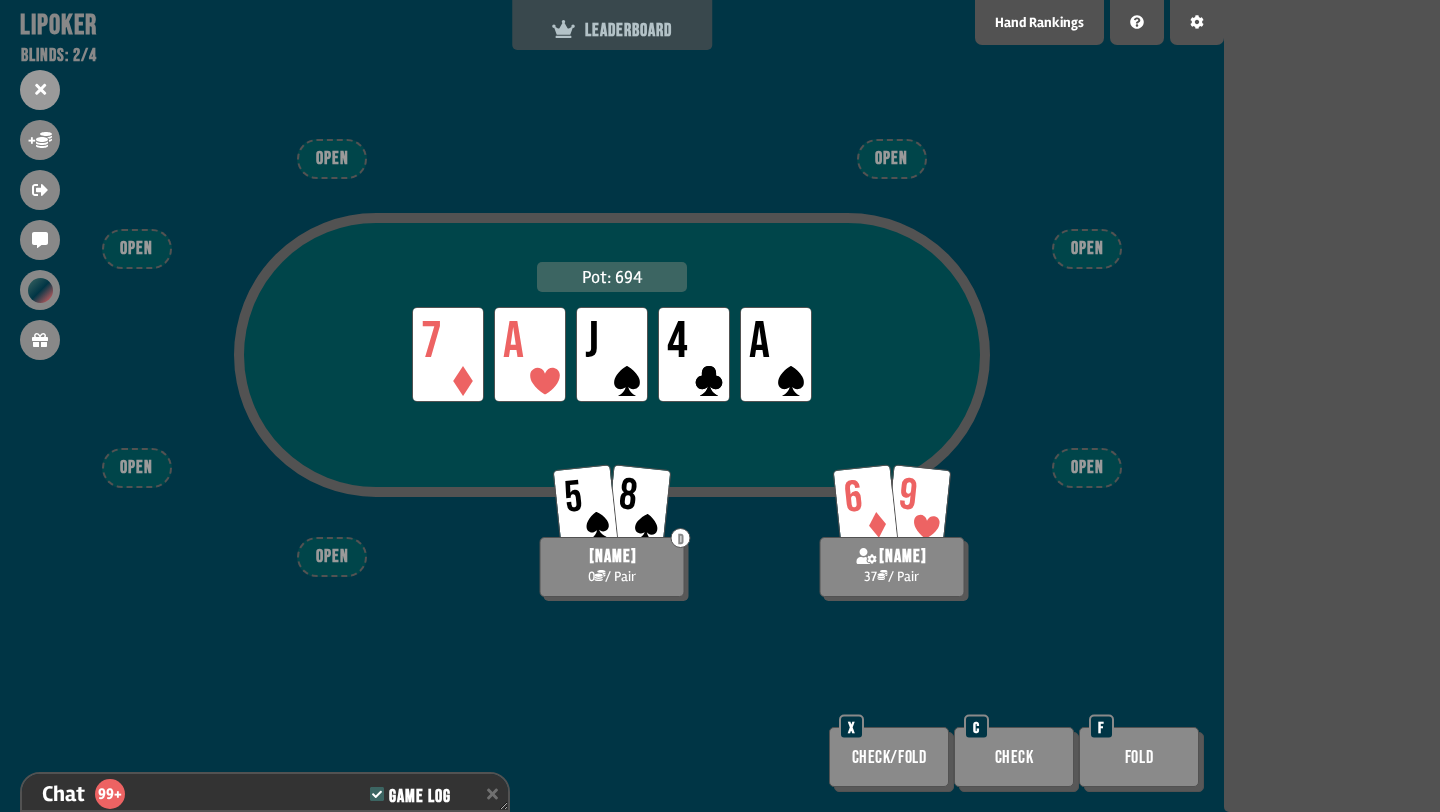 click on "LEADERBOARD" at bounding box center [612, 30] 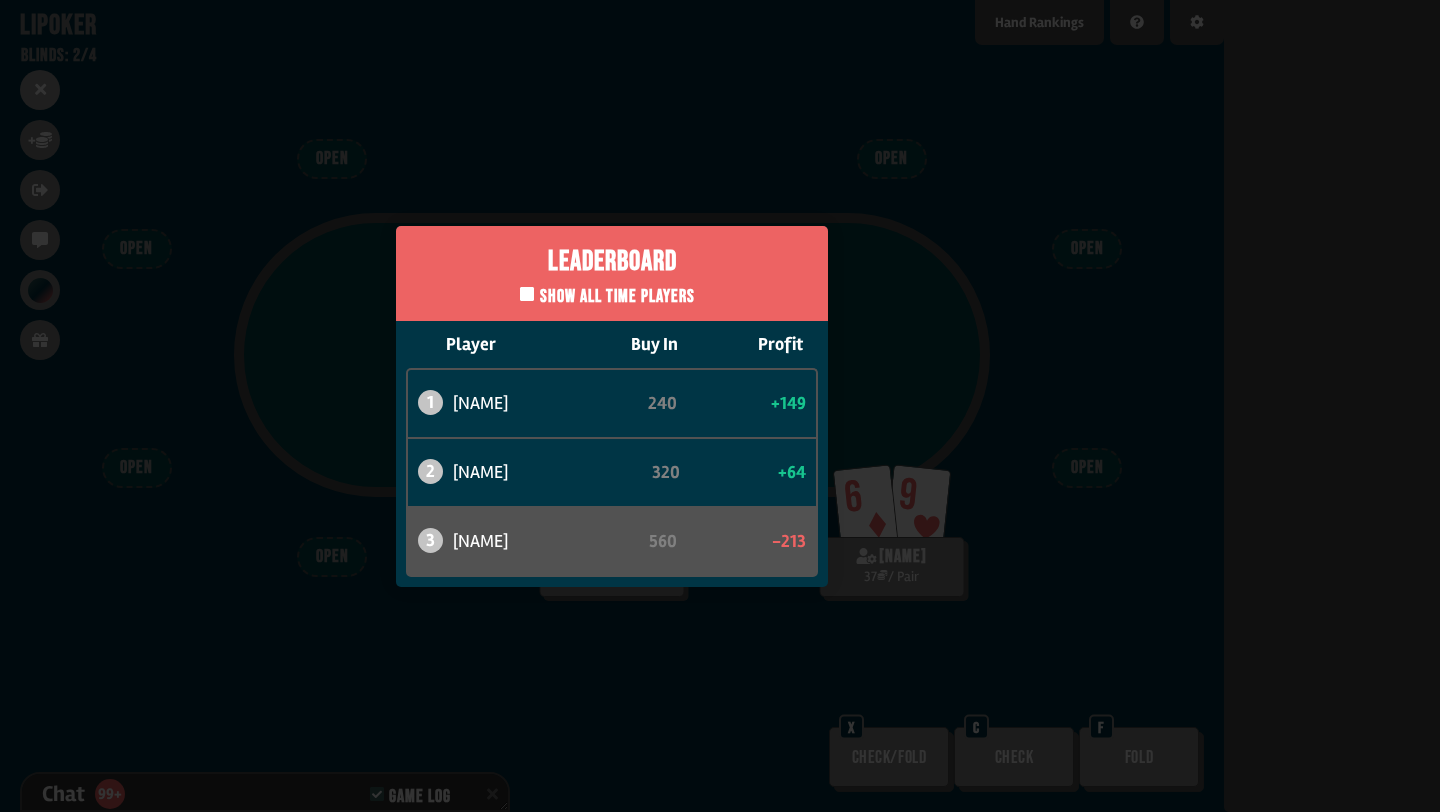 click on "Leaderboard   Show all time players Player Buy In Profit 1 atabaso 240 +149 2 [NAME] 320 +64 3 [NAME] 560 -213" at bounding box center [612, 406] 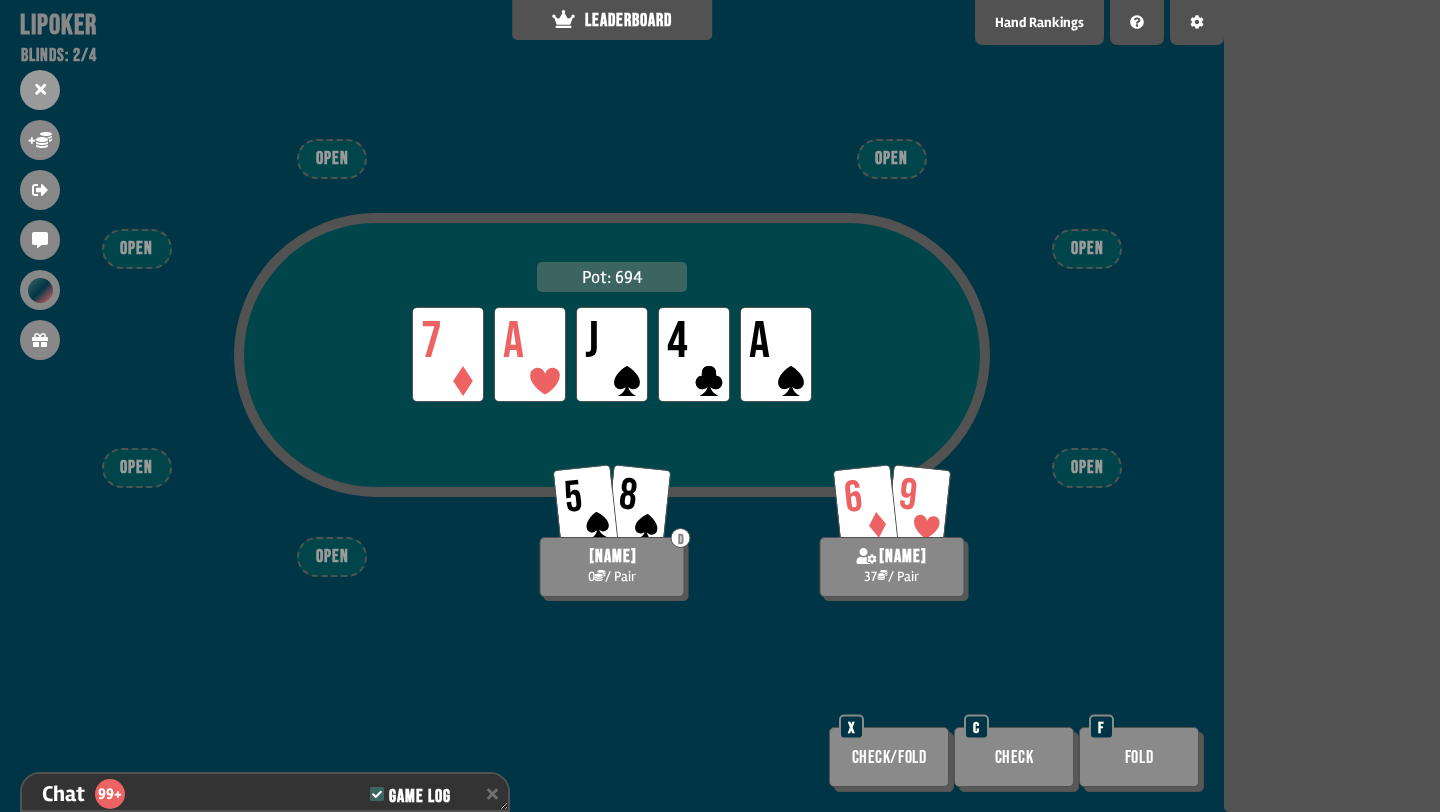 scroll, scrollTop: 13208, scrollLeft: 0, axis: vertical 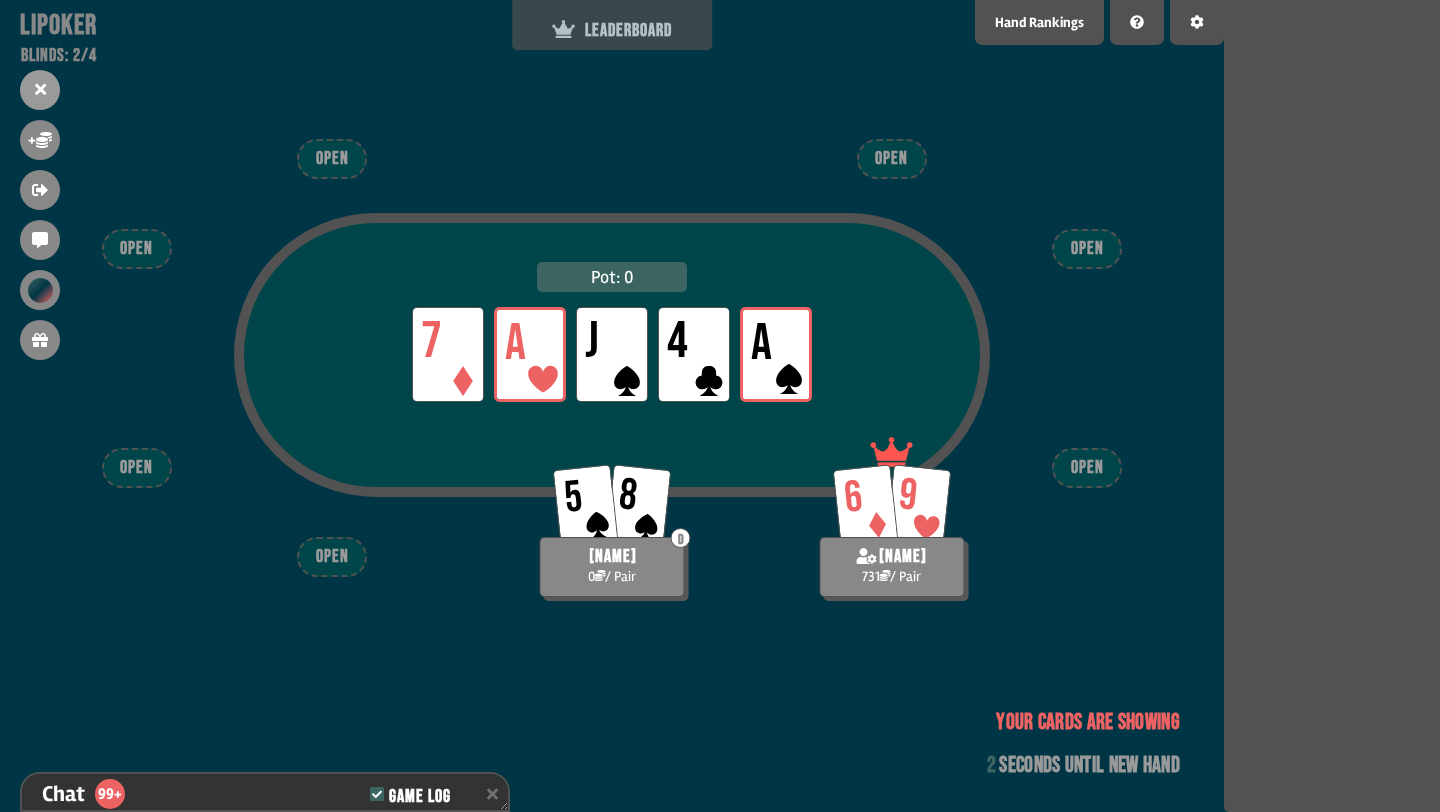 click on "LEADERBOARD" at bounding box center [612, 30] 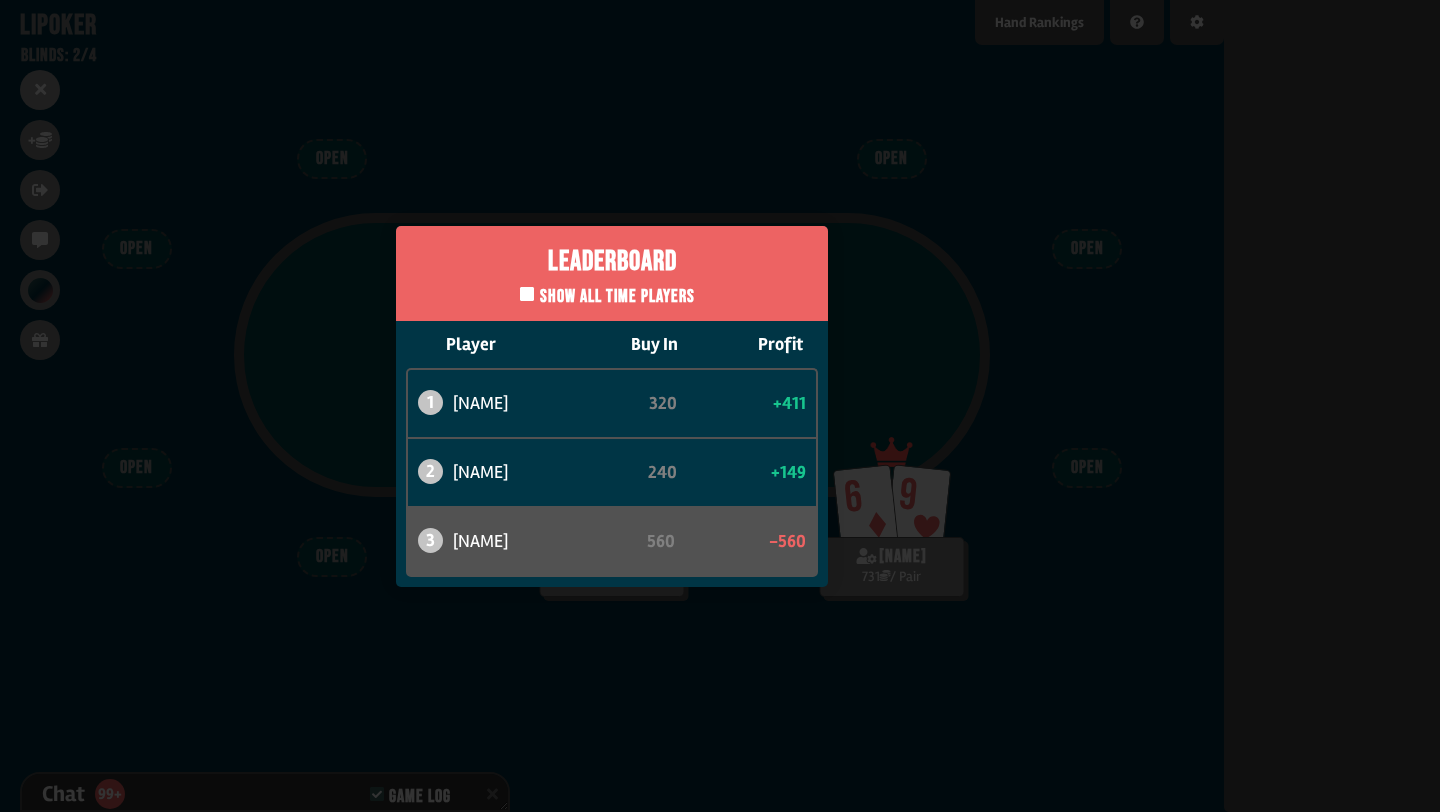 click on "Leaderboard   Show all time players Player Buy In Profit 1 [NAME] 320 +411 2 atabaso 240 +149 3 [NAME] 560 -560" at bounding box center (612, 406) 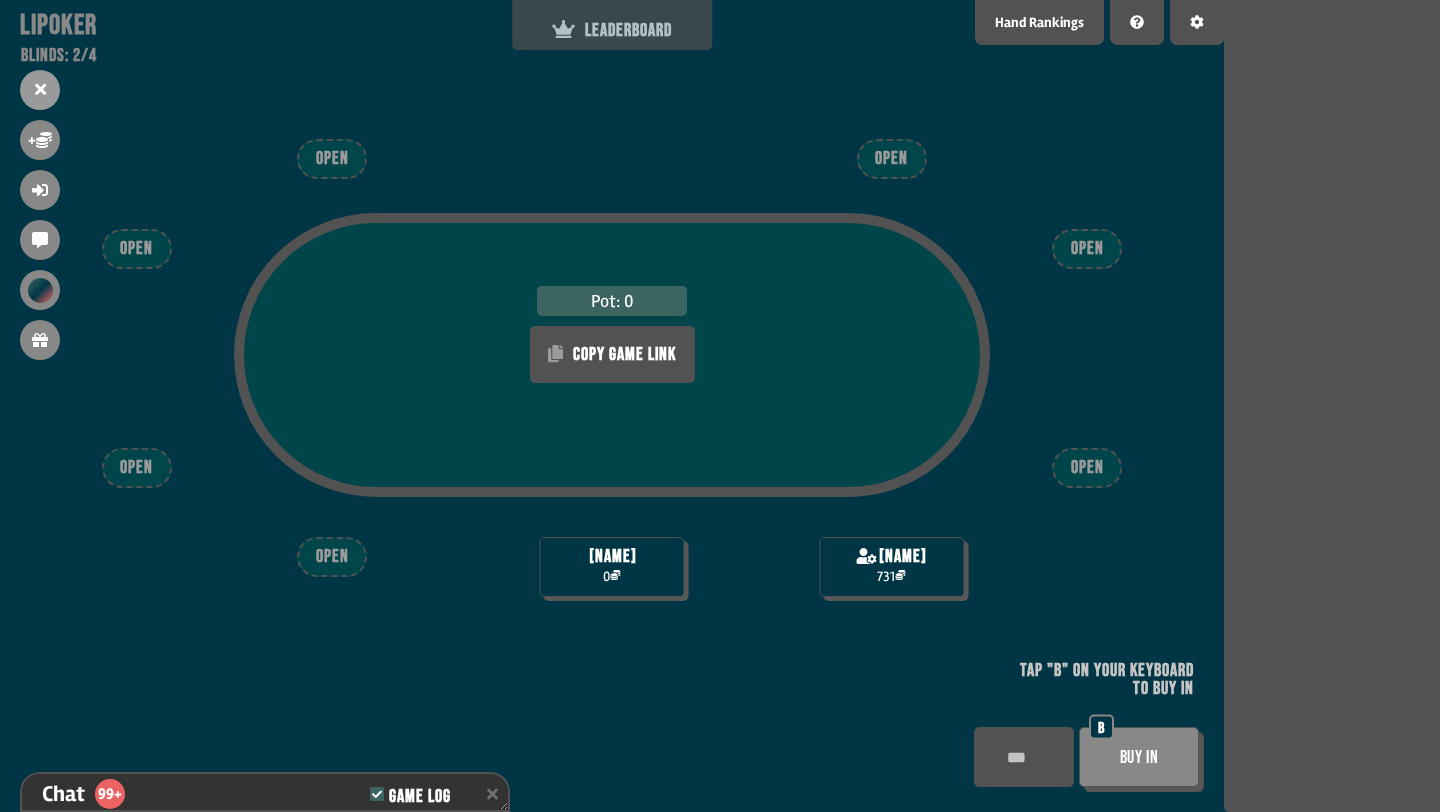 click on "LEADERBOARD" at bounding box center [612, 30] 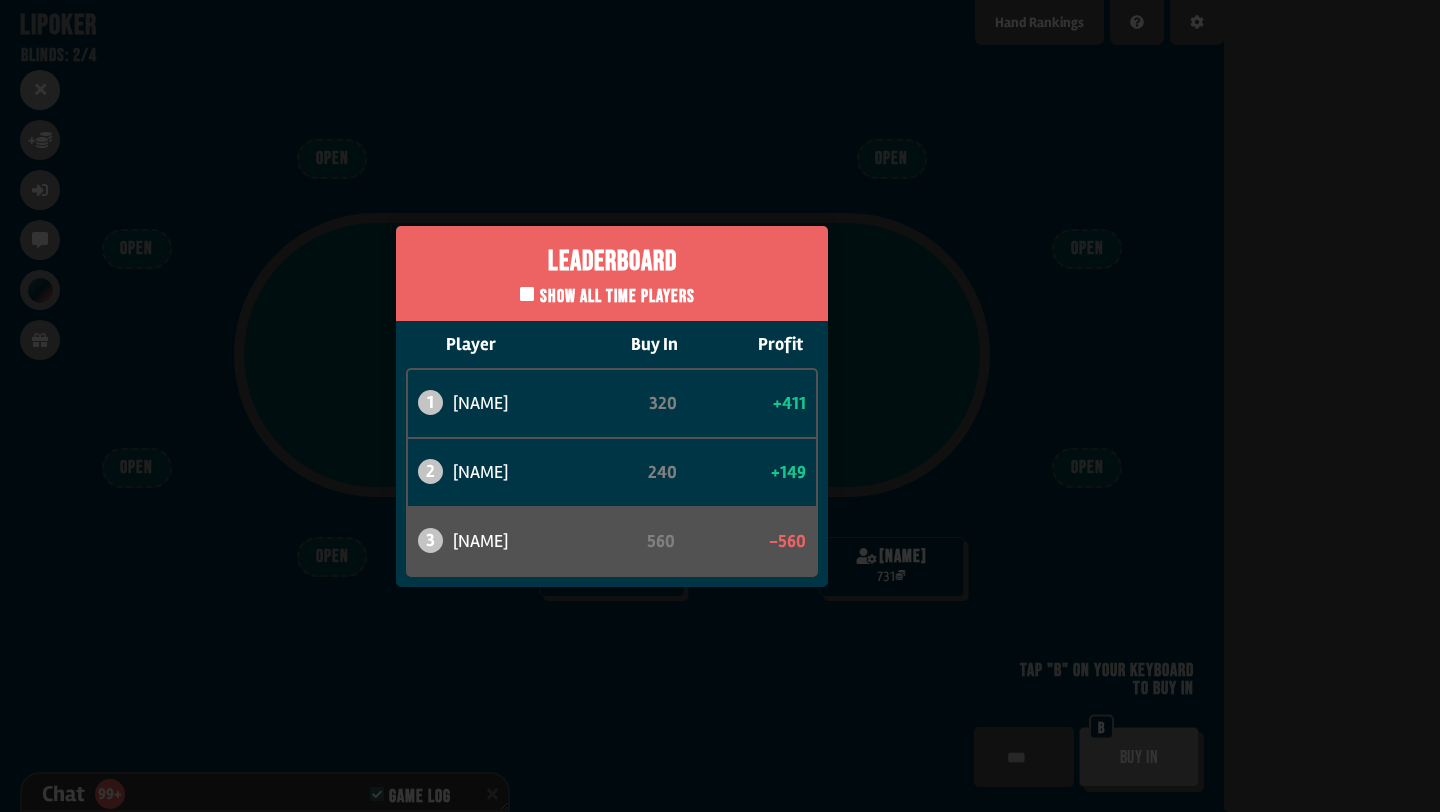 click on "Leaderboard   Show all time players Player Buy In Profit 1 [NAME] 320 +411 2 atabaso 240 +149 3 [NAME] 560 -560" at bounding box center [612, 406] 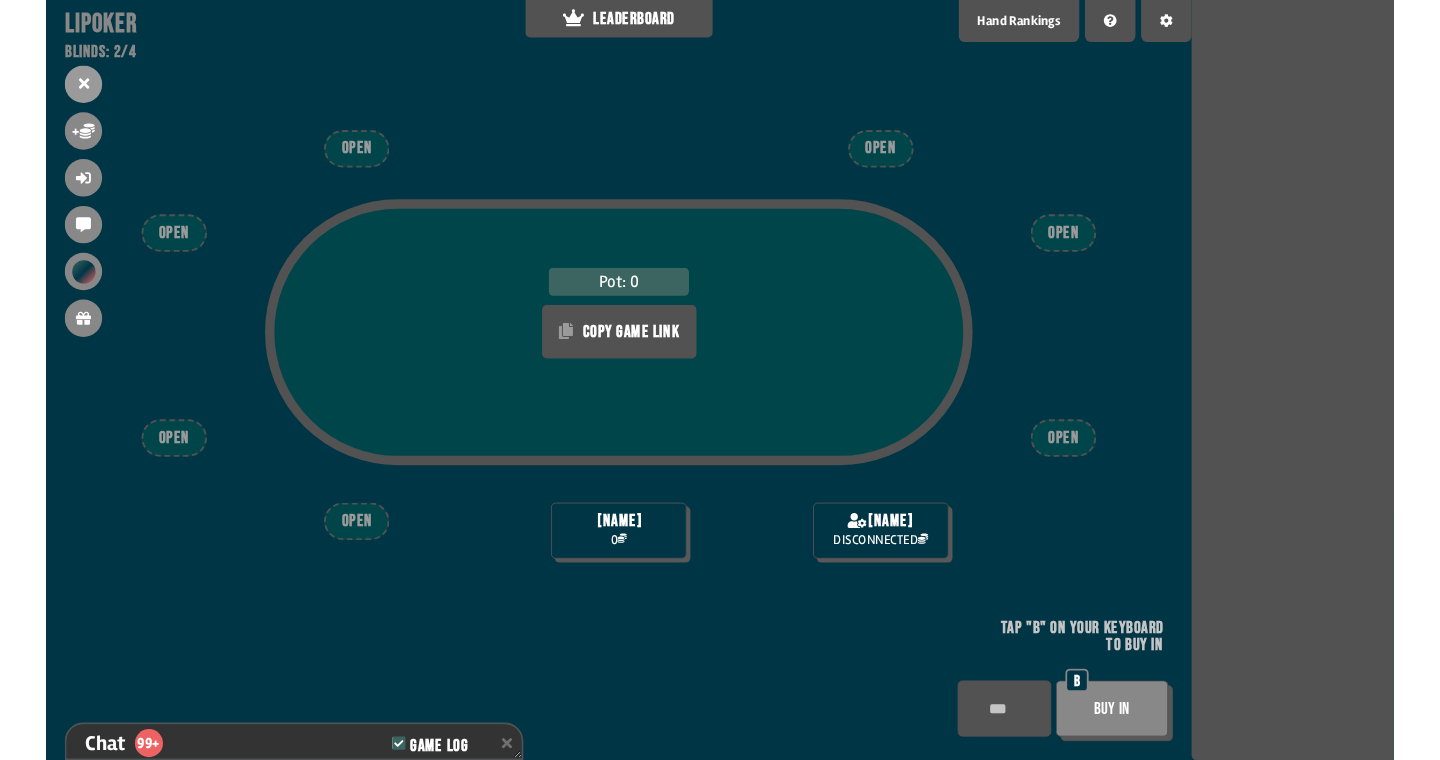 scroll, scrollTop: 13237, scrollLeft: 0, axis: vertical 